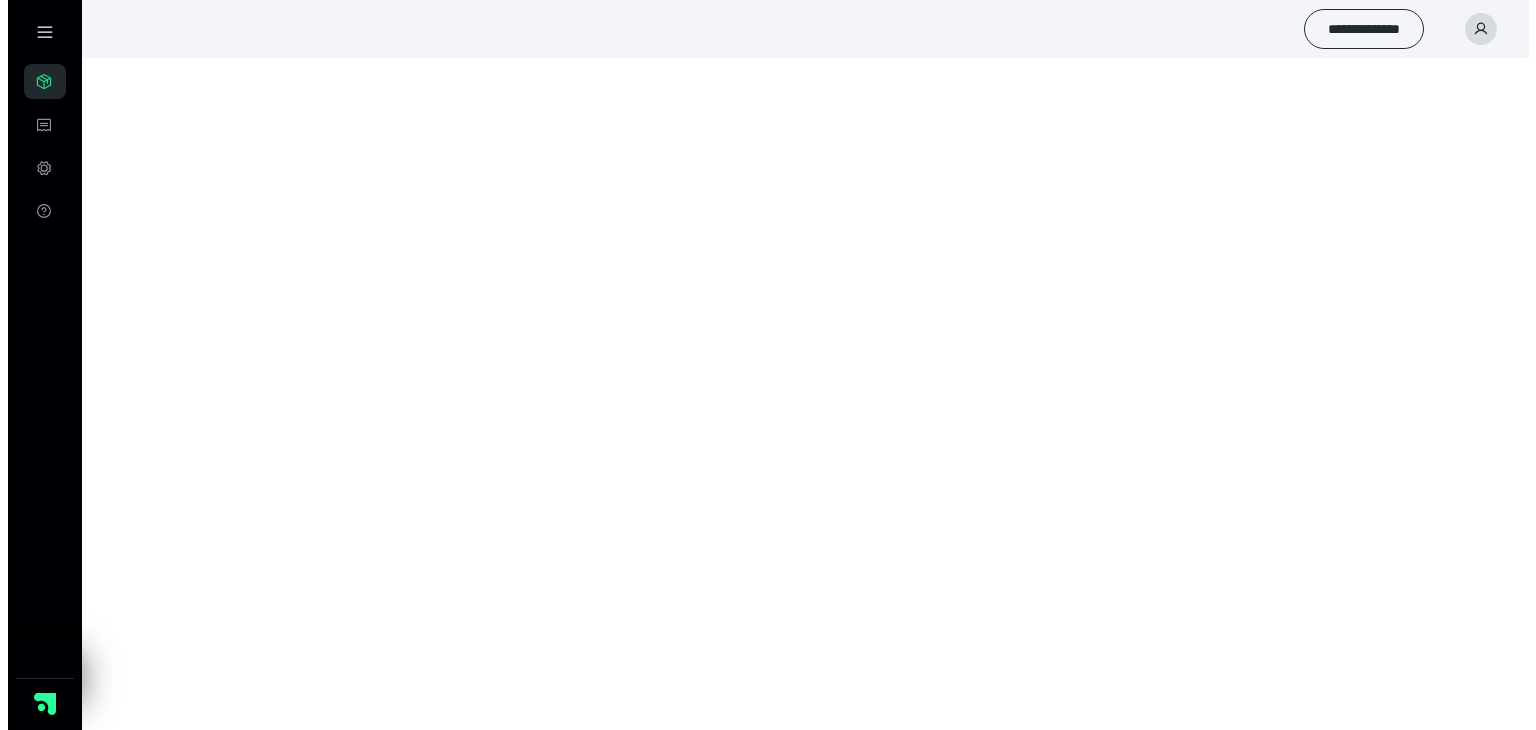 scroll, scrollTop: 0, scrollLeft: 0, axis: both 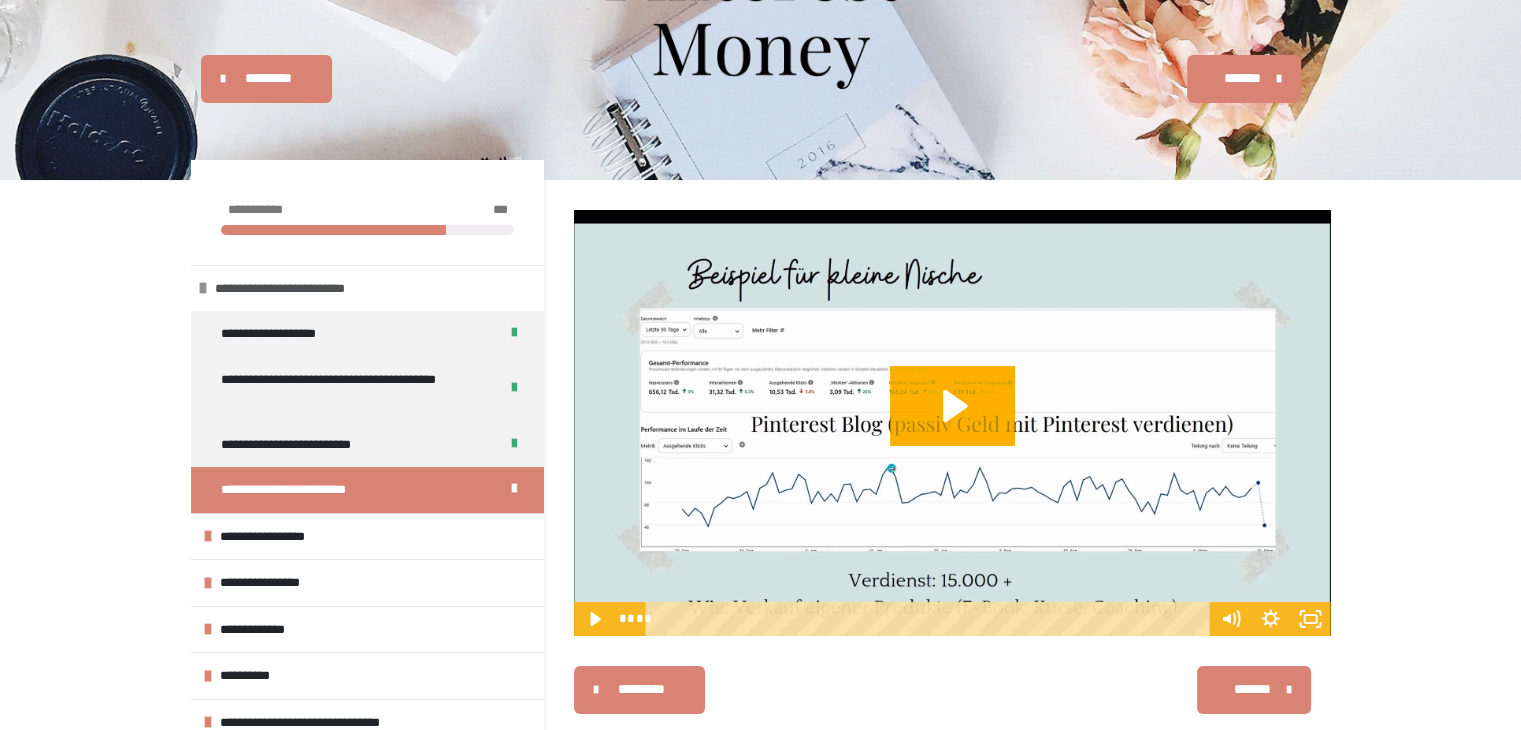 click on "**********" at bounding box center (302, 289) 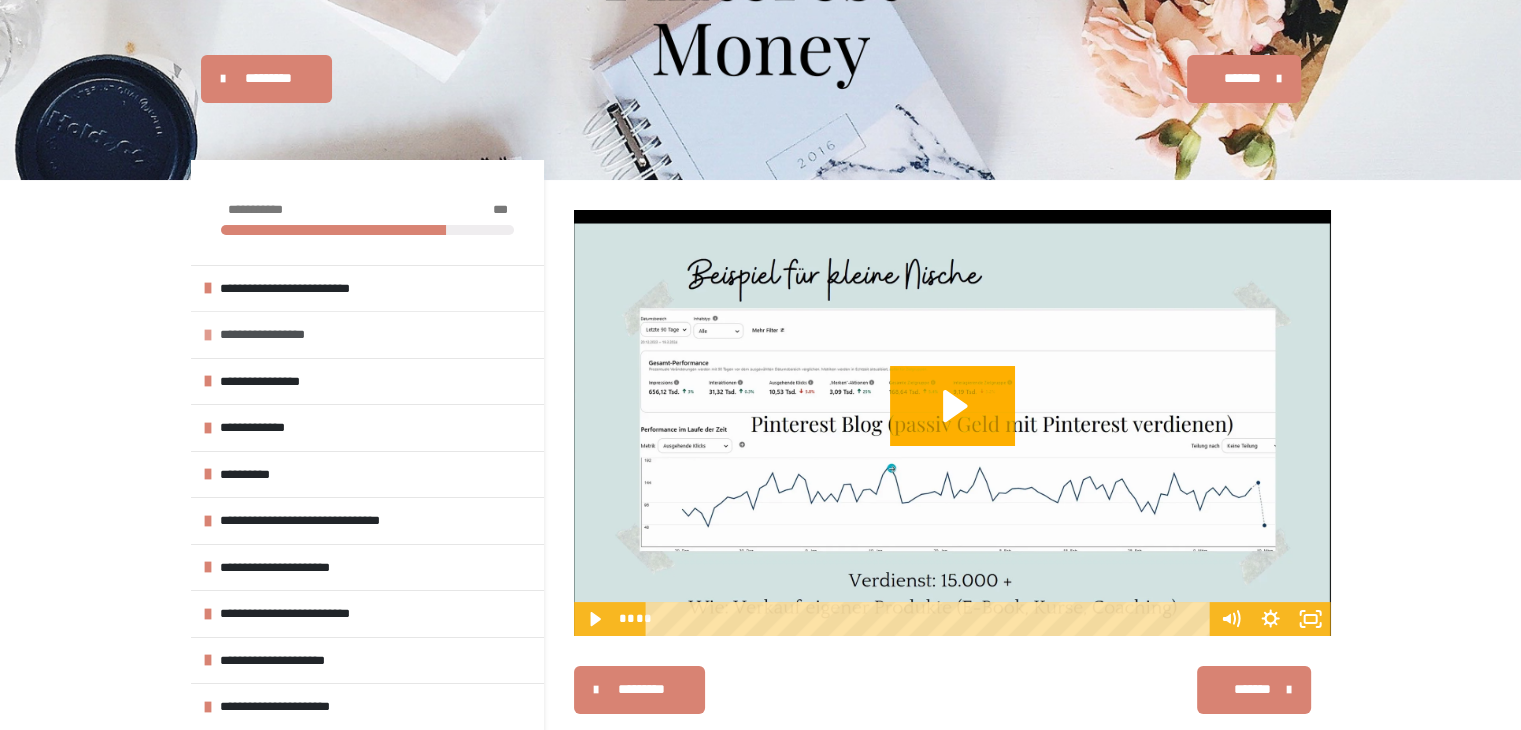 click on "**********" at bounding box center [275, 335] 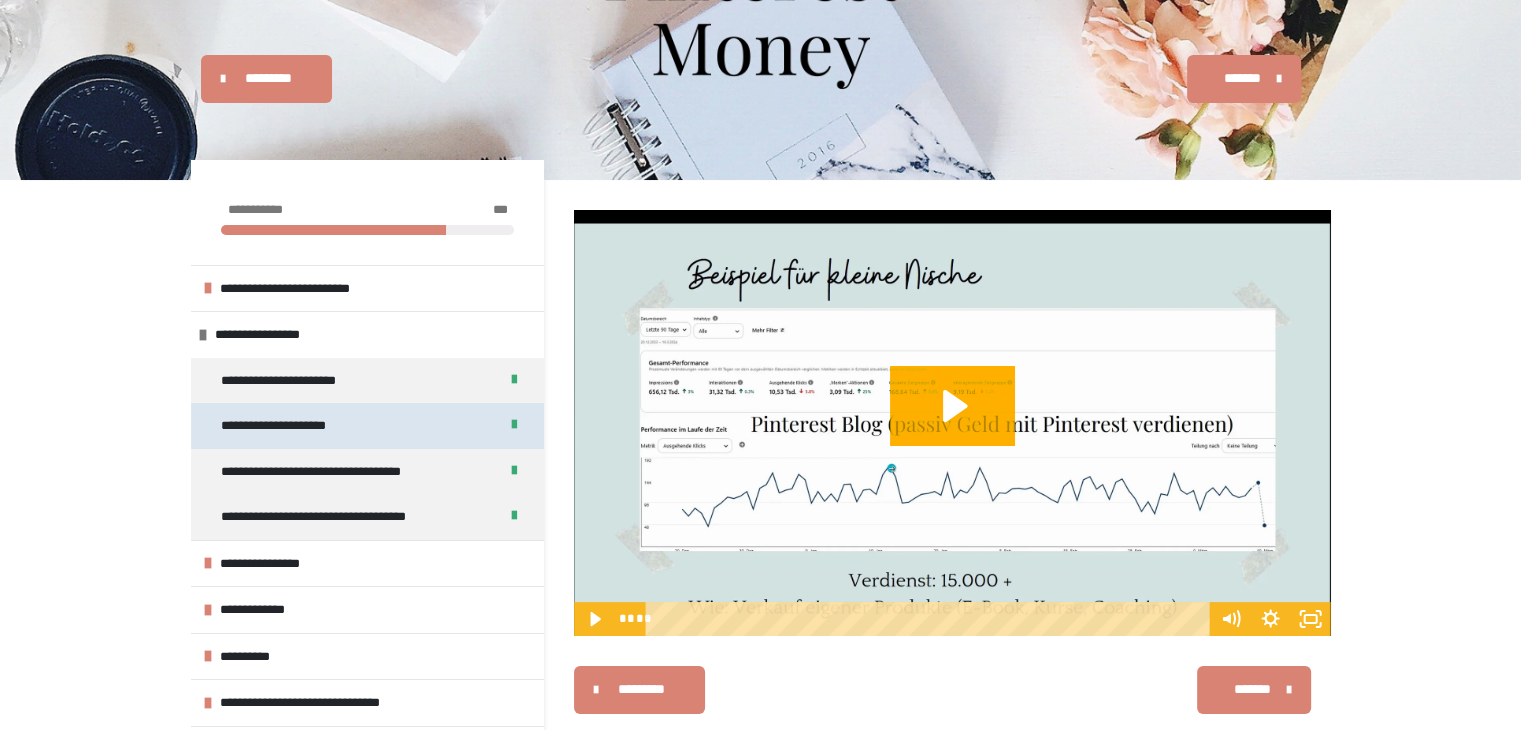click on "**********" at bounding box center [287, 426] 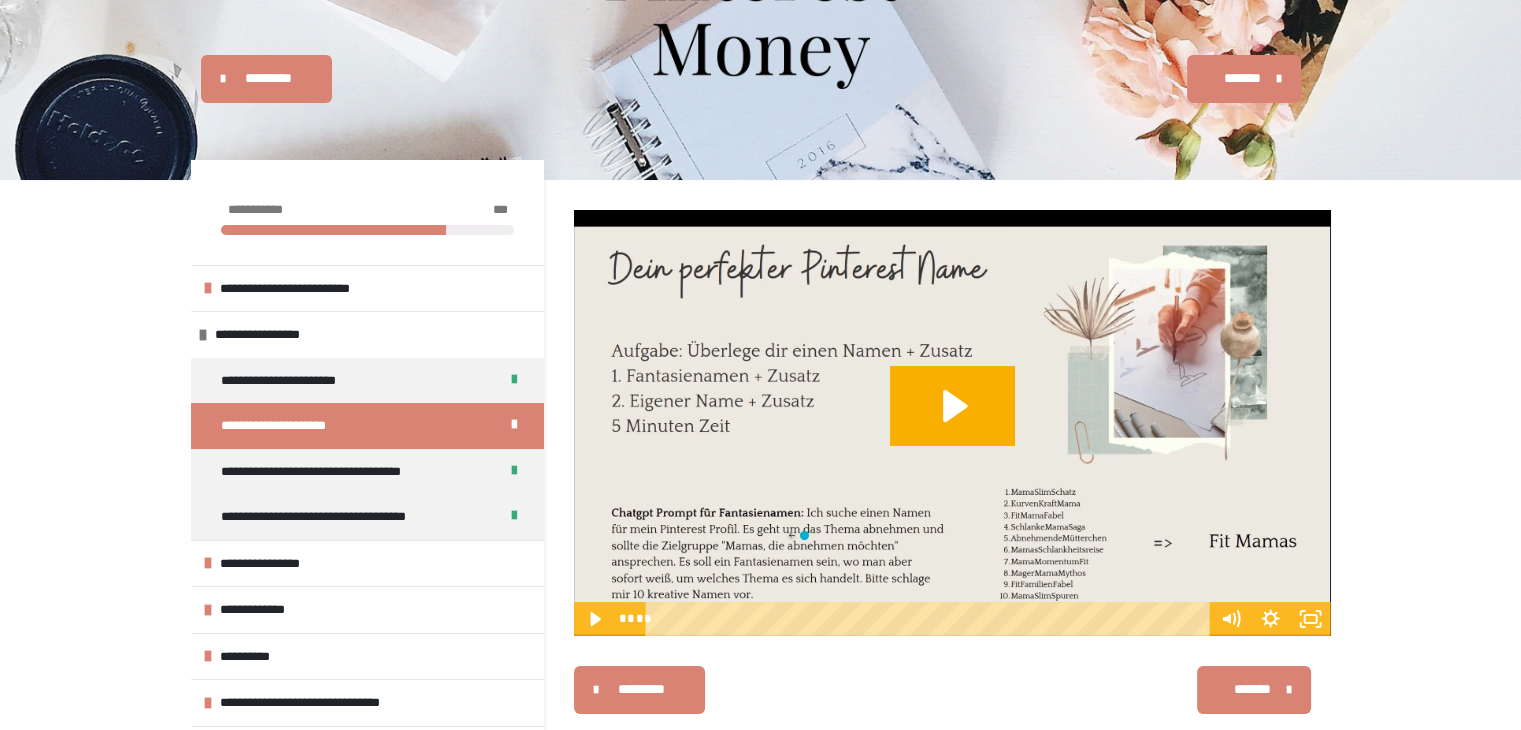 click at bounding box center [930, 619] 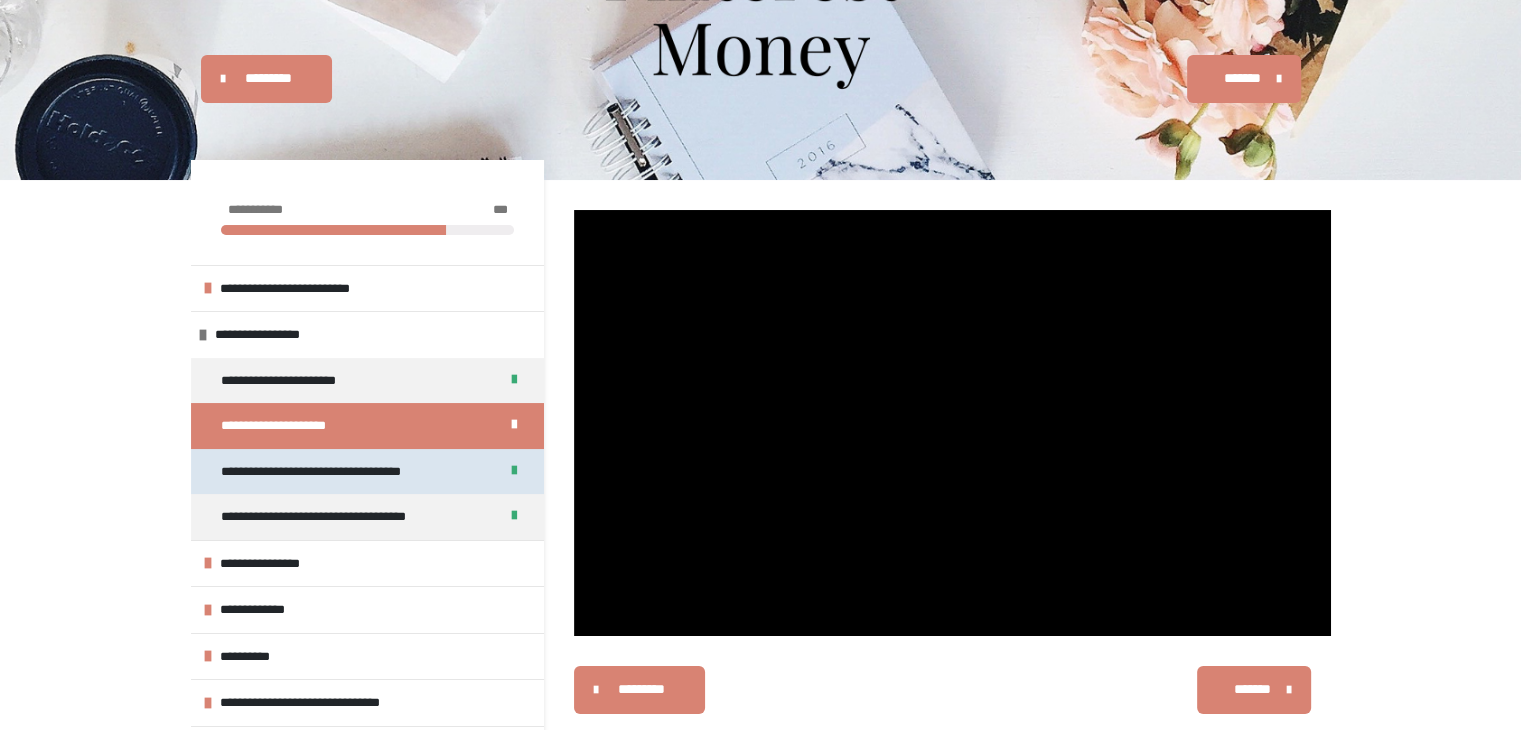 click on "**********" at bounding box center [341, 472] 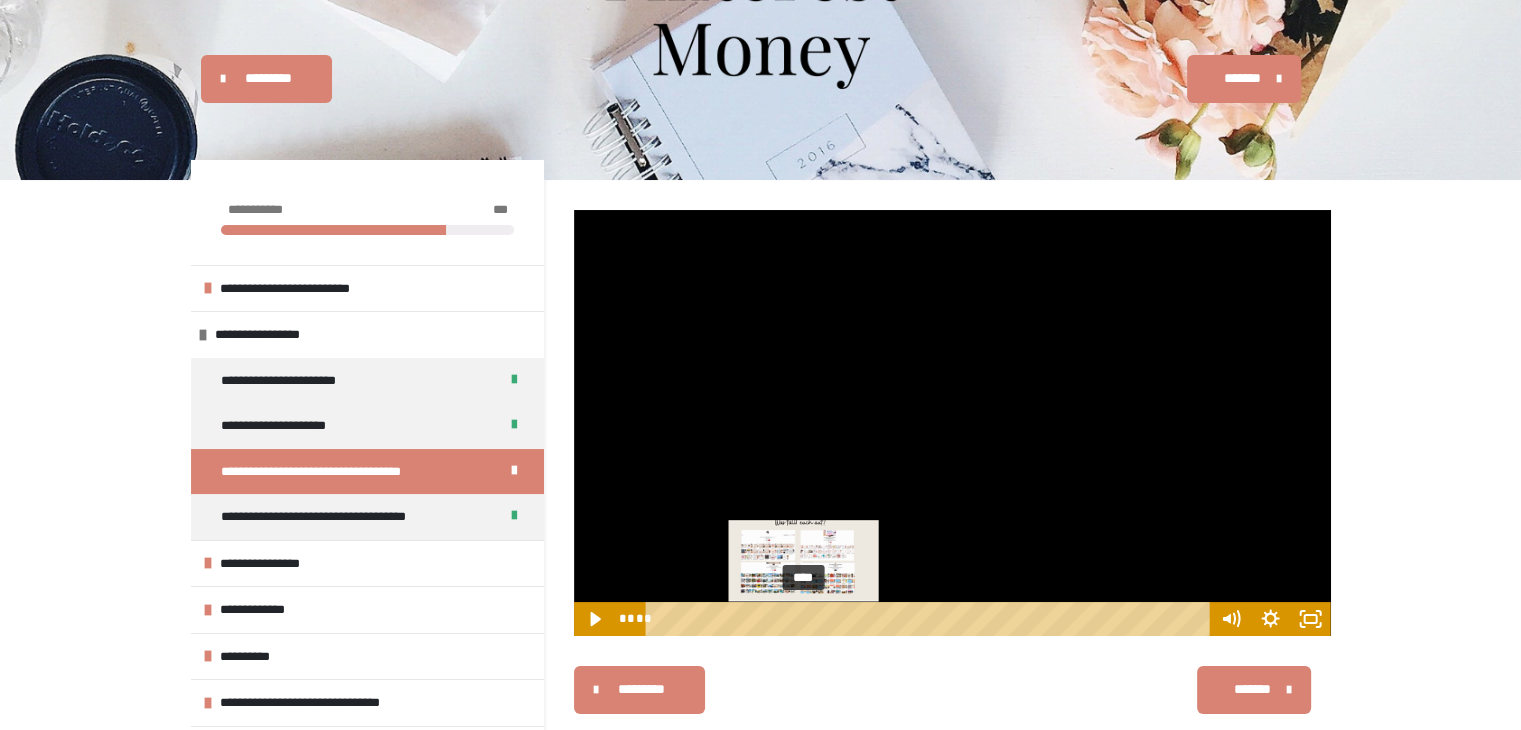 click on "****" at bounding box center [930, 619] 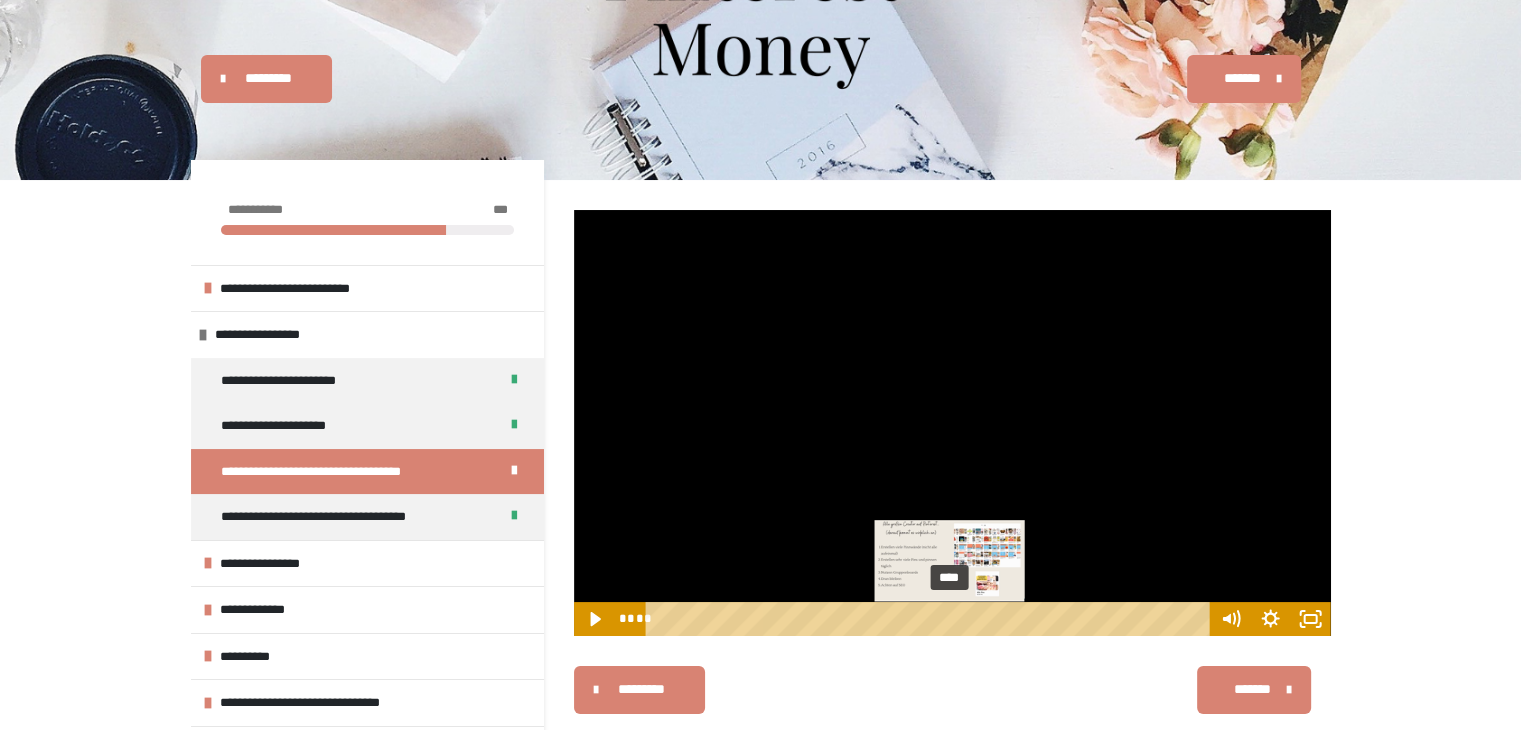 click on "****" at bounding box center (930, 619) 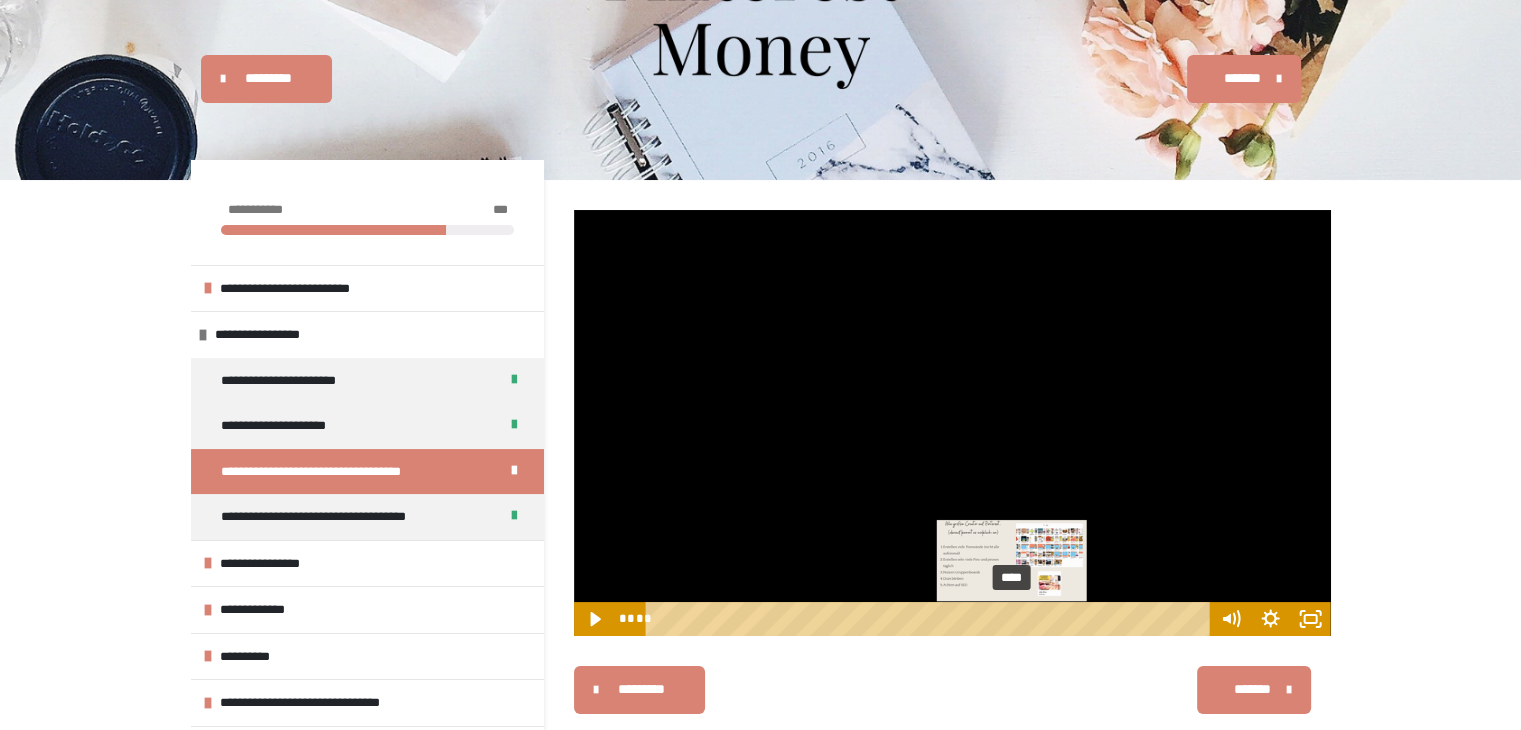 click on "****" at bounding box center [930, 619] 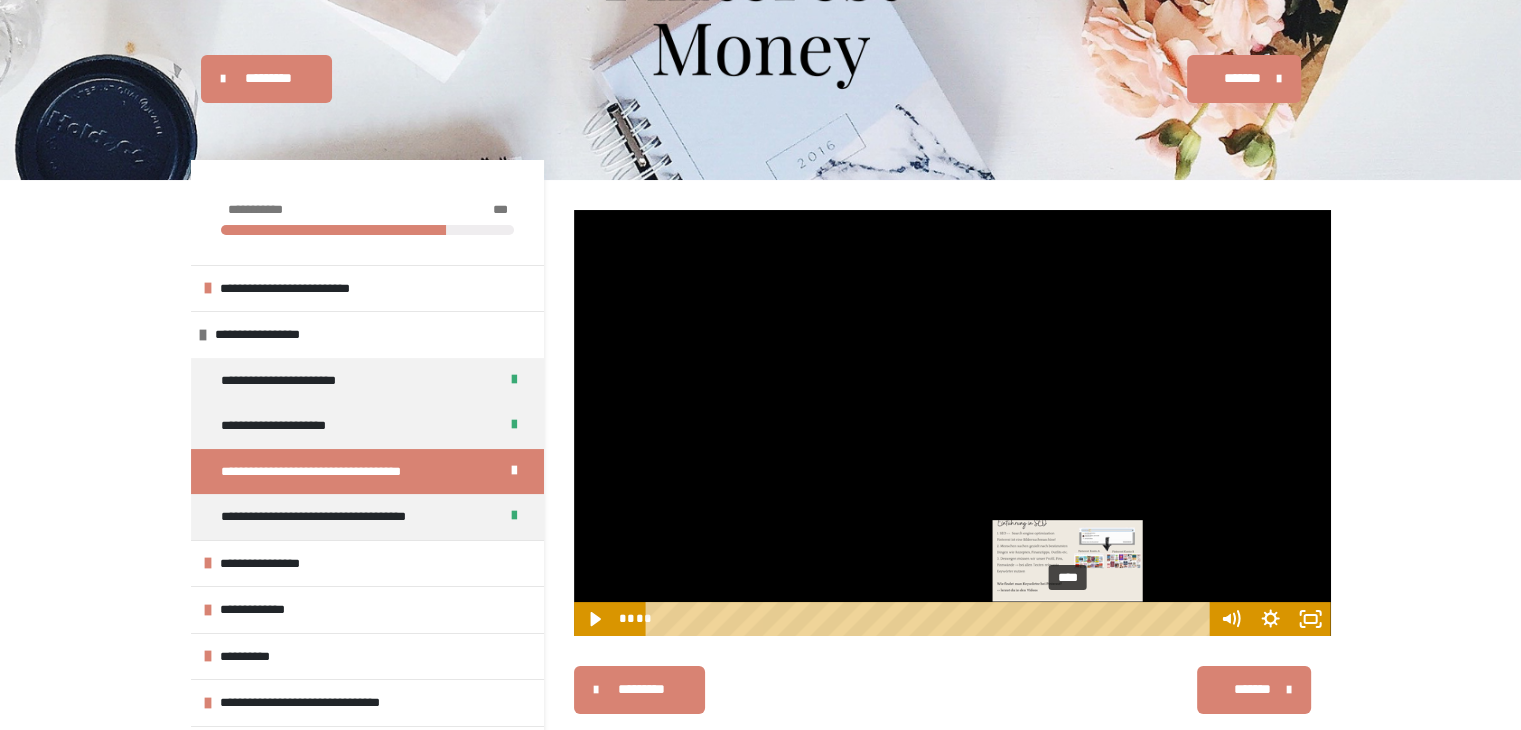 click on "****" at bounding box center (930, 619) 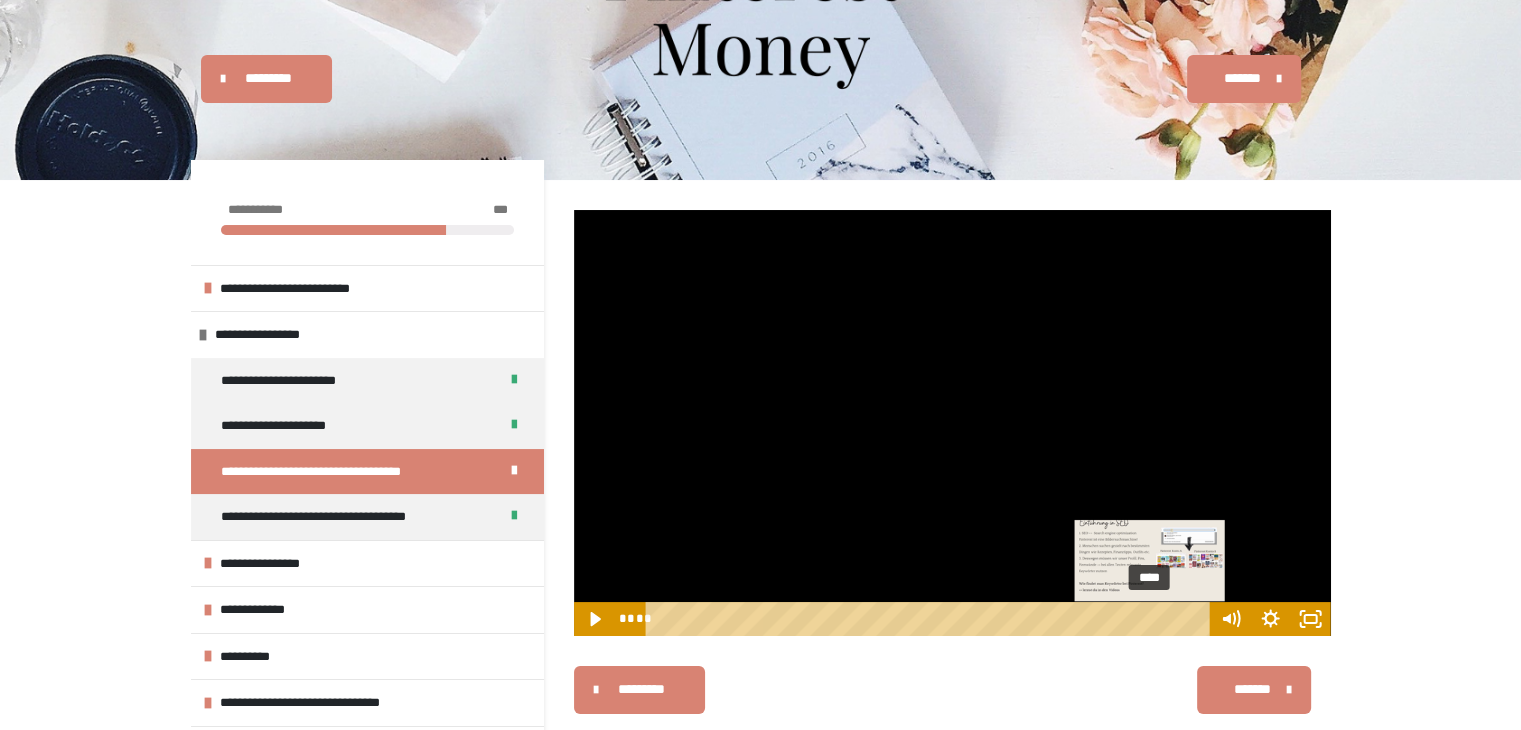 click on "****" at bounding box center (930, 619) 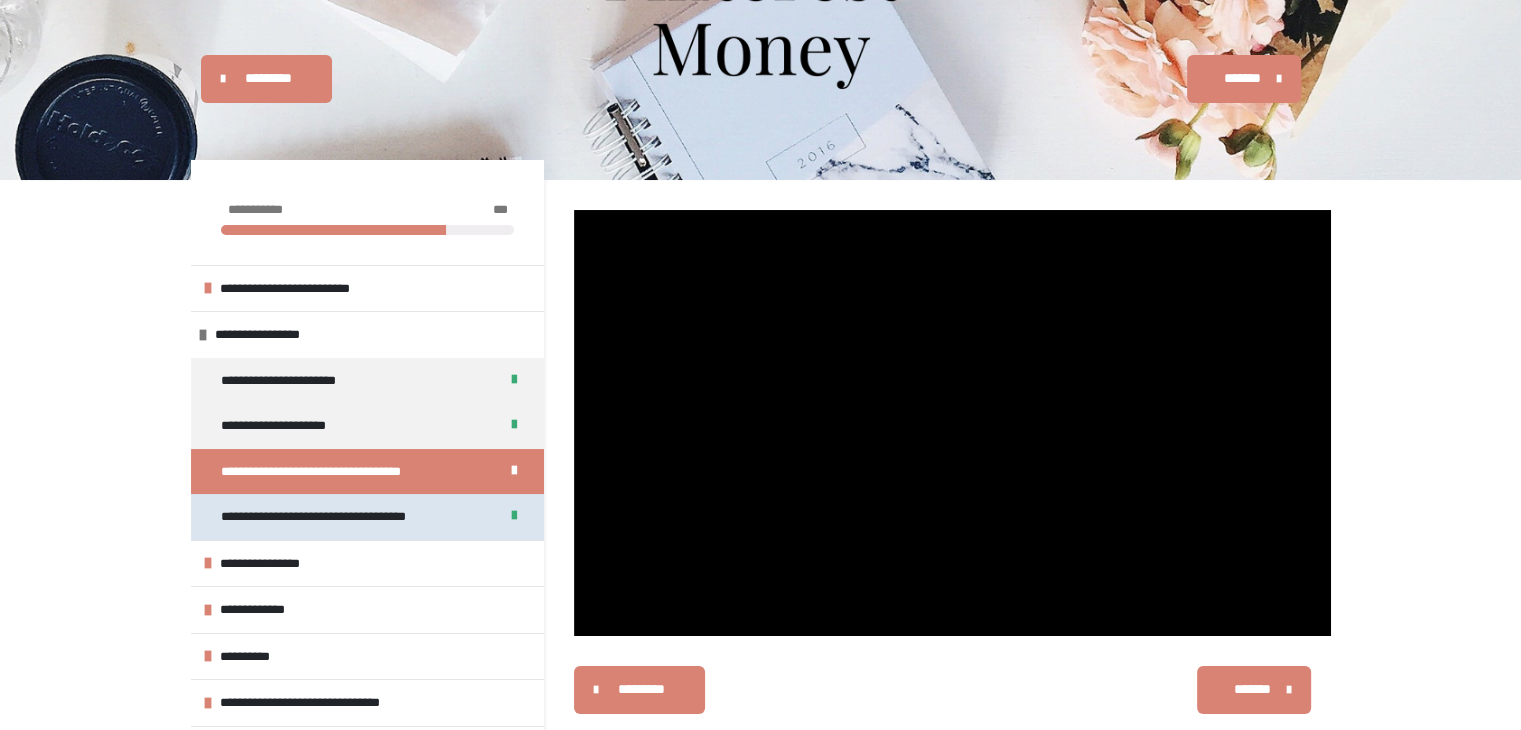 click on "**********" at bounding box center (340, 517) 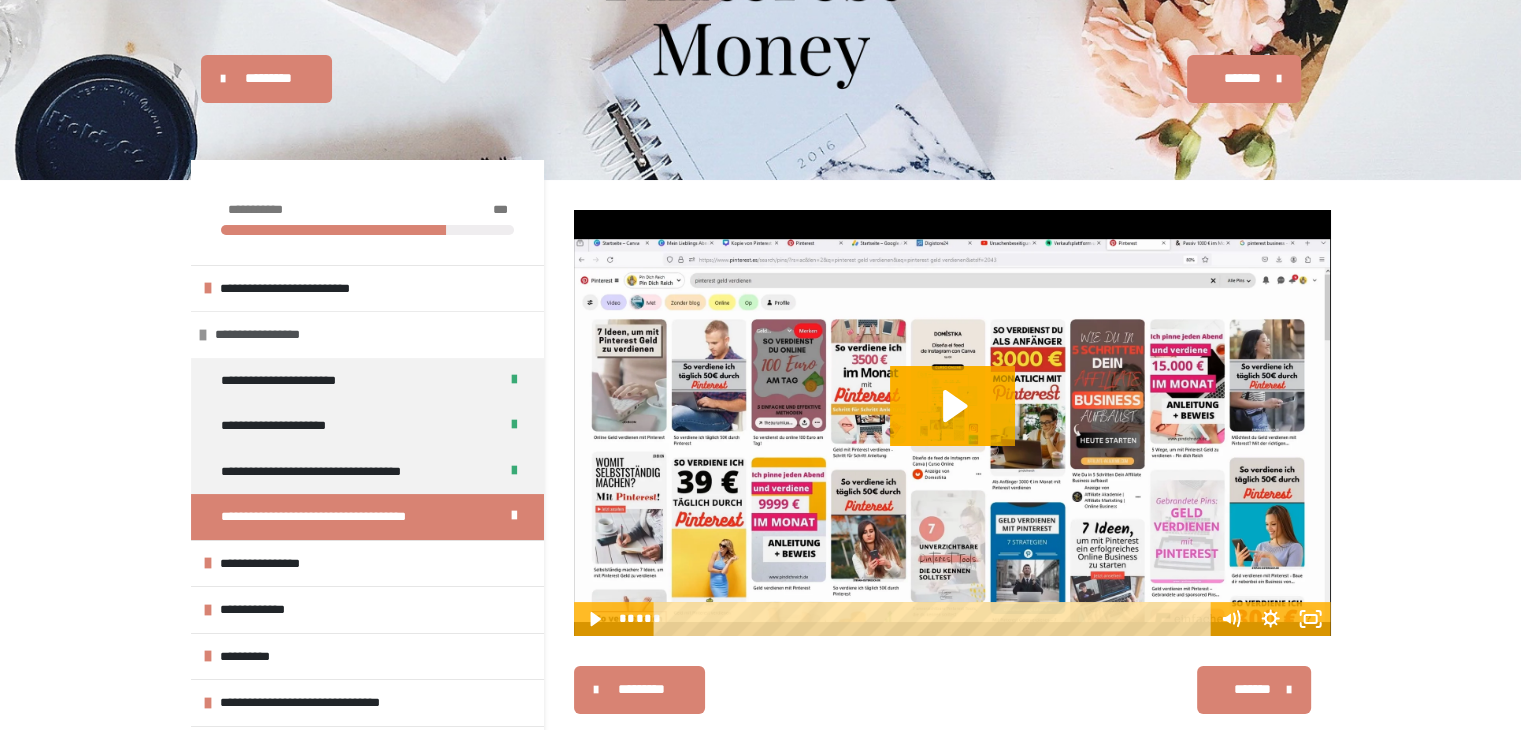 click on "**********" at bounding box center [270, 335] 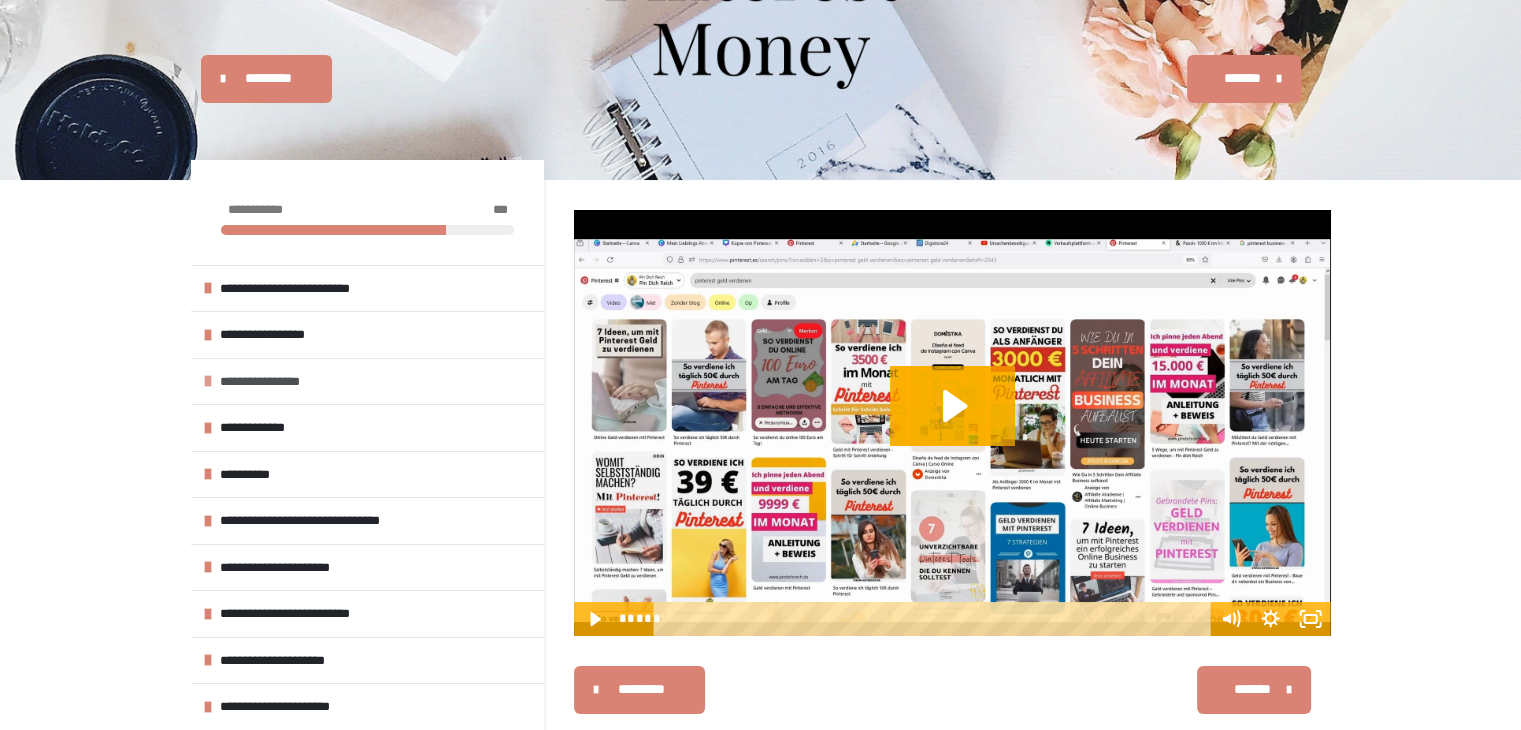 click on "**********" at bounding box center [270, 382] 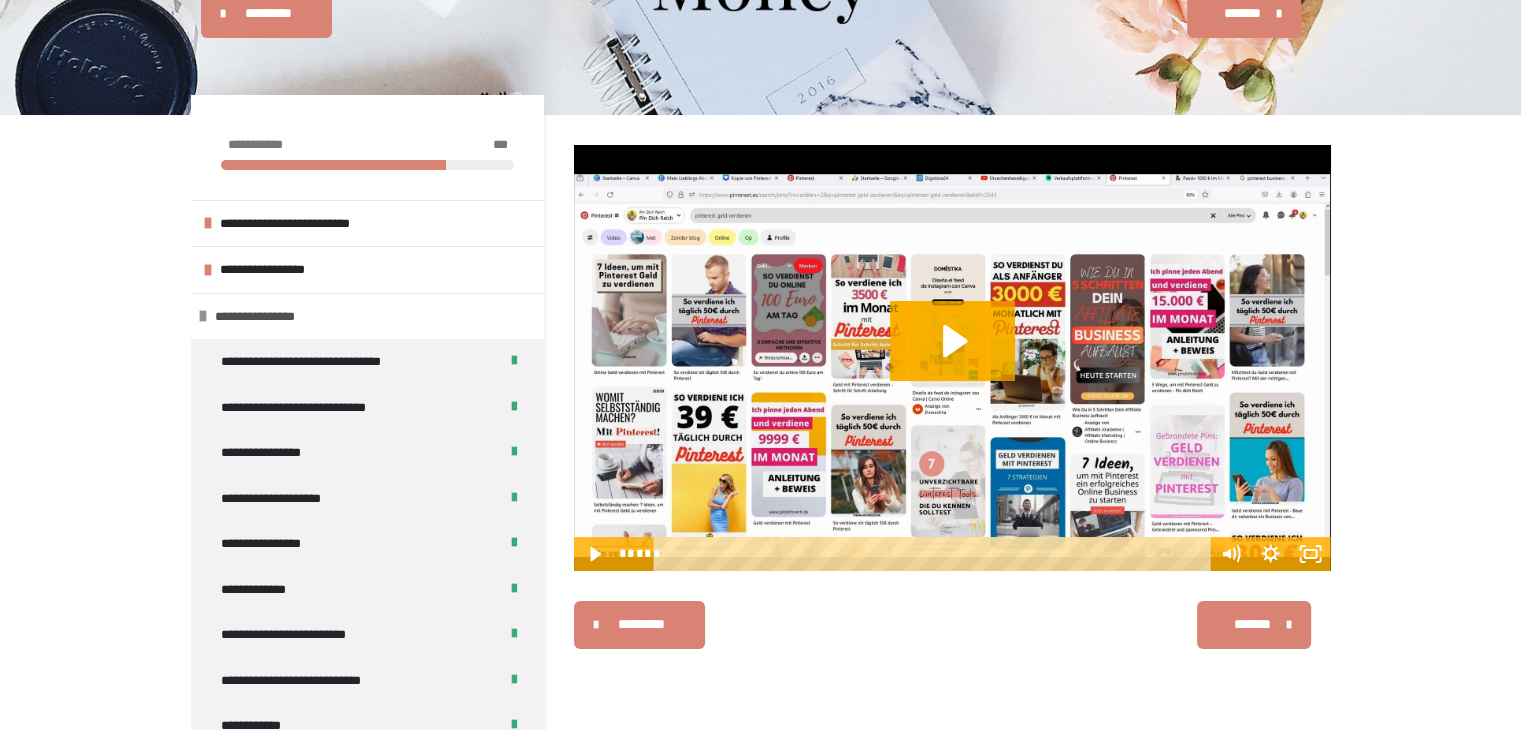 scroll, scrollTop: 200, scrollLeft: 0, axis: vertical 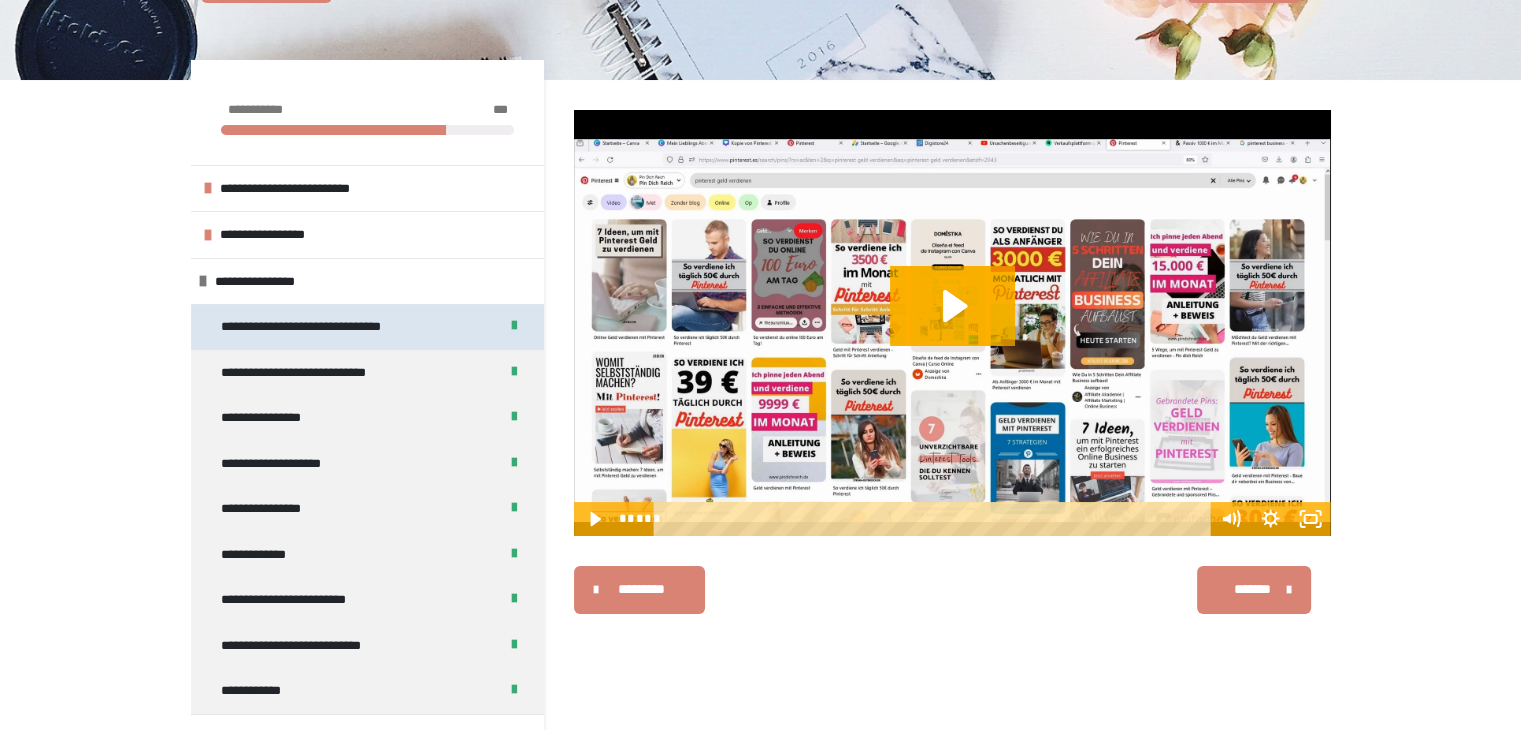 click on "**********" at bounding box center [320, 327] 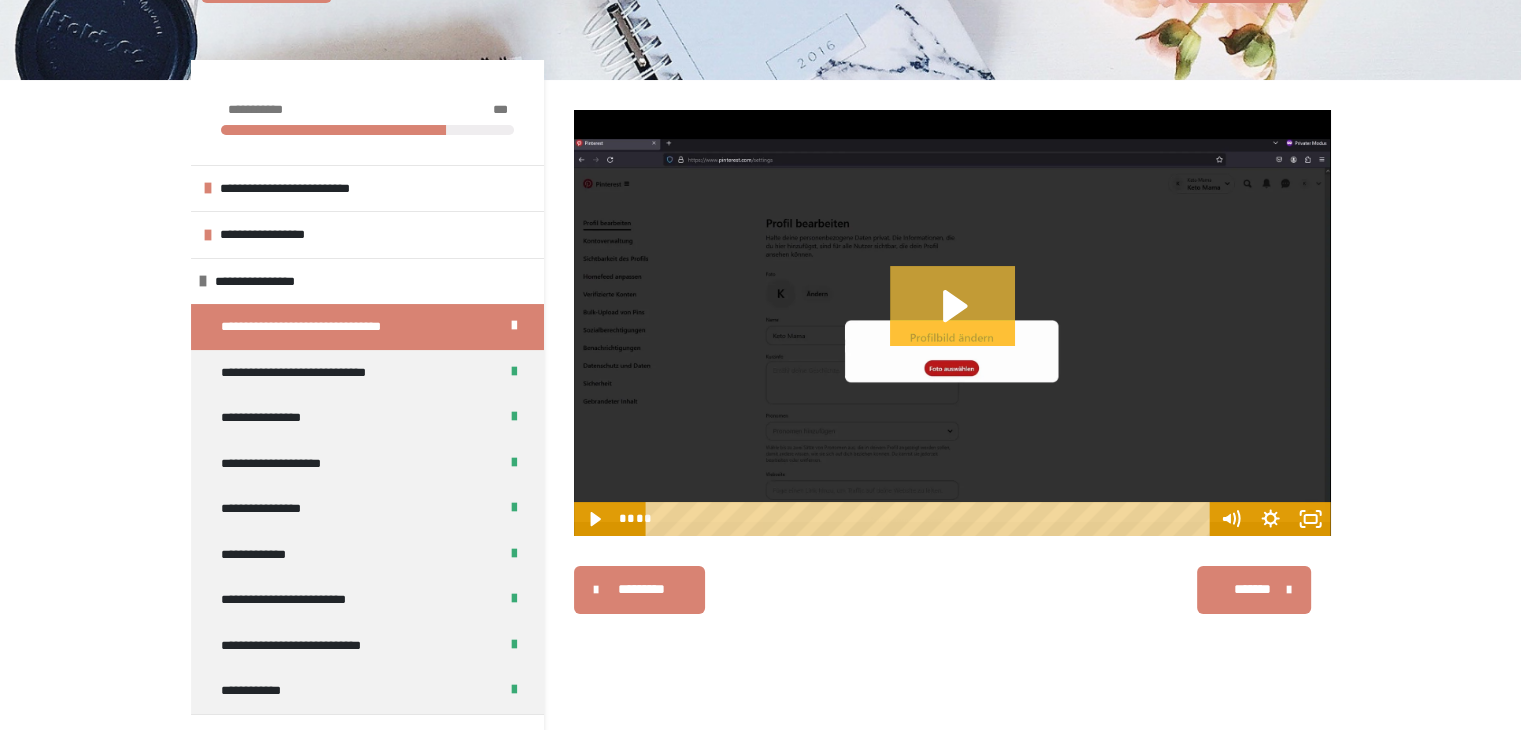 click 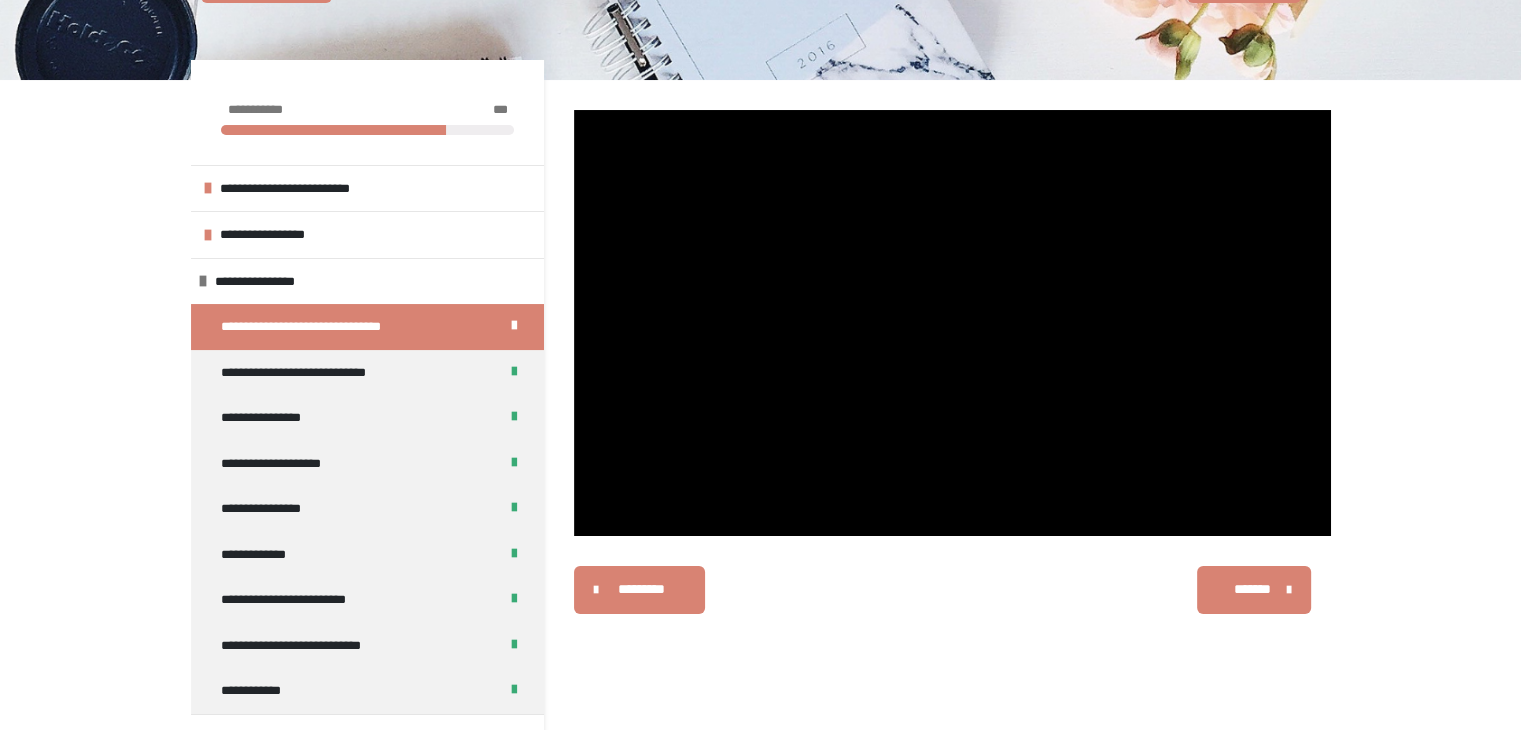 click on "********* ******** *******" at bounding box center (952, 590) 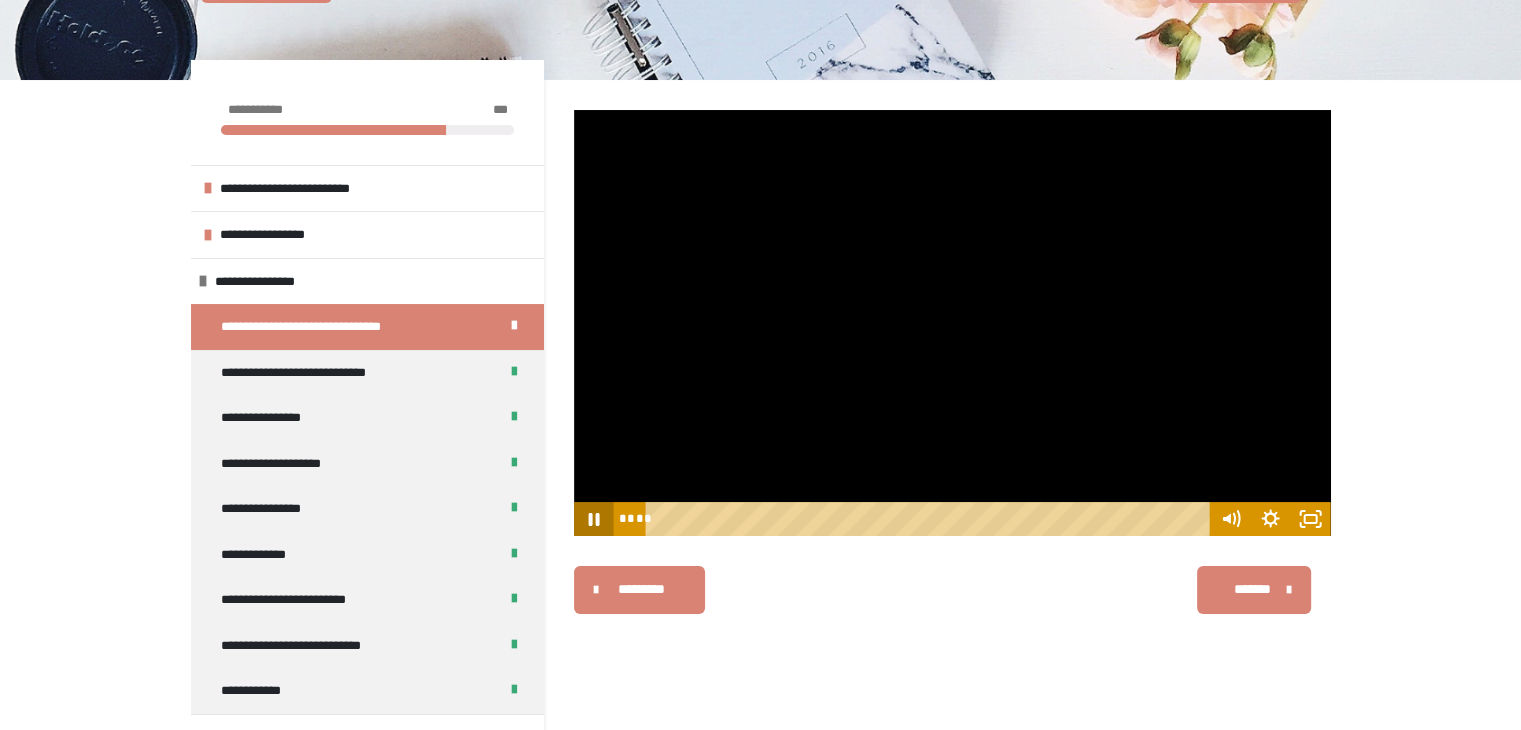 click 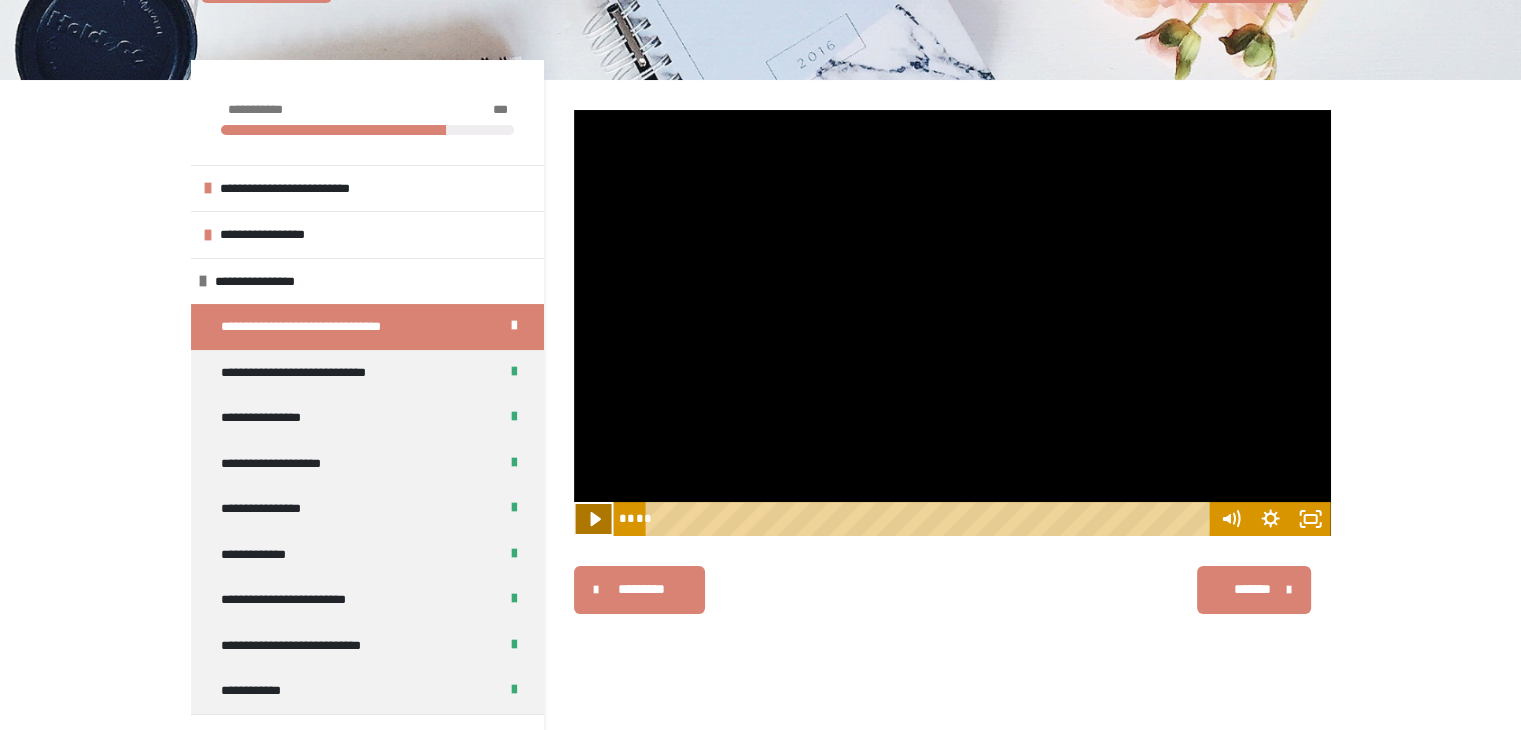 click 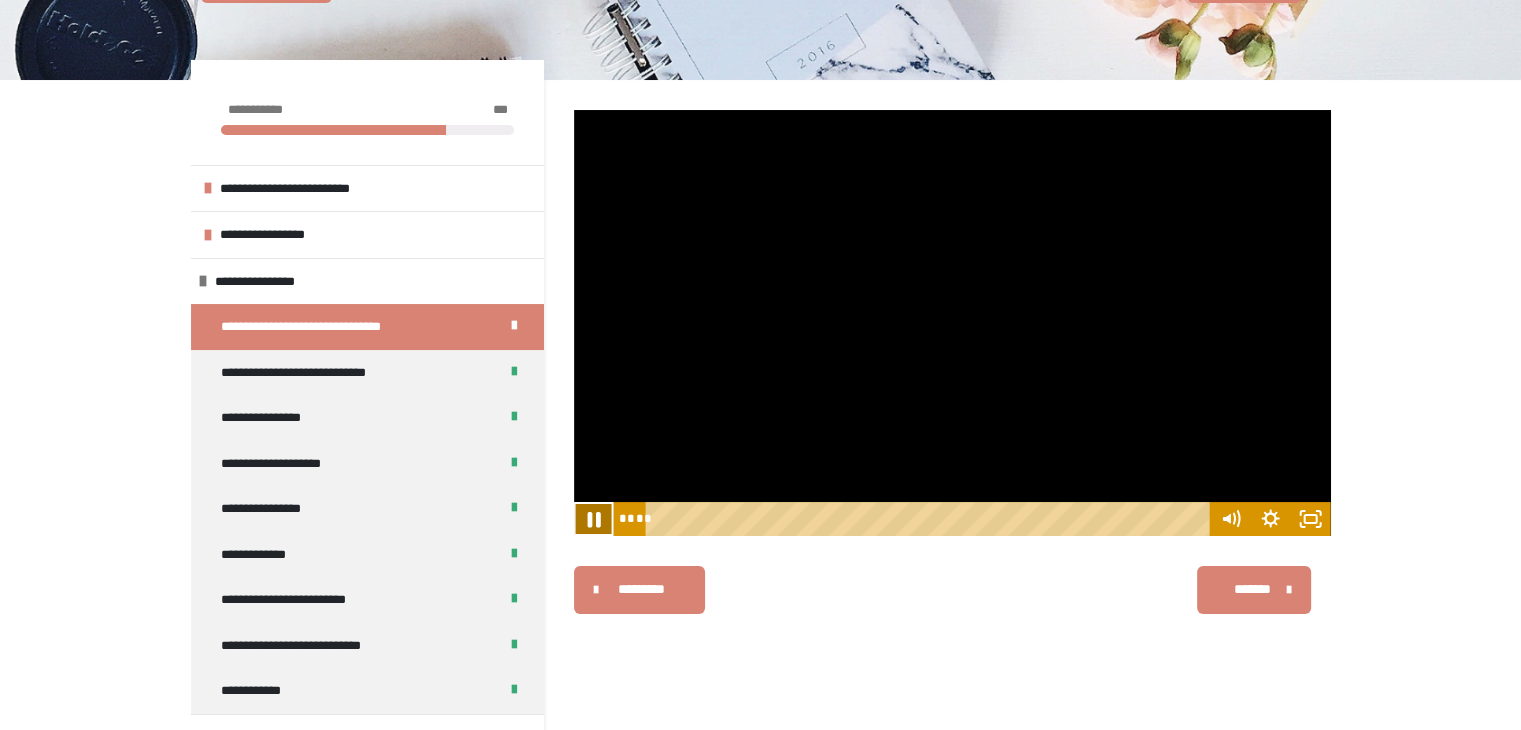 click 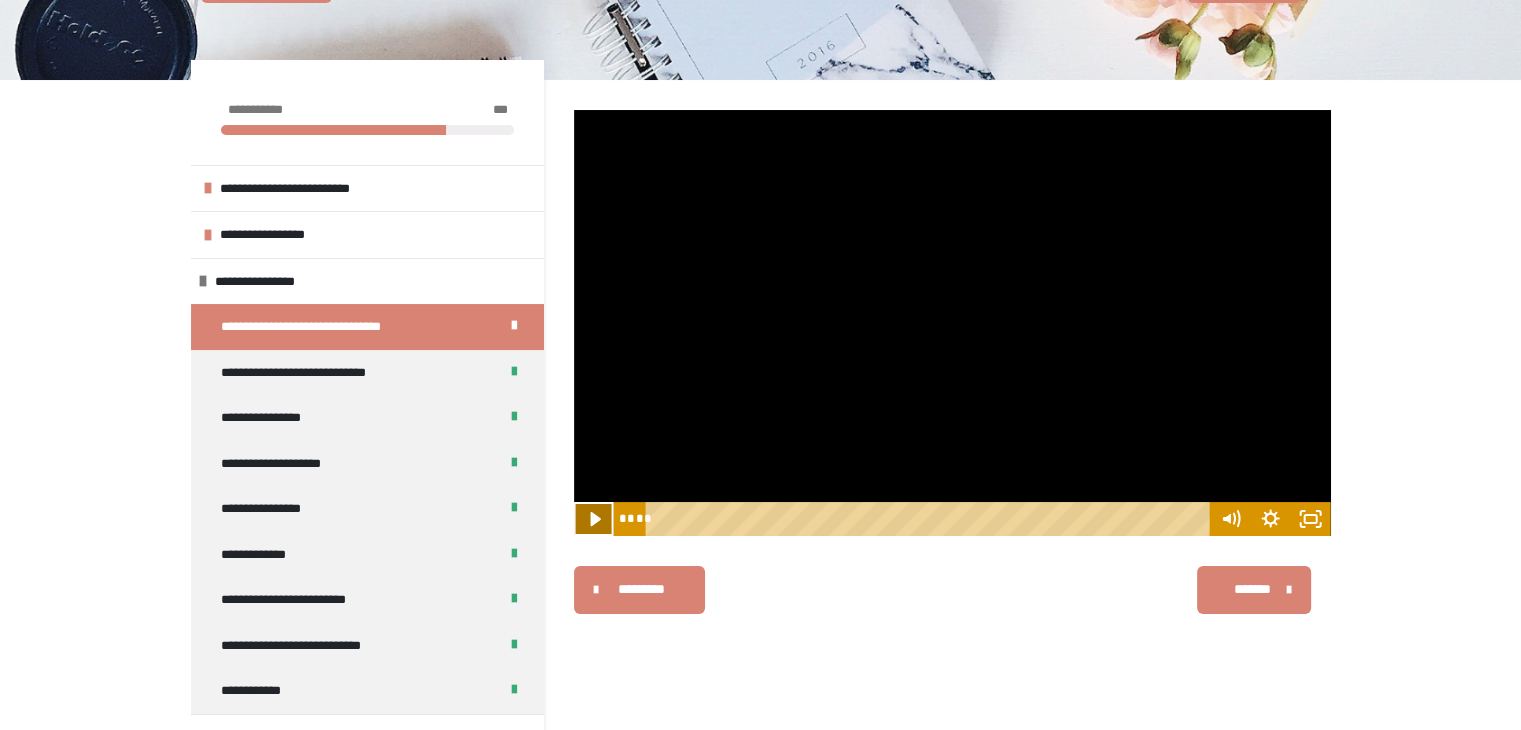 click 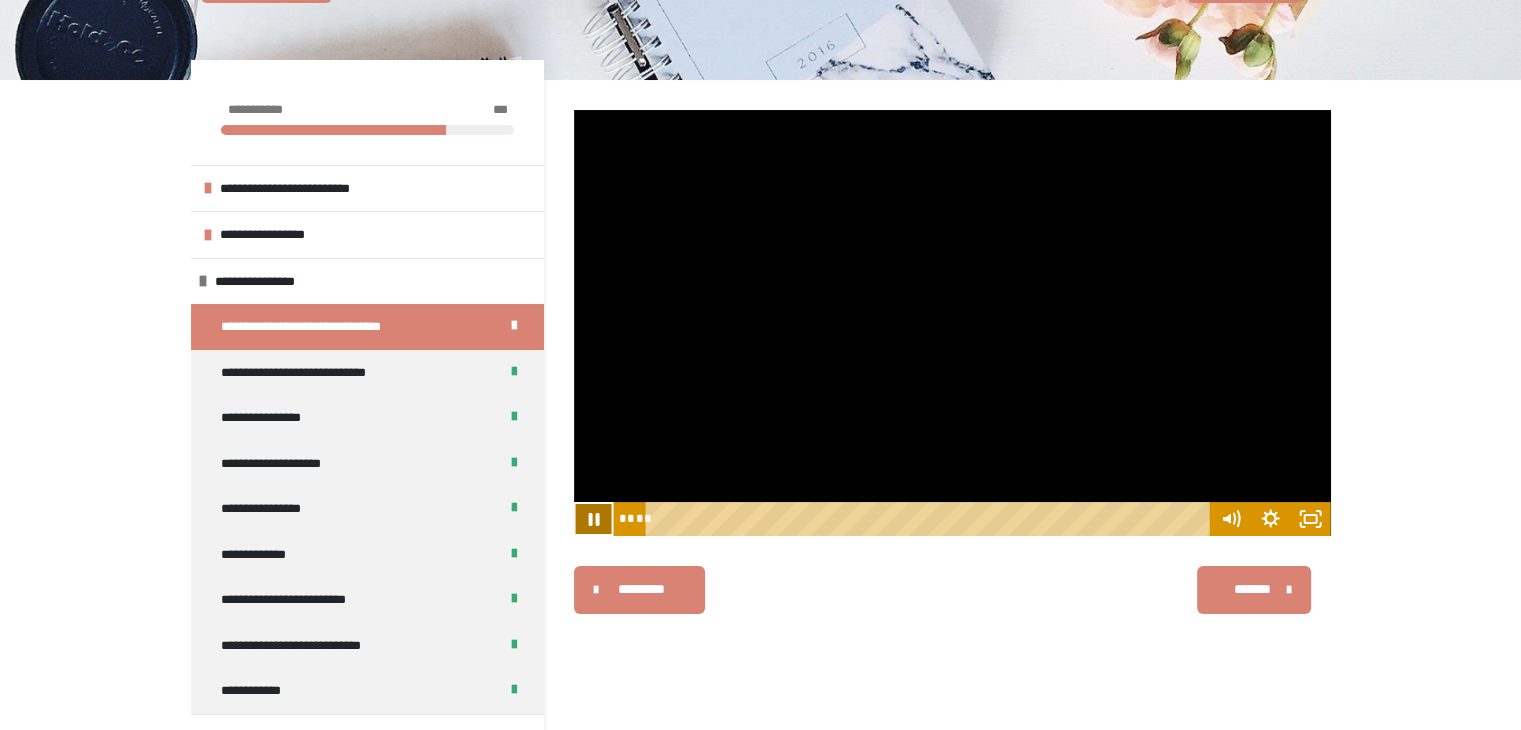 click 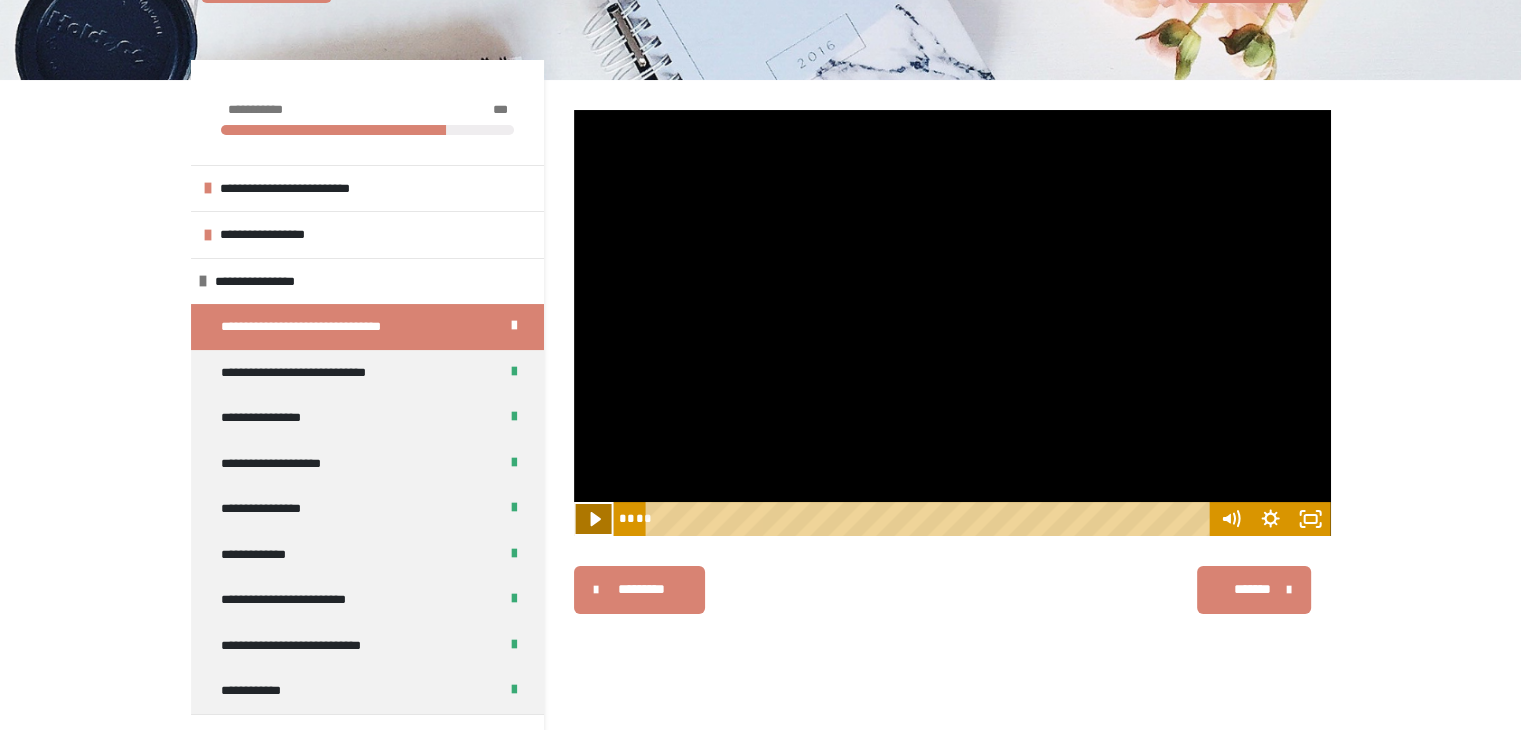 click 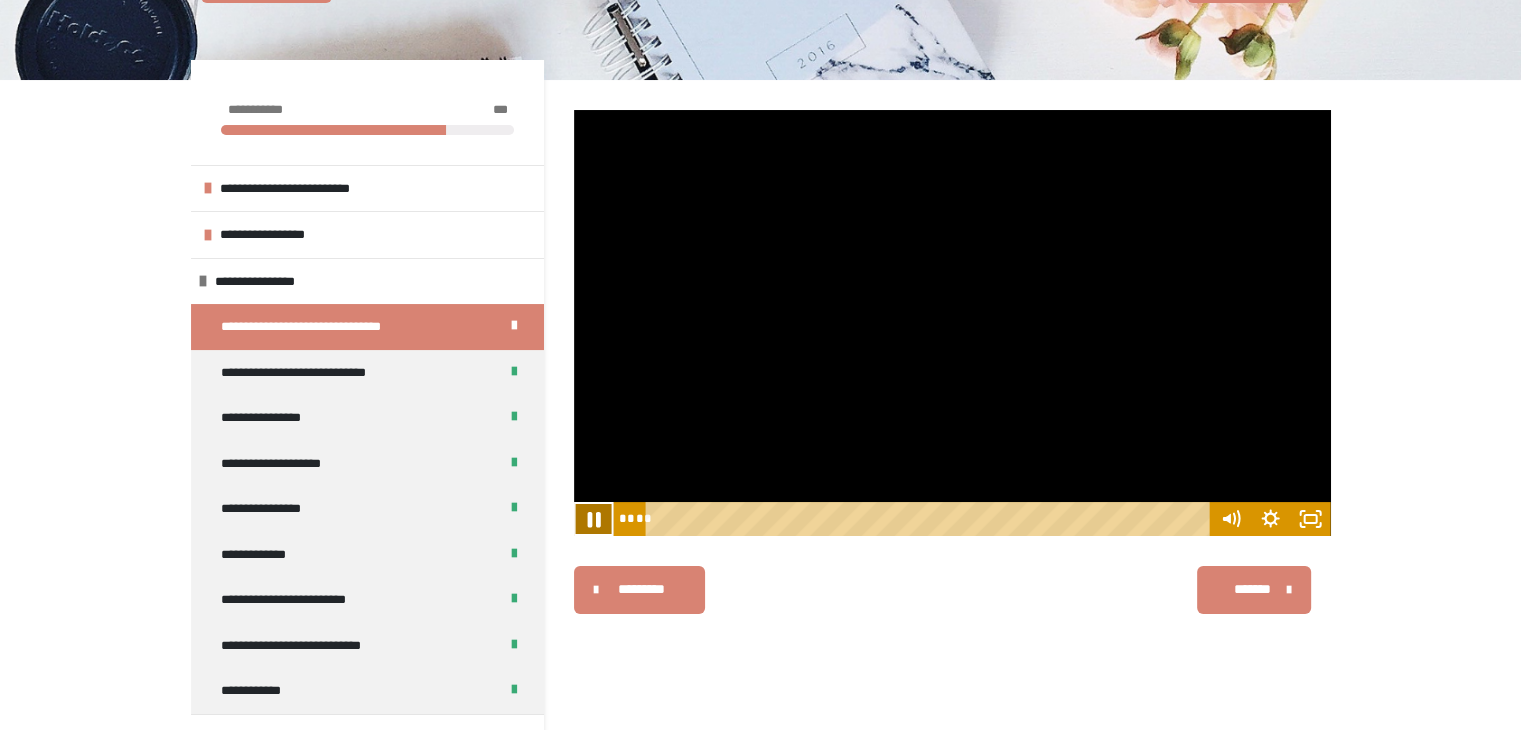 click 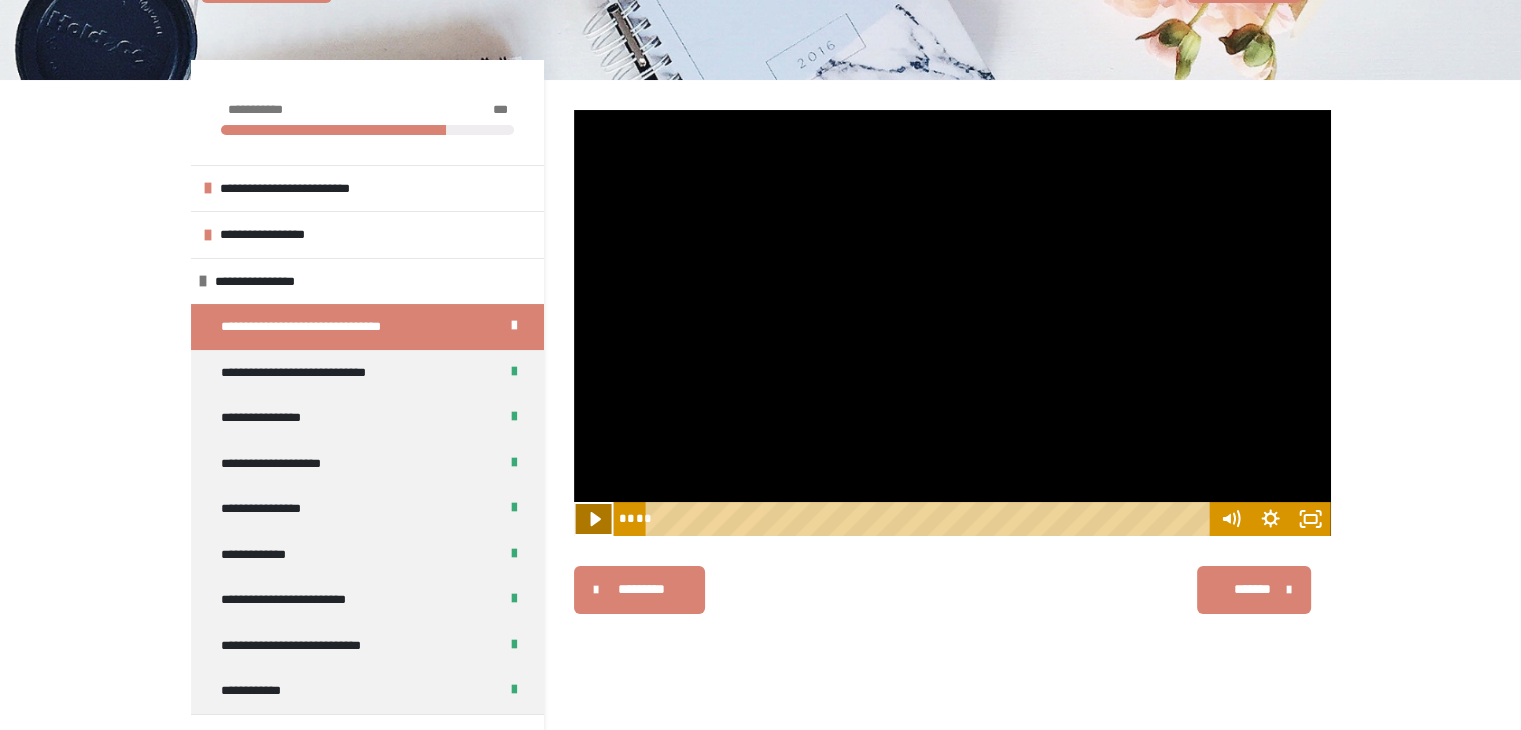 click 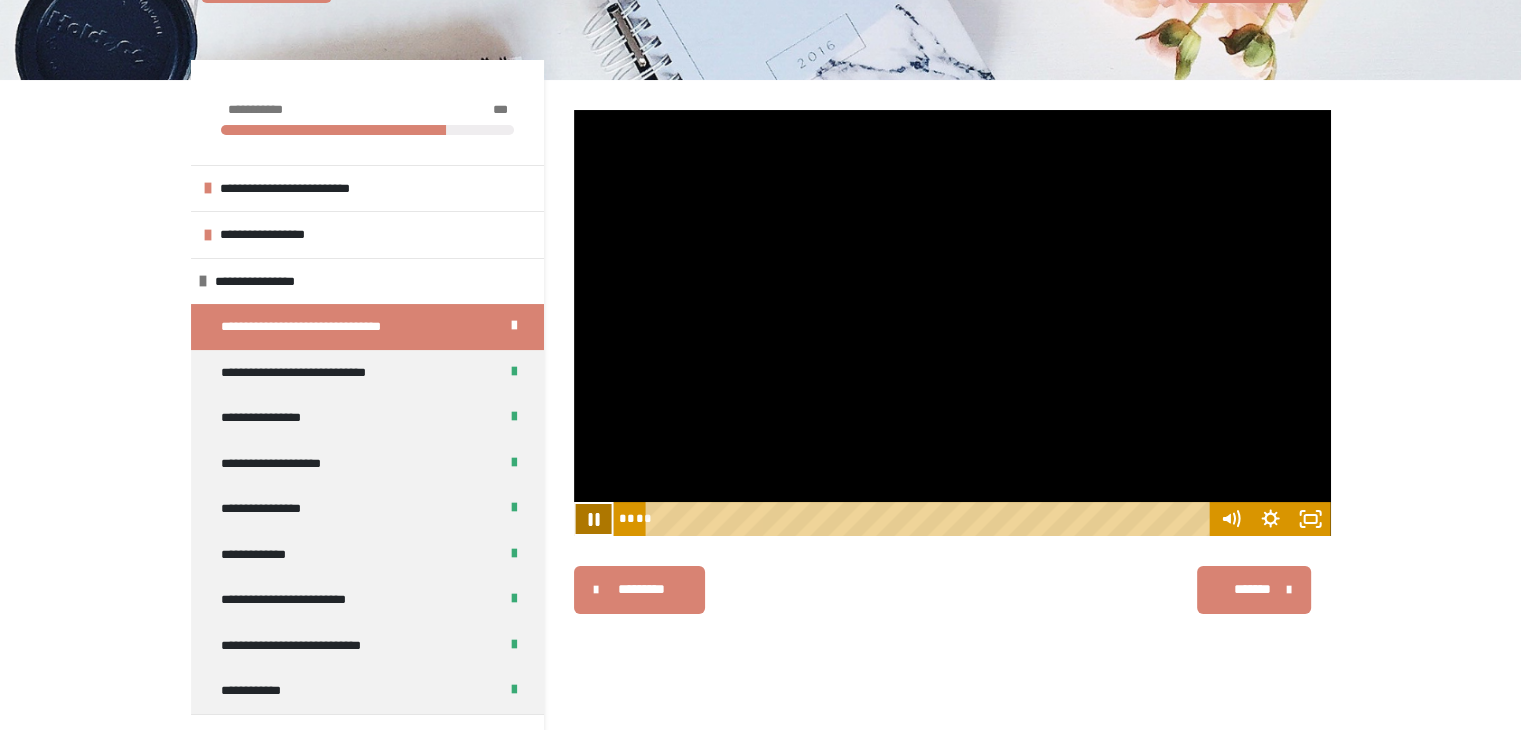 click 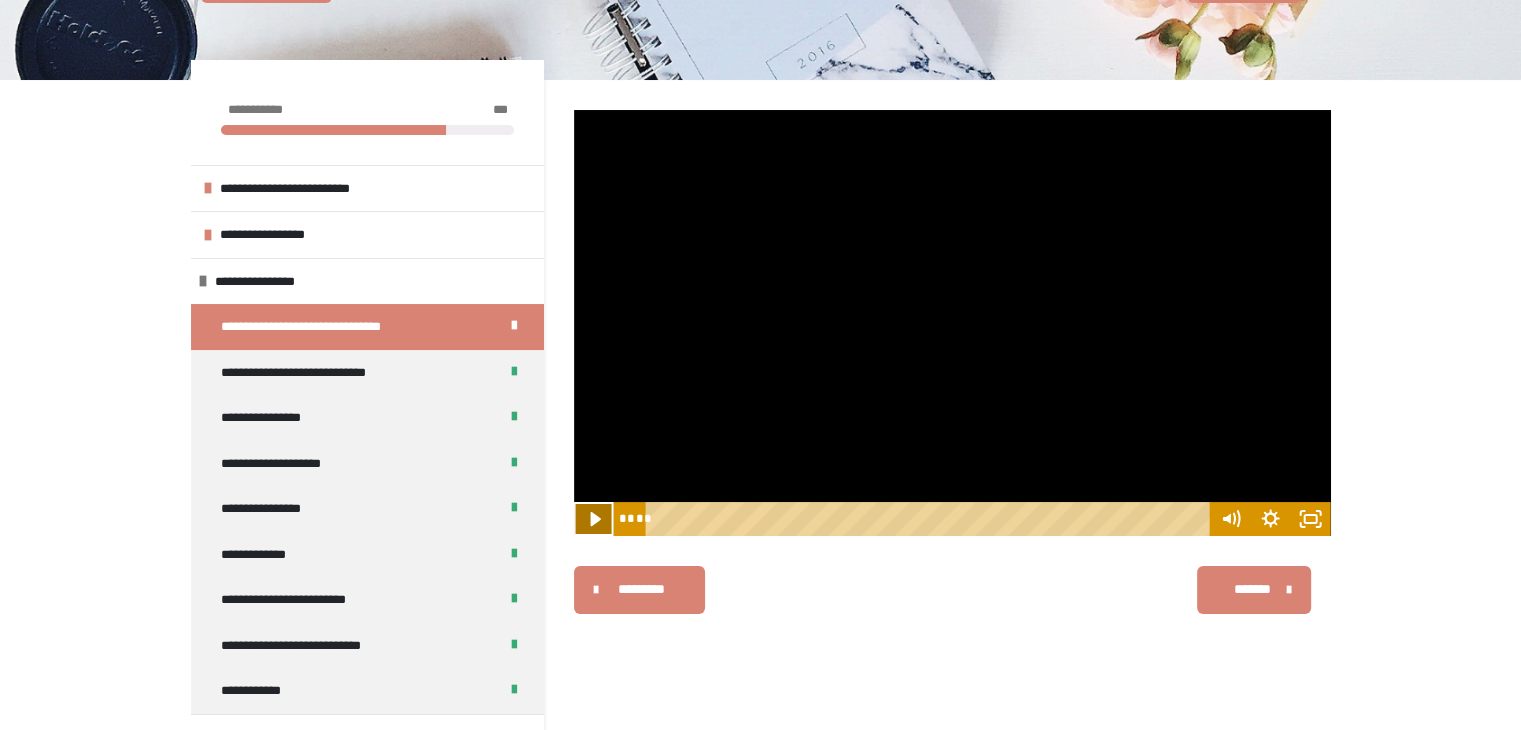 click 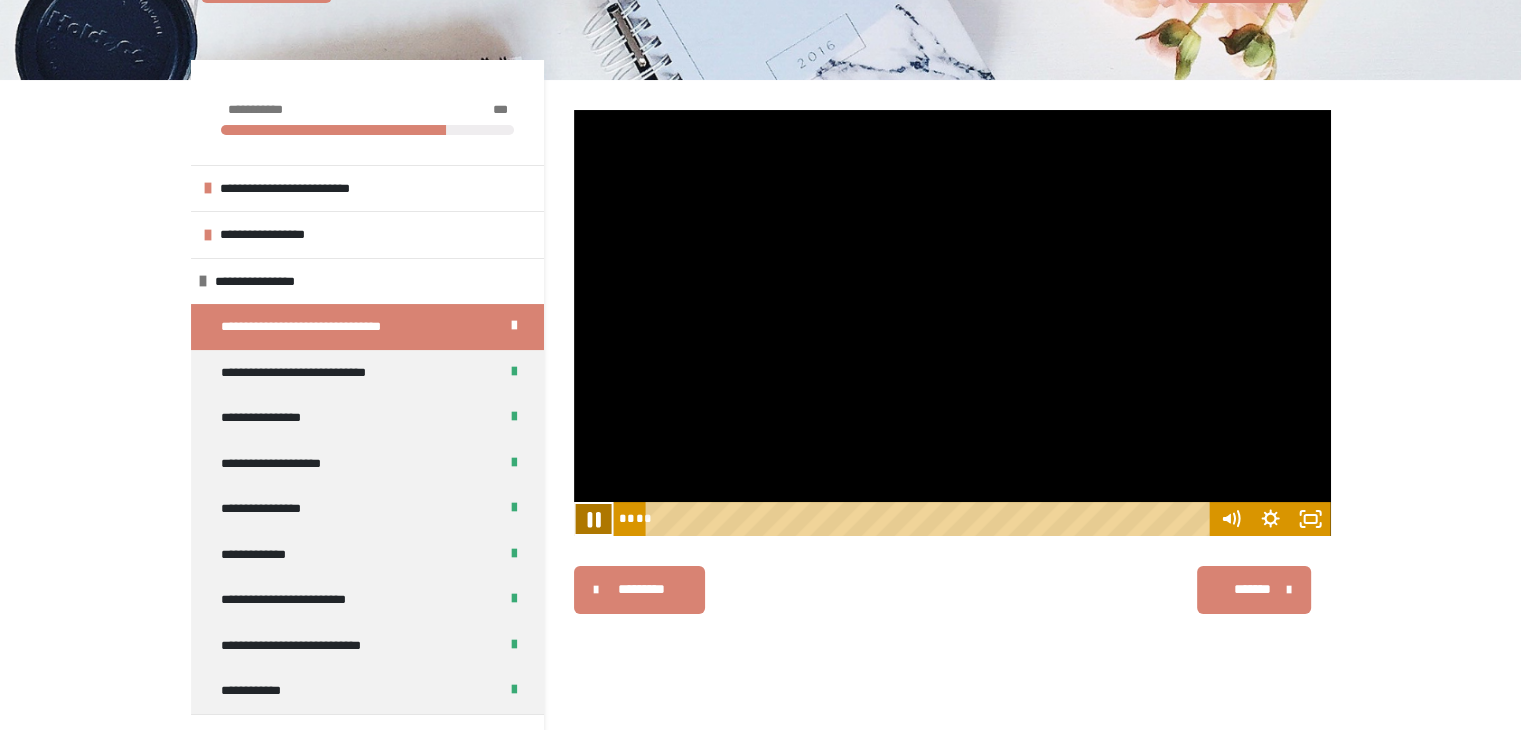 click 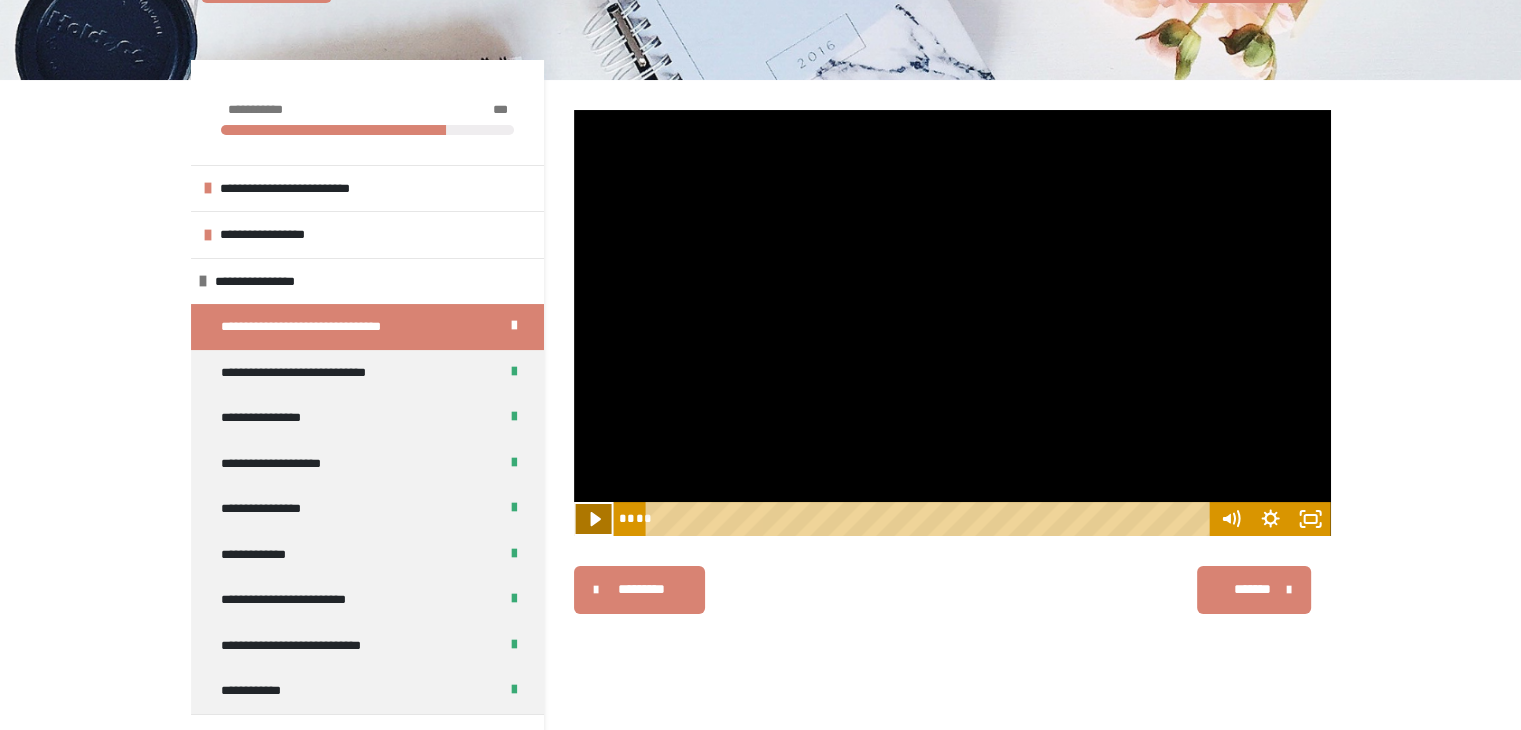 click 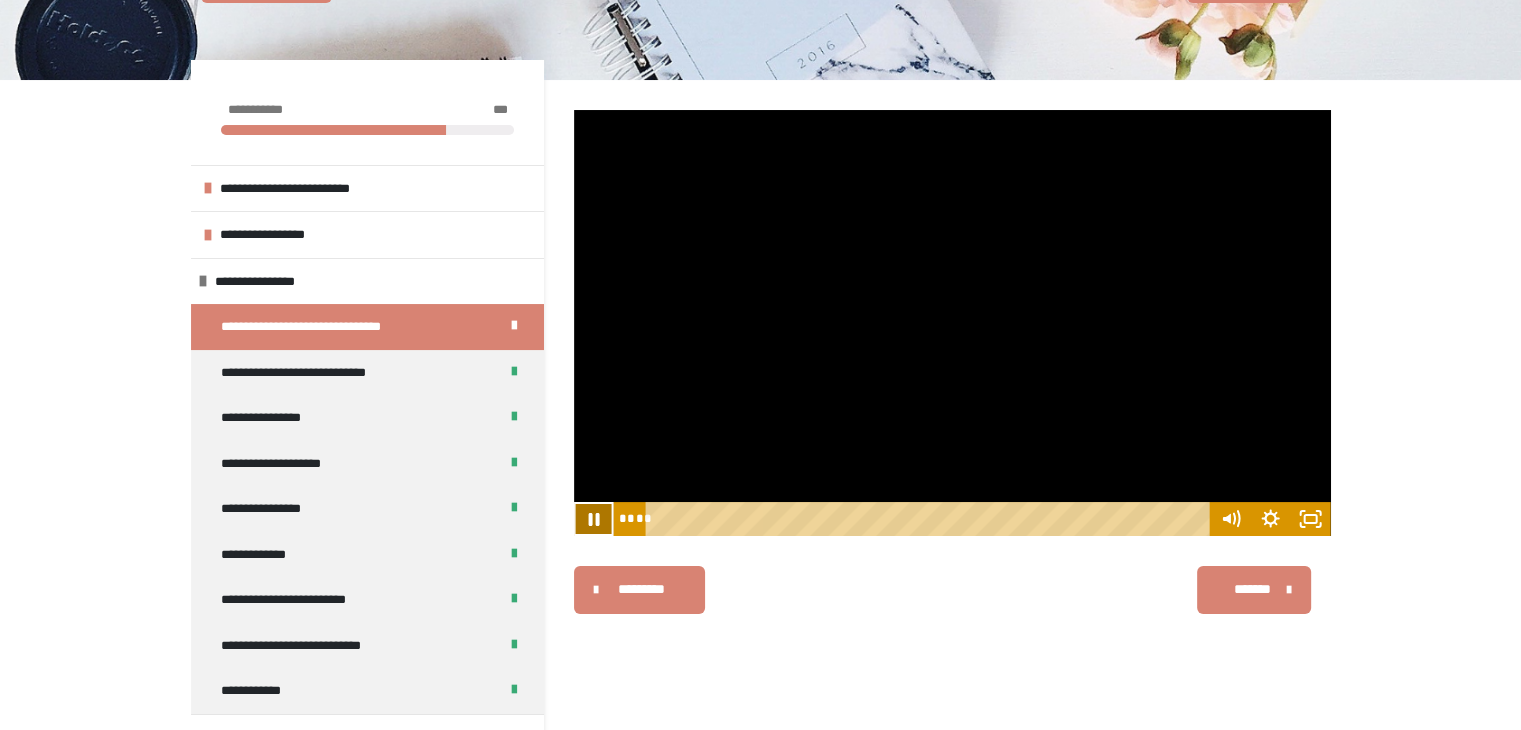 click 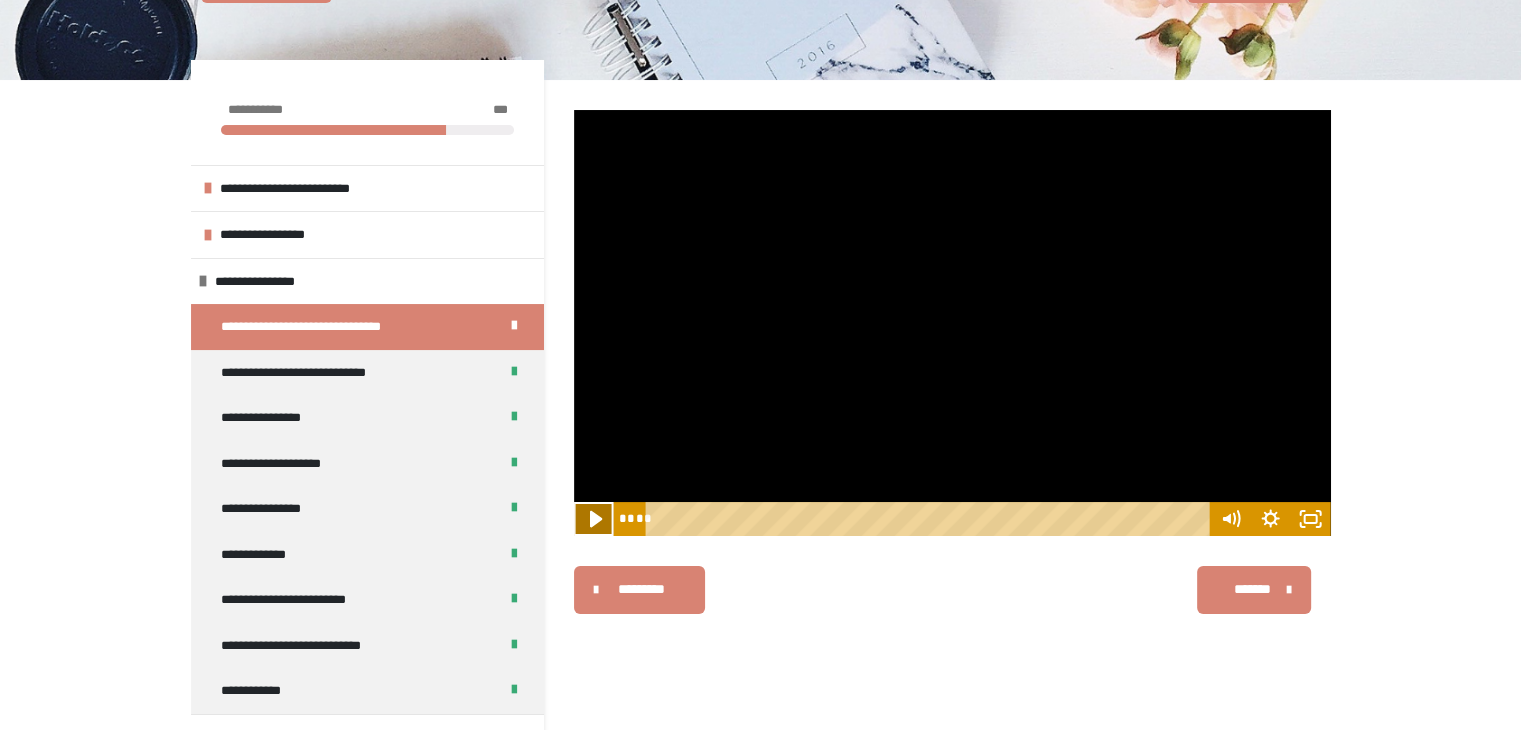 click 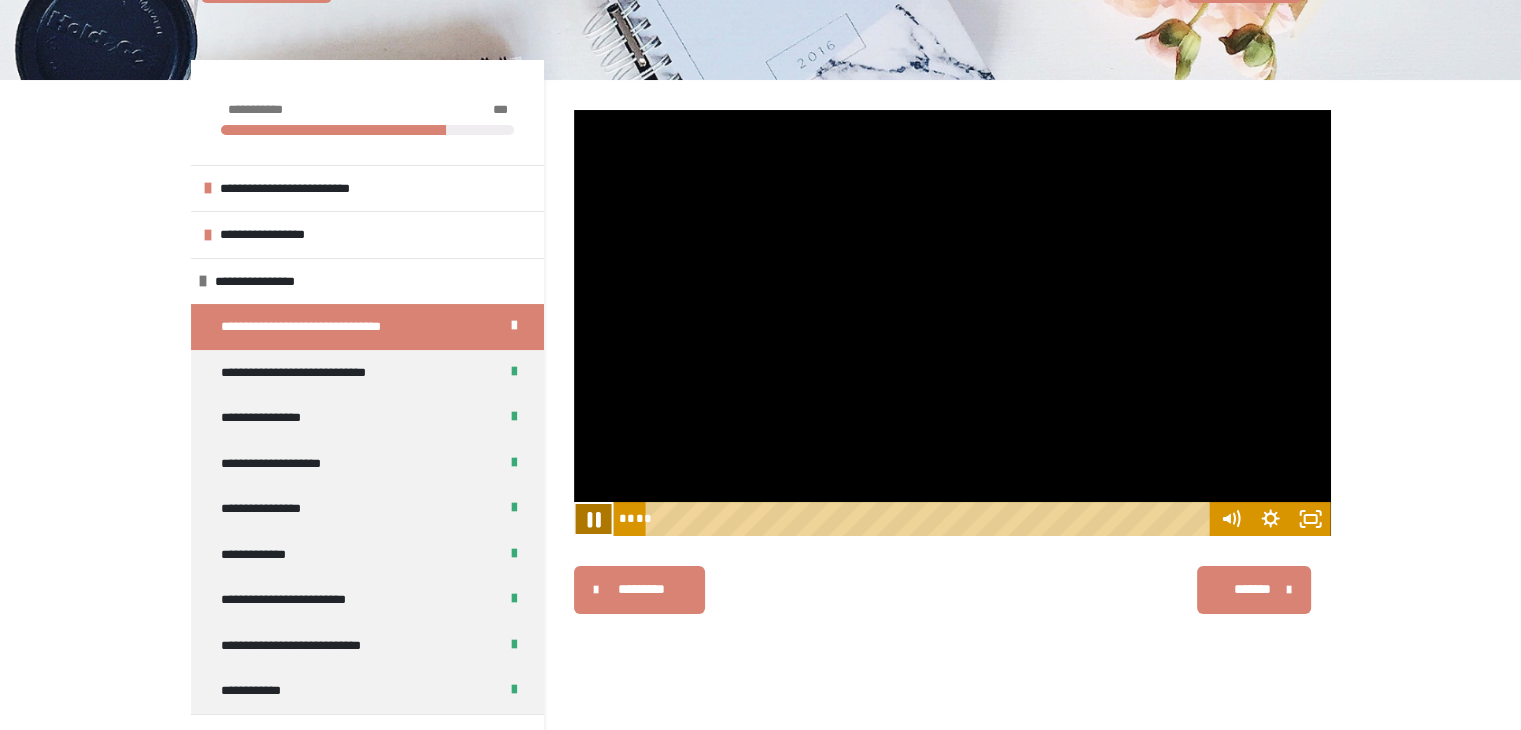 click 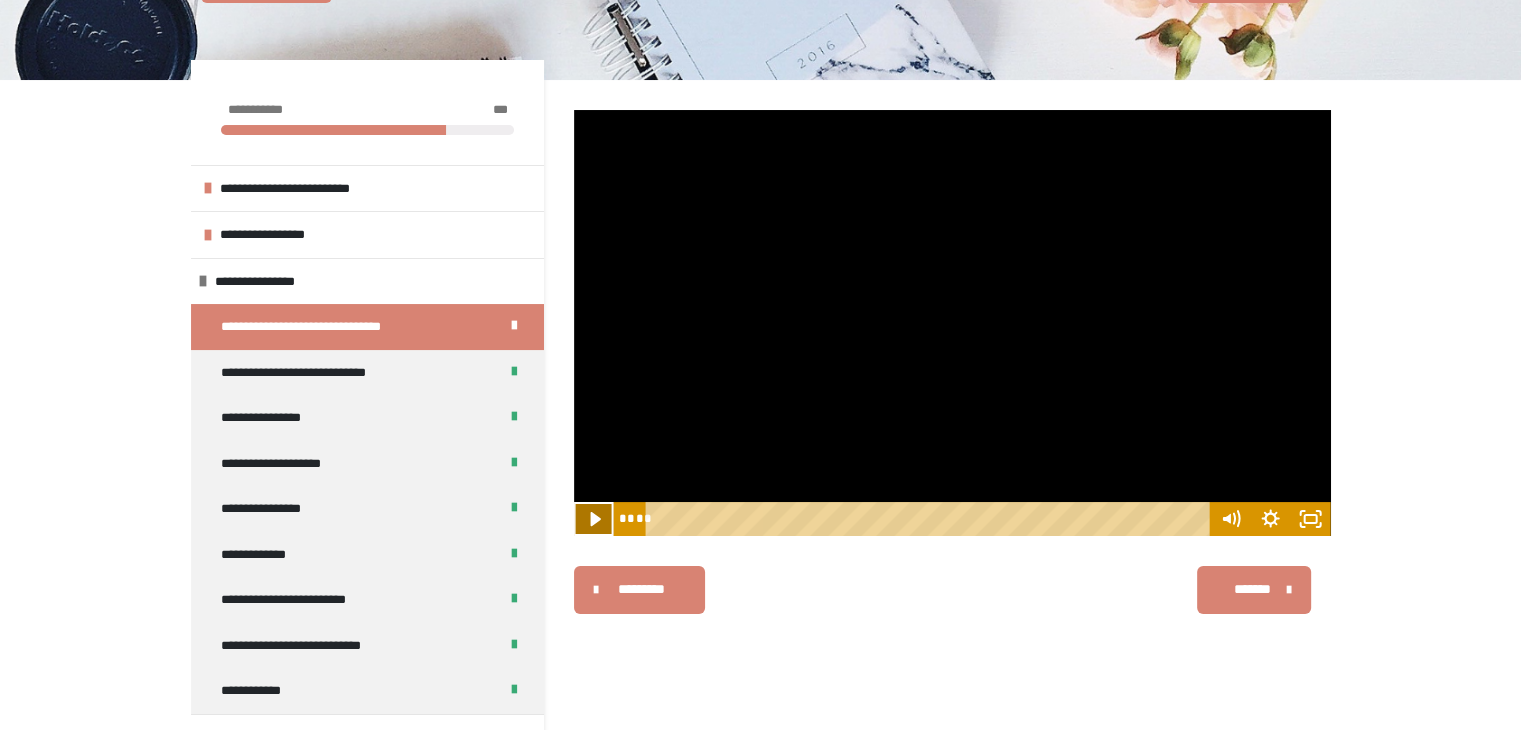 click 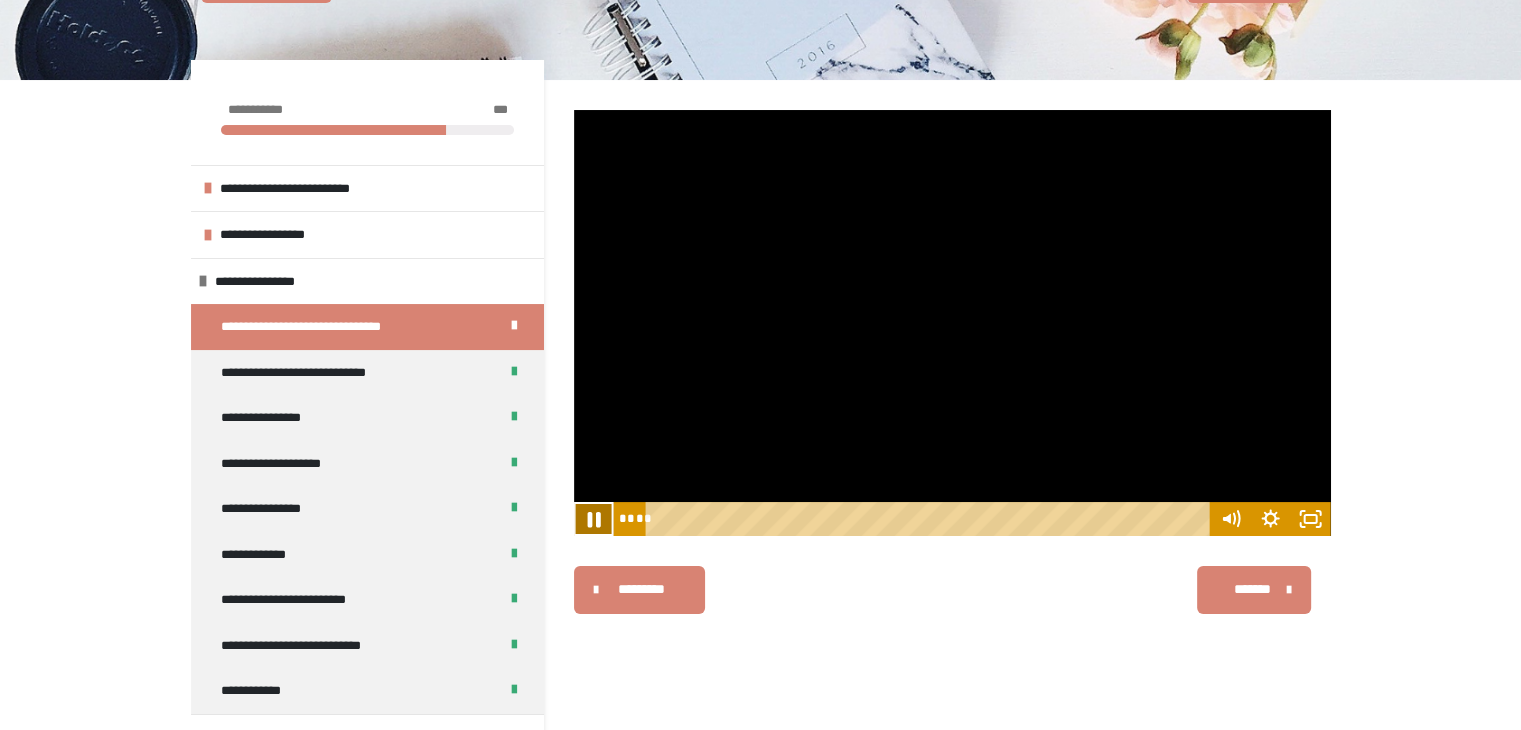 click 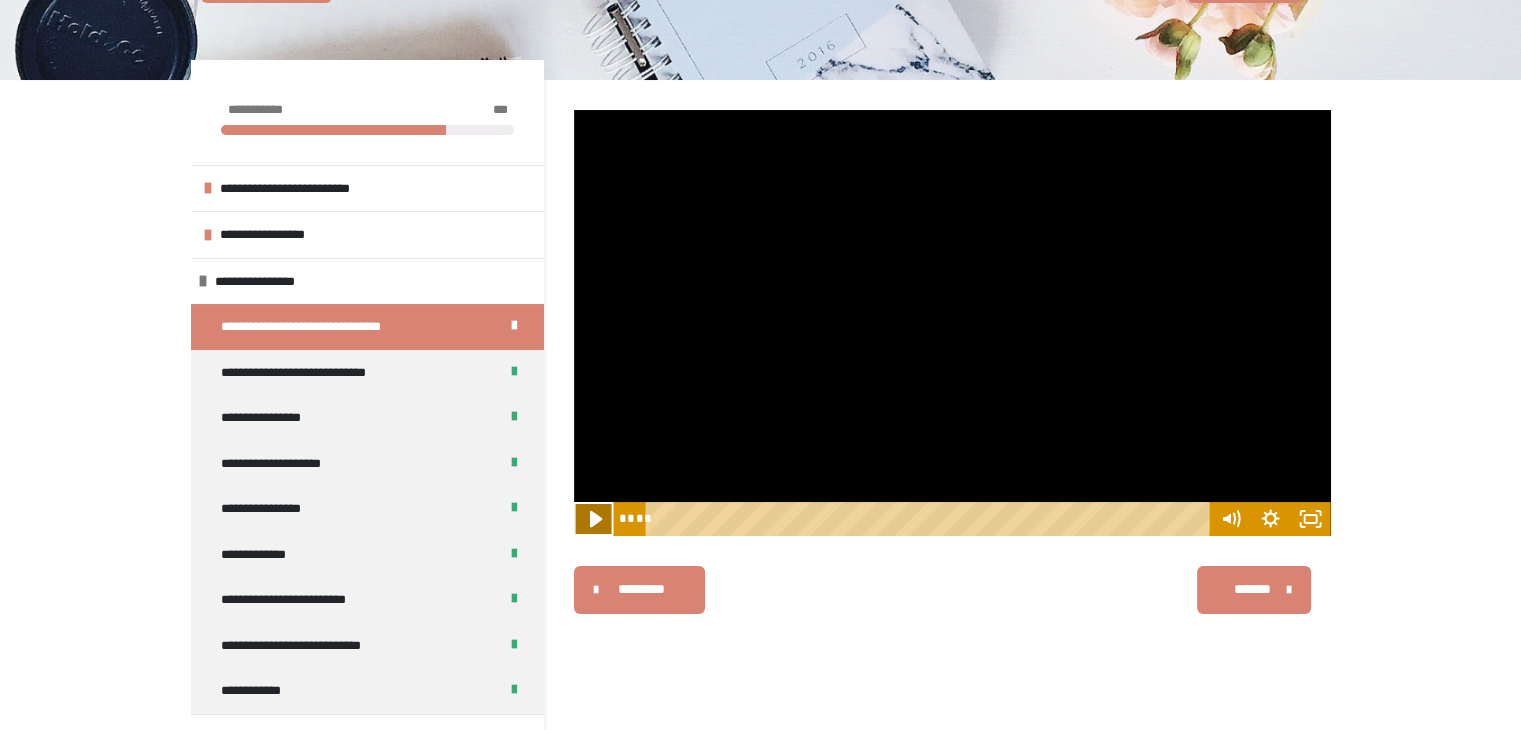 click 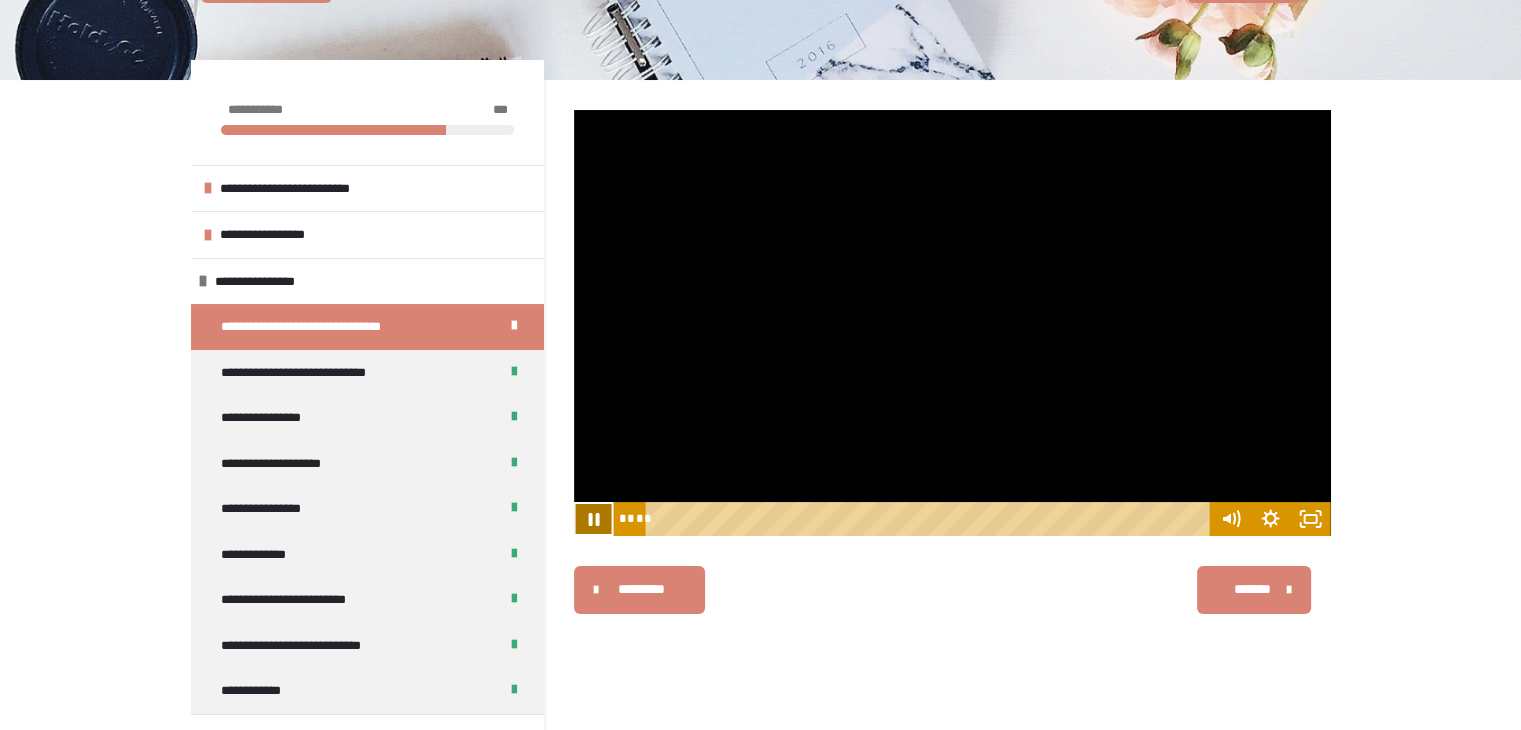click 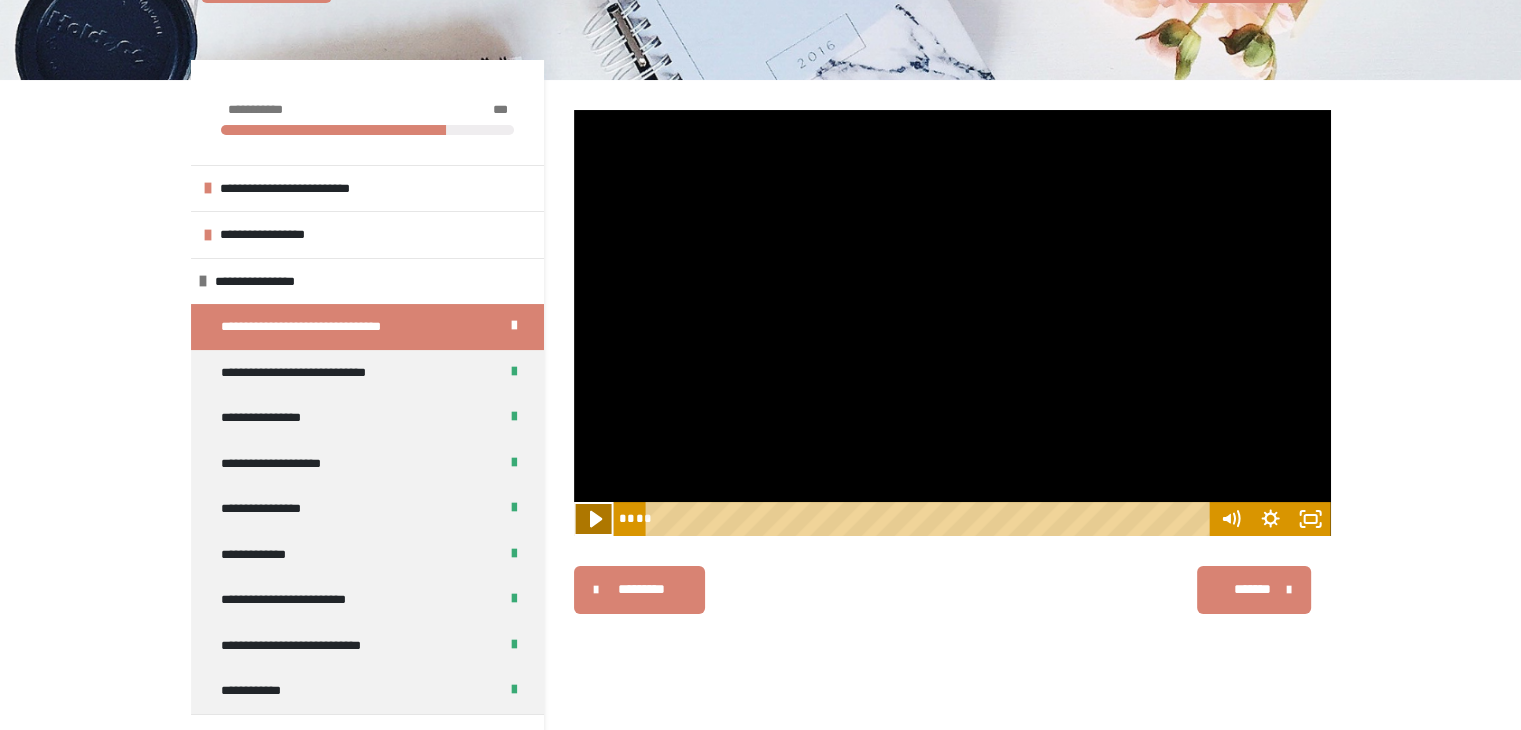 click 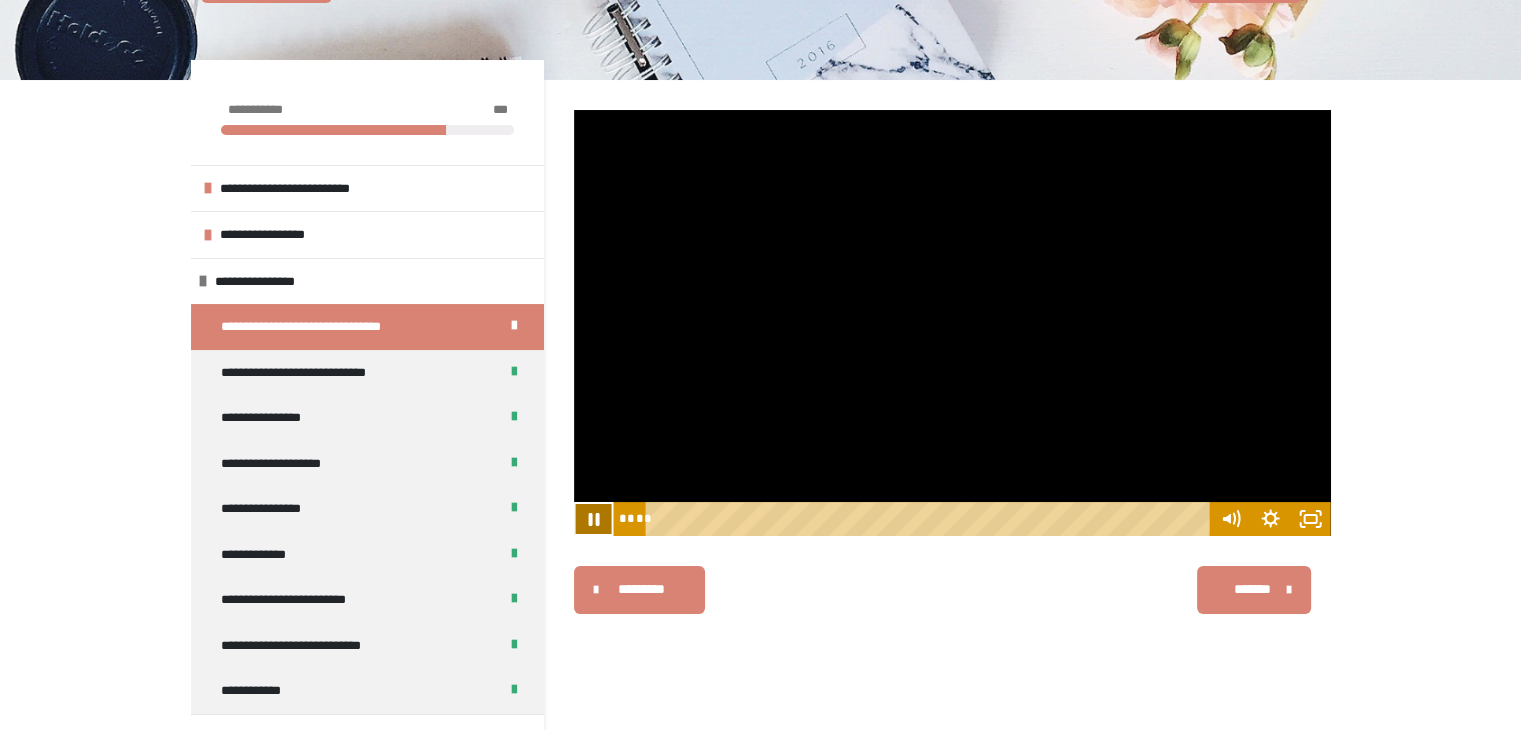 click 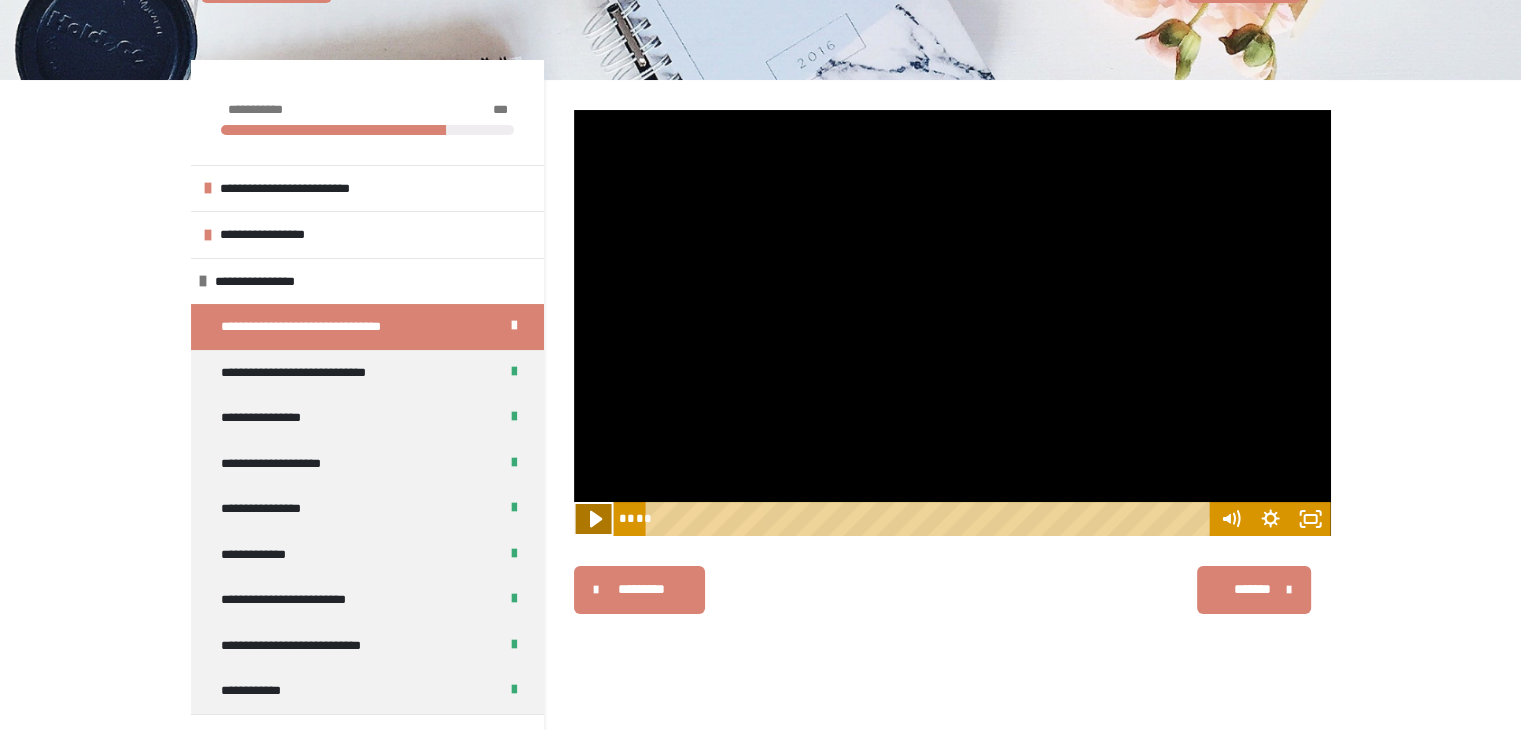 click 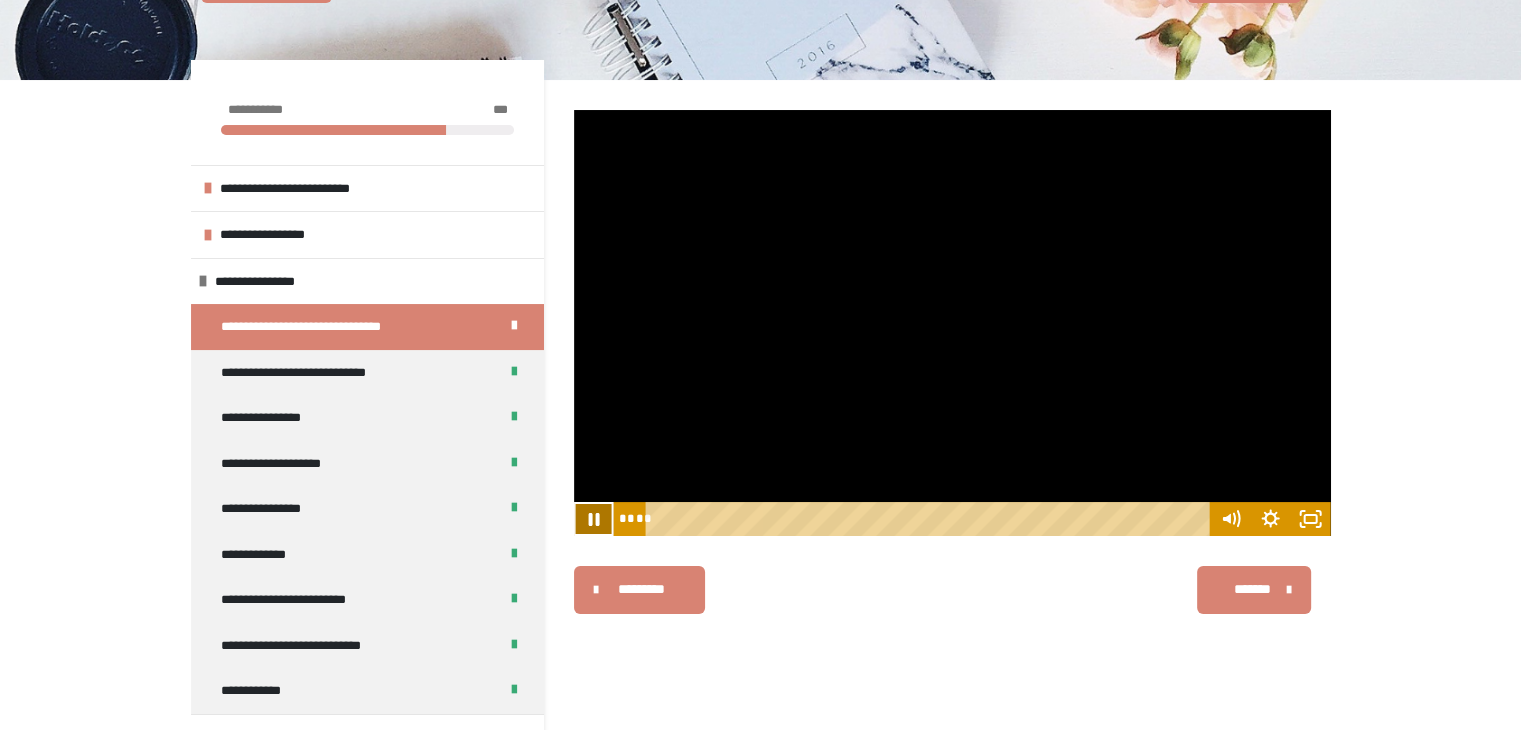 click 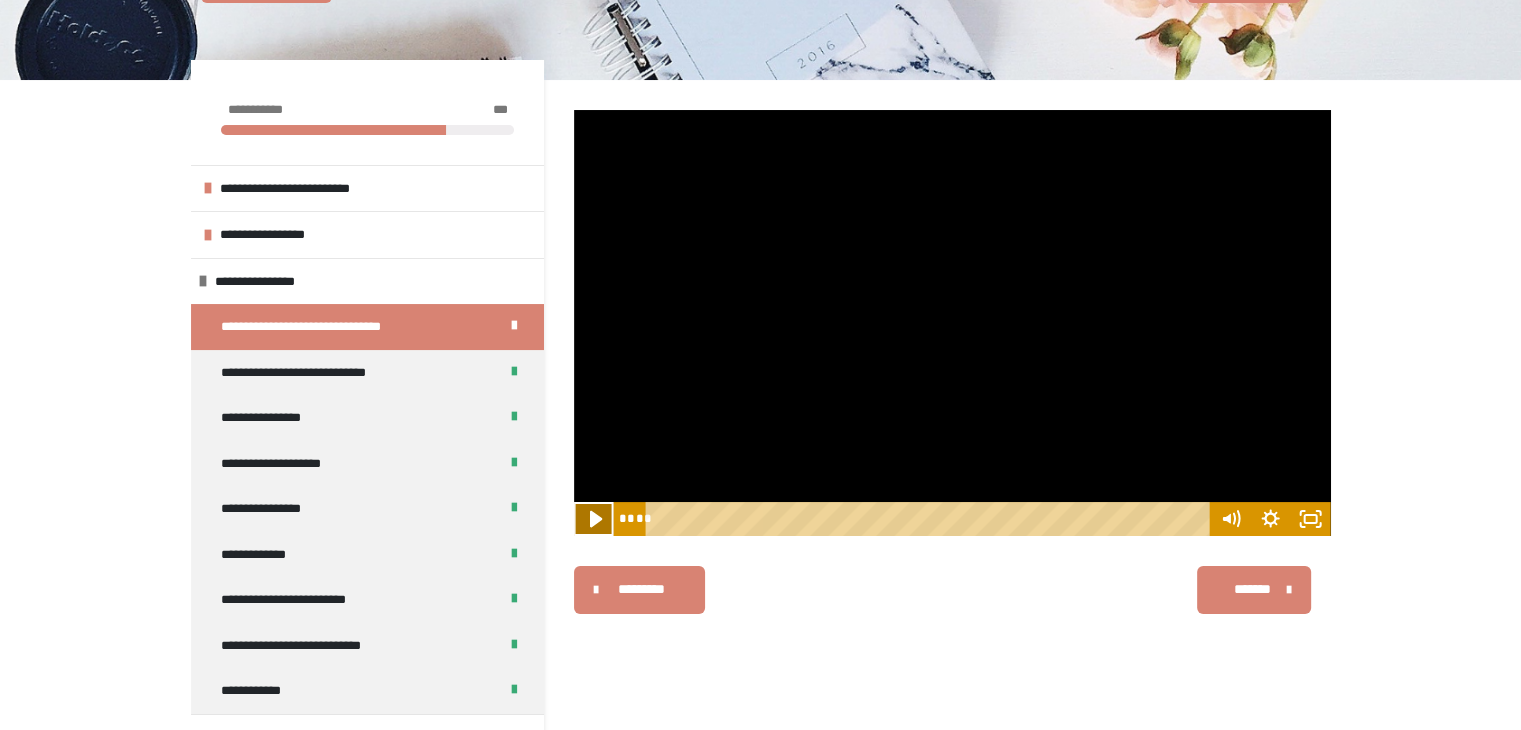 click 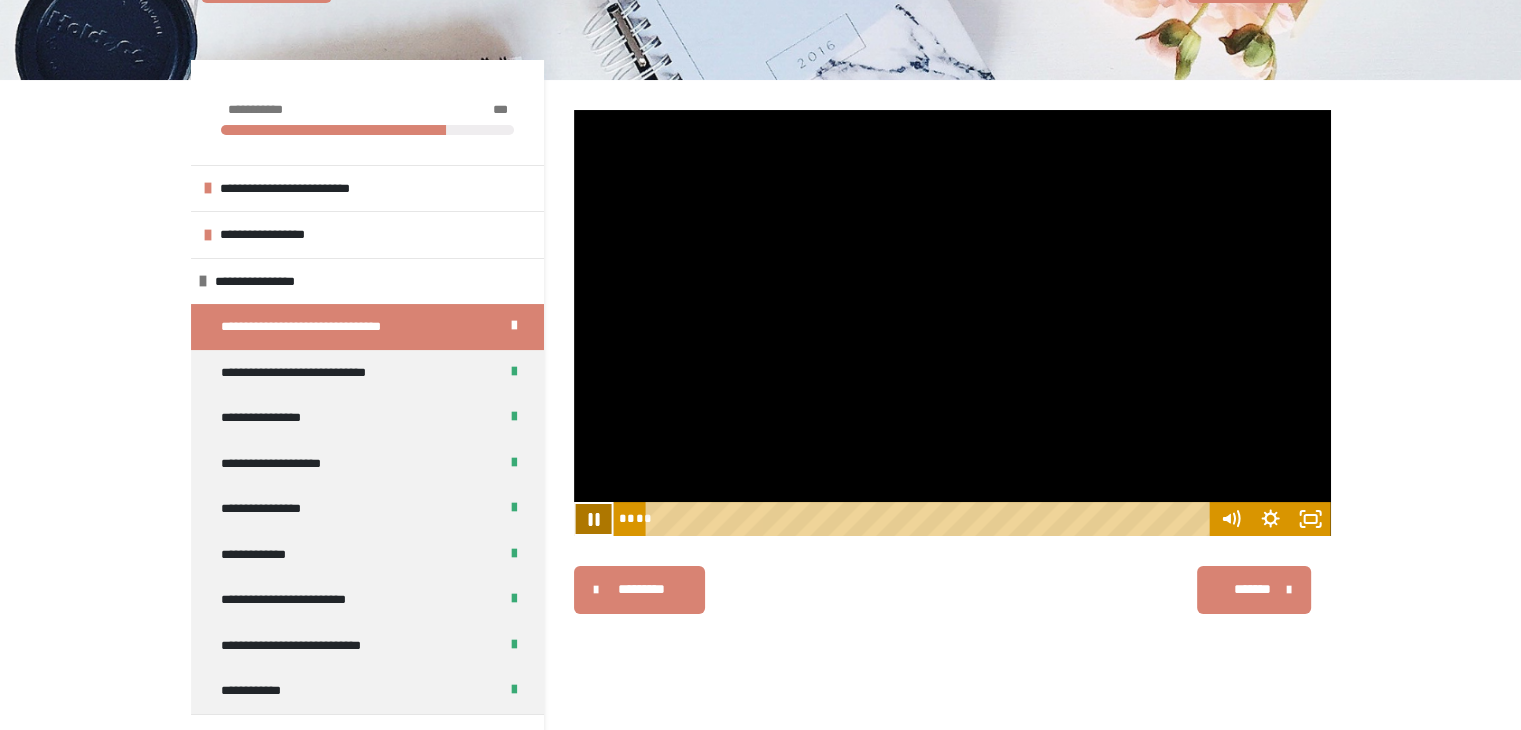 click 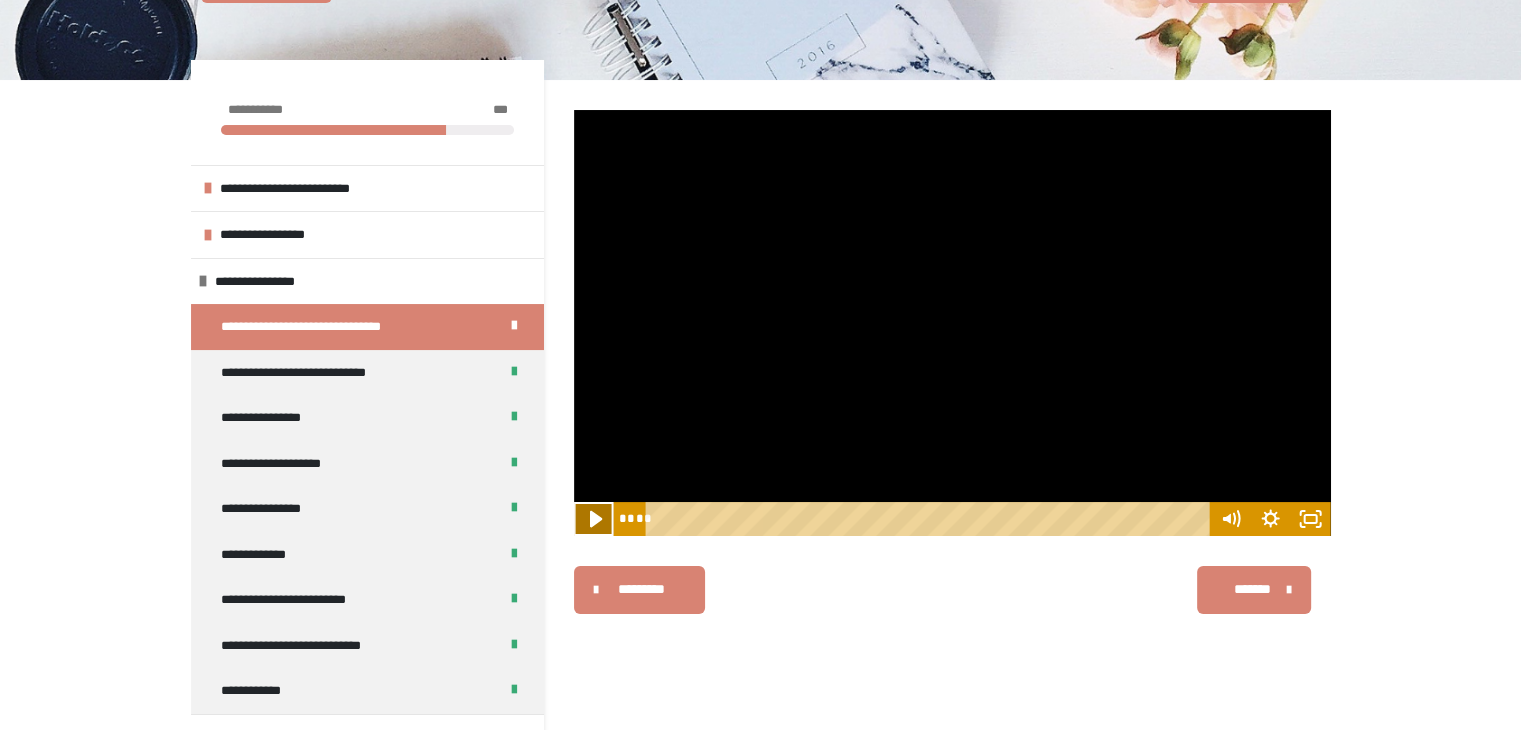 click 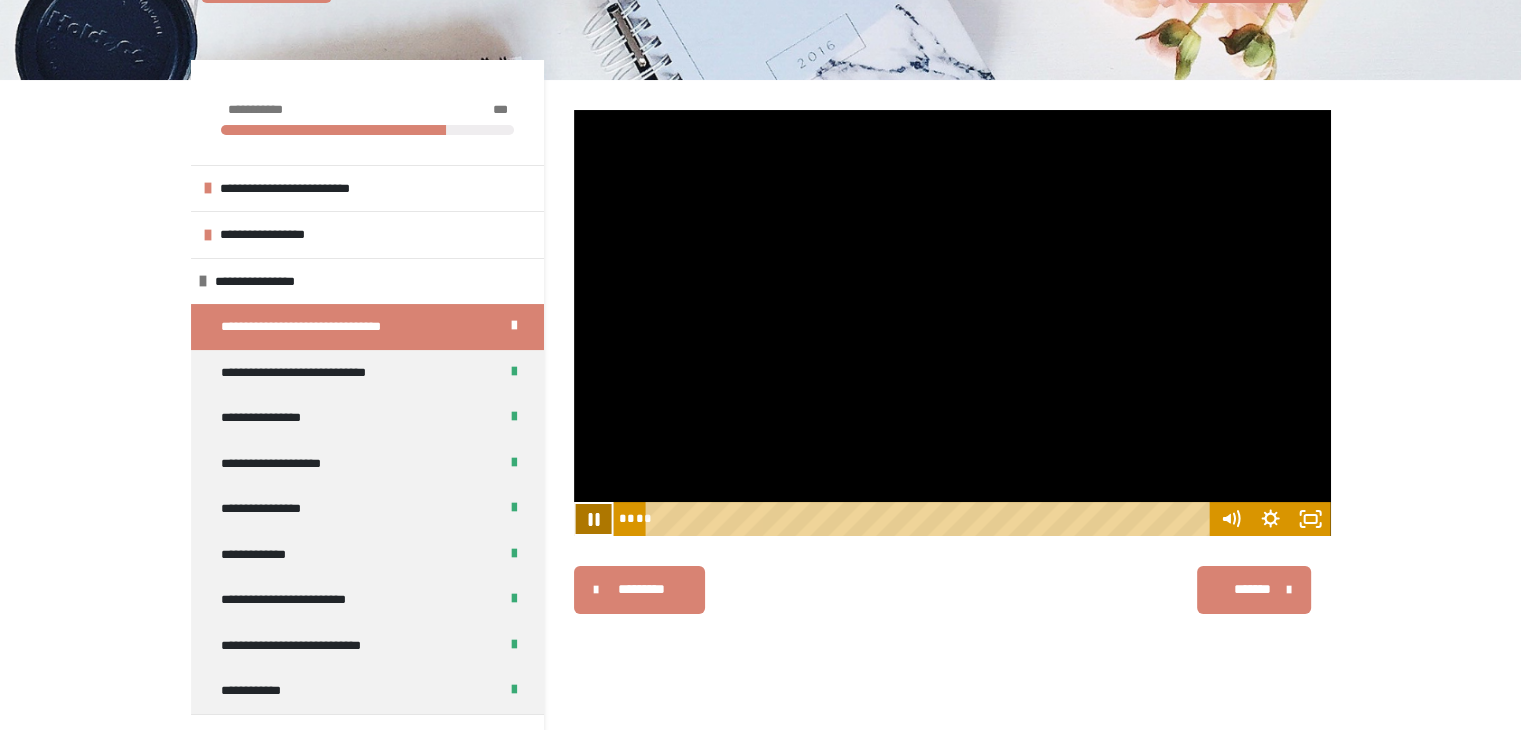 click 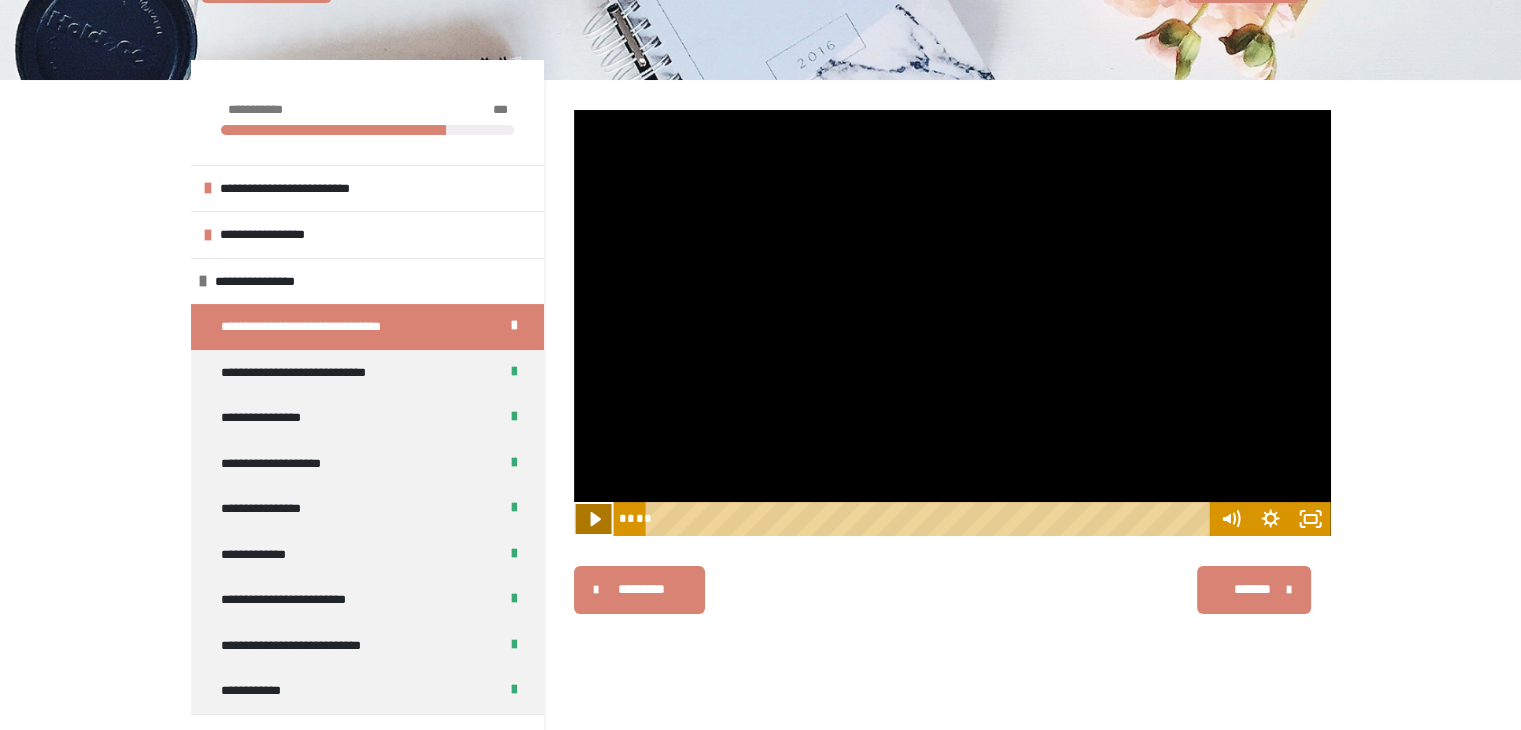 click 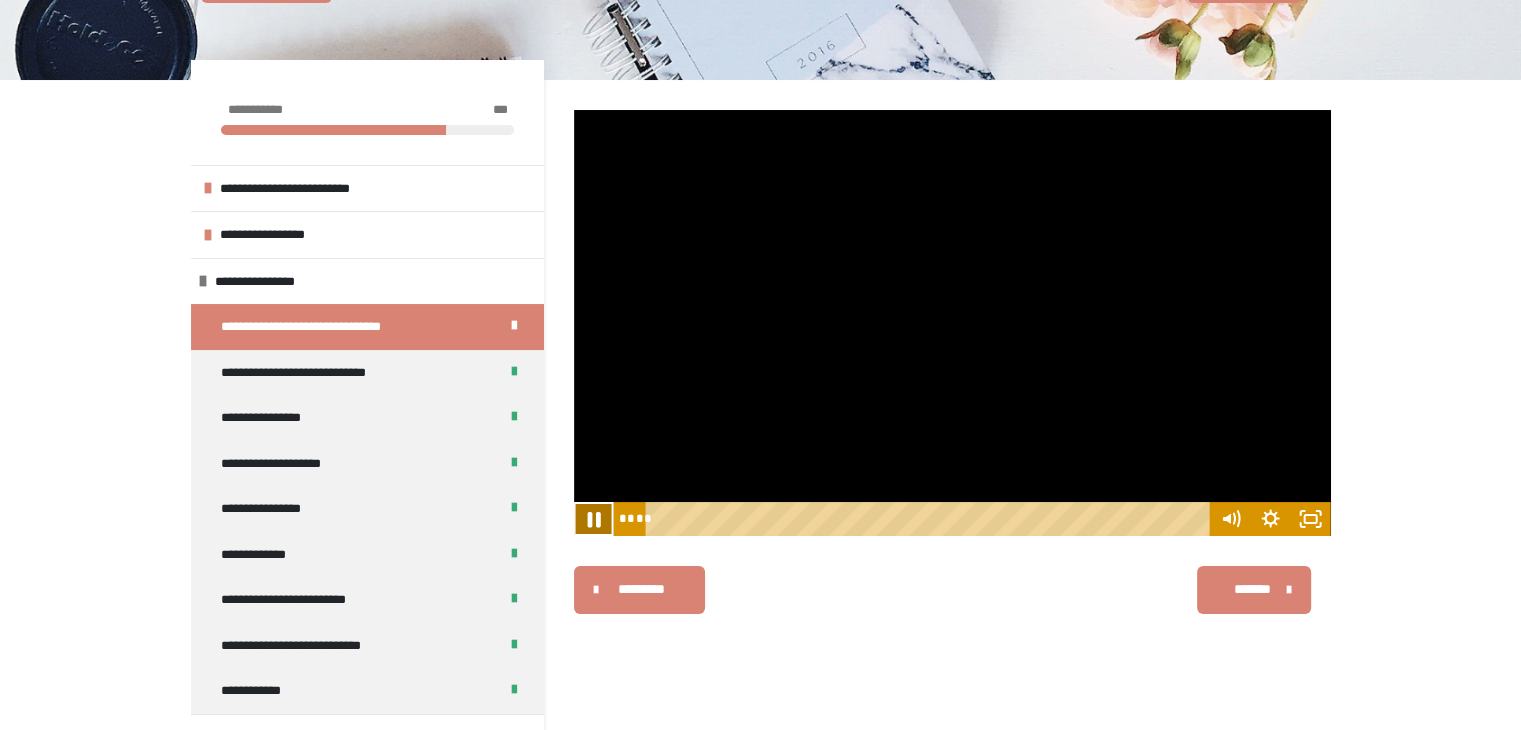 click 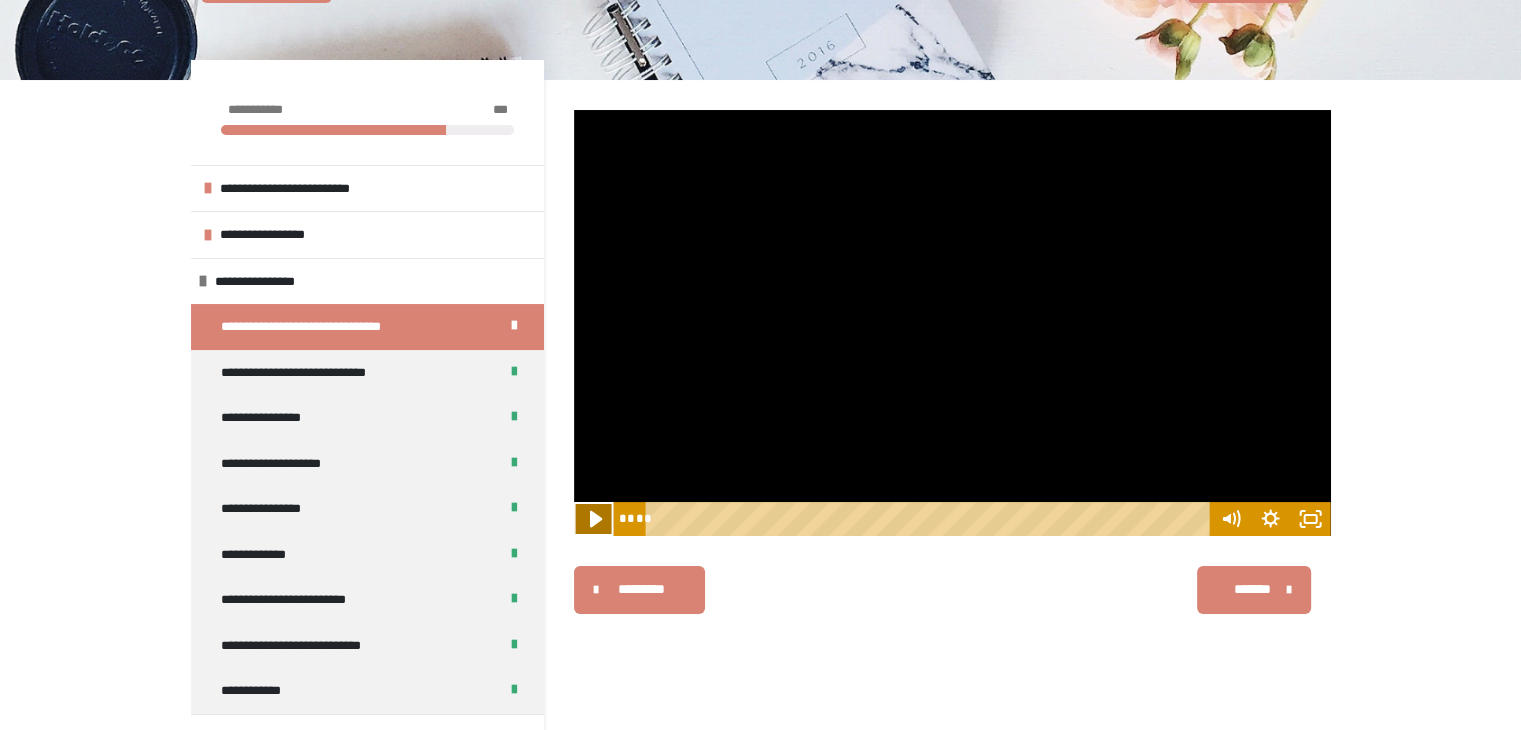 click 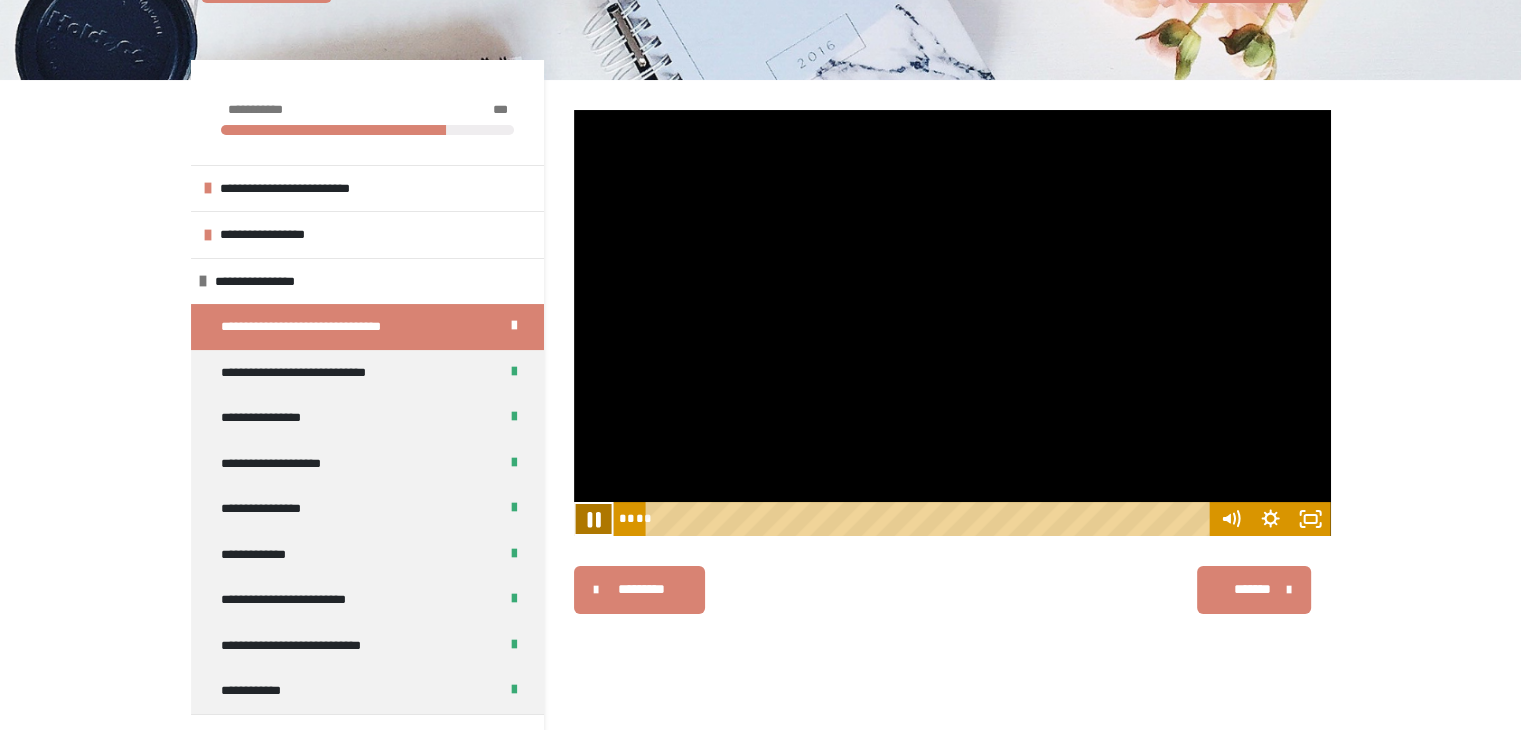 click 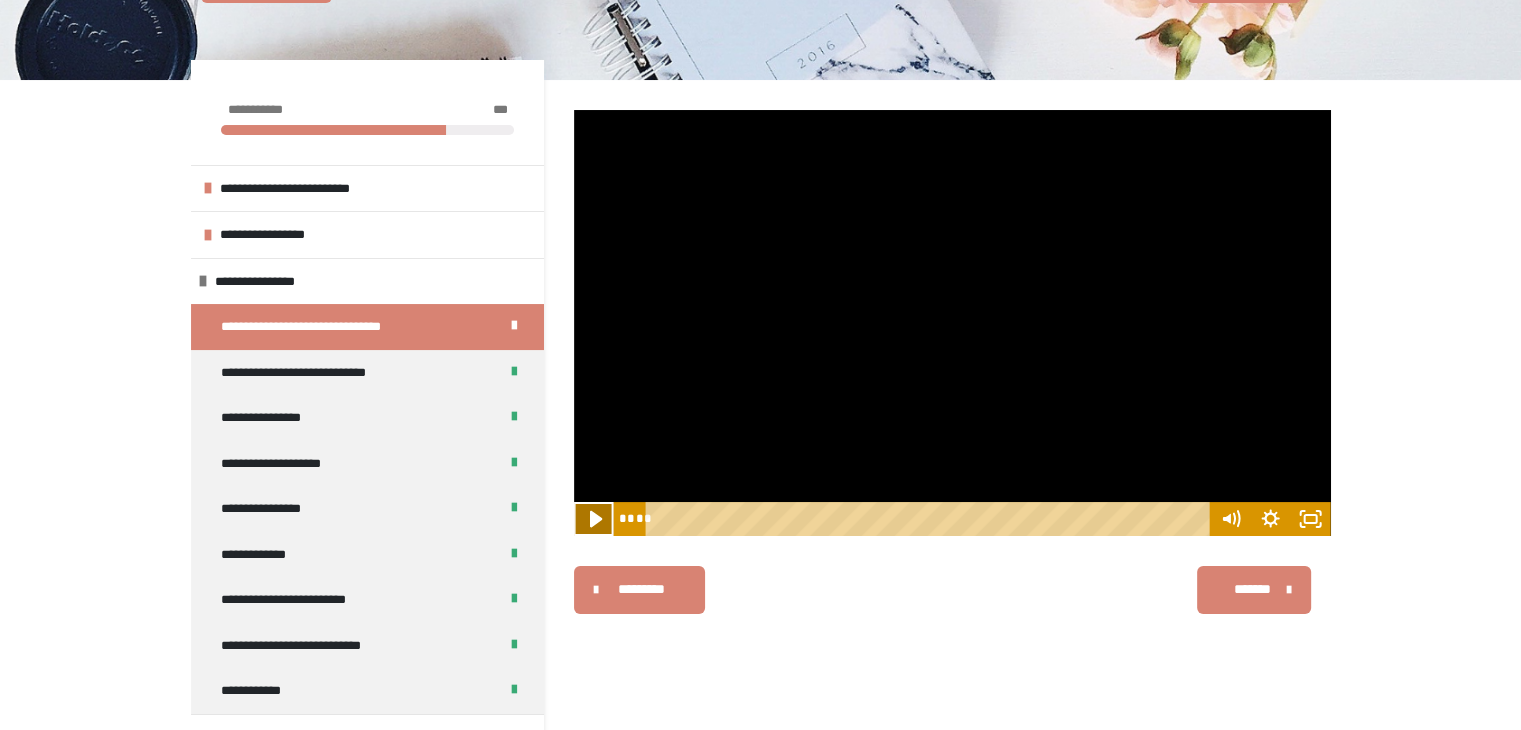 click 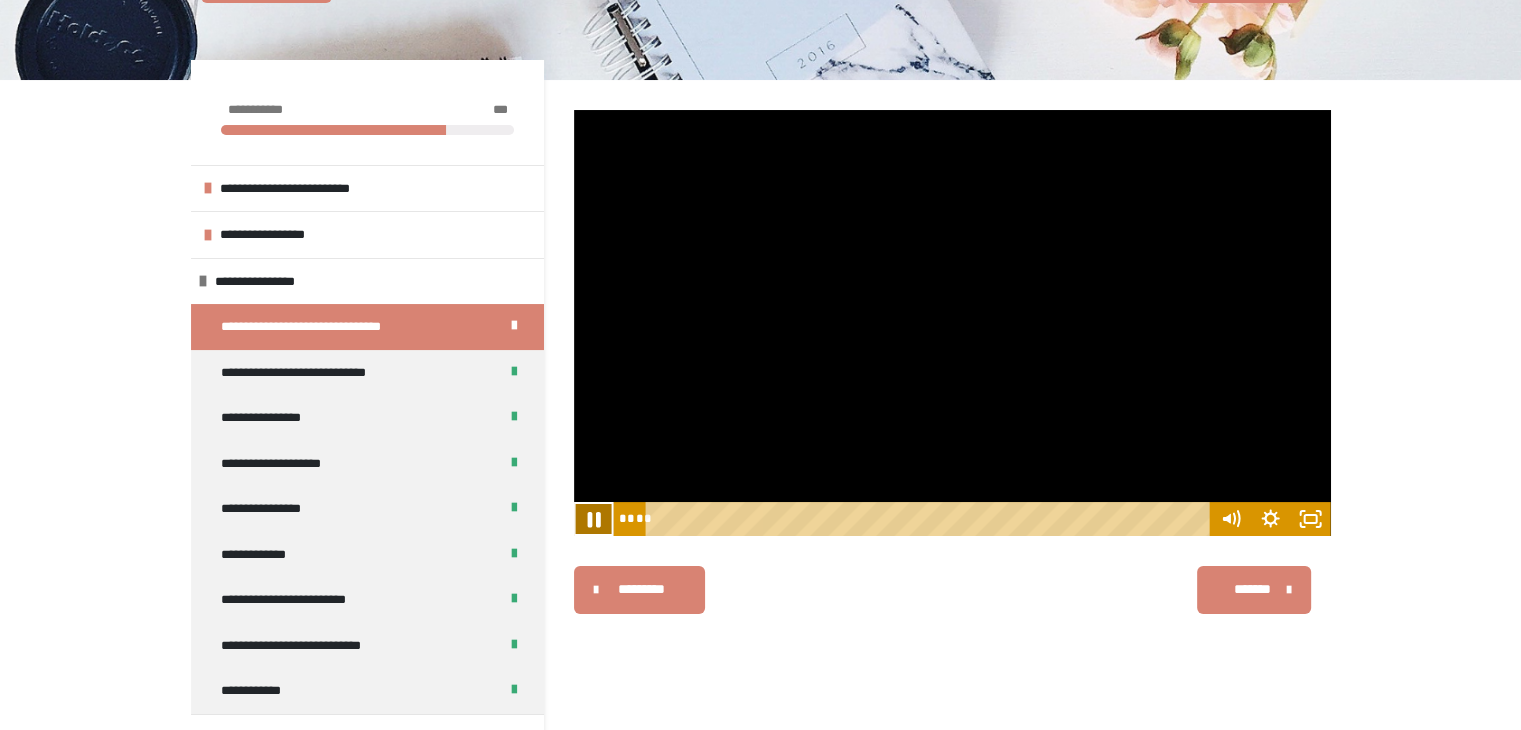 click 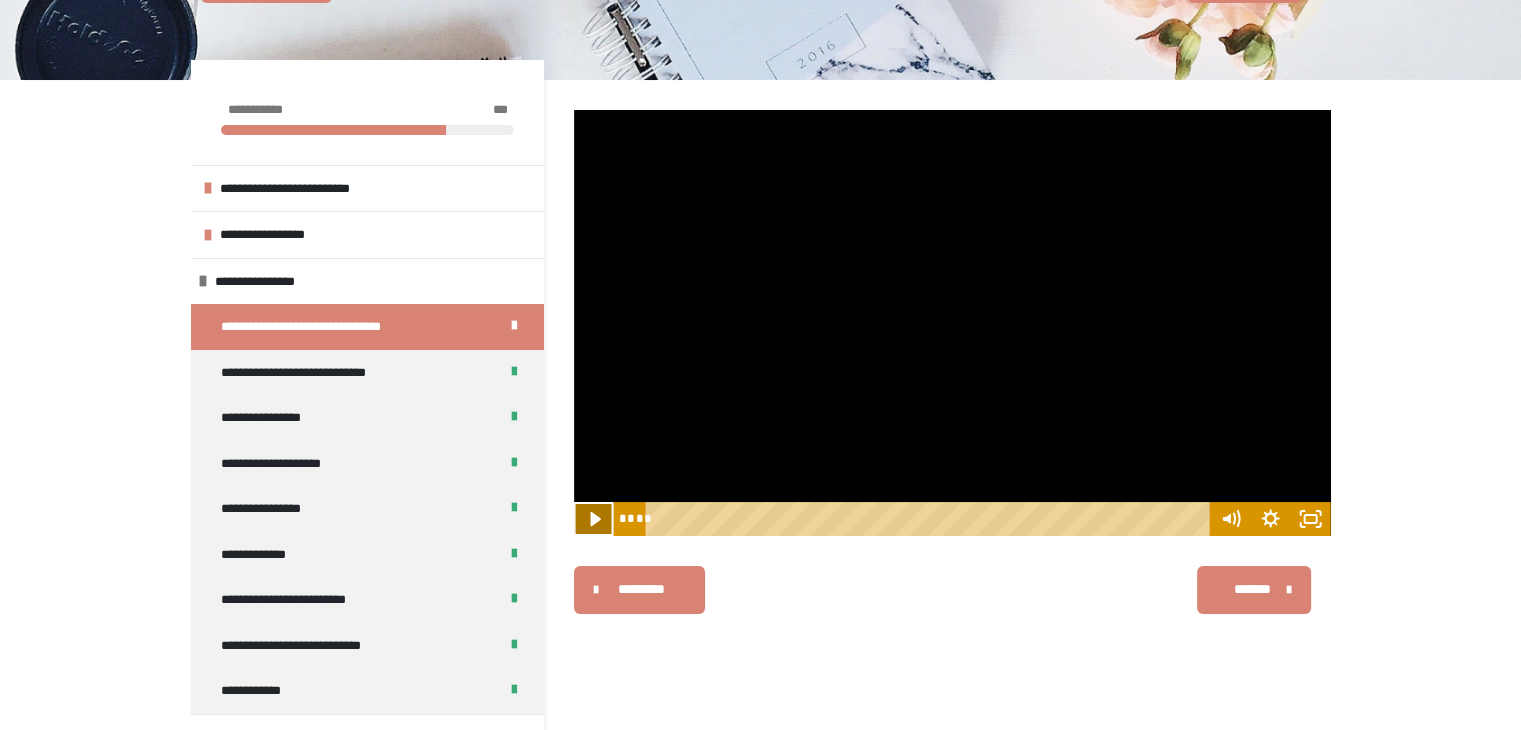 click 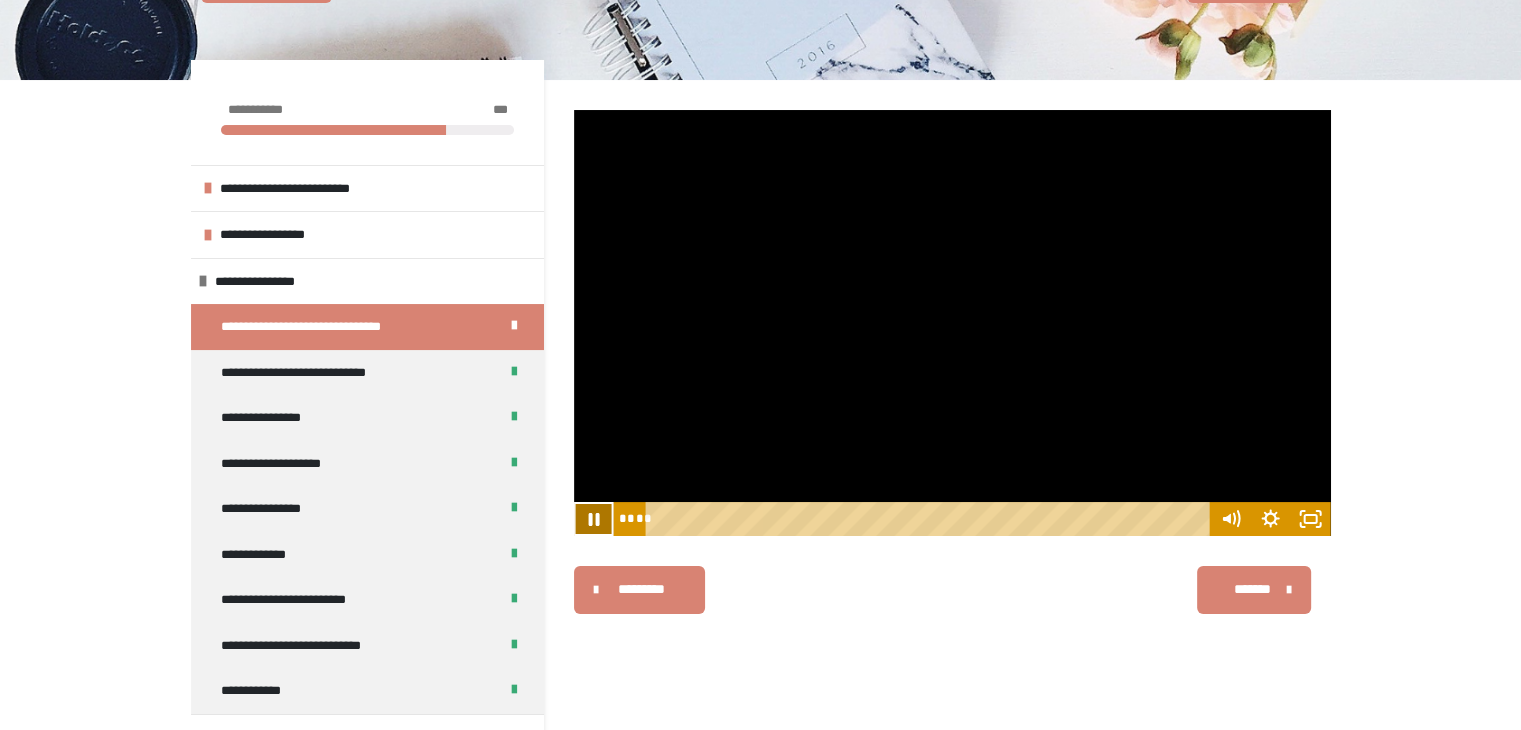 click 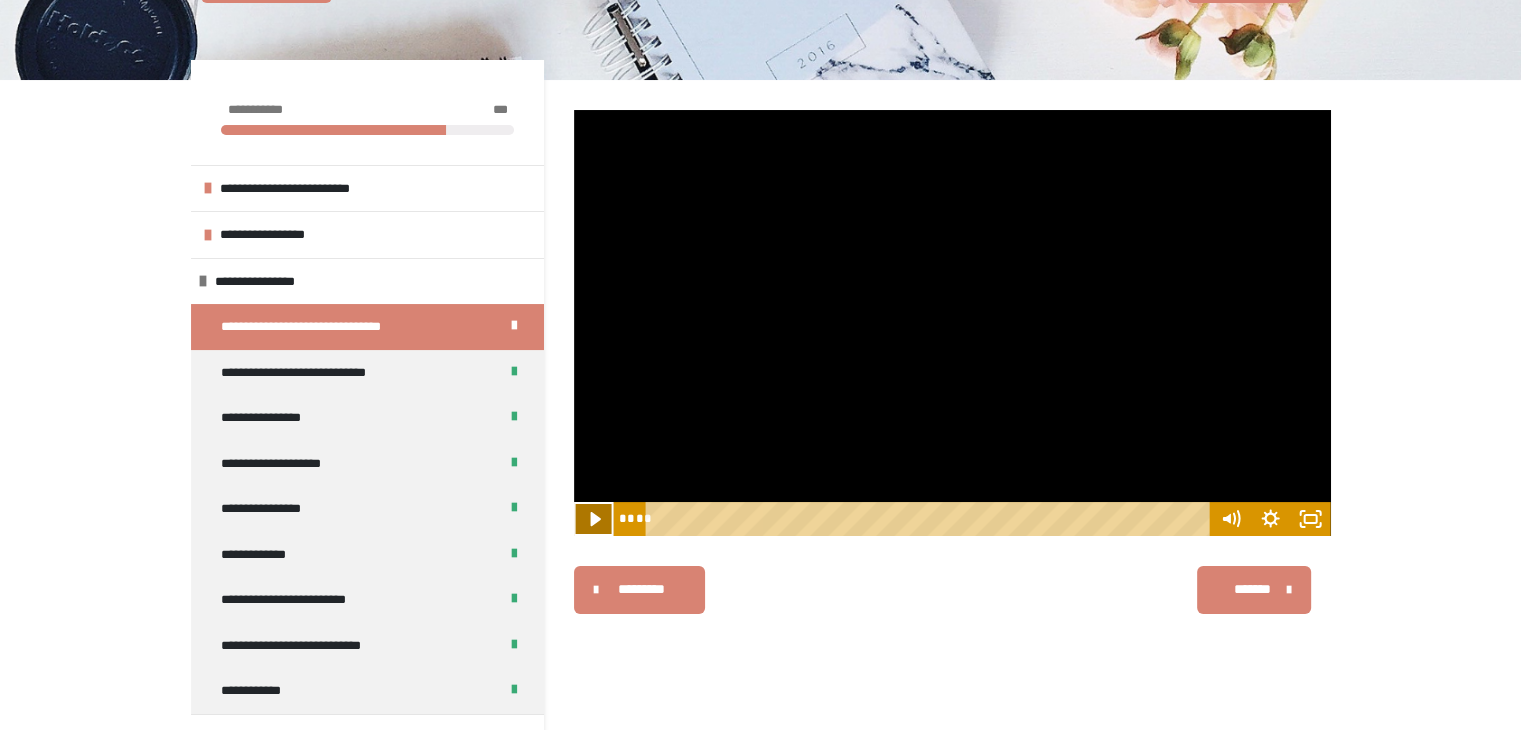 click 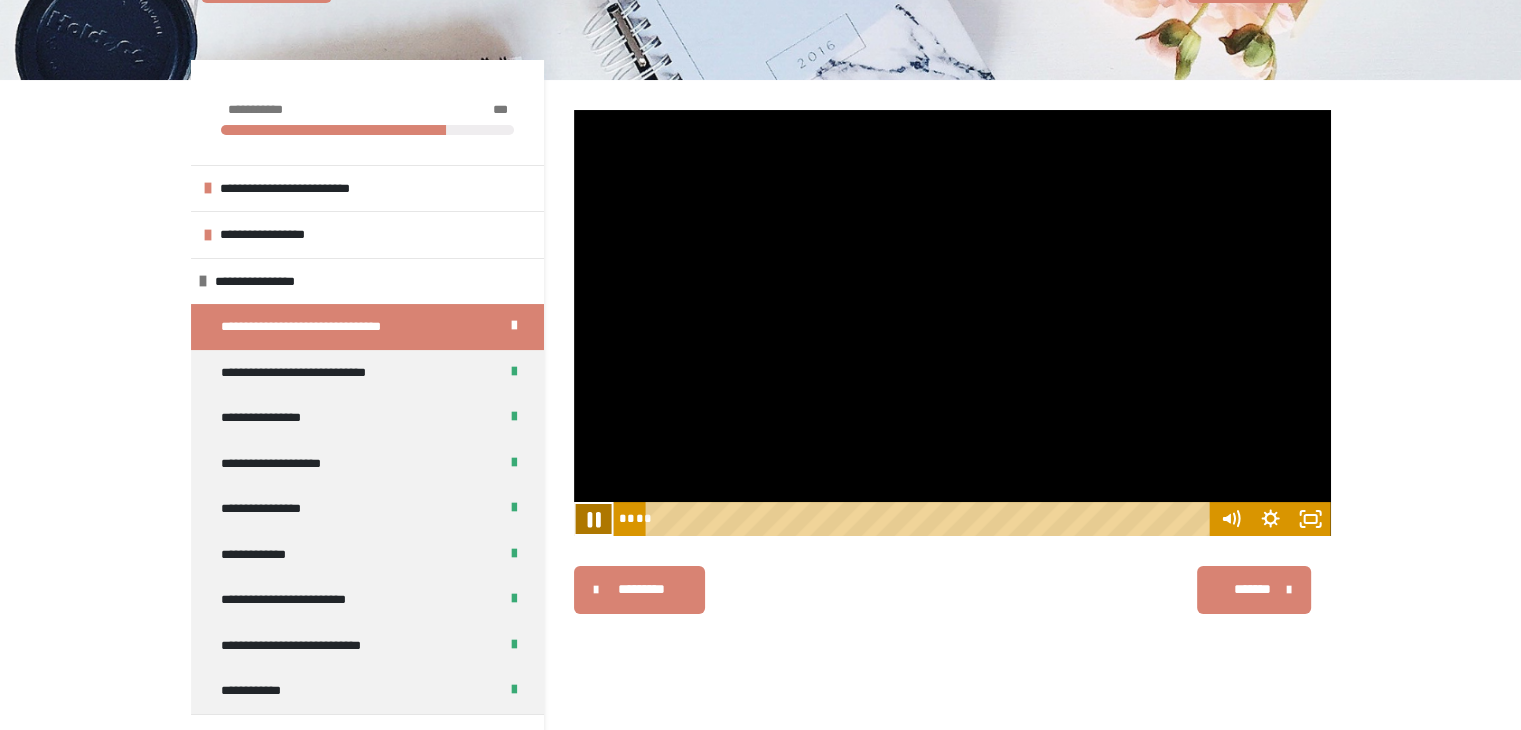 click 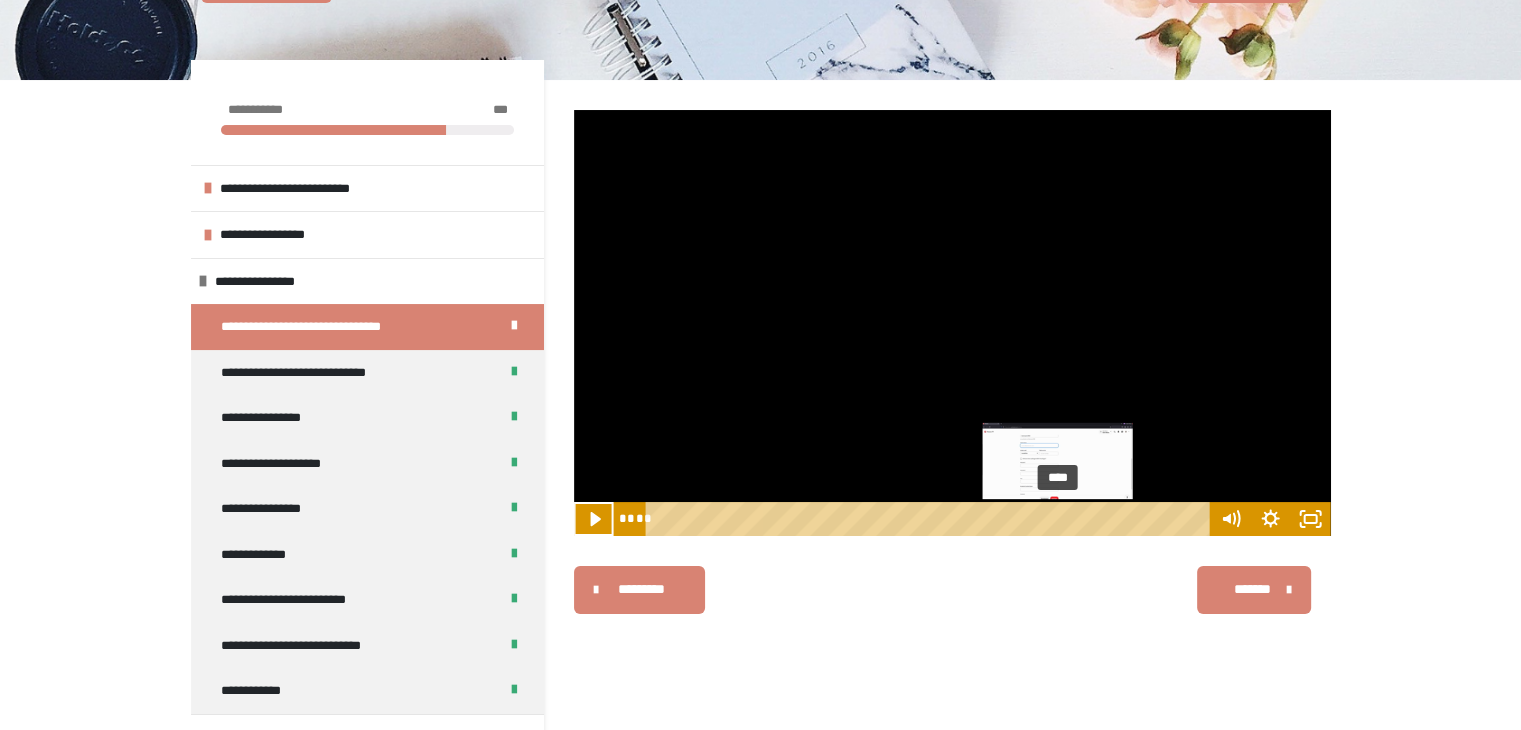 click on "****" at bounding box center [930, 519] 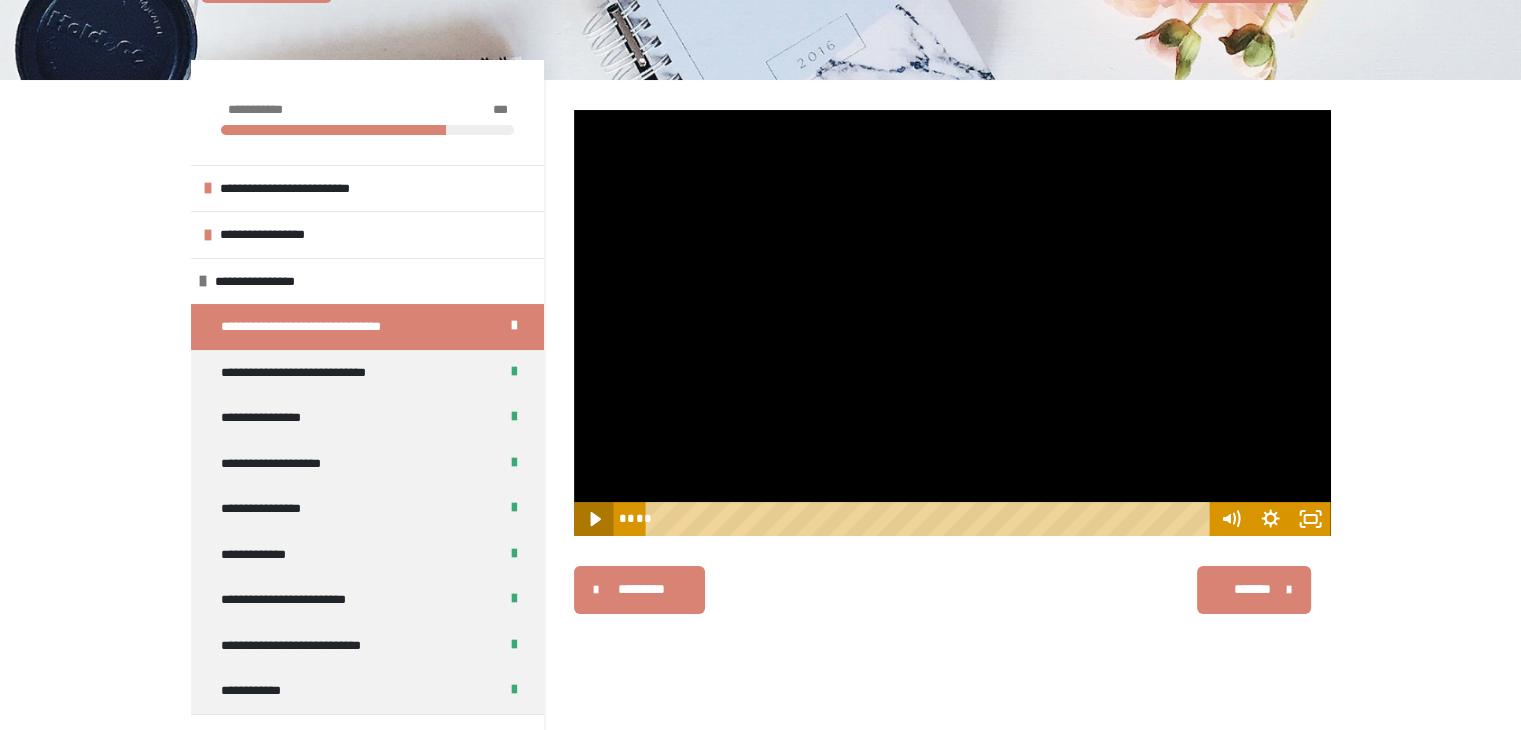 click 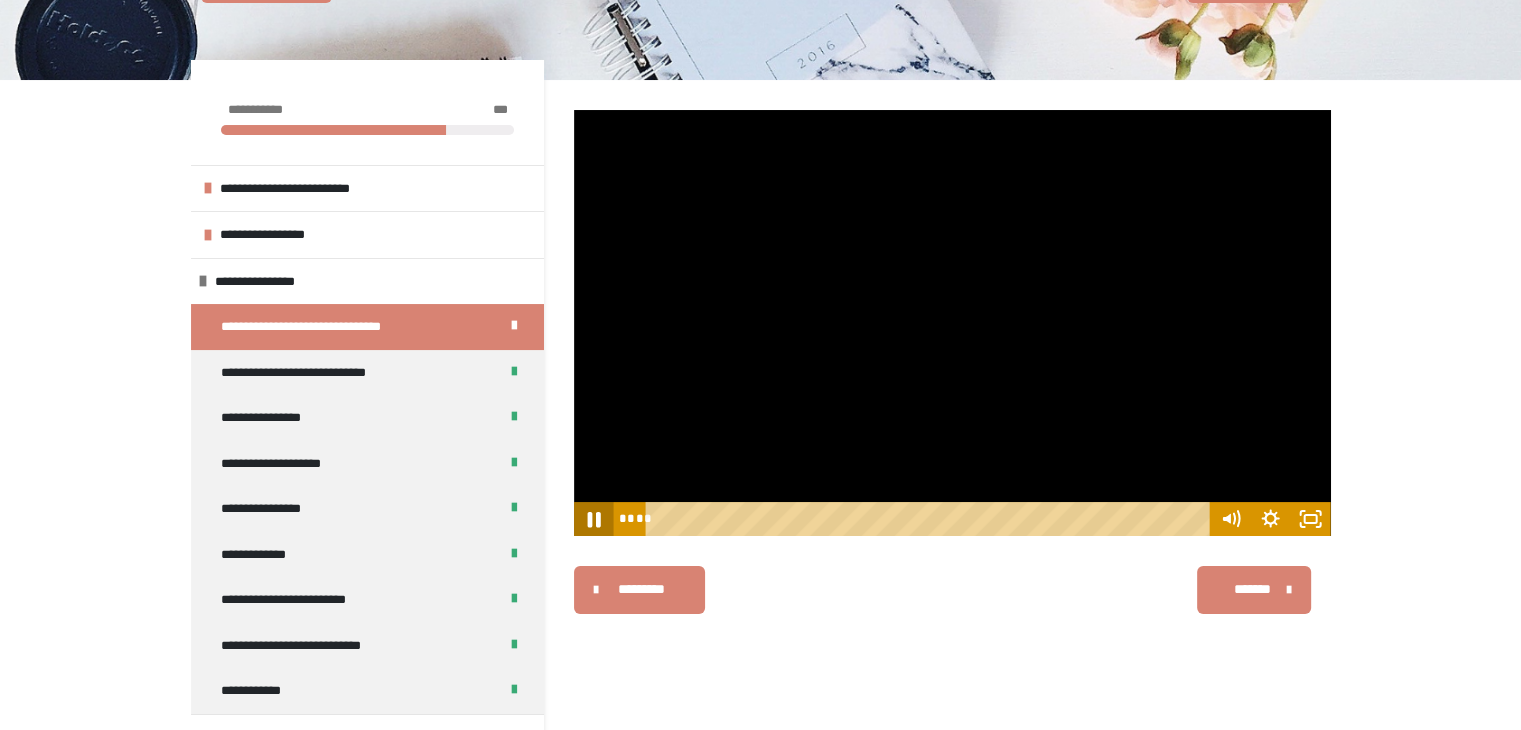 click 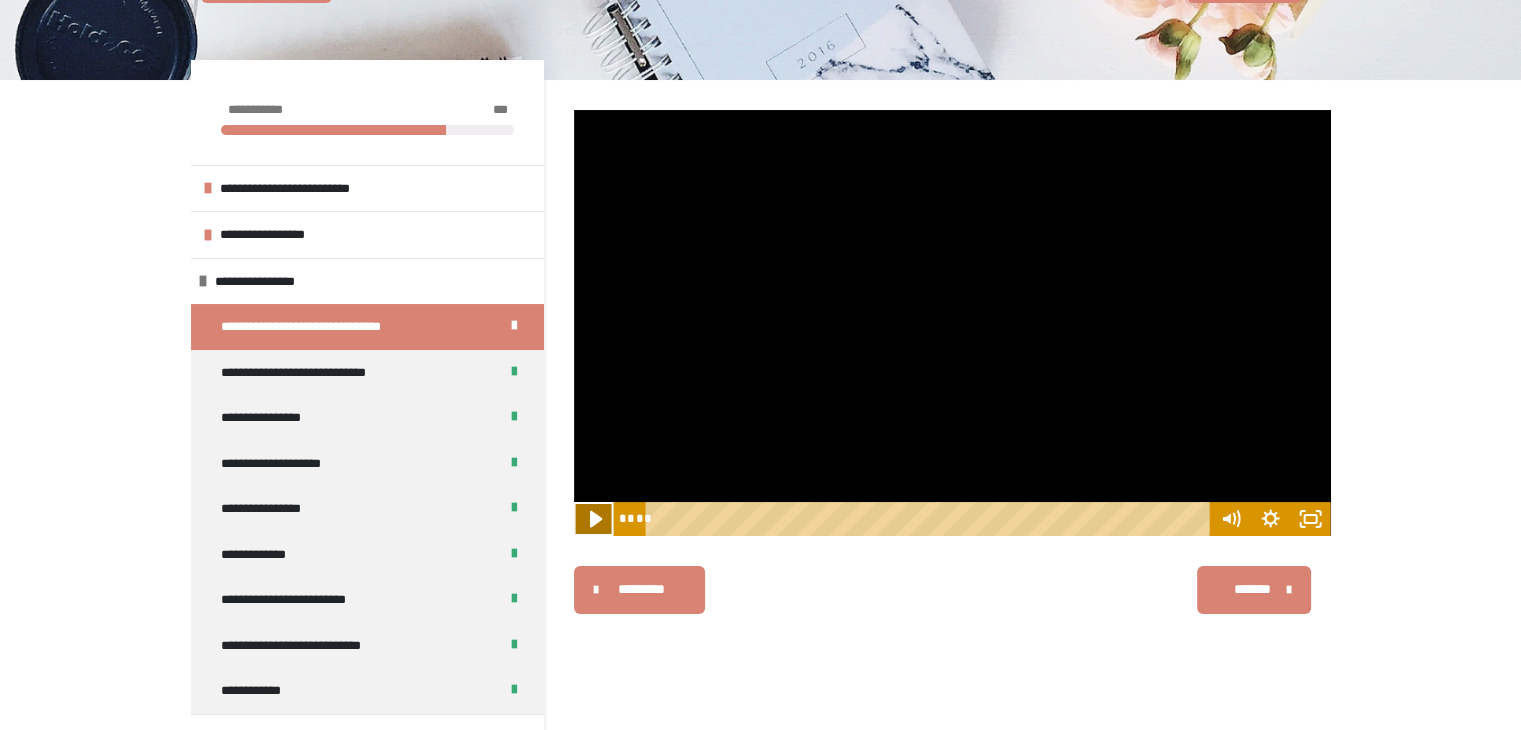 click 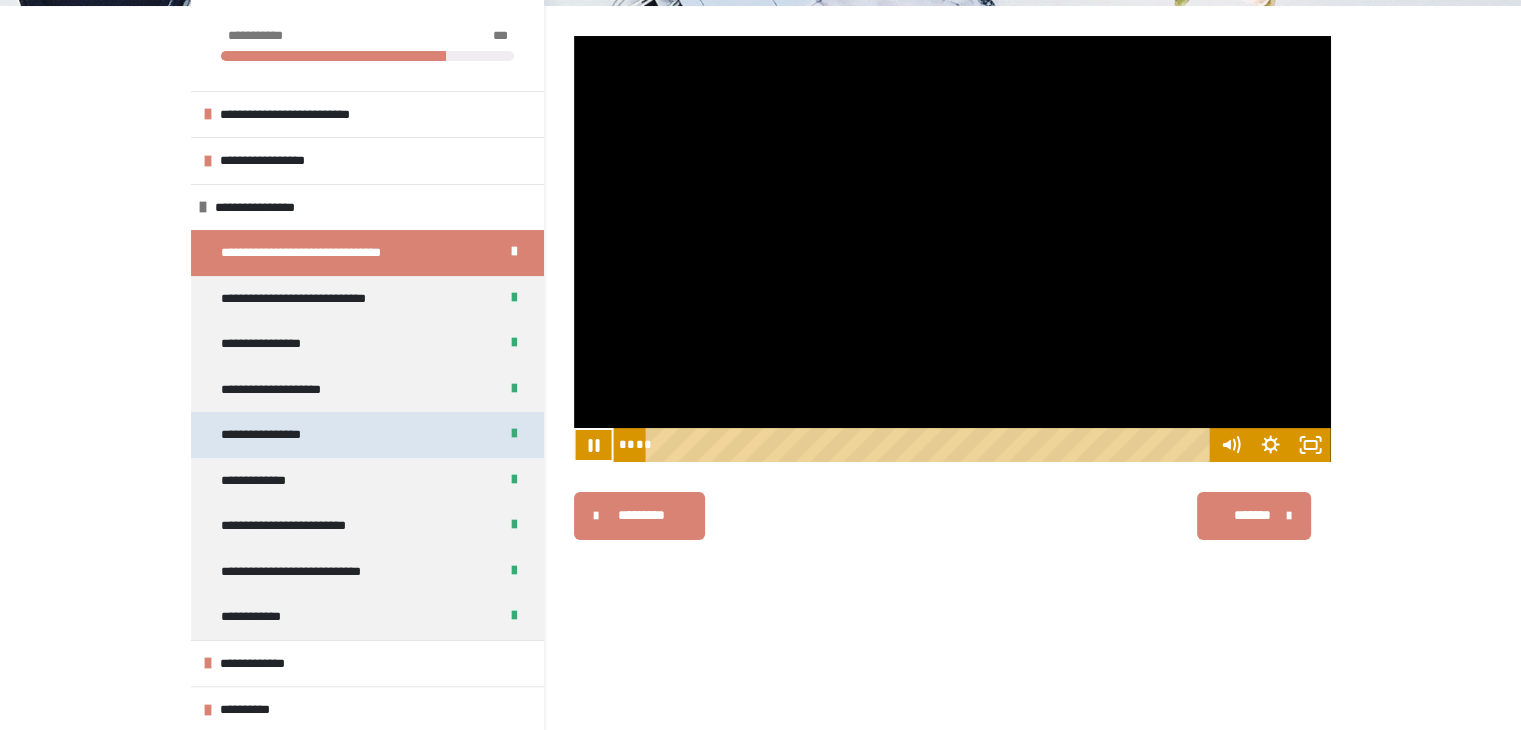 scroll, scrollTop: 240, scrollLeft: 0, axis: vertical 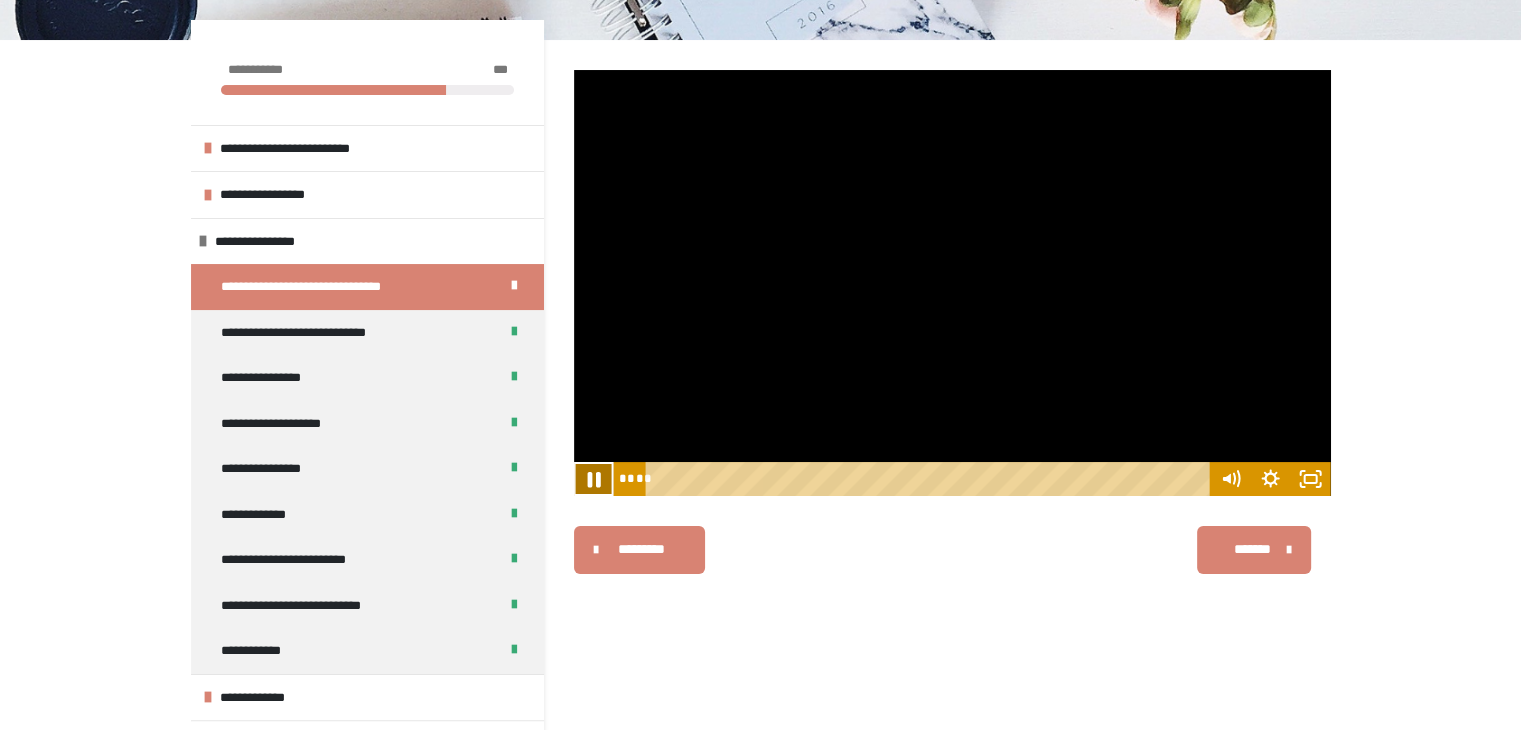 click 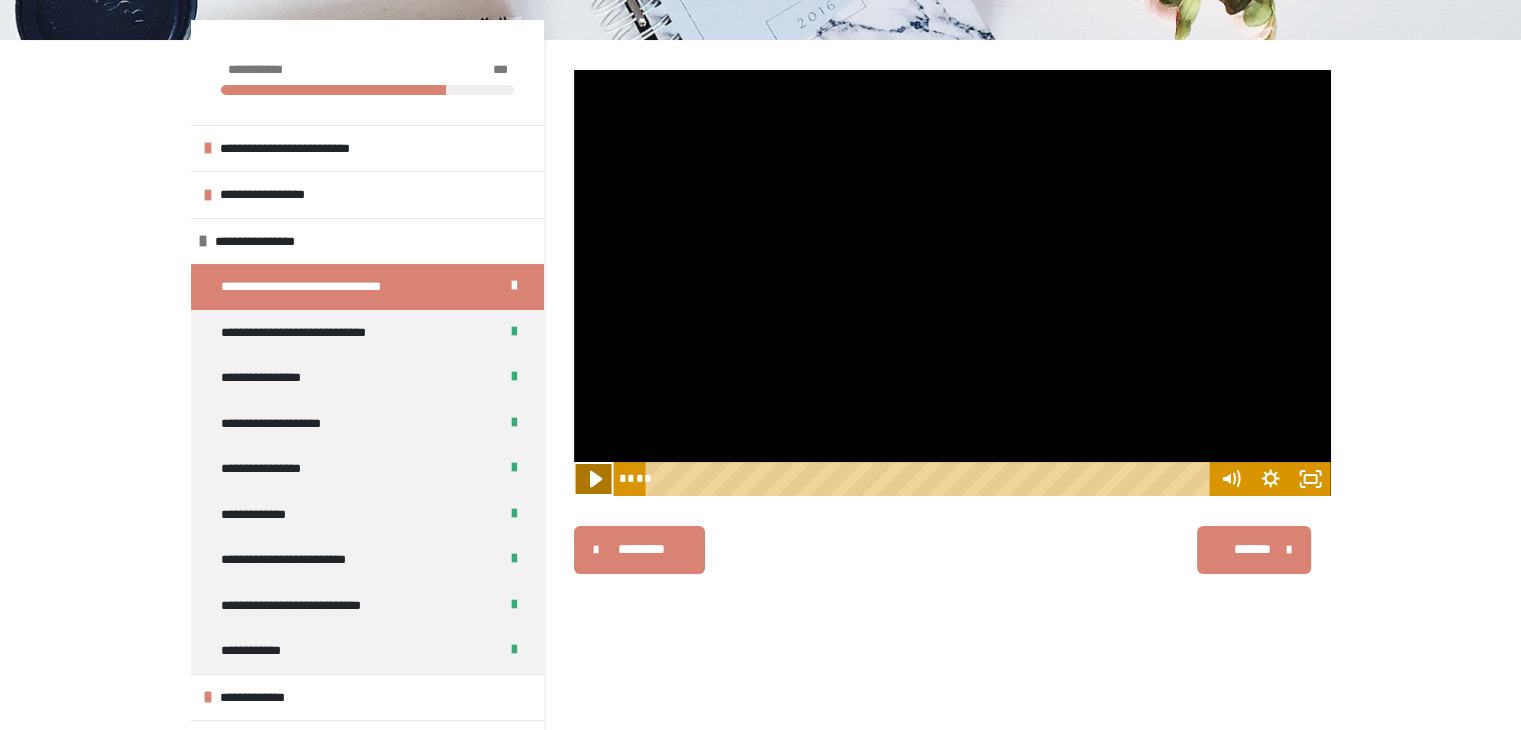 click 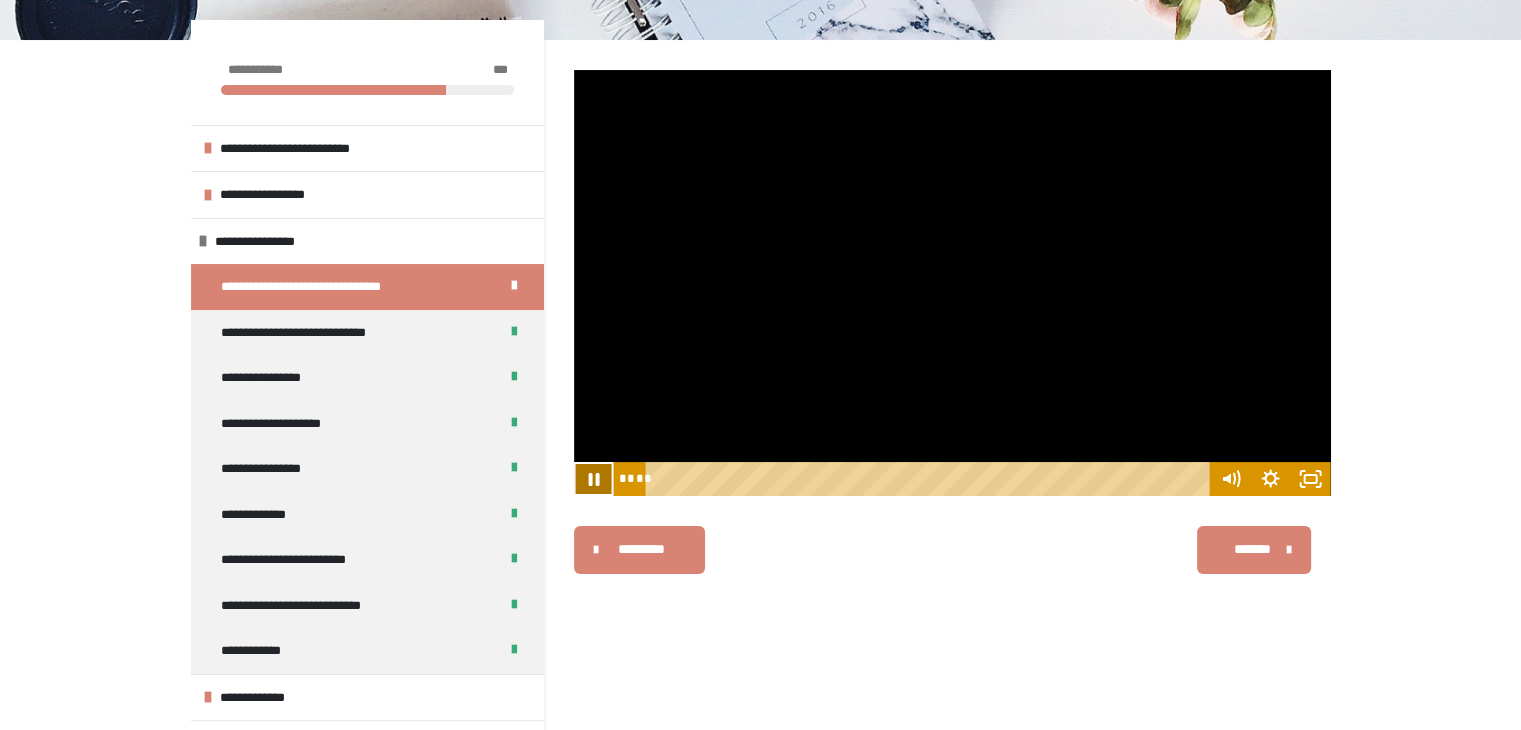 click 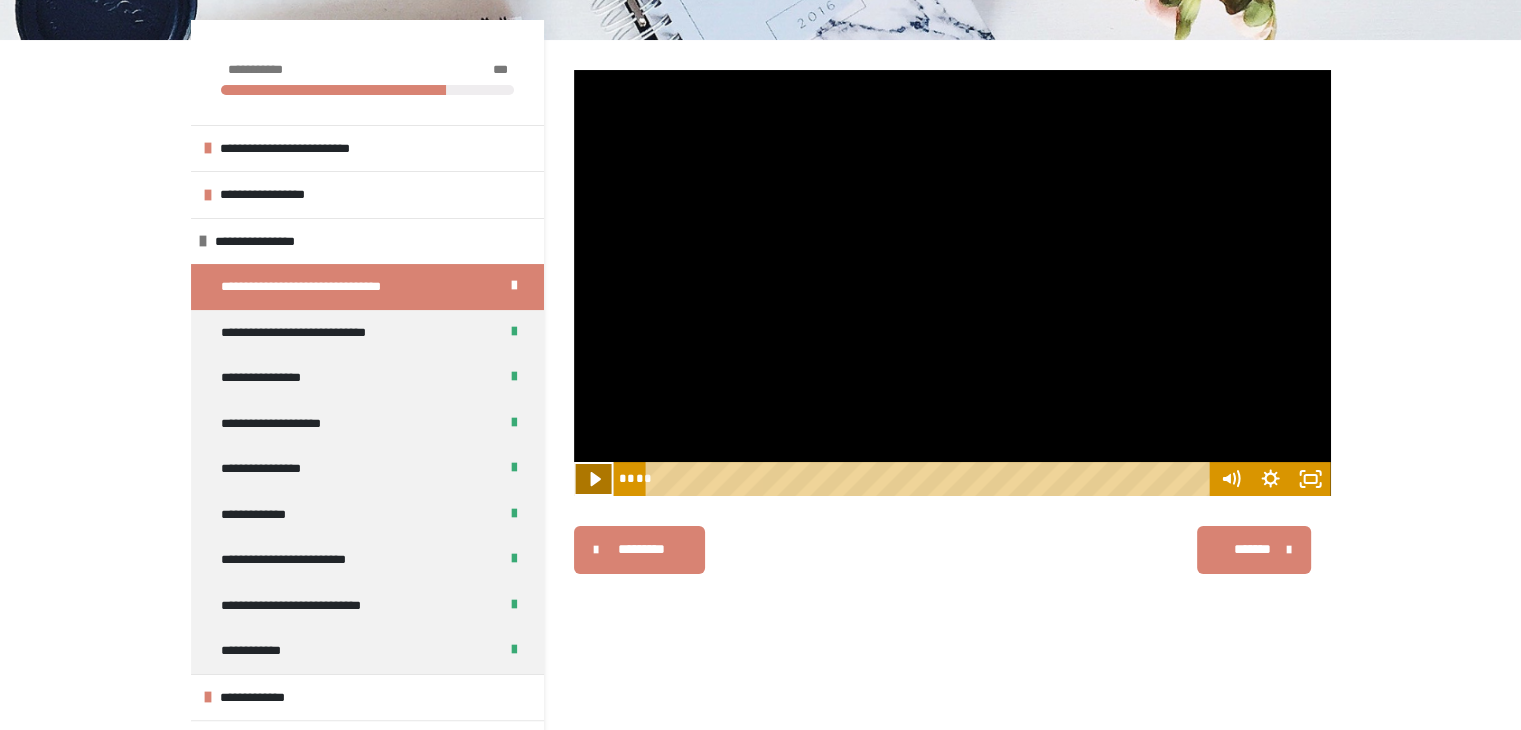 click 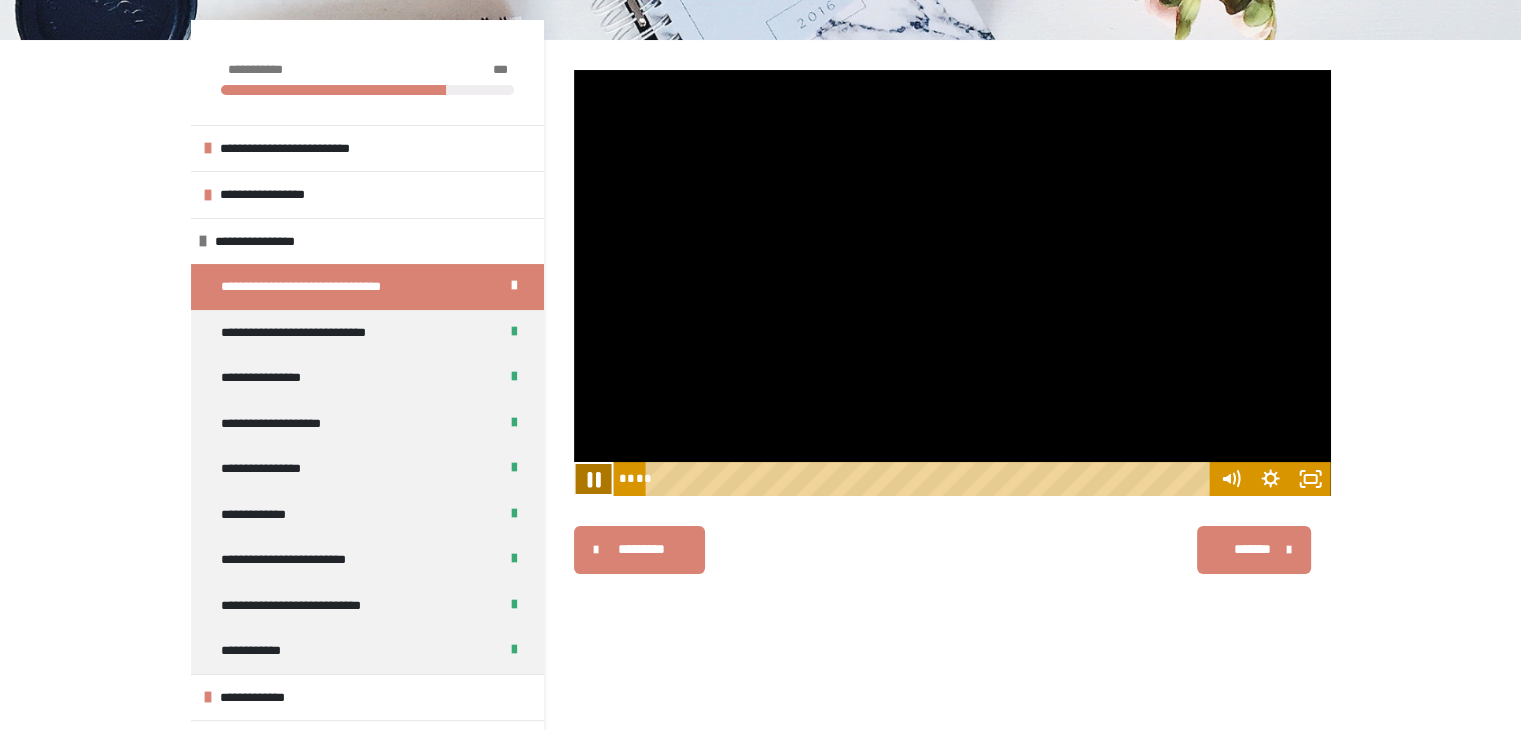 click 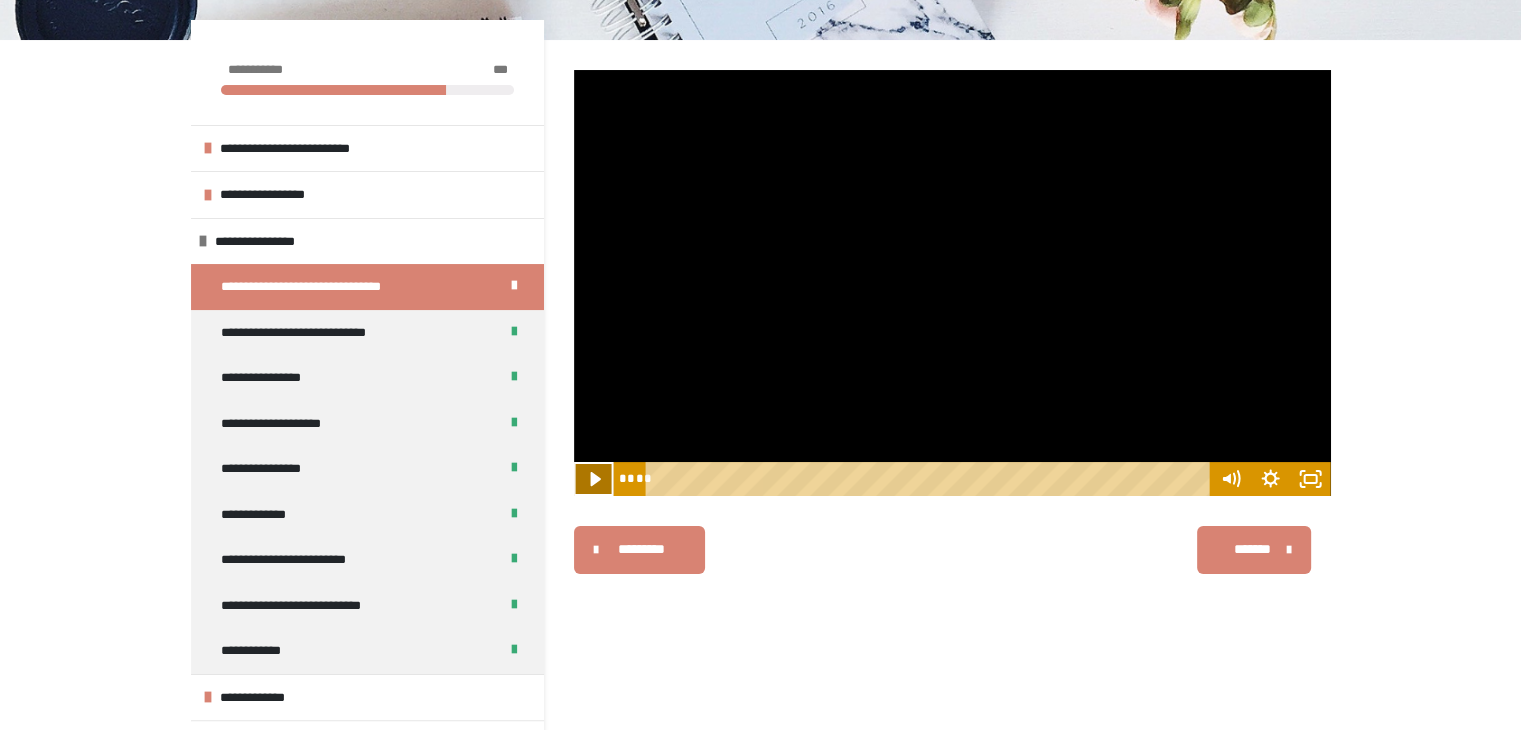 click 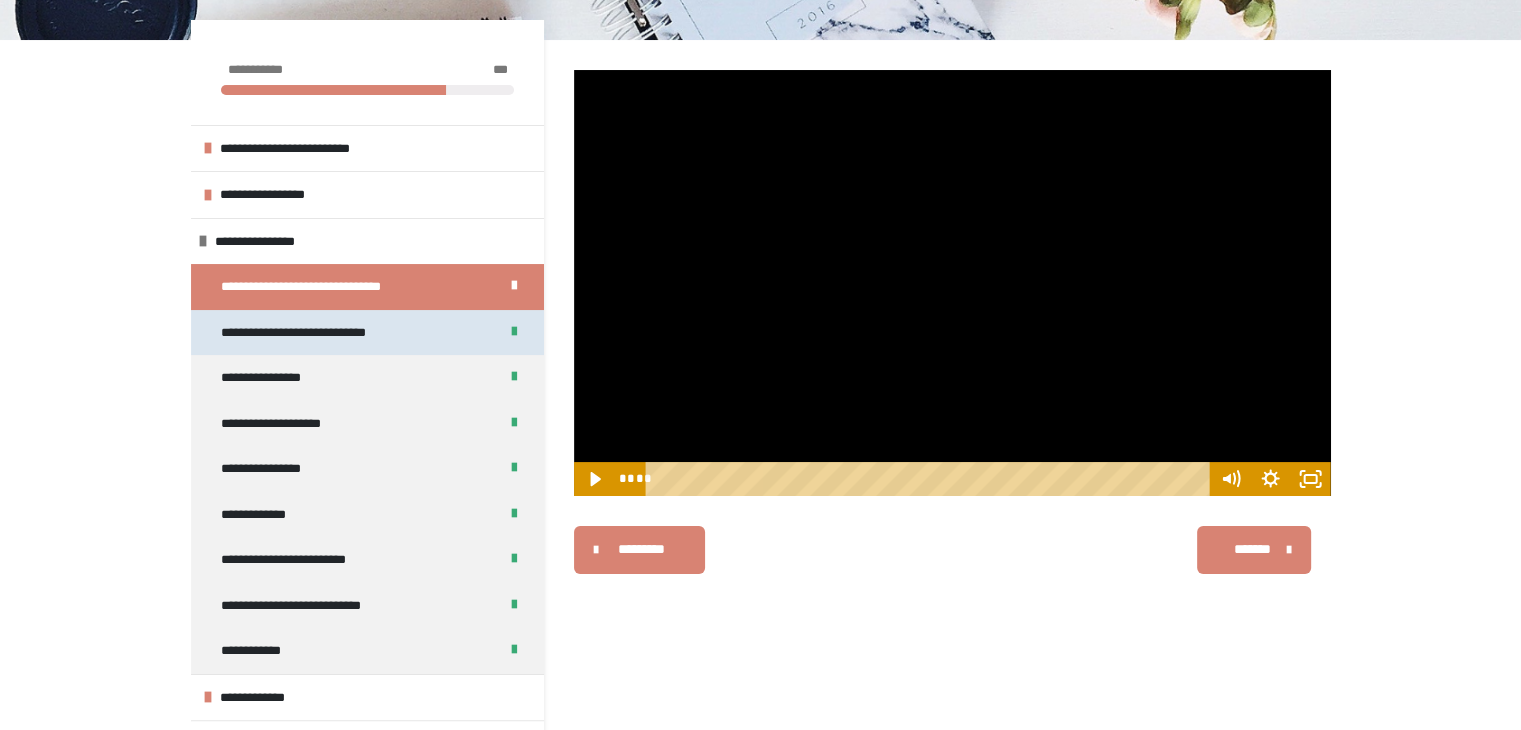click on "**********" at bounding box center (312, 333) 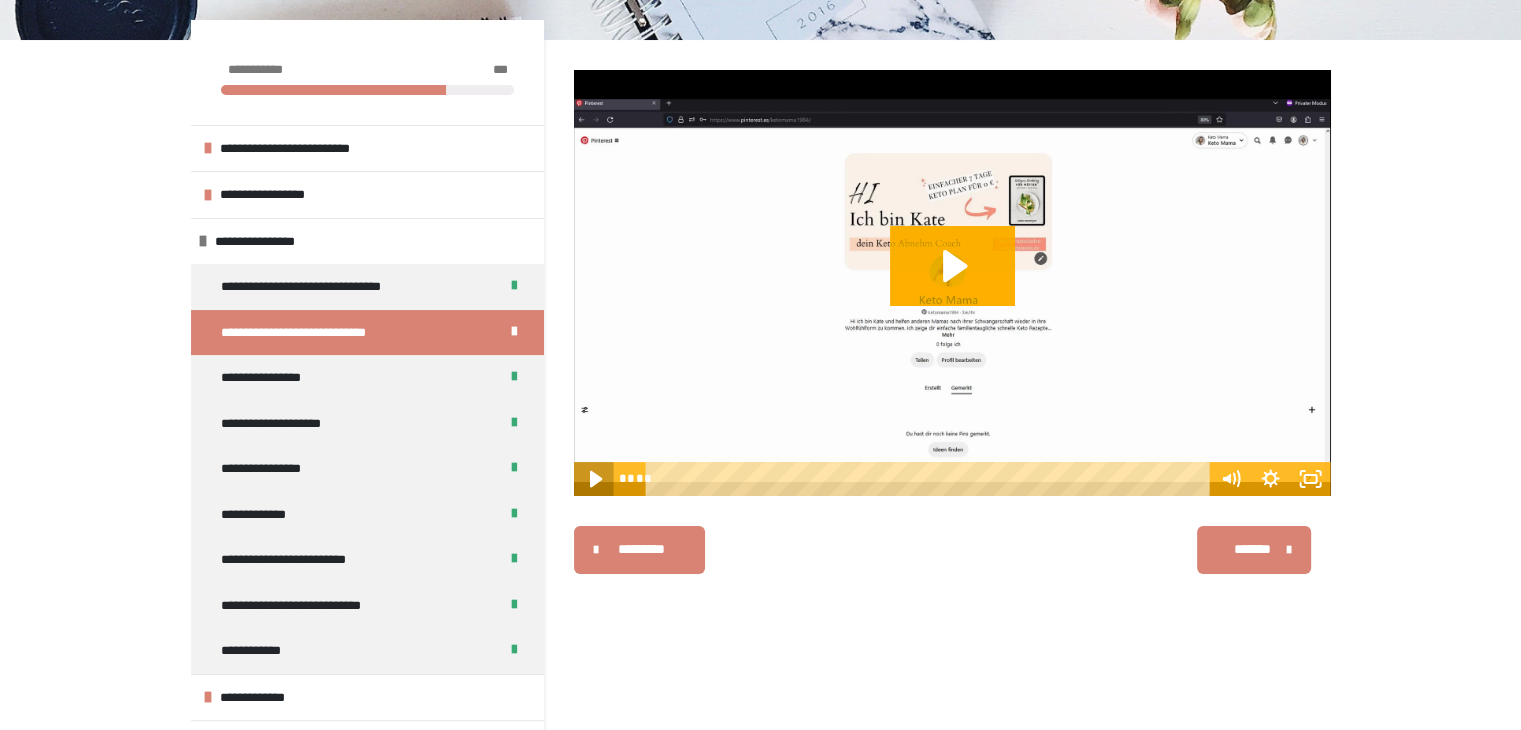 click 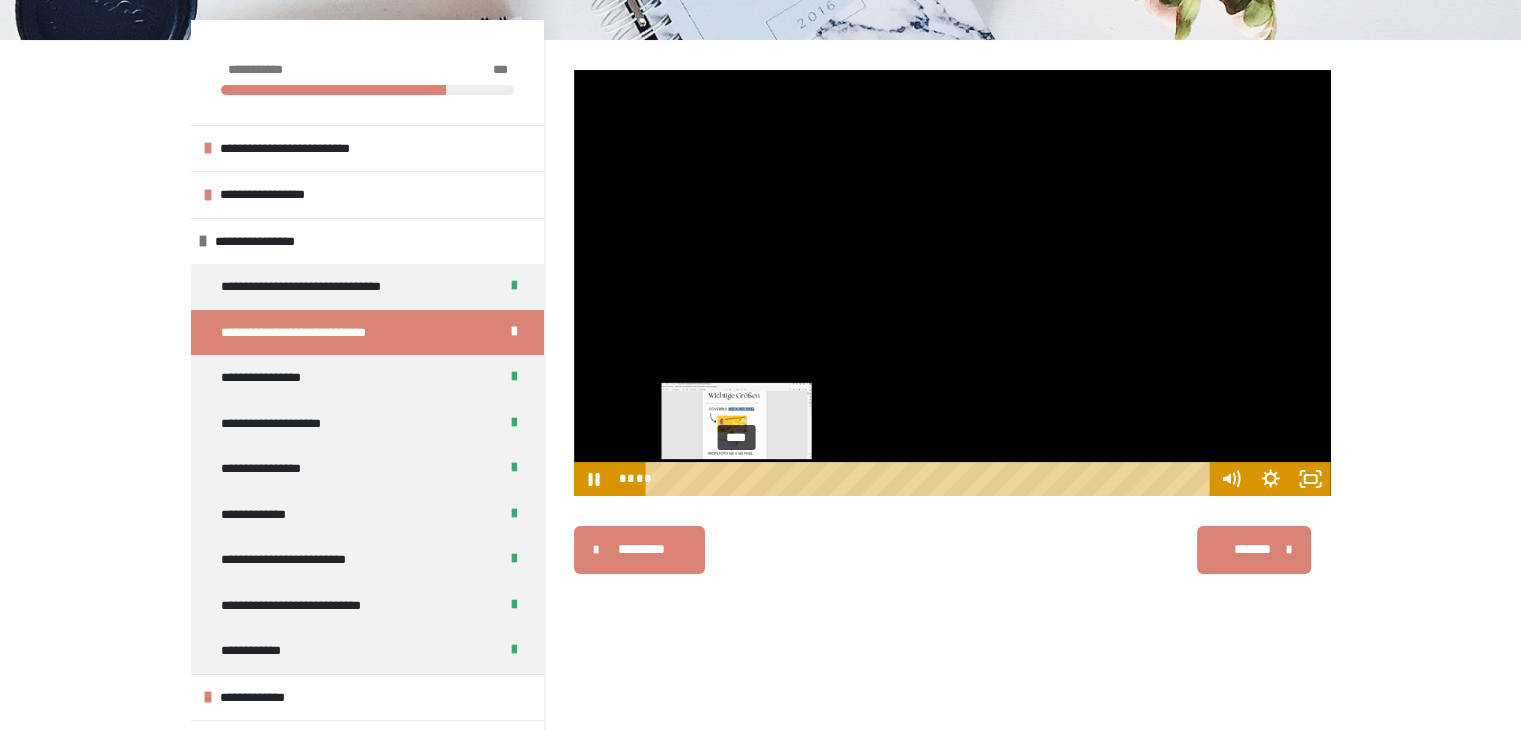 click on "****" at bounding box center (930, 479) 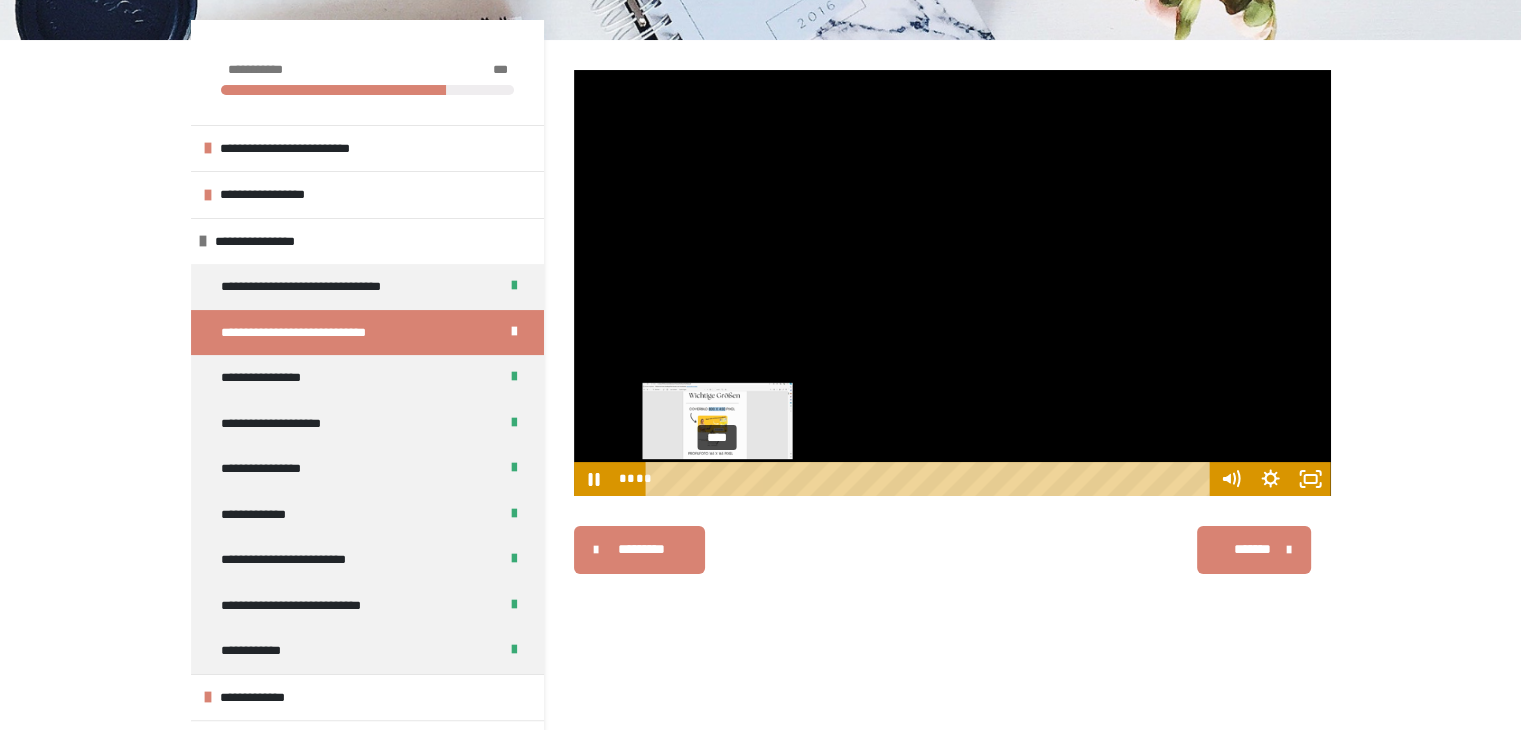 click on "****" at bounding box center [930, 479] 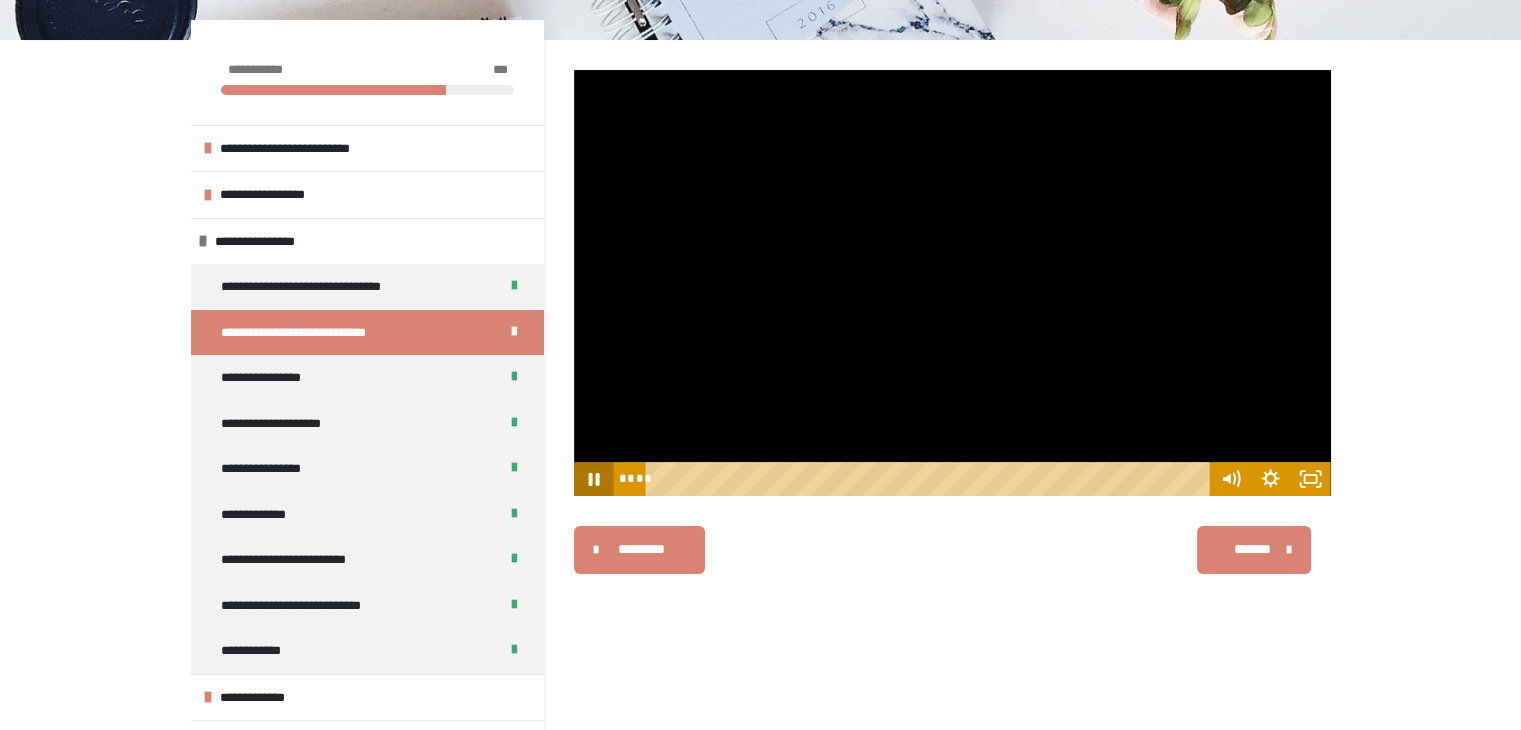 click 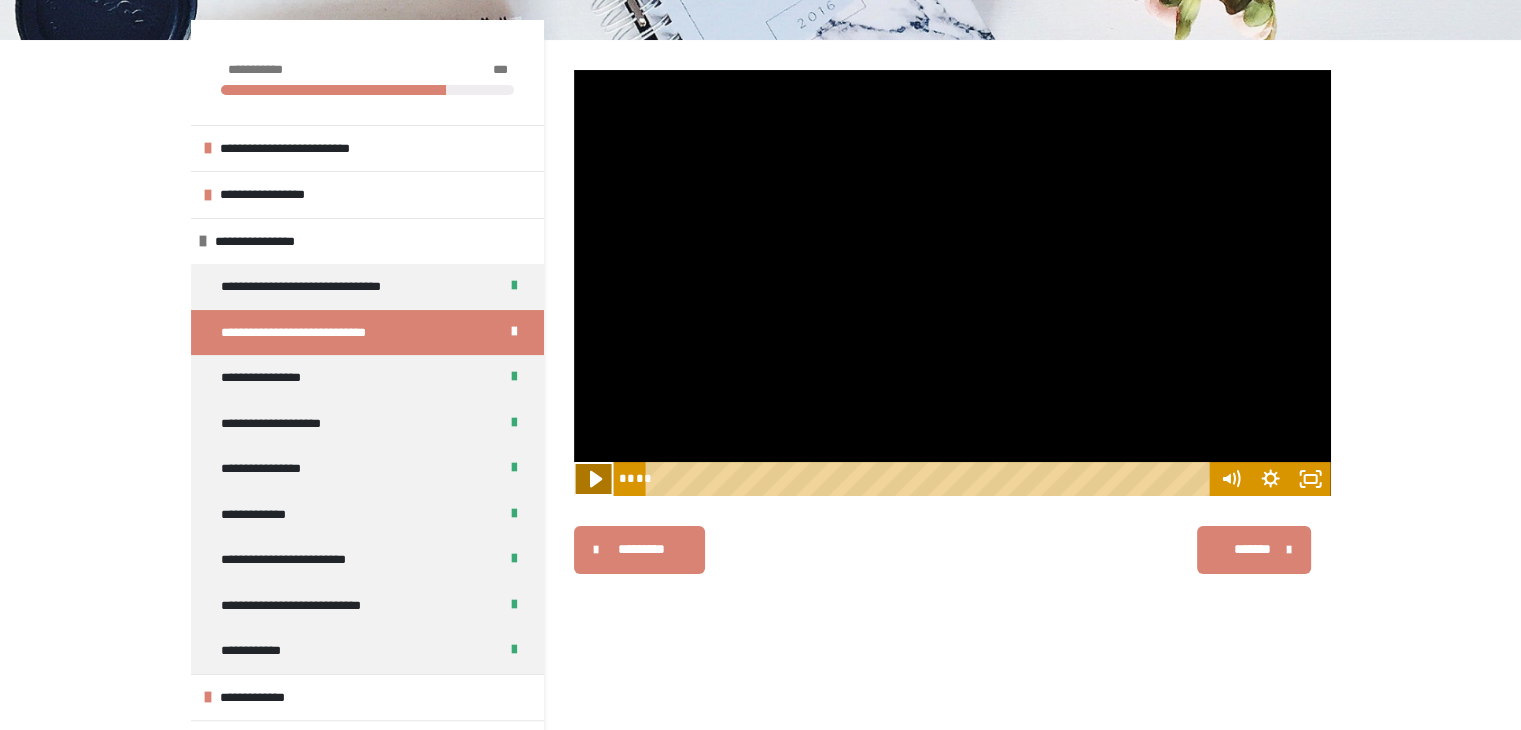 click 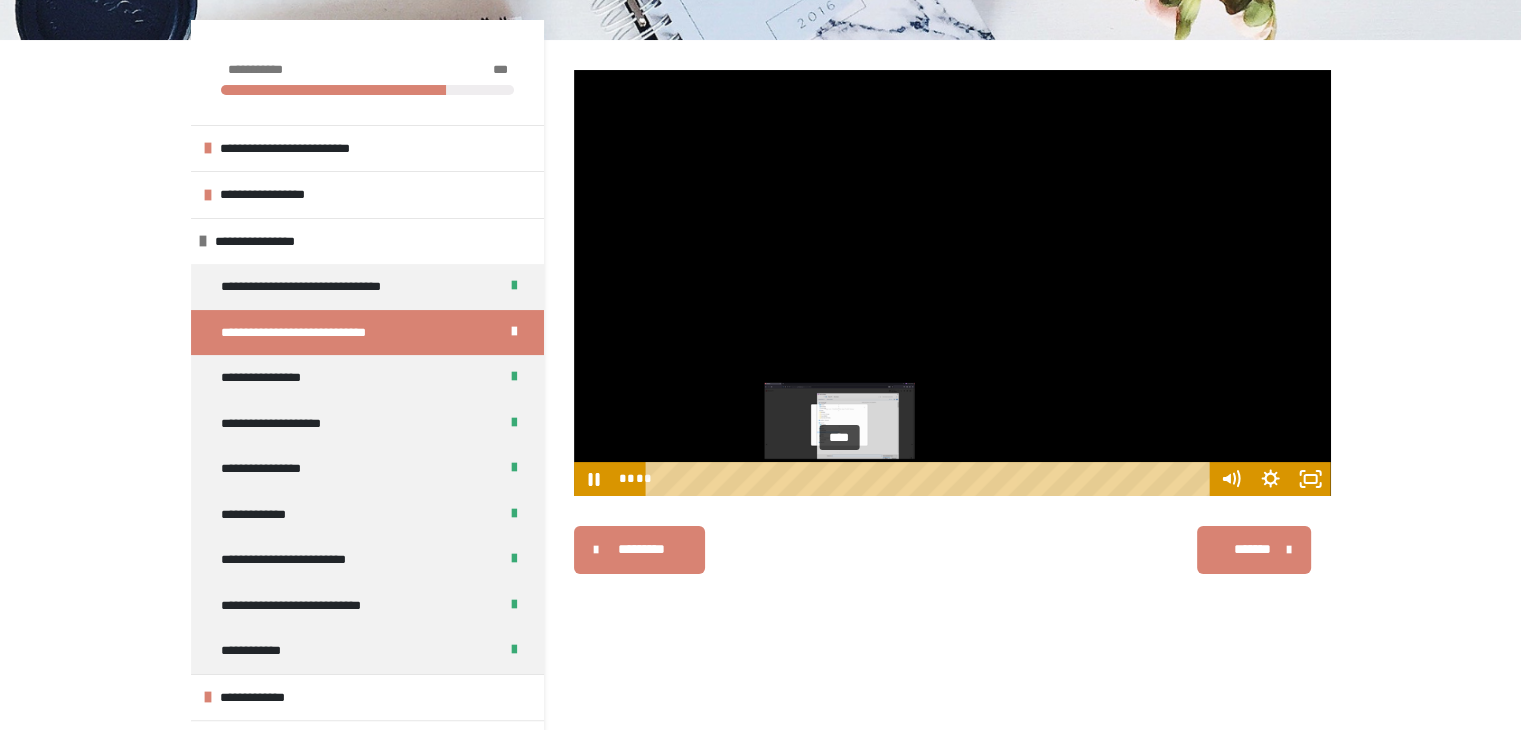 click on "****" at bounding box center [930, 479] 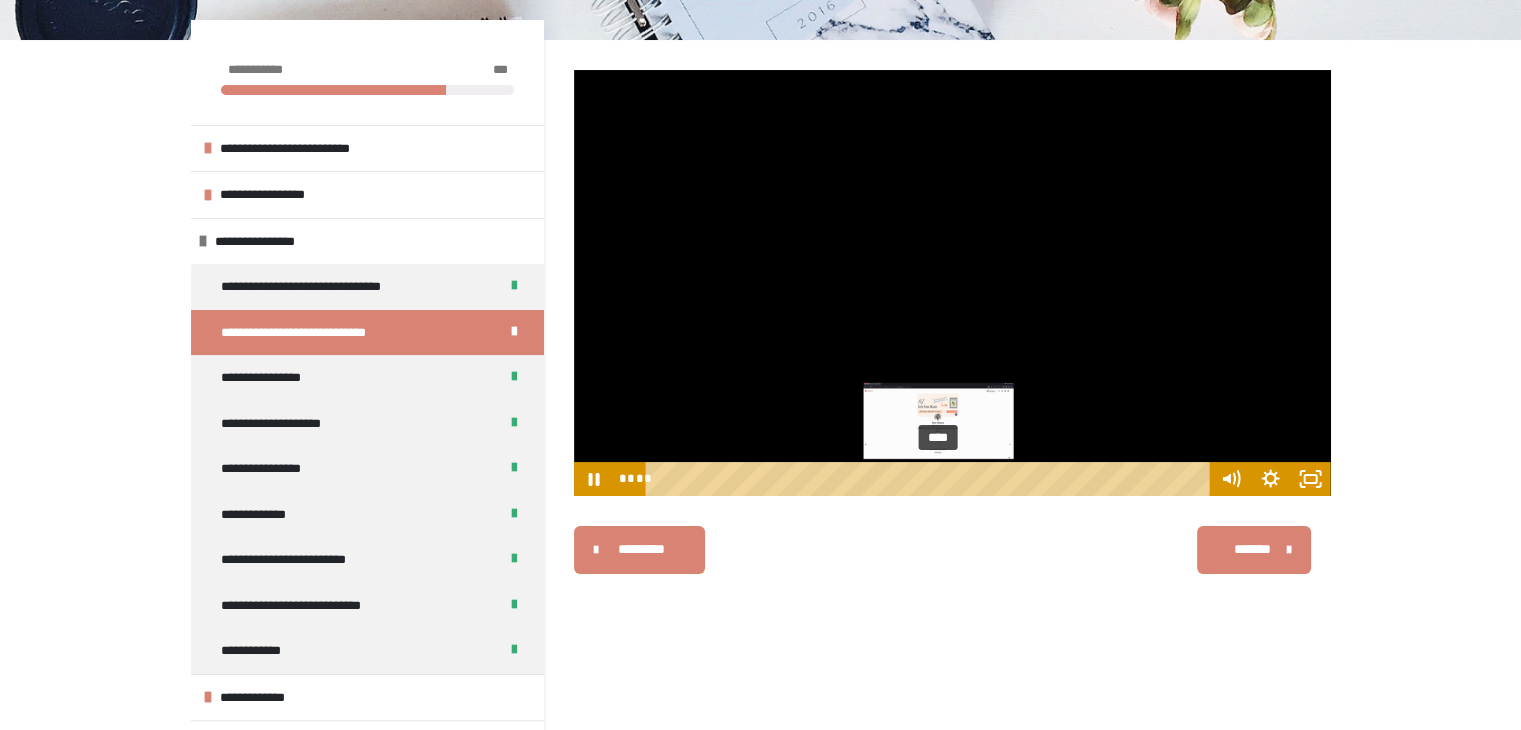 click on "****" at bounding box center (930, 479) 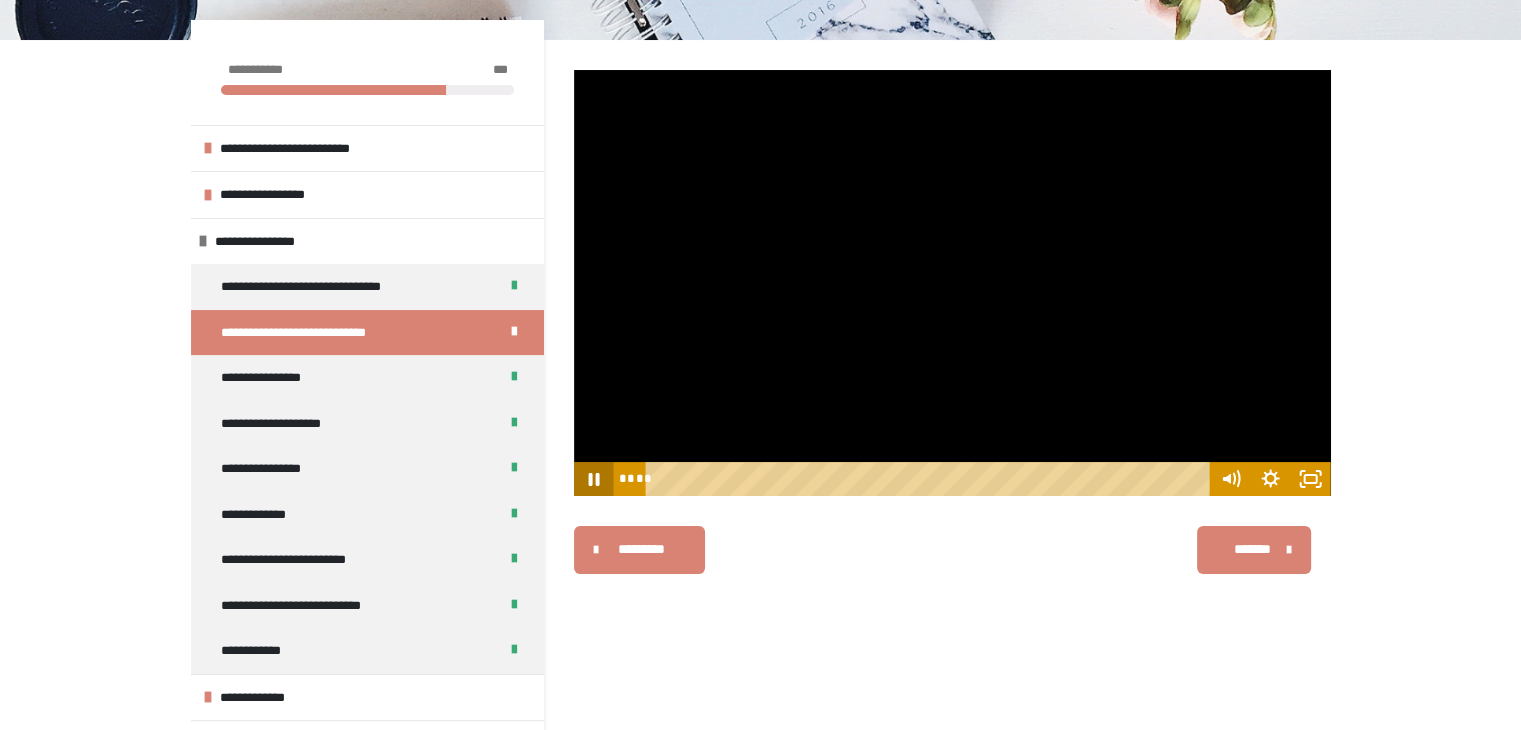 click 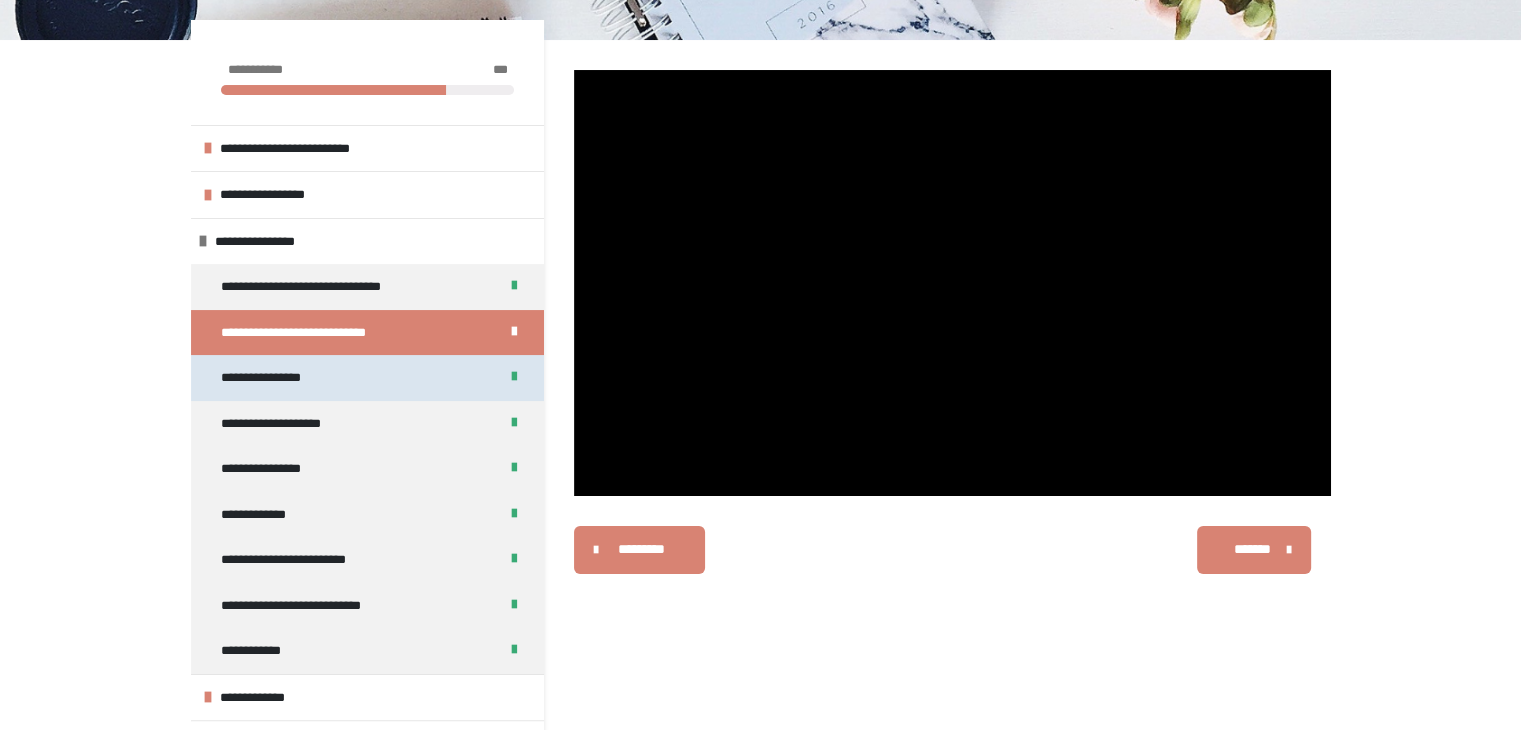 click on "**********" at bounding box center [367, 378] 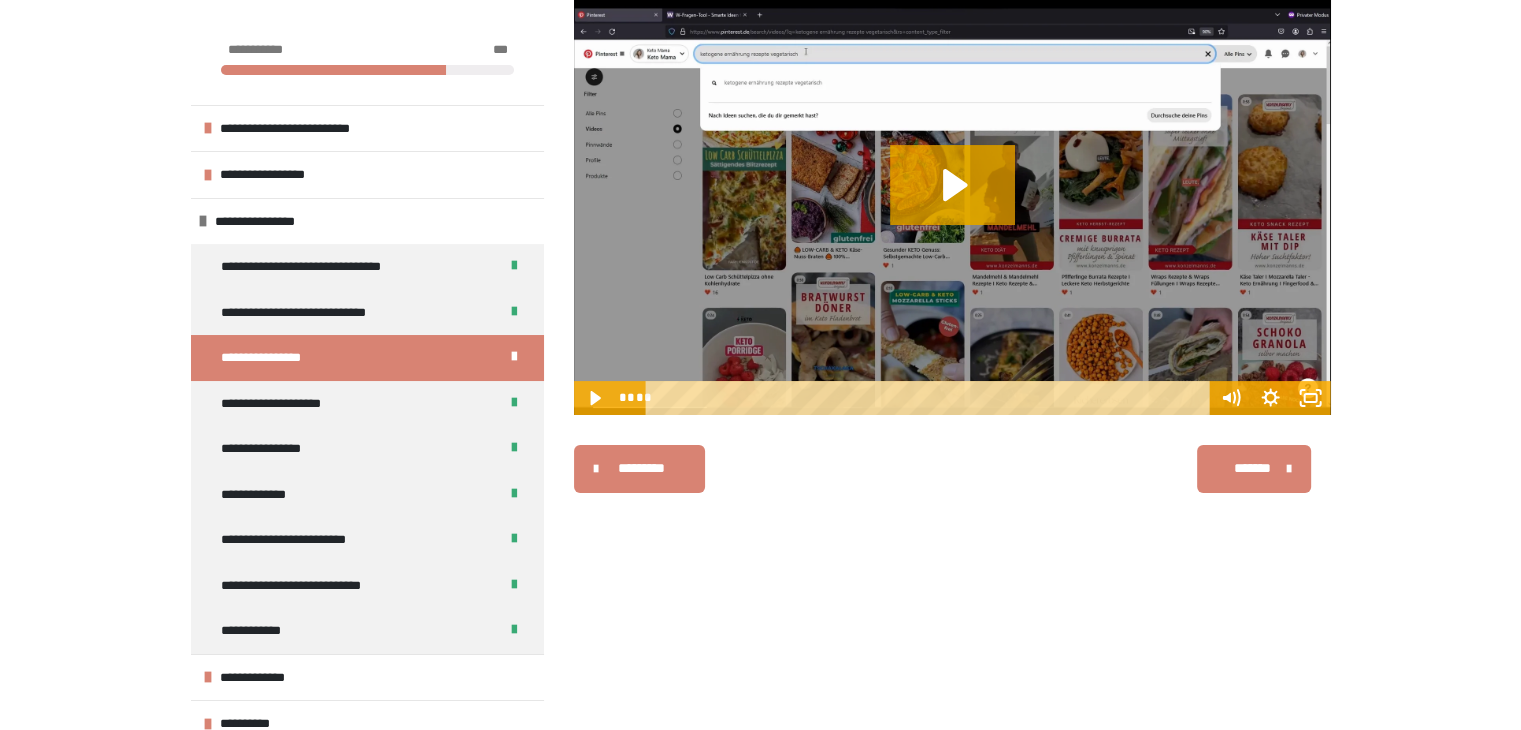 scroll, scrollTop: 340, scrollLeft: 0, axis: vertical 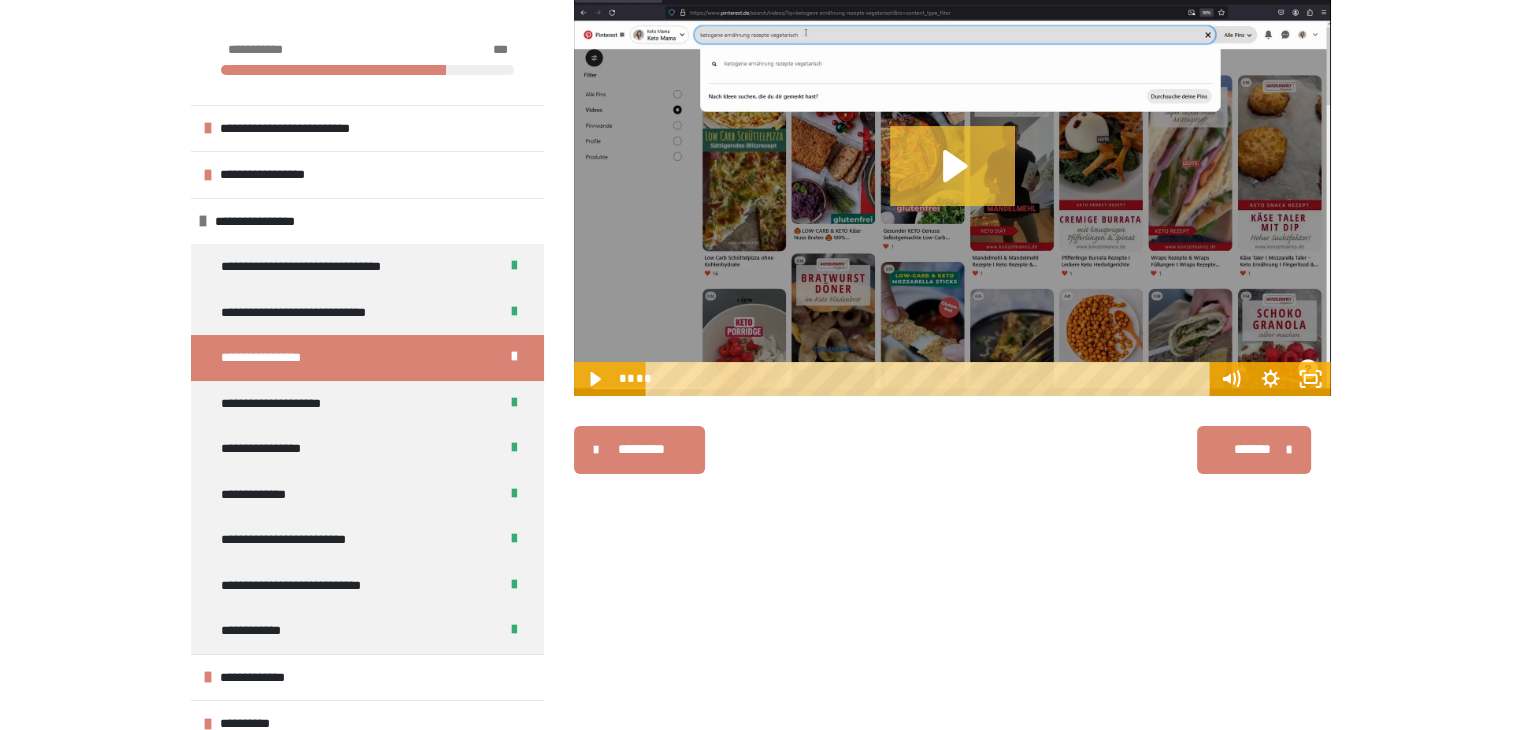 click 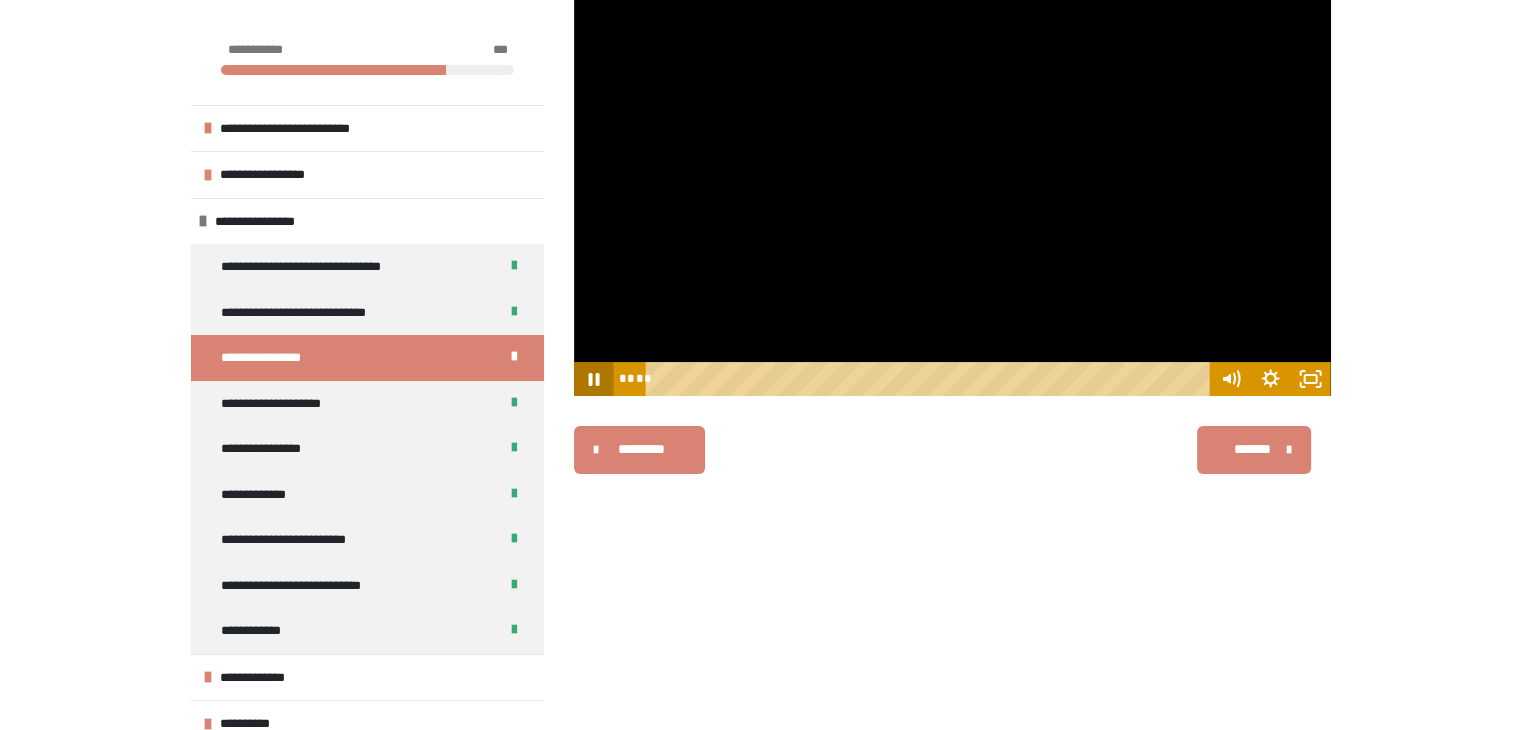 click 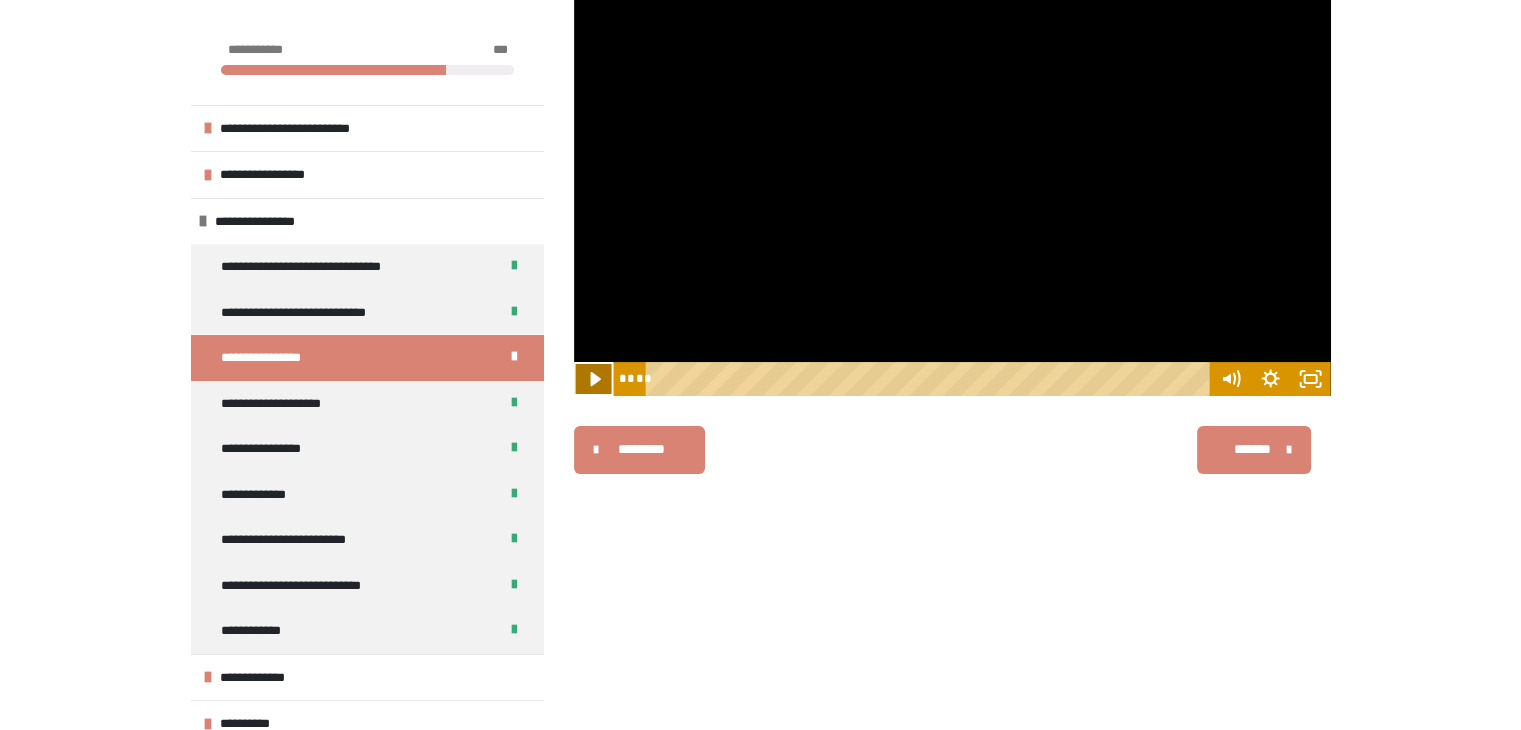 click 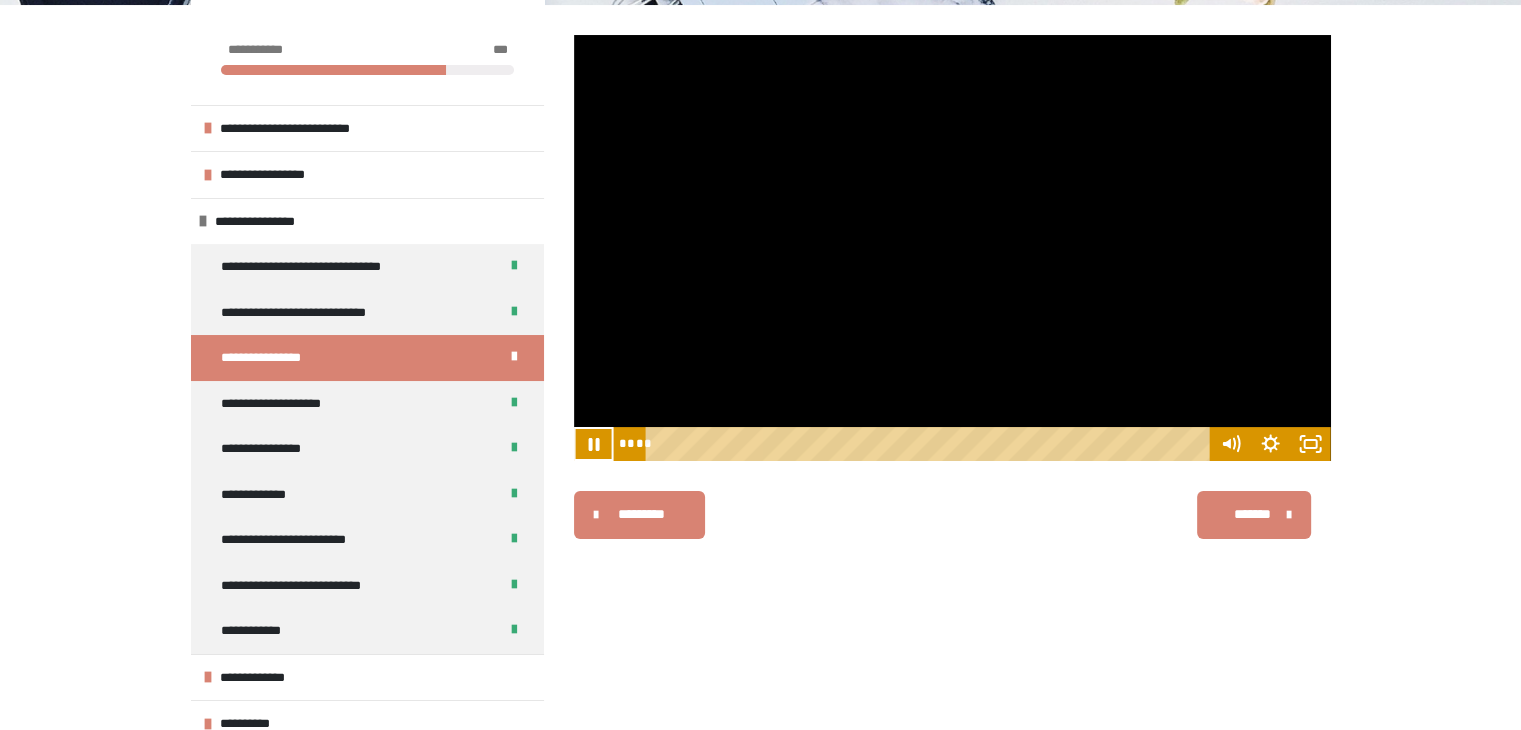 scroll, scrollTop: 240, scrollLeft: 0, axis: vertical 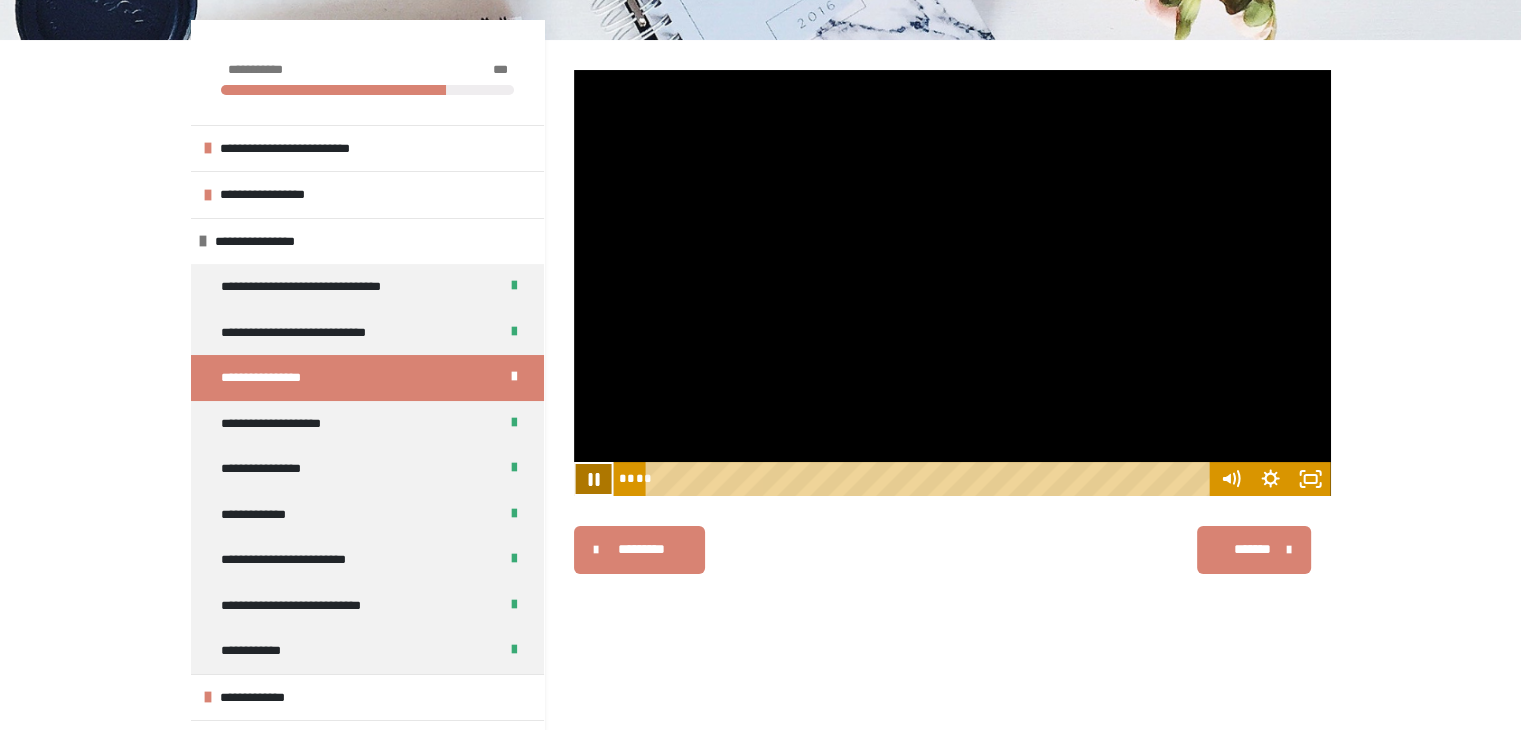 click 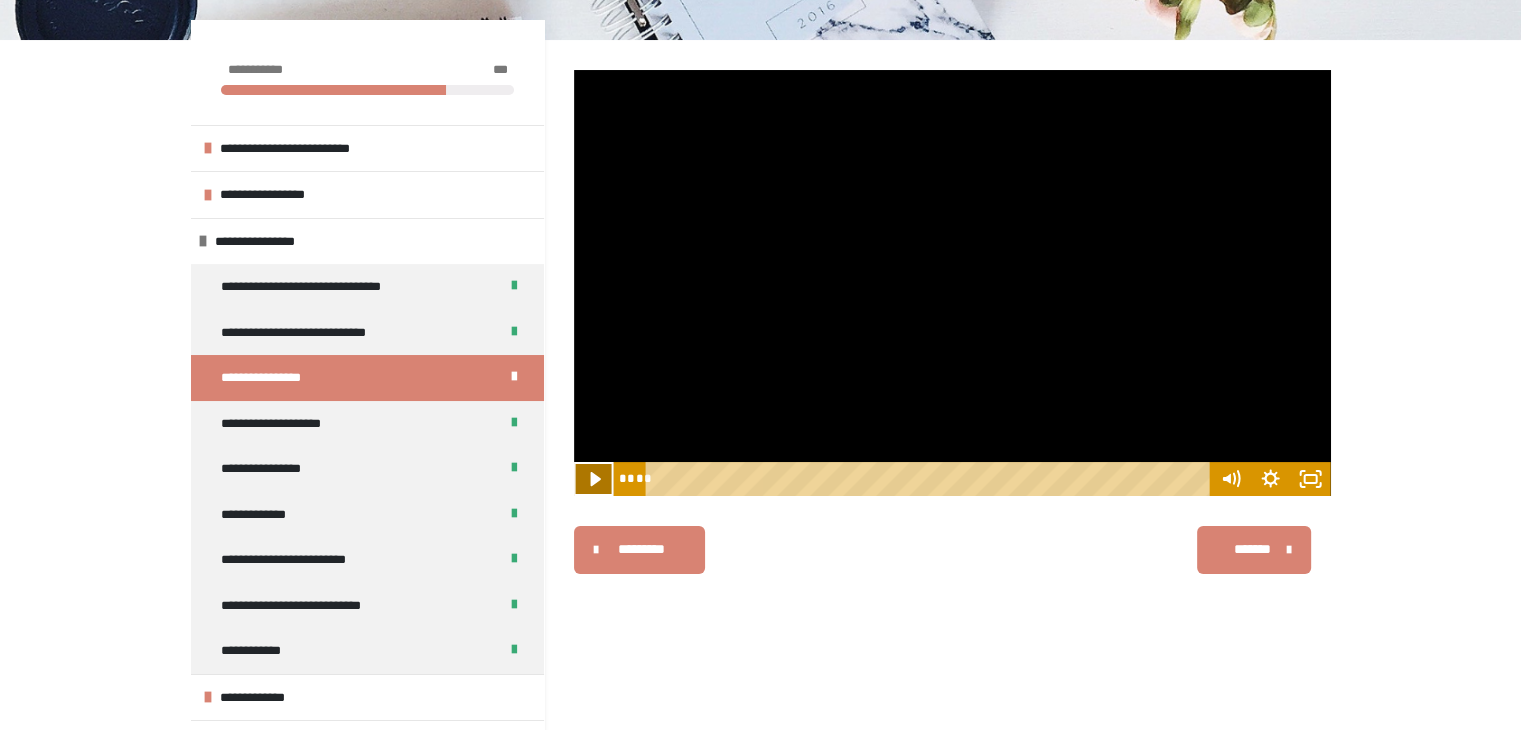 click 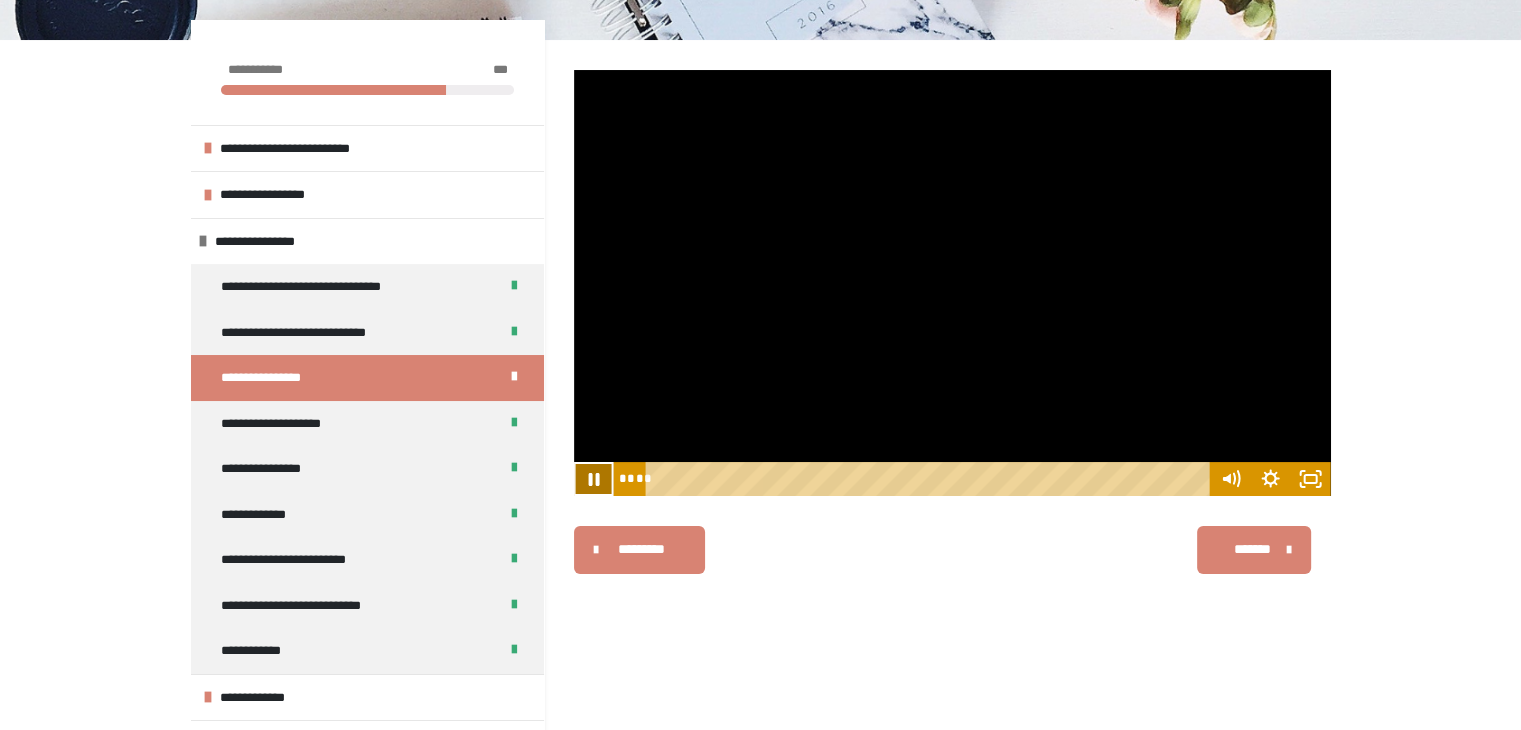 click 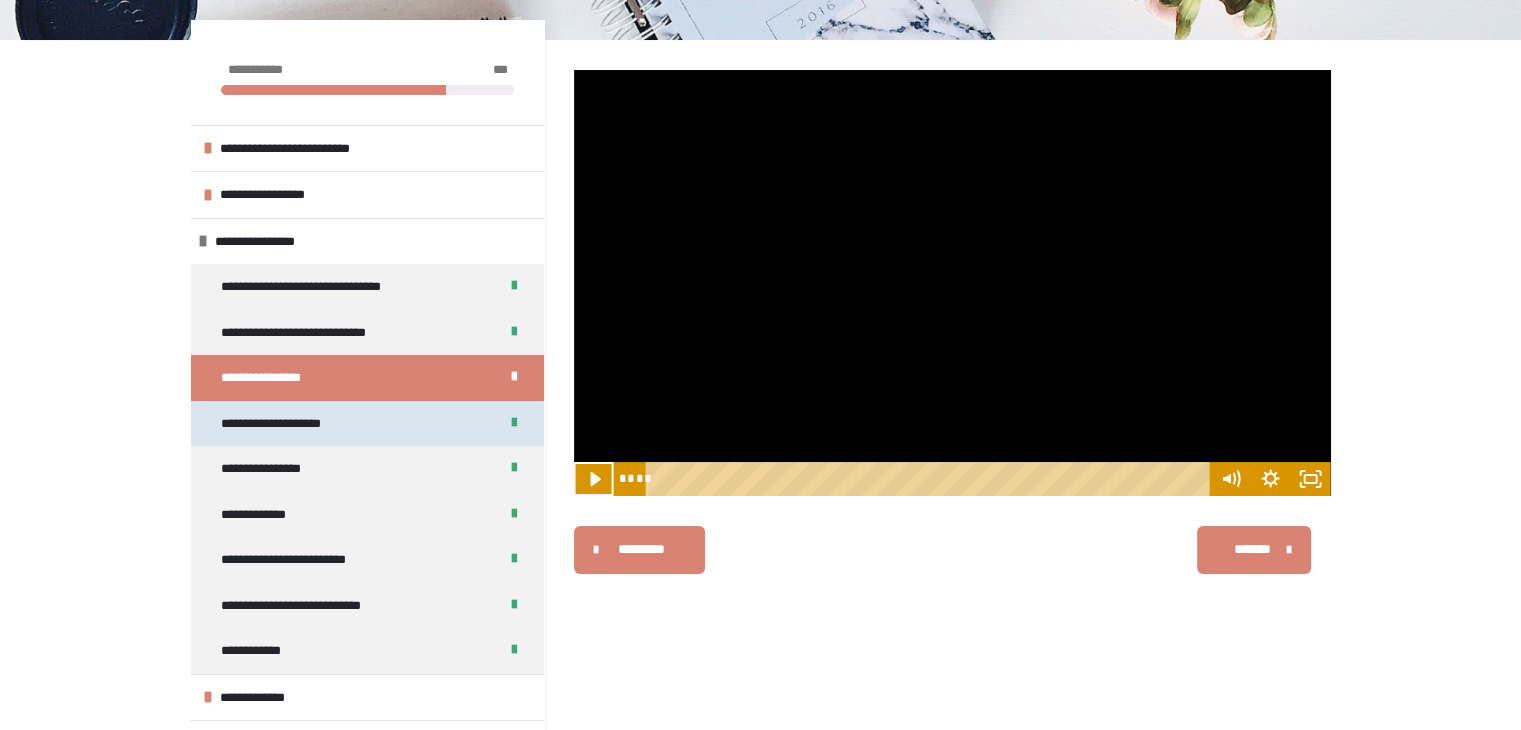 click on "**********" at bounding box center [291, 424] 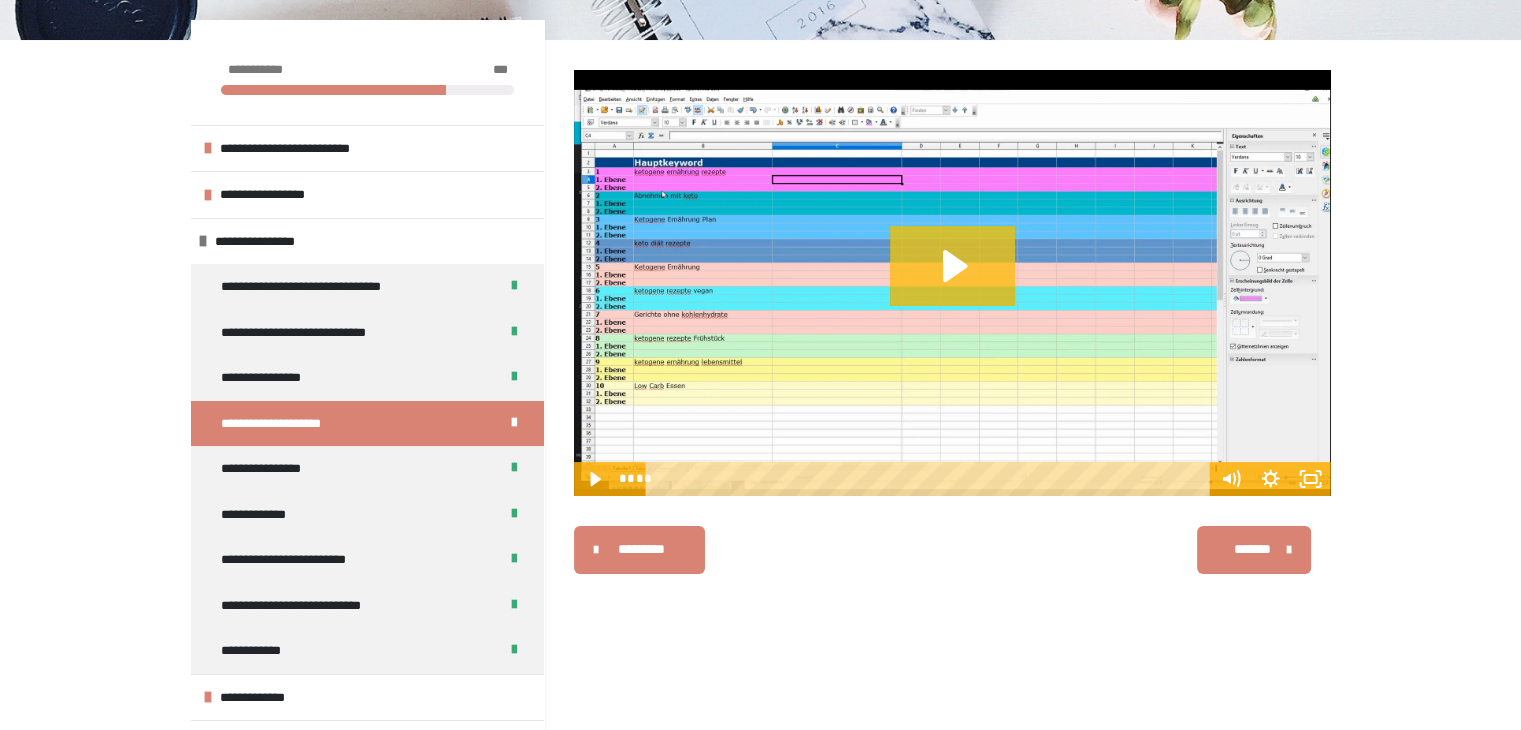 click 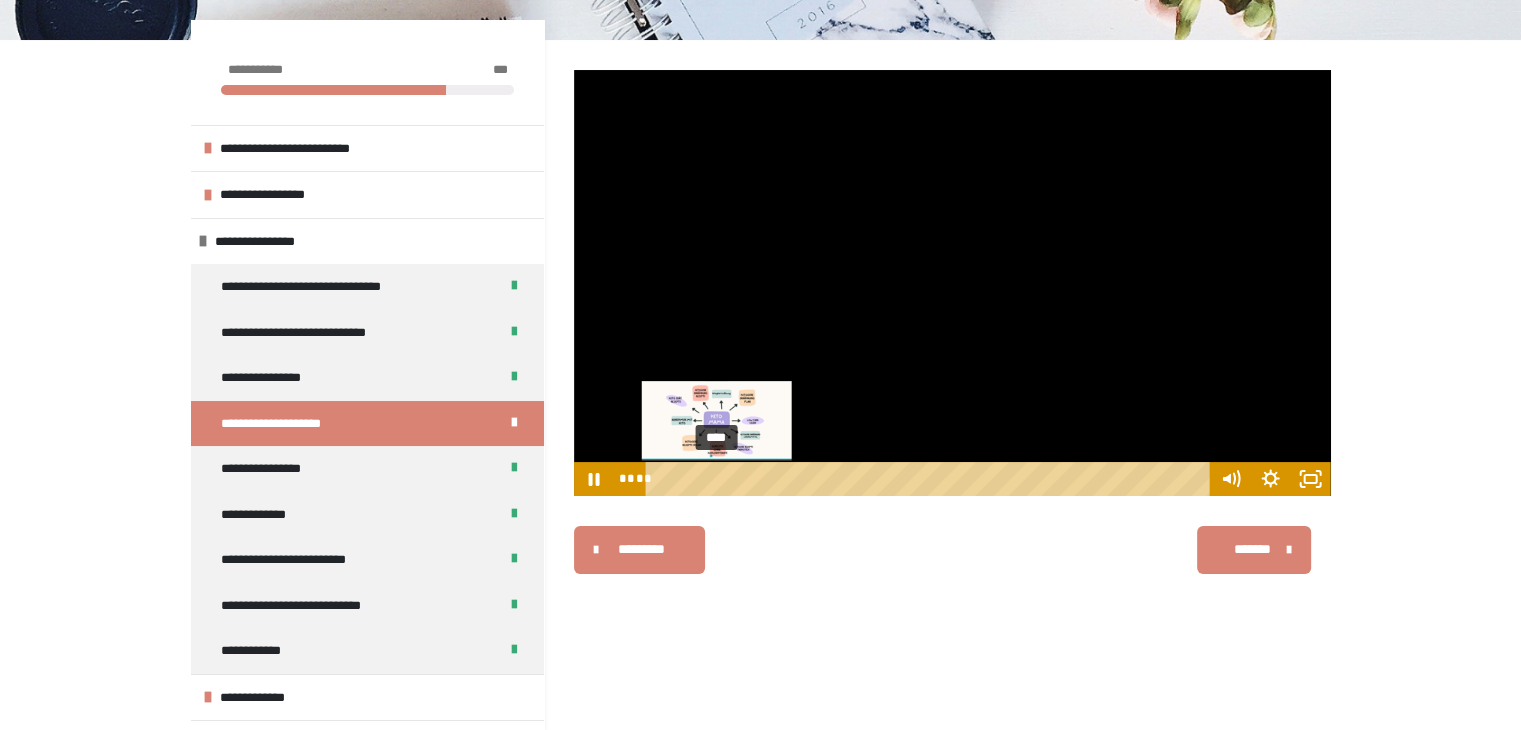 click on "****" at bounding box center [930, 479] 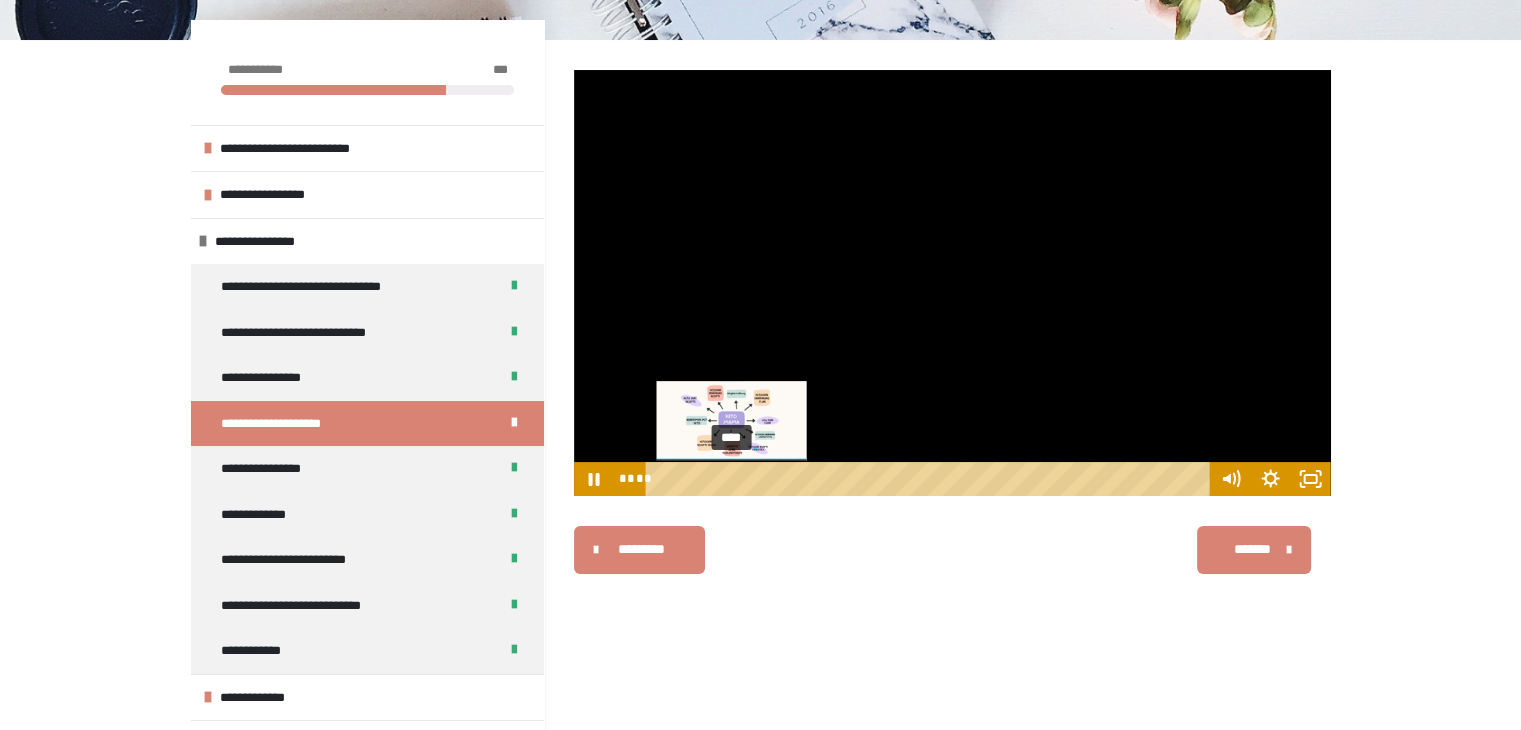 click on "****" at bounding box center [930, 479] 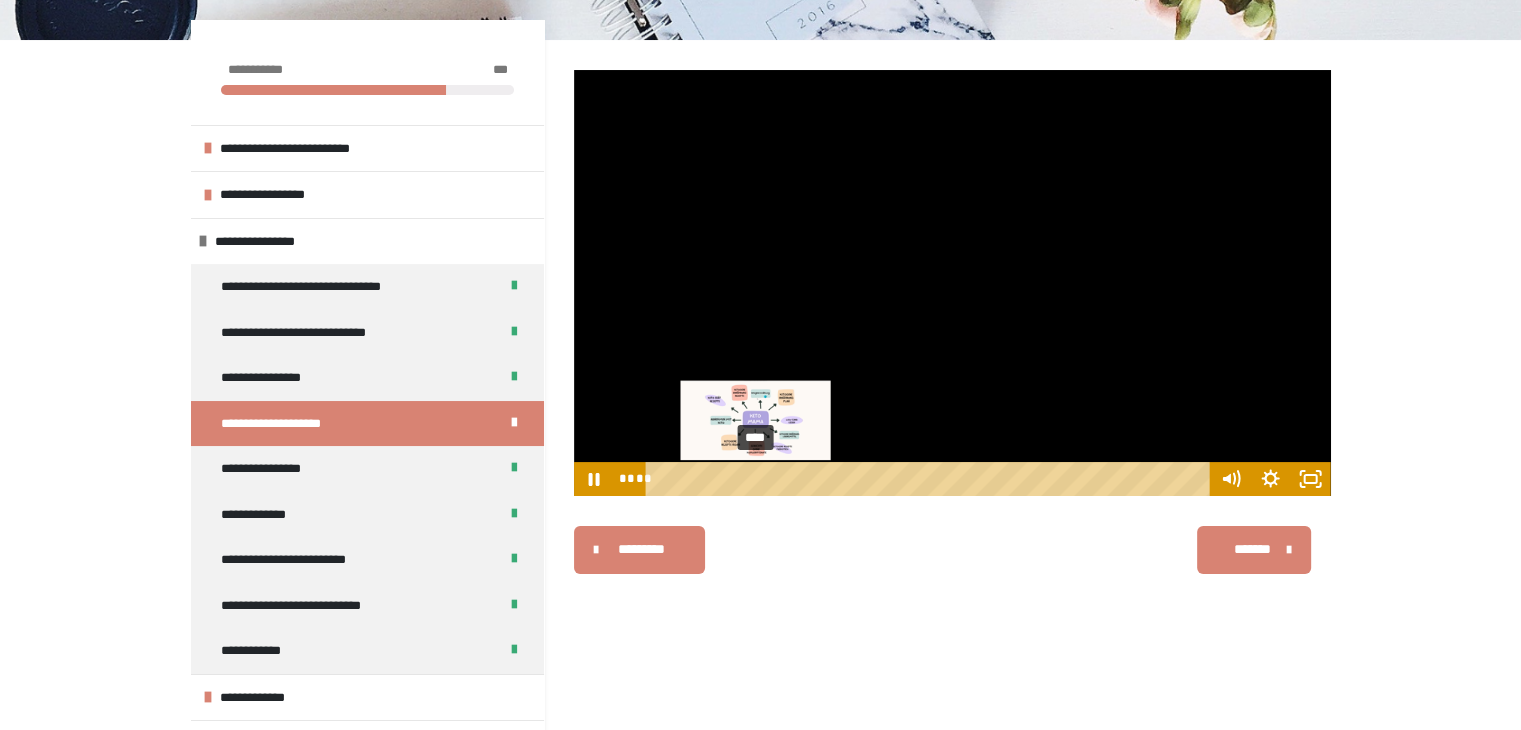 click on "****" at bounding box center (930, 479) 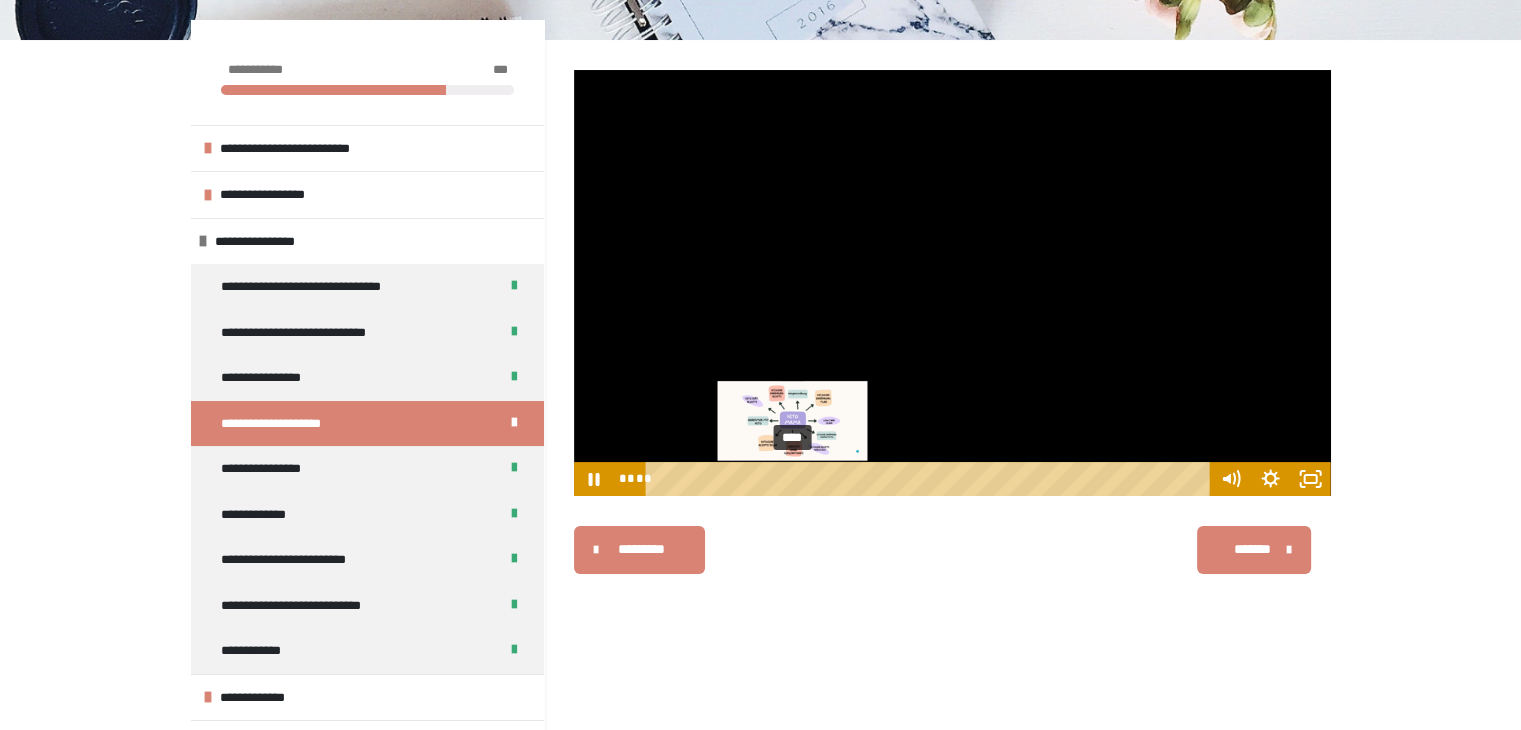click on "****" at bounding box center [930, 479] 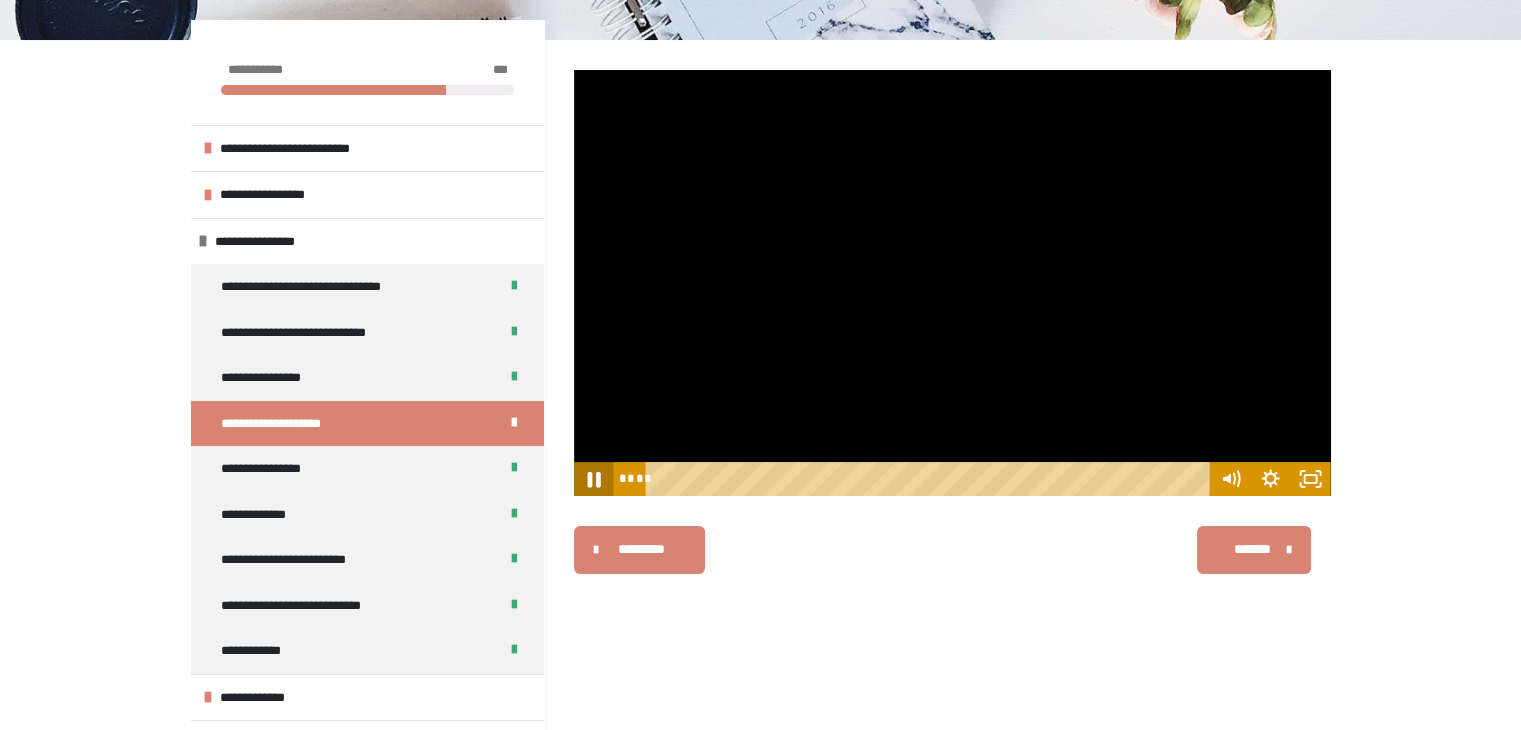 click 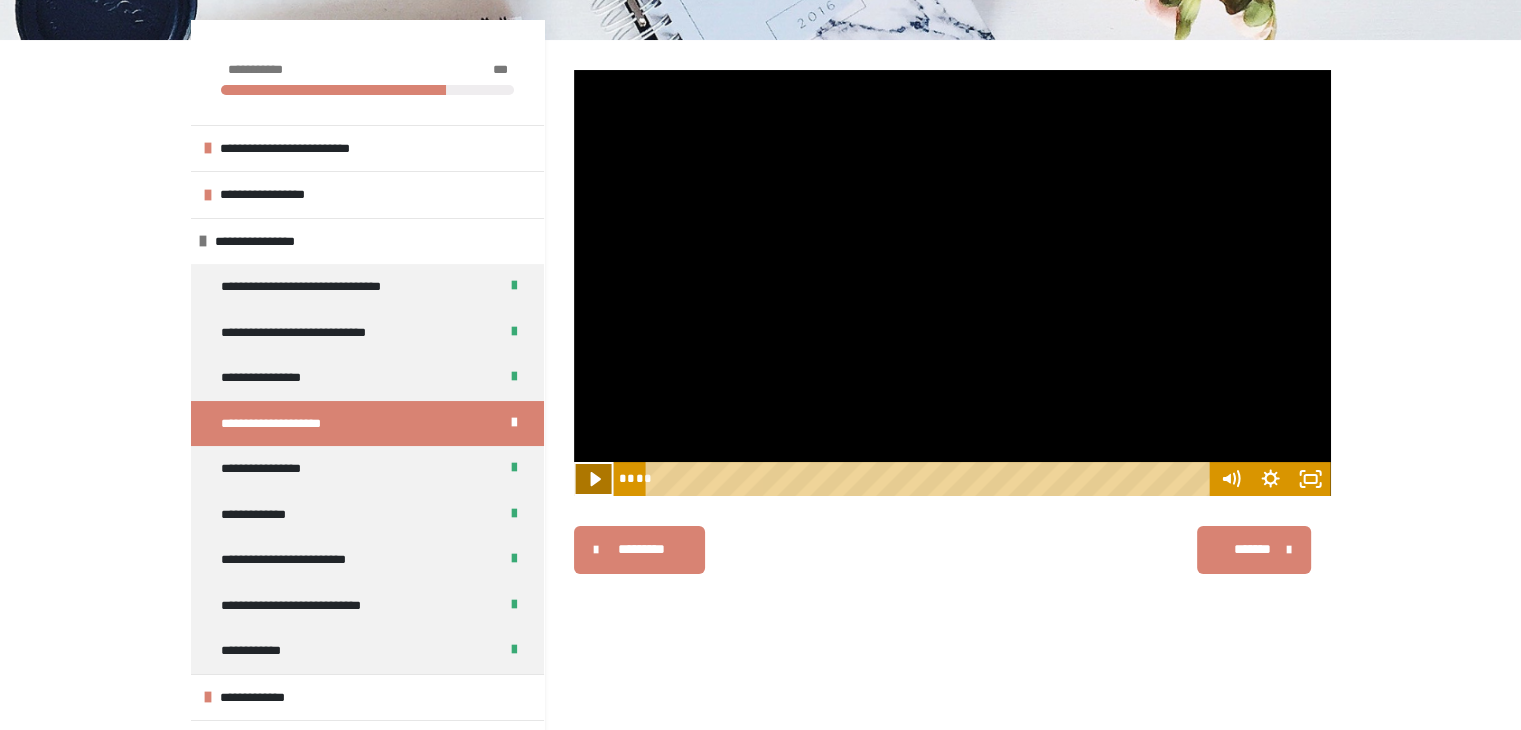 click 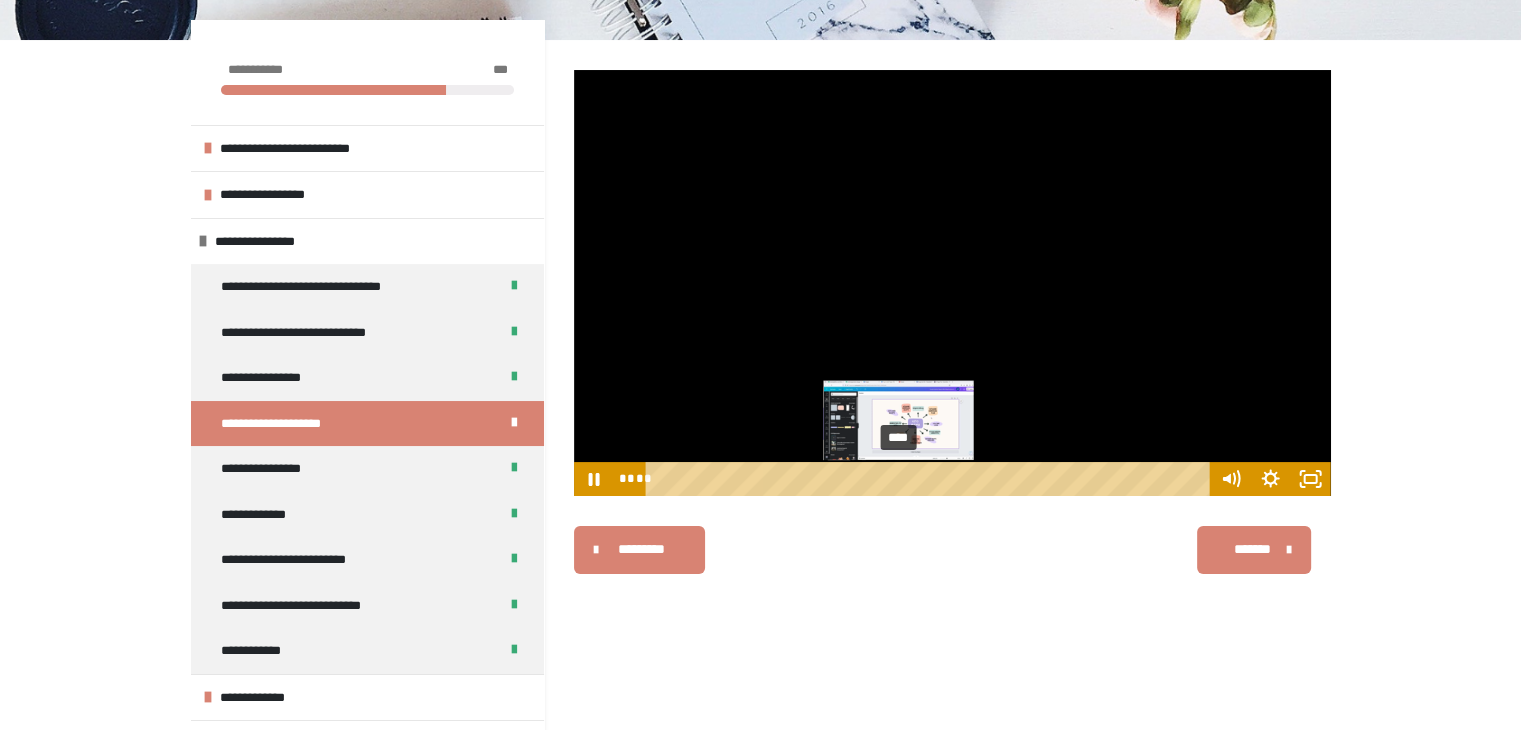 click on "****" at bounding box center [930, 479] 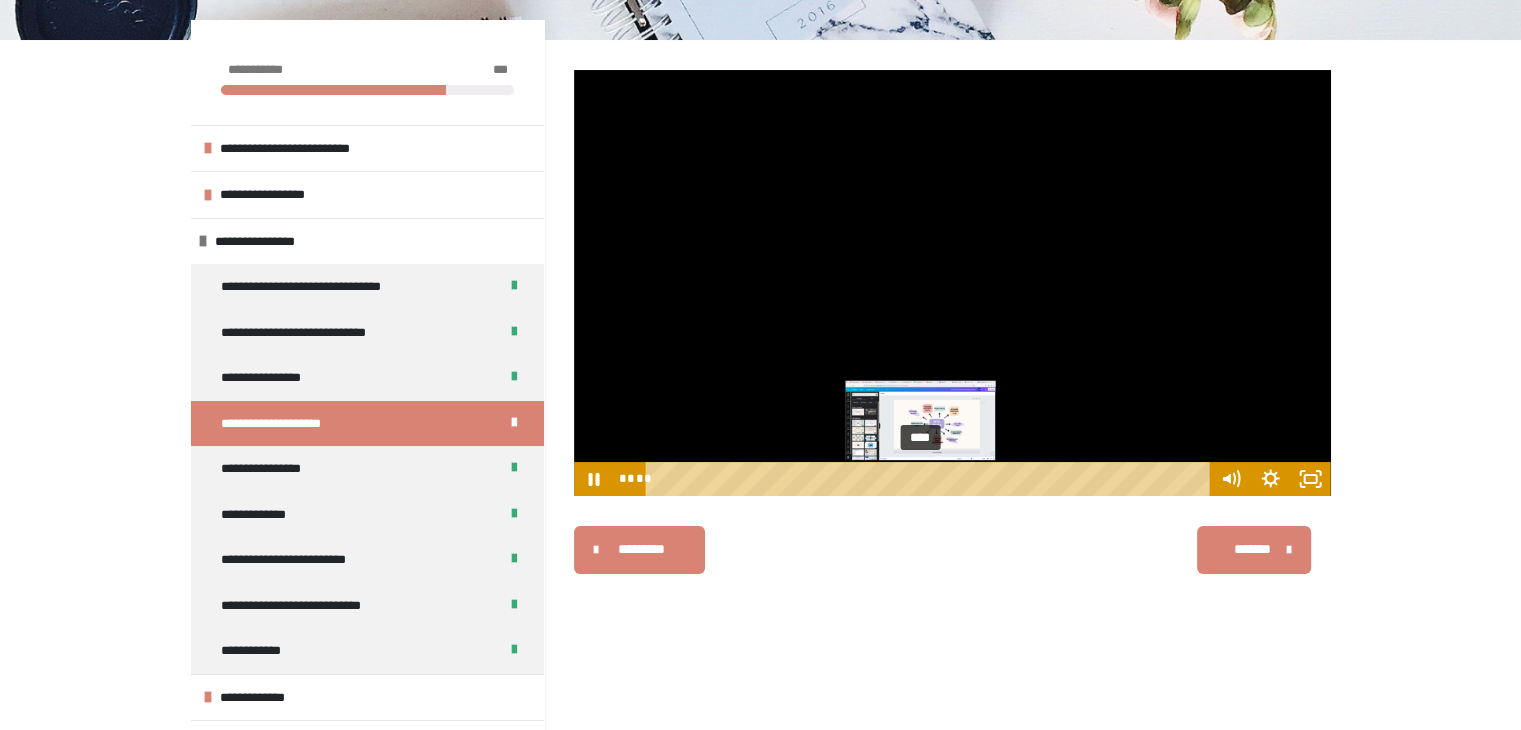 click on "****" at bounding box center (930, 479) 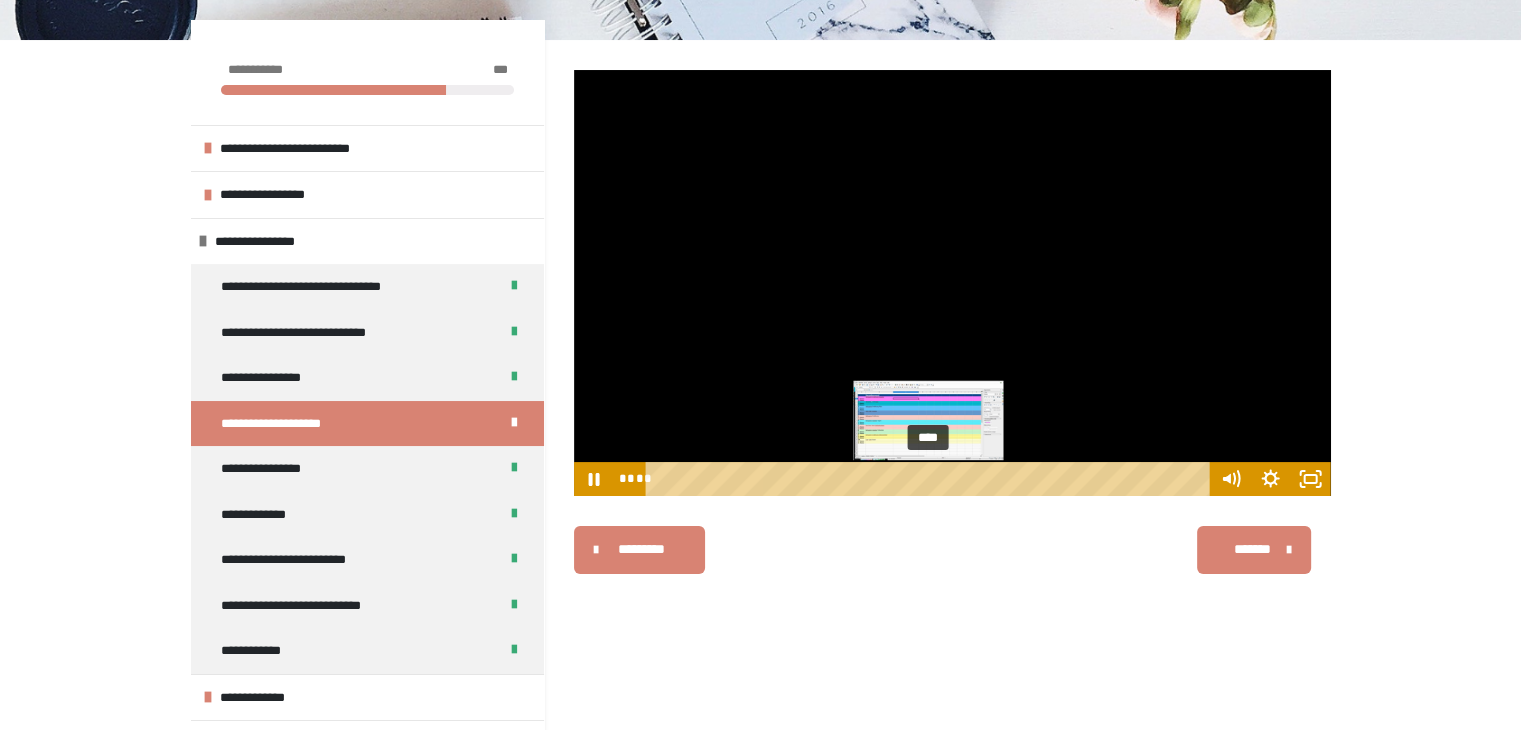 click on "****" at bounding box center [930, 479] 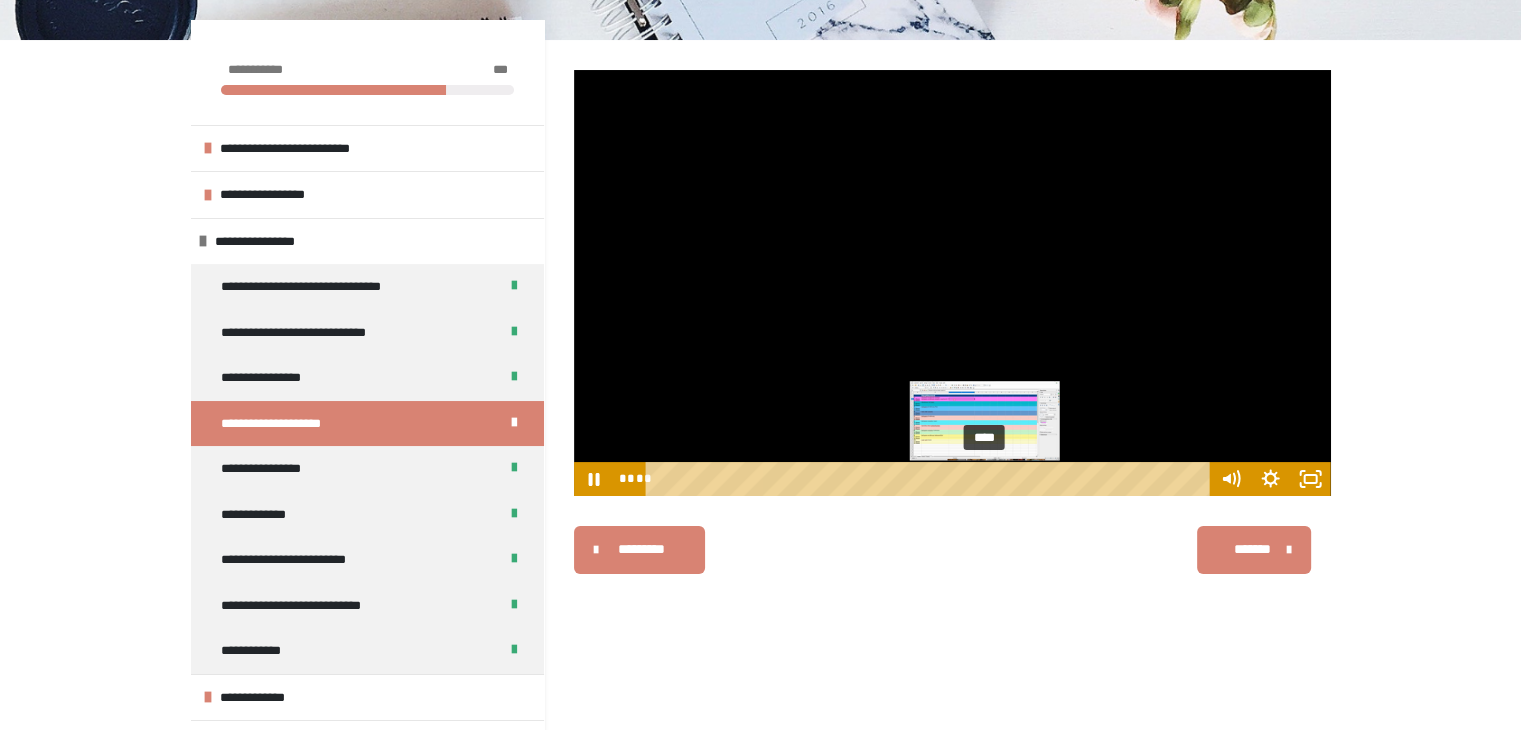 click on "****" at bounding box center (930, 479) 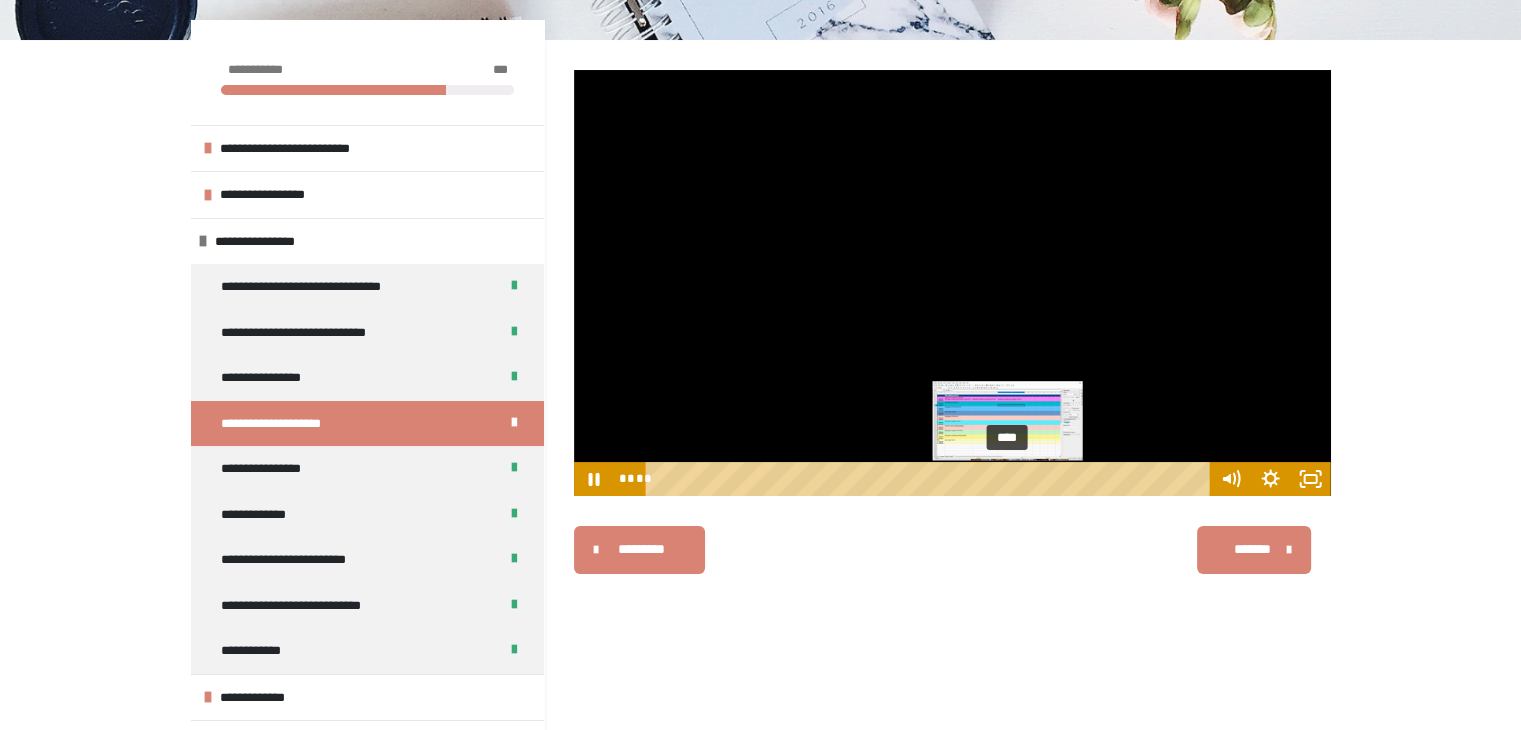 click on "****" at bounding box center (930, 479) 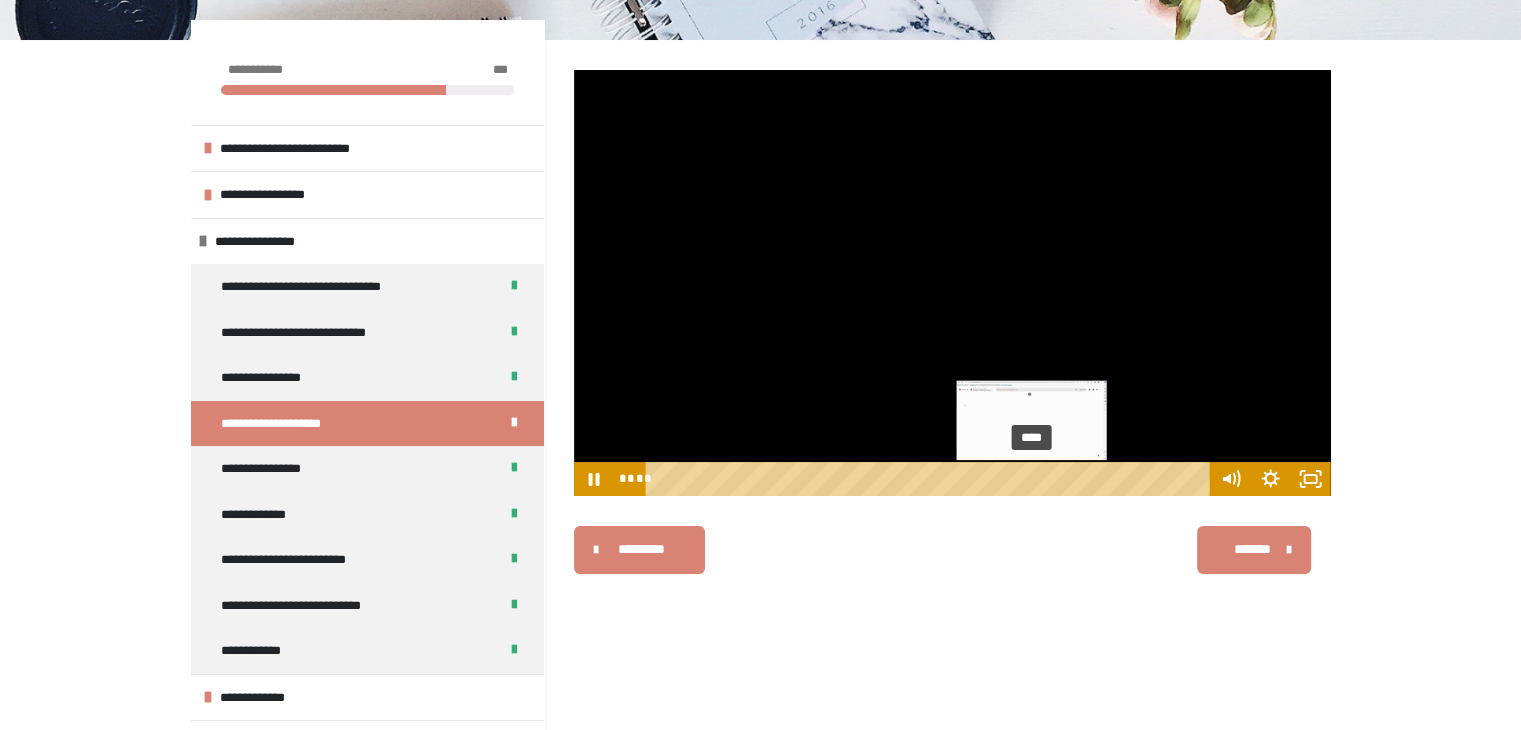 click on "****" at bounding box center (930, 479) 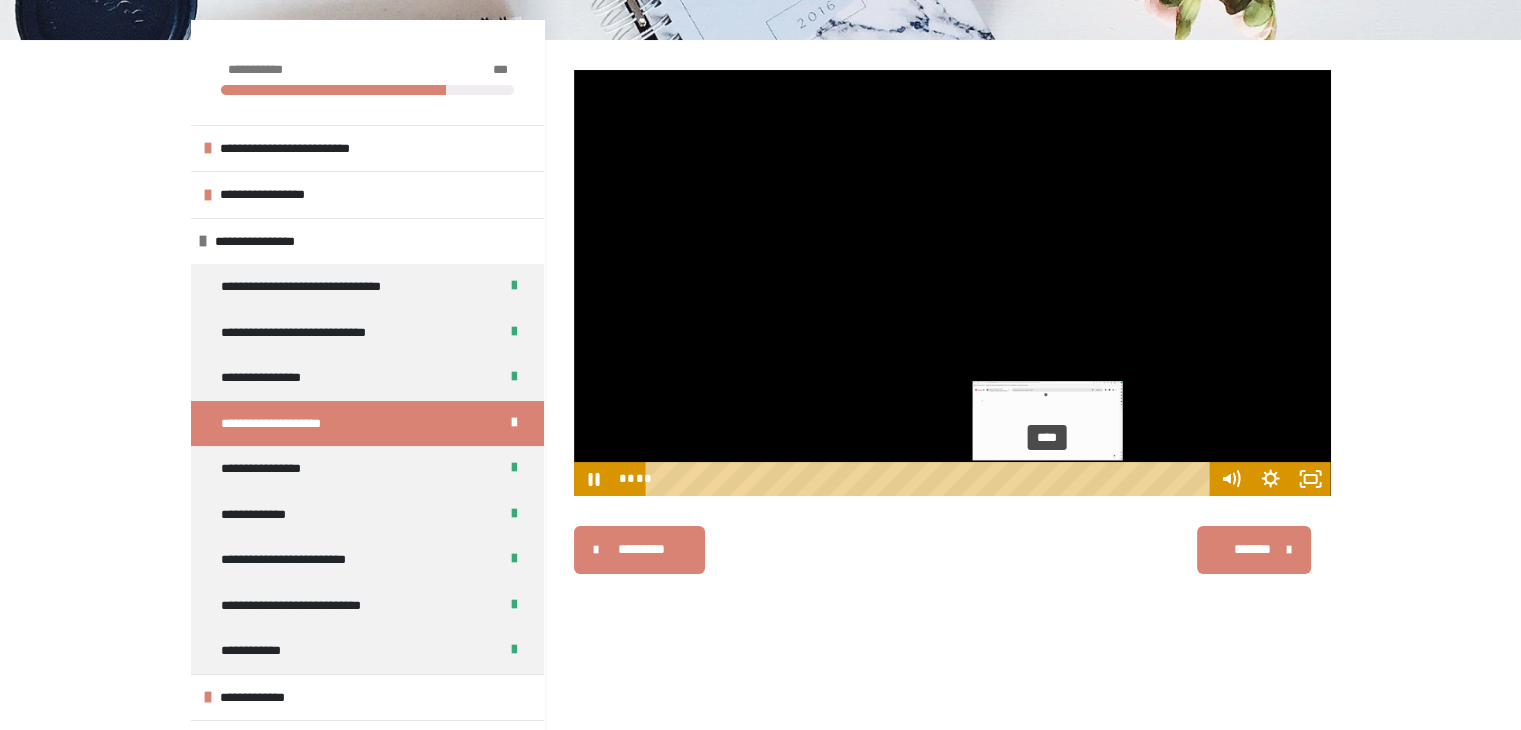 click on "****" at bounding box center [930, 479] 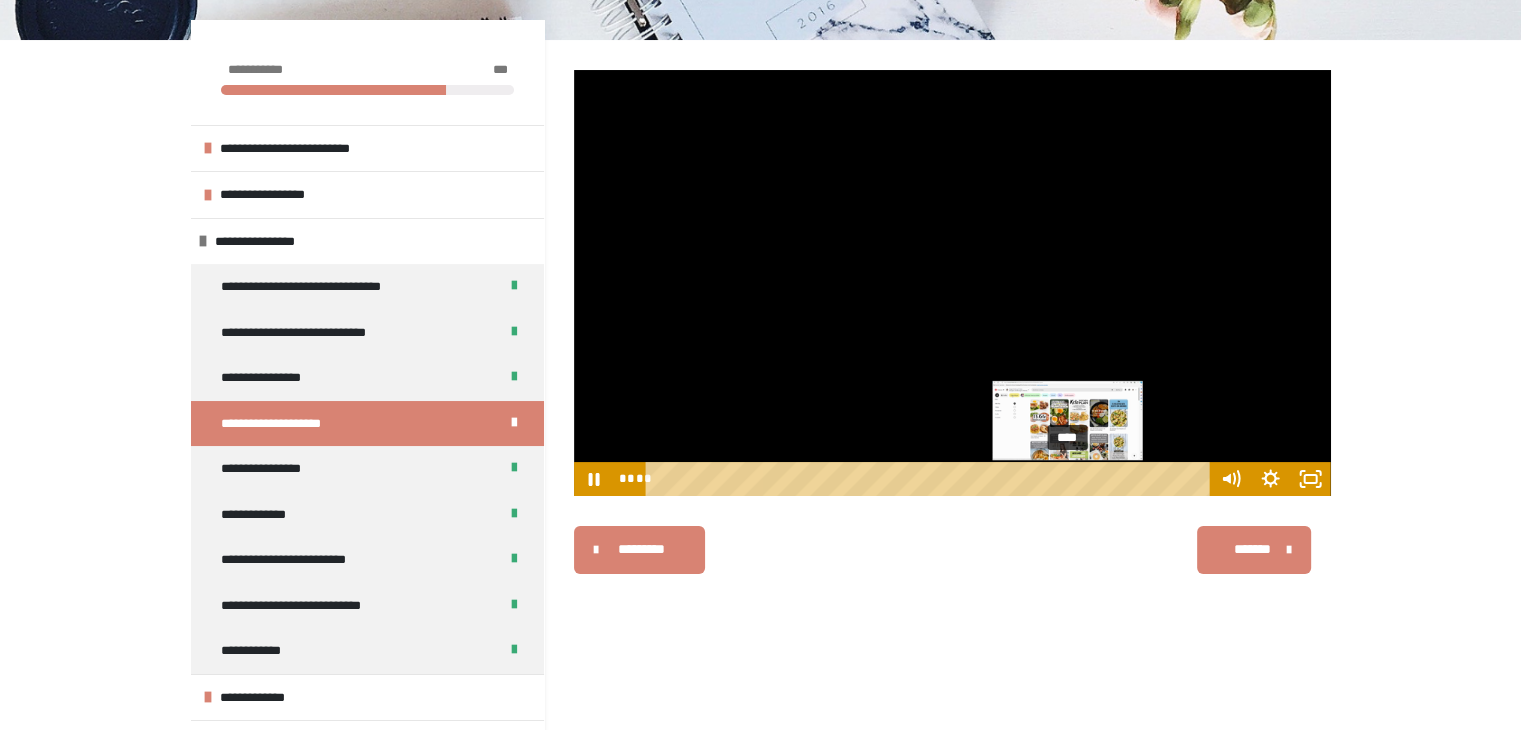 click on "****" at bounding box center (930, 479) 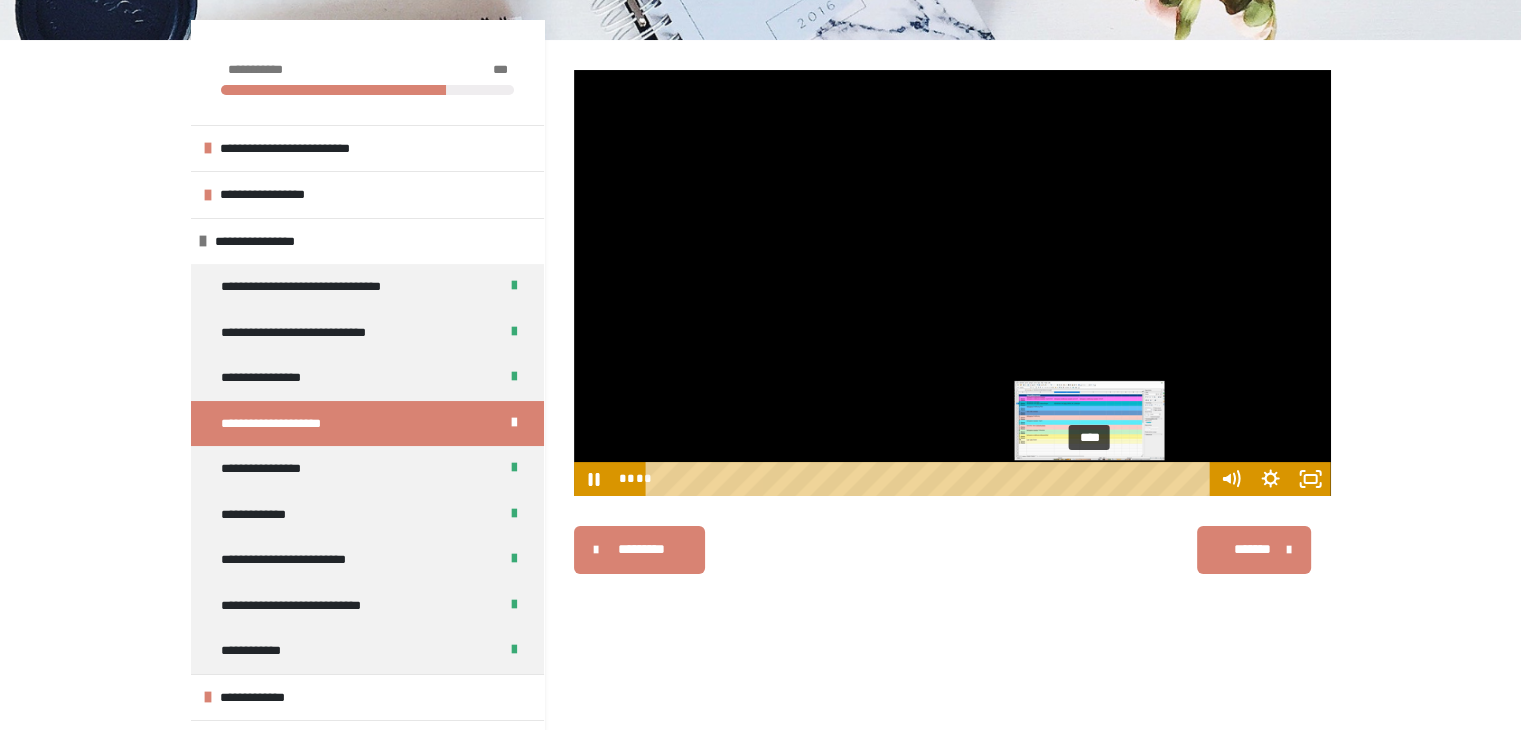 click on "****" at bounding box center [930, 479] 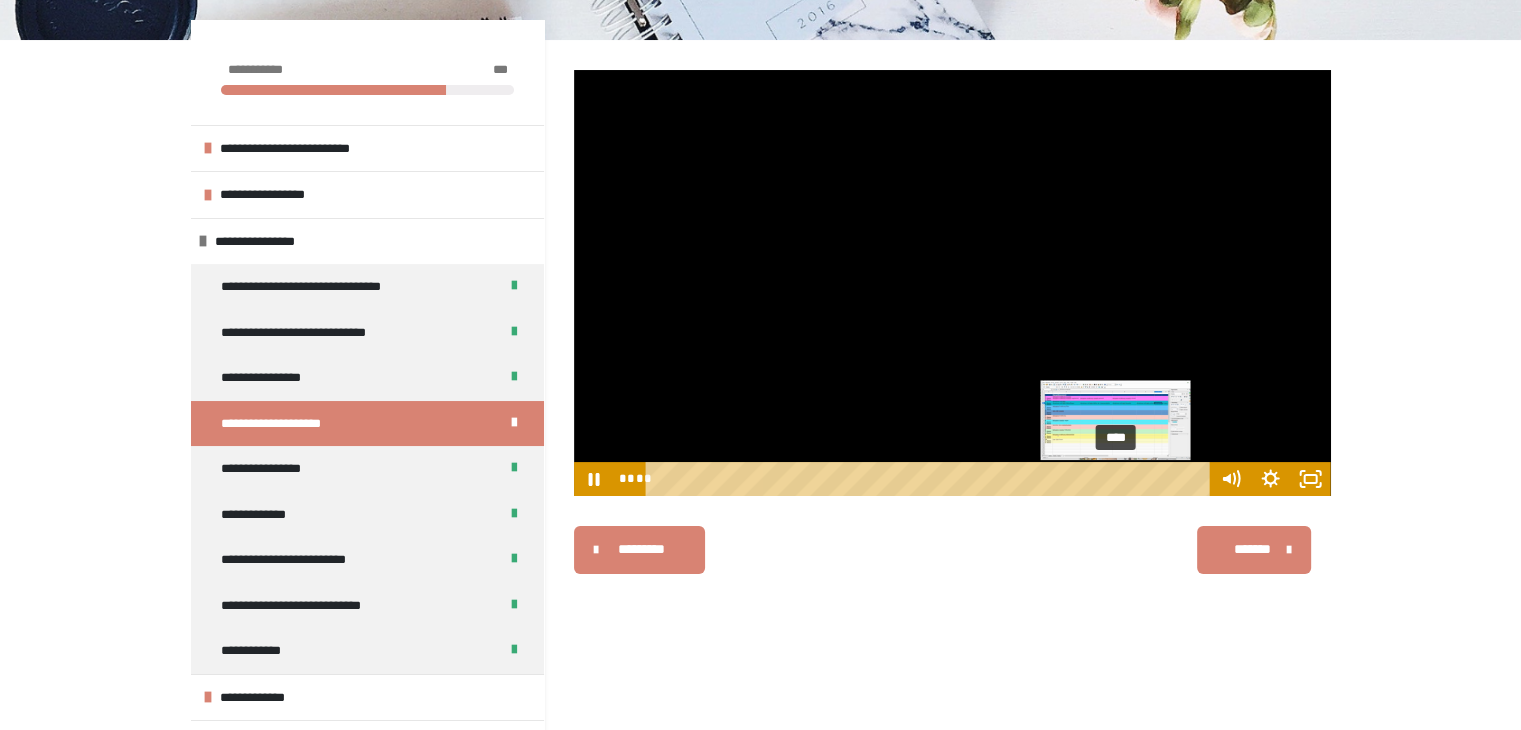 click on "****" at bounding box center [930, 479] 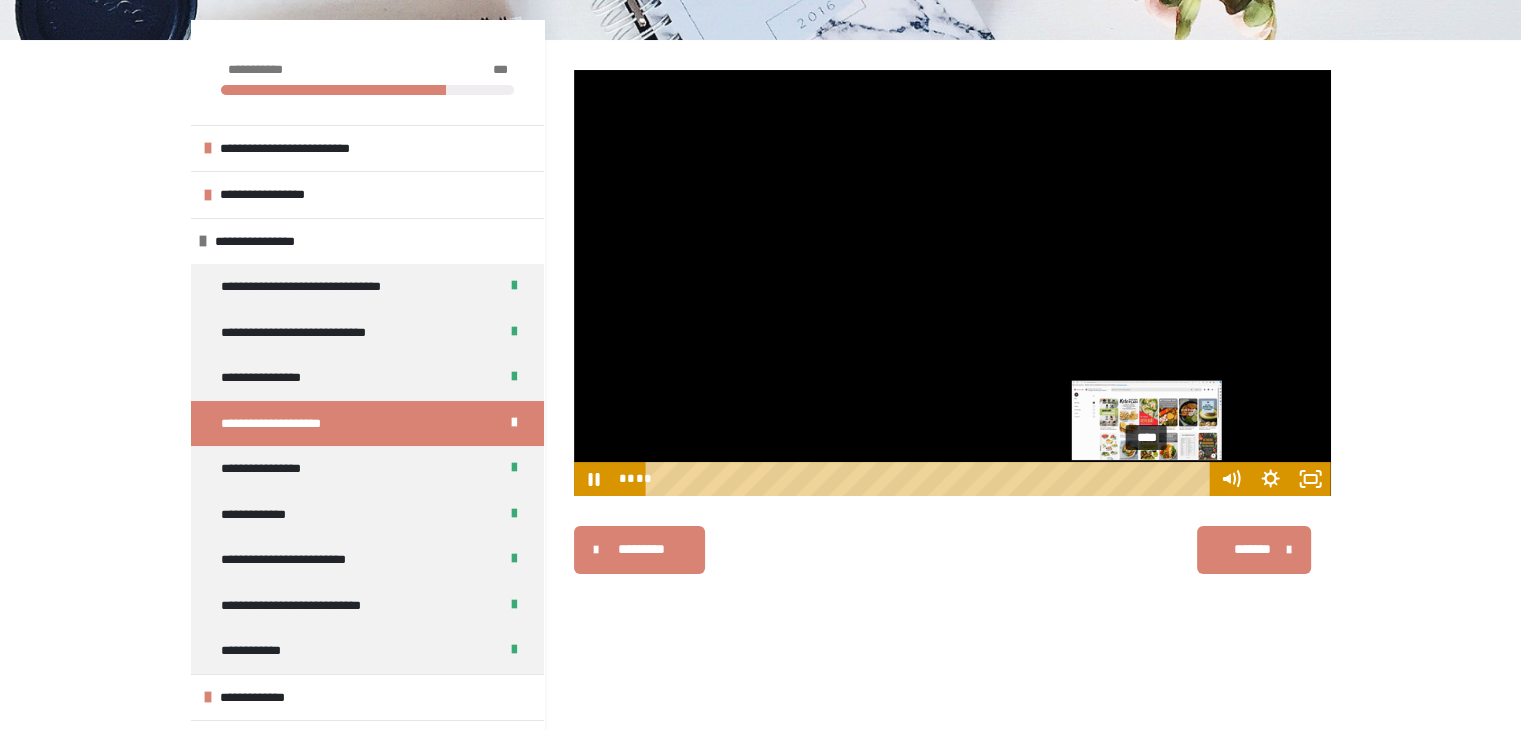 click on "****" at bounding box center [930, 479] 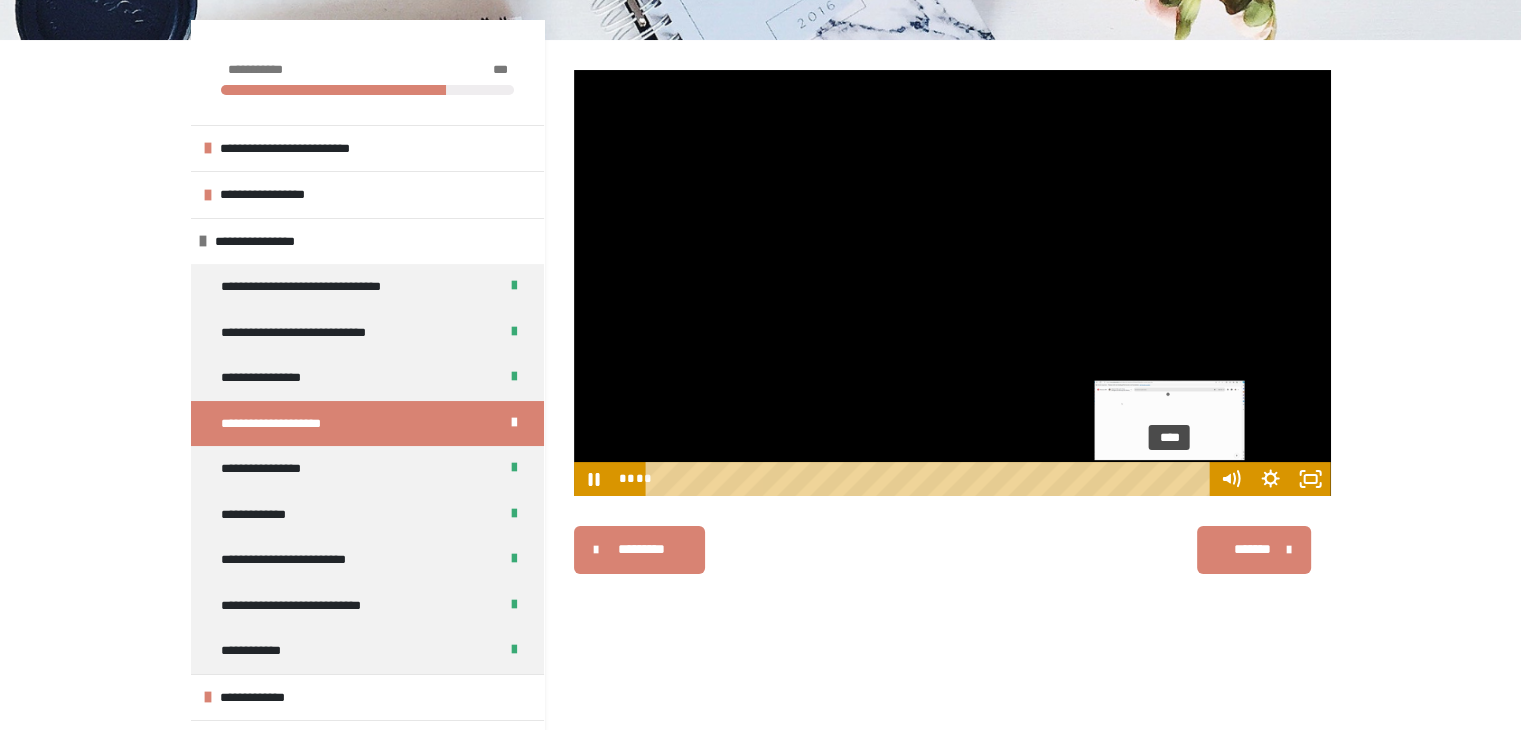 click on "****" at bounding box center (930, 479) 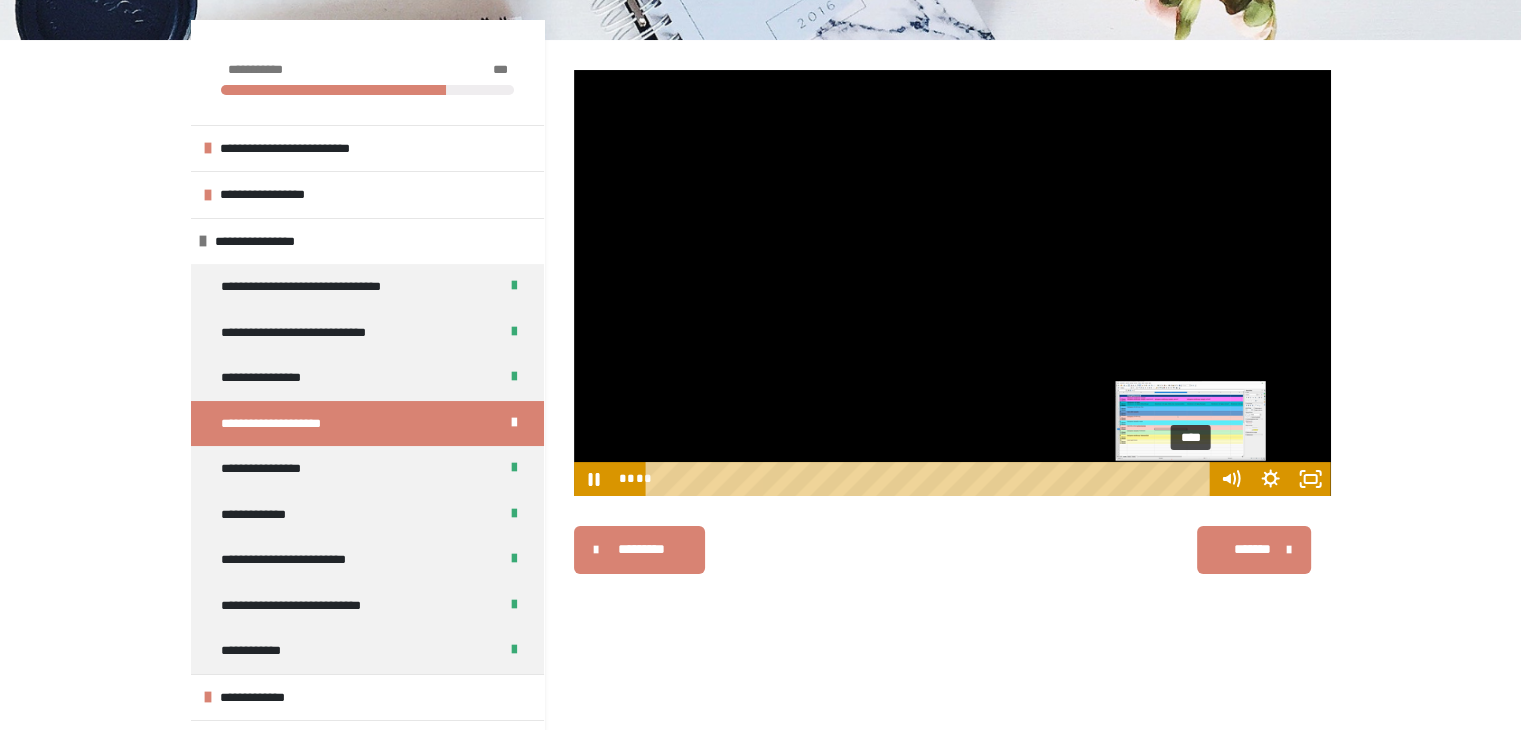 click on "****" at bounding box center [930, 479] 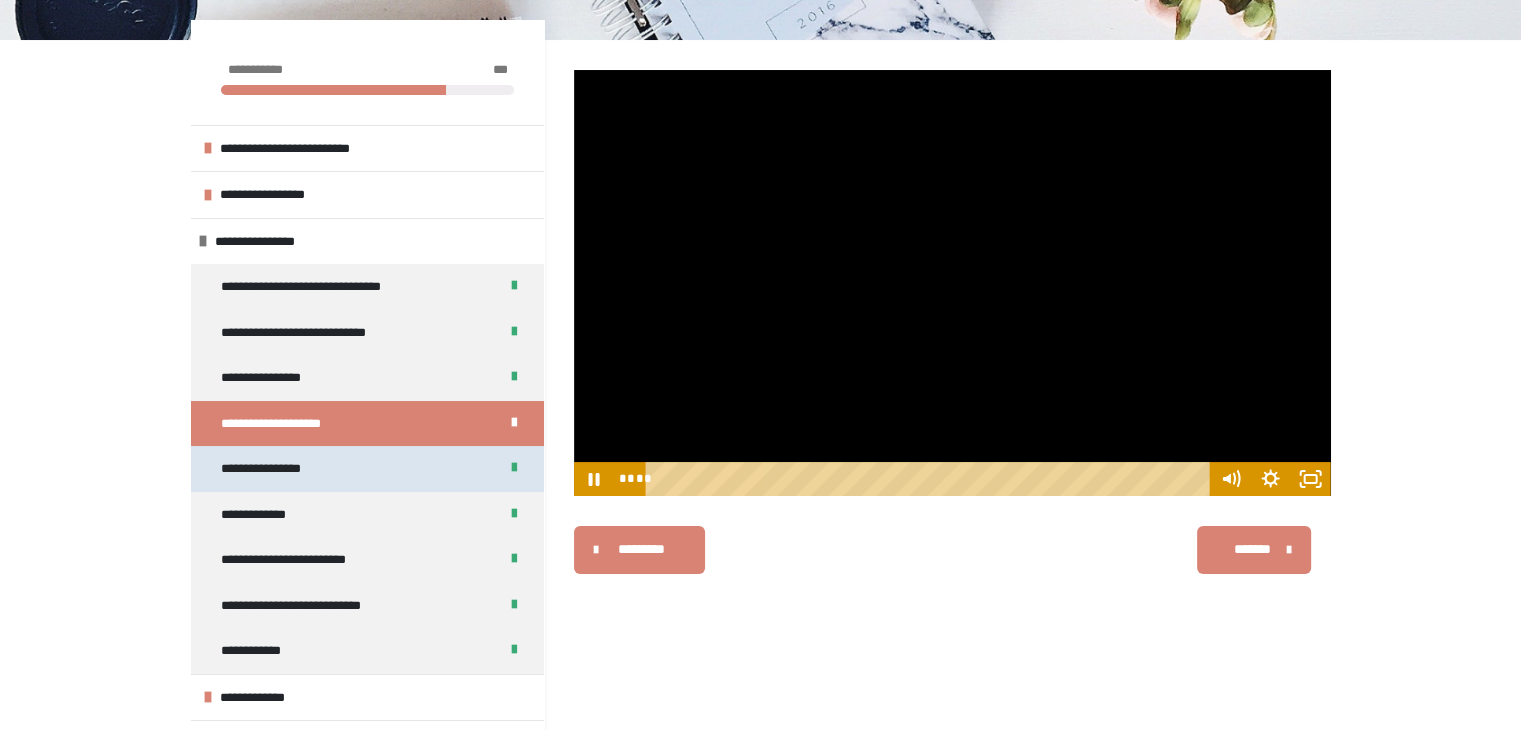 click on "**********" at bounding box center (367, 469) 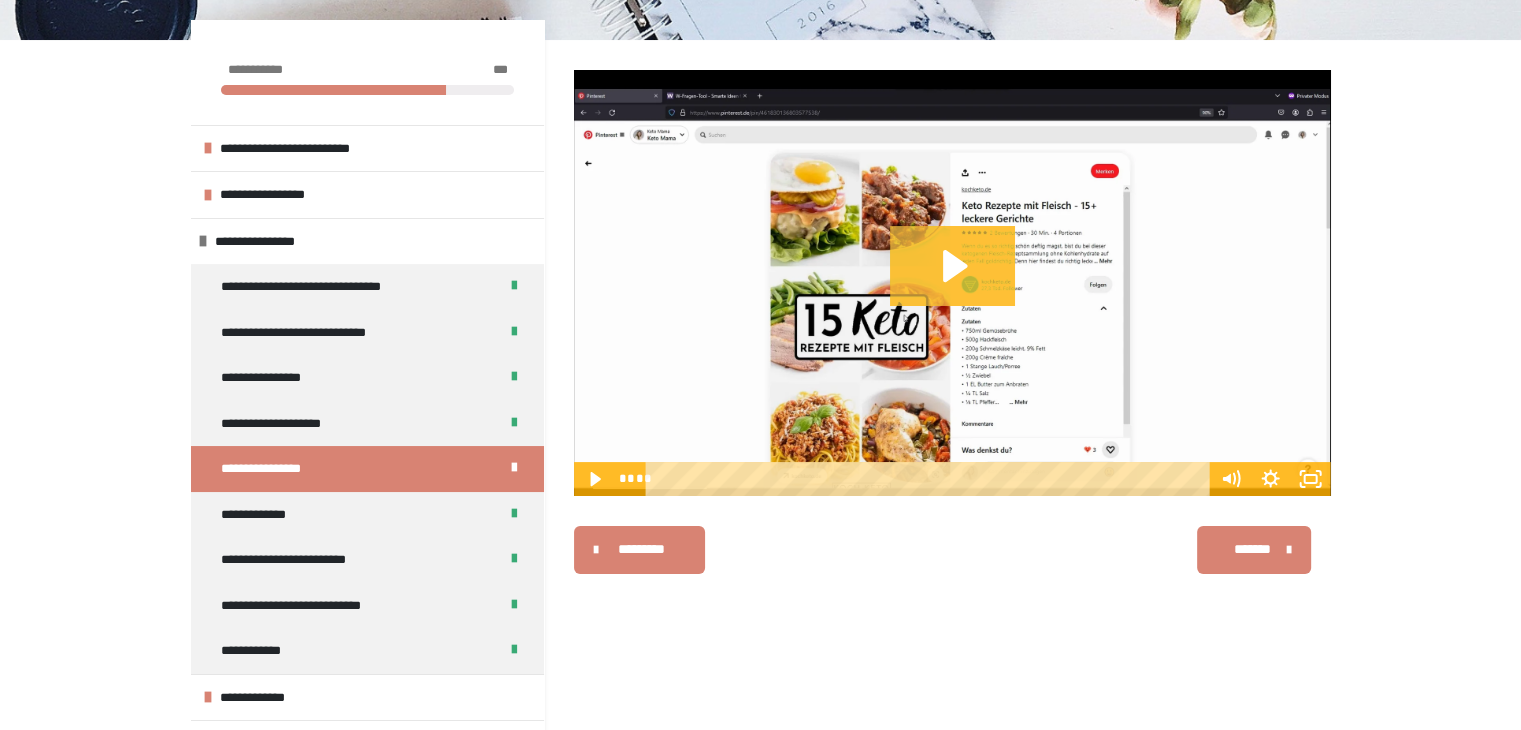 click 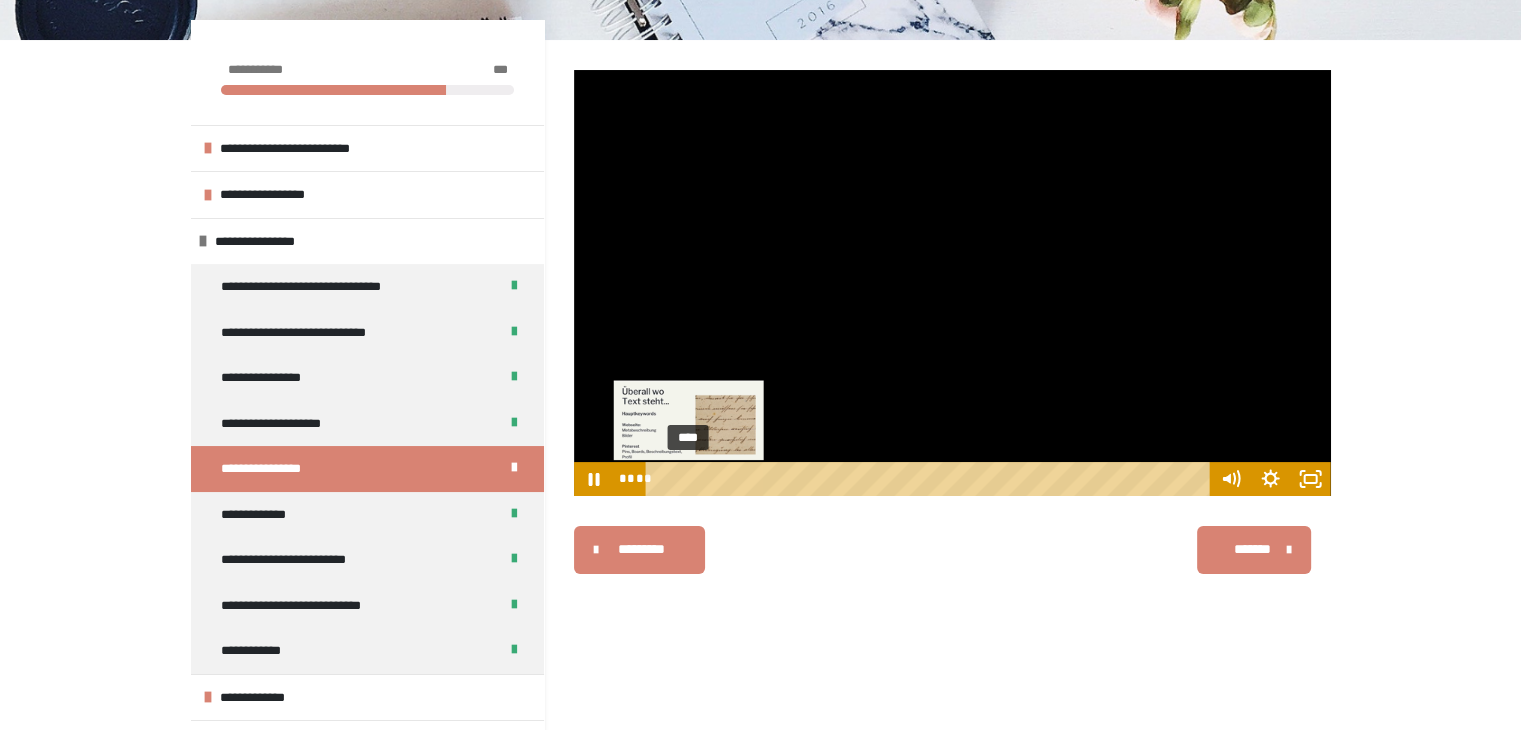 click on "****" at bounding box center (930, 479) 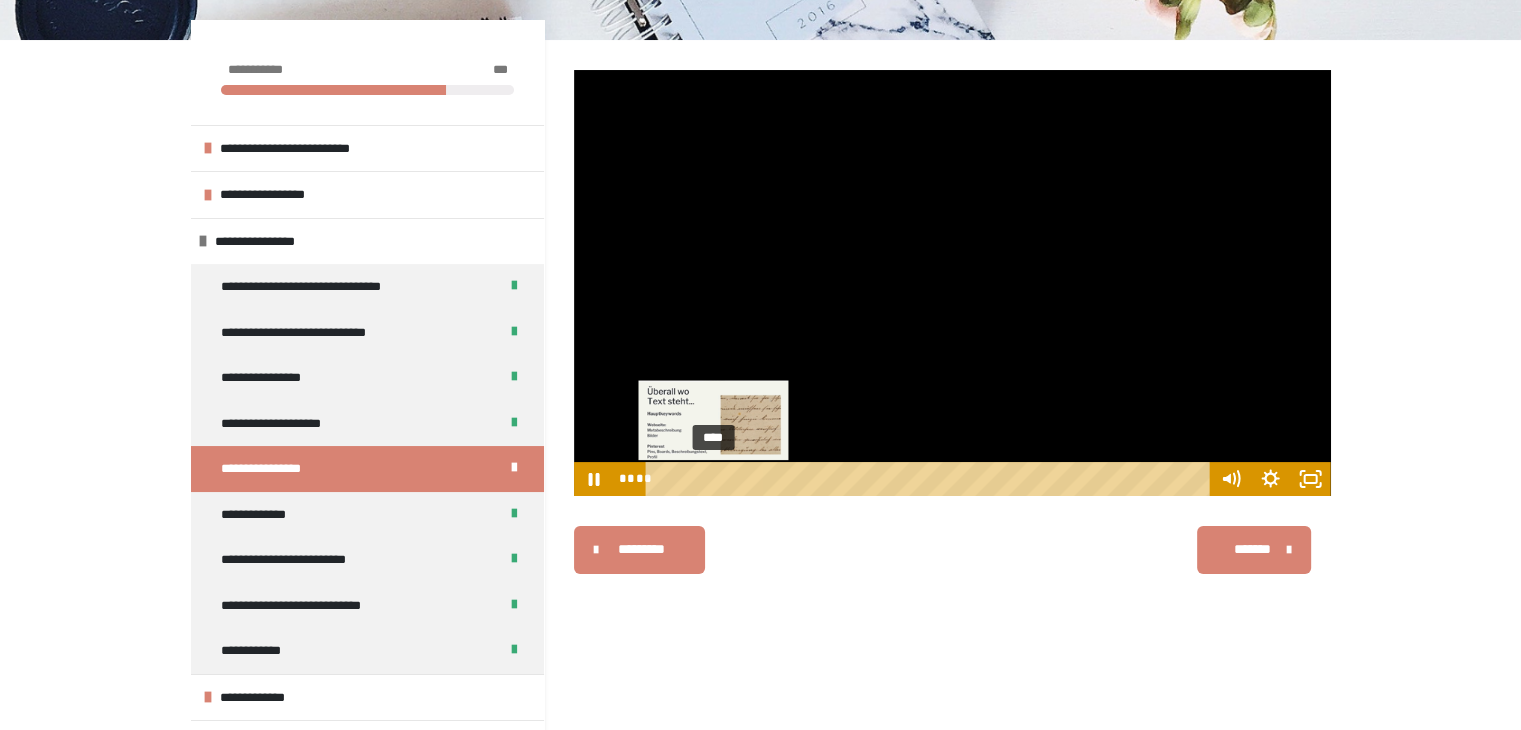 click on "****" at bounding box center (930, 479) 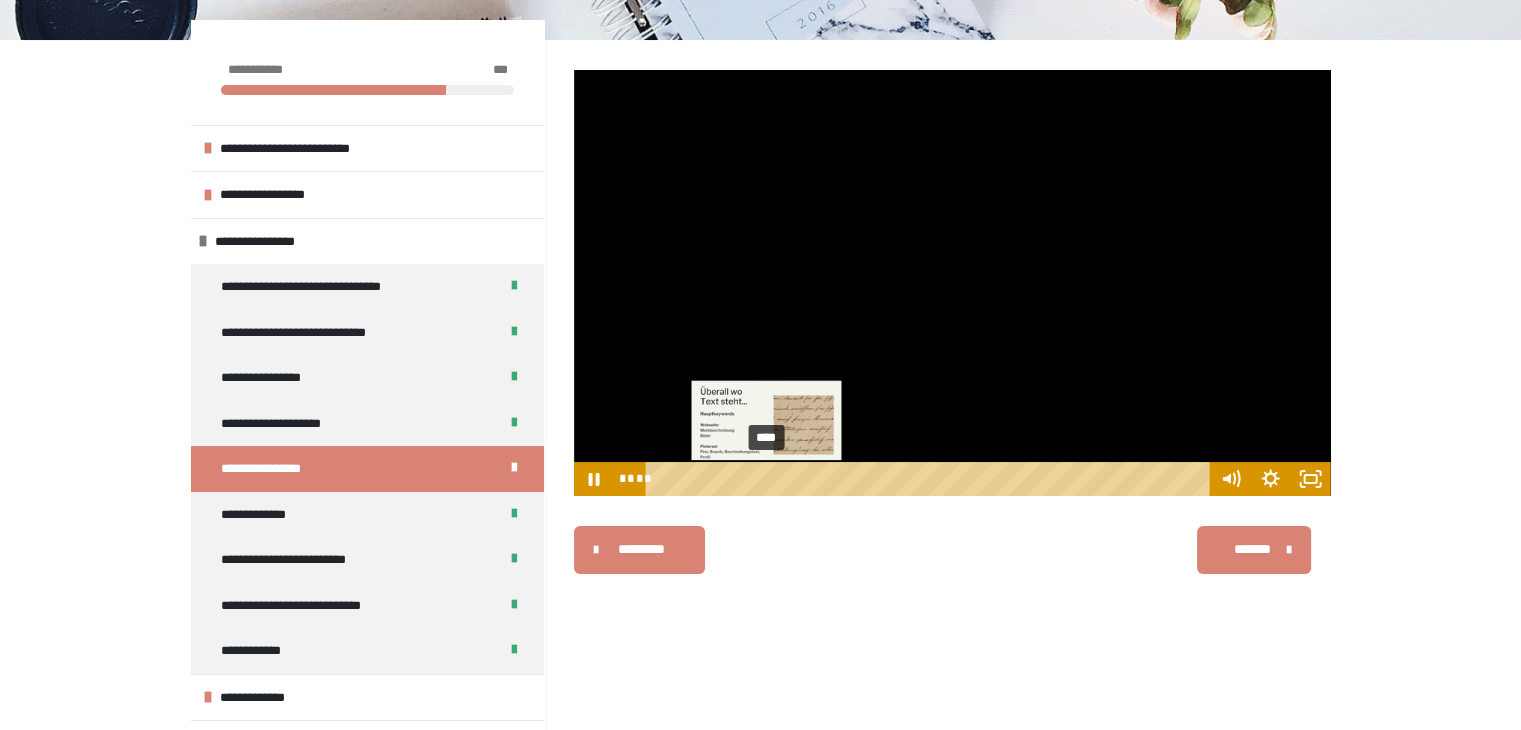 click on "****" at bounding box center [930, 479] 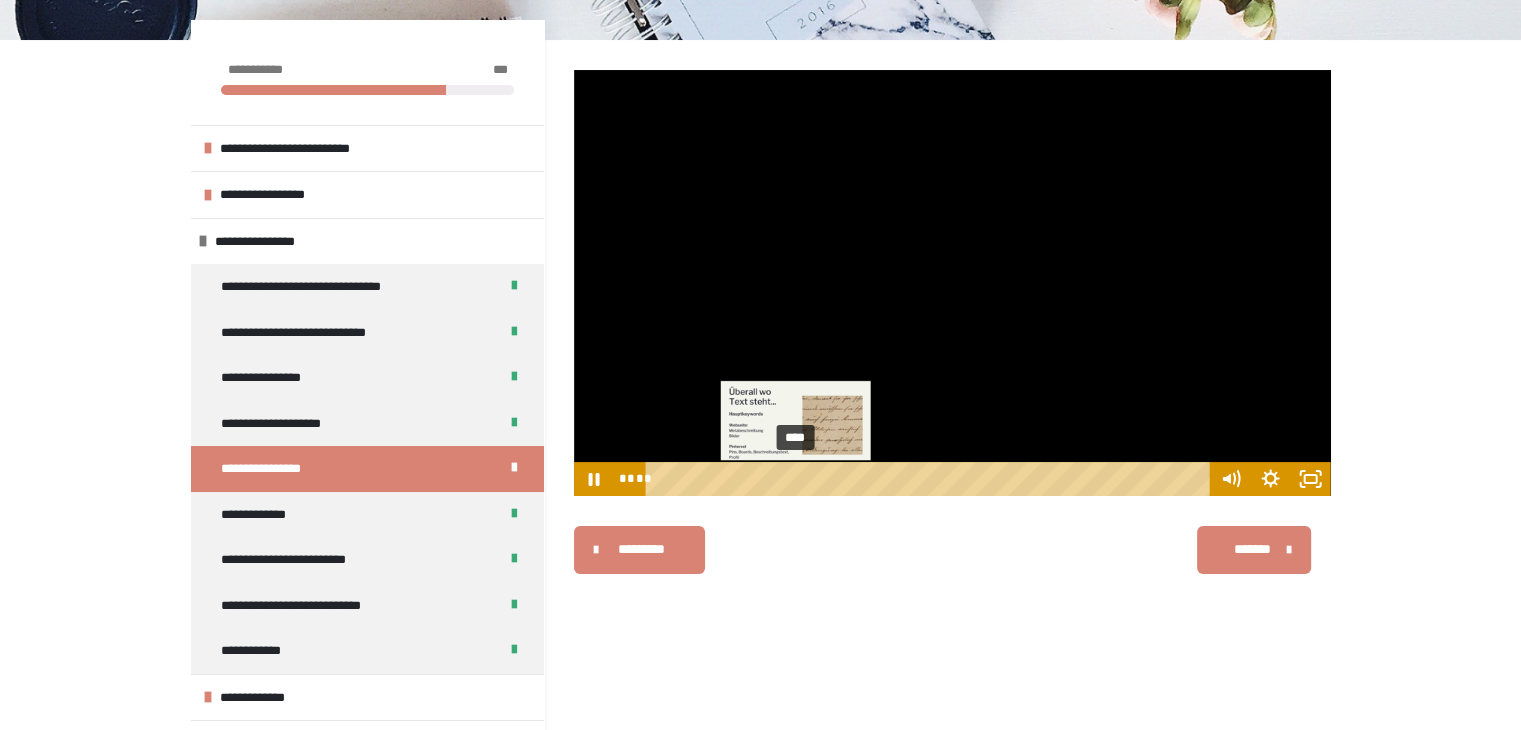 click on "****" at bounding box center [930, 479] 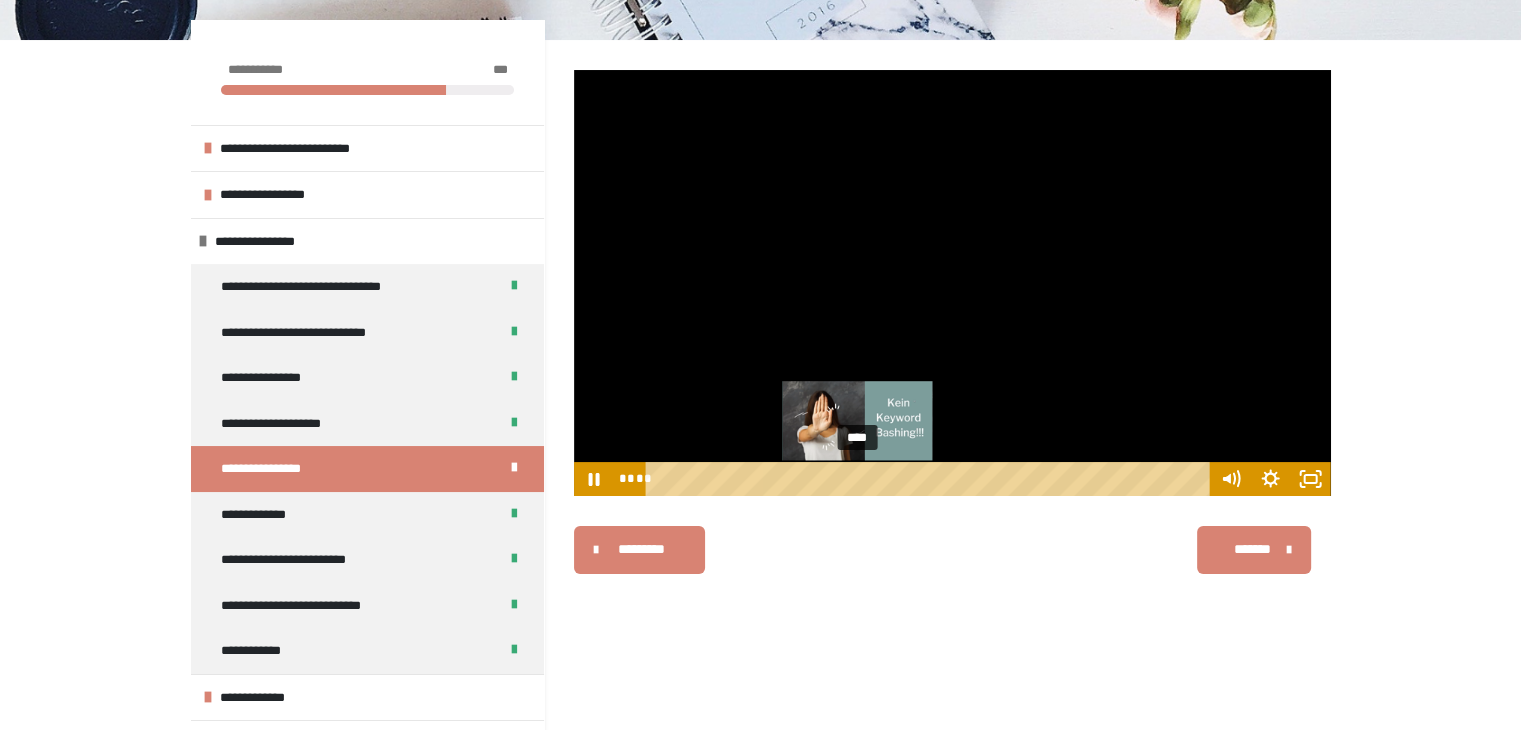 click on "****" at bounding box center [930, 479] 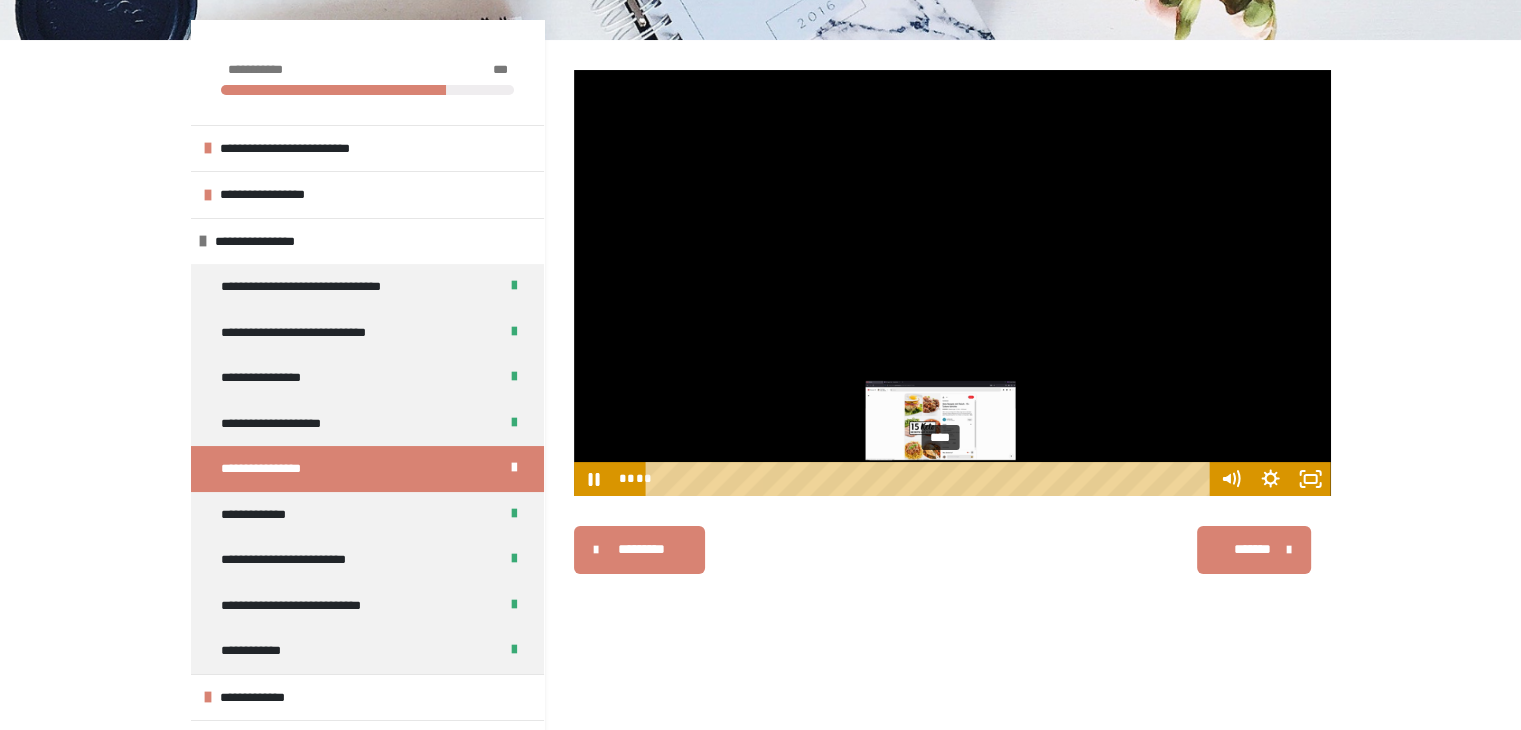click on "****" at bounding box center (930, 479) 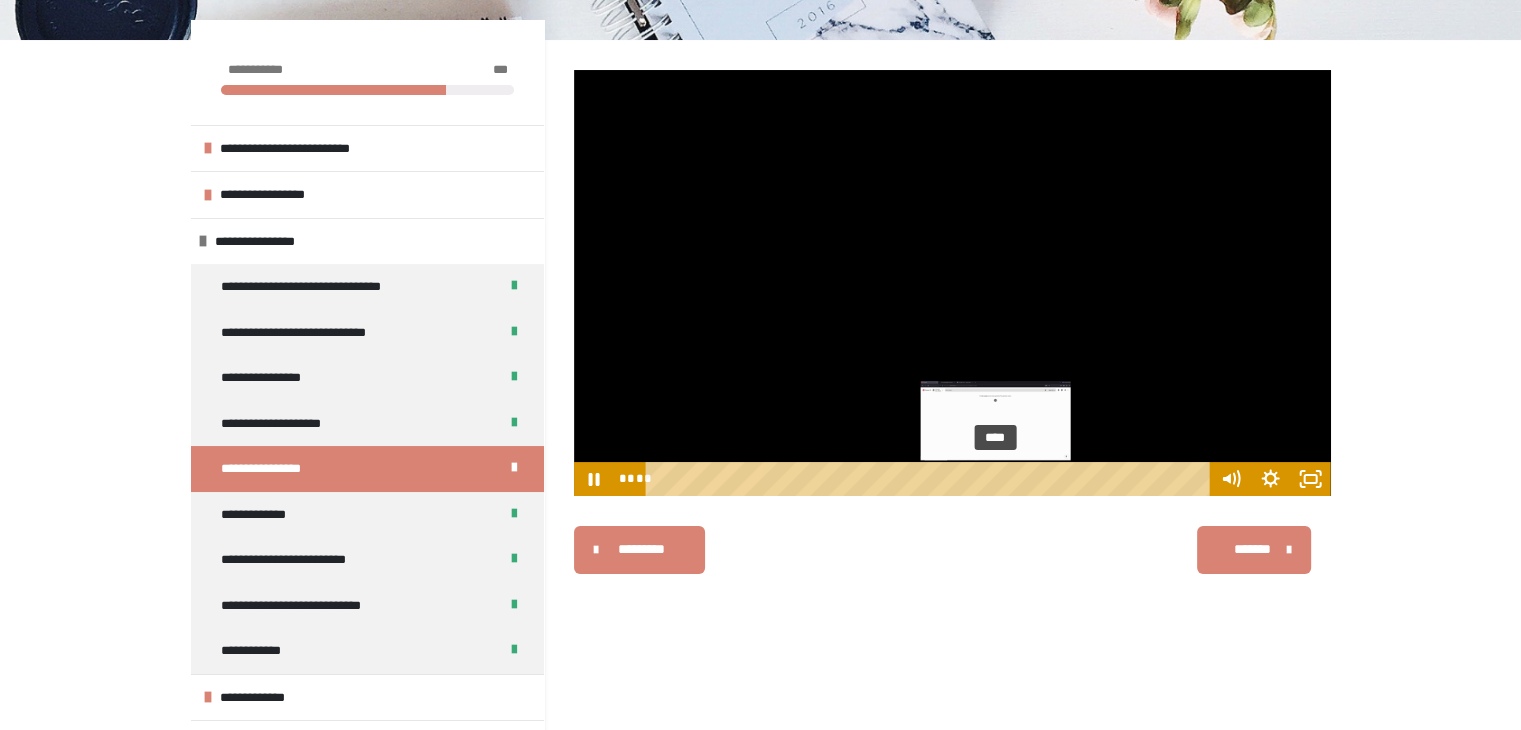 click on "****" at bounding box center [930, 479] 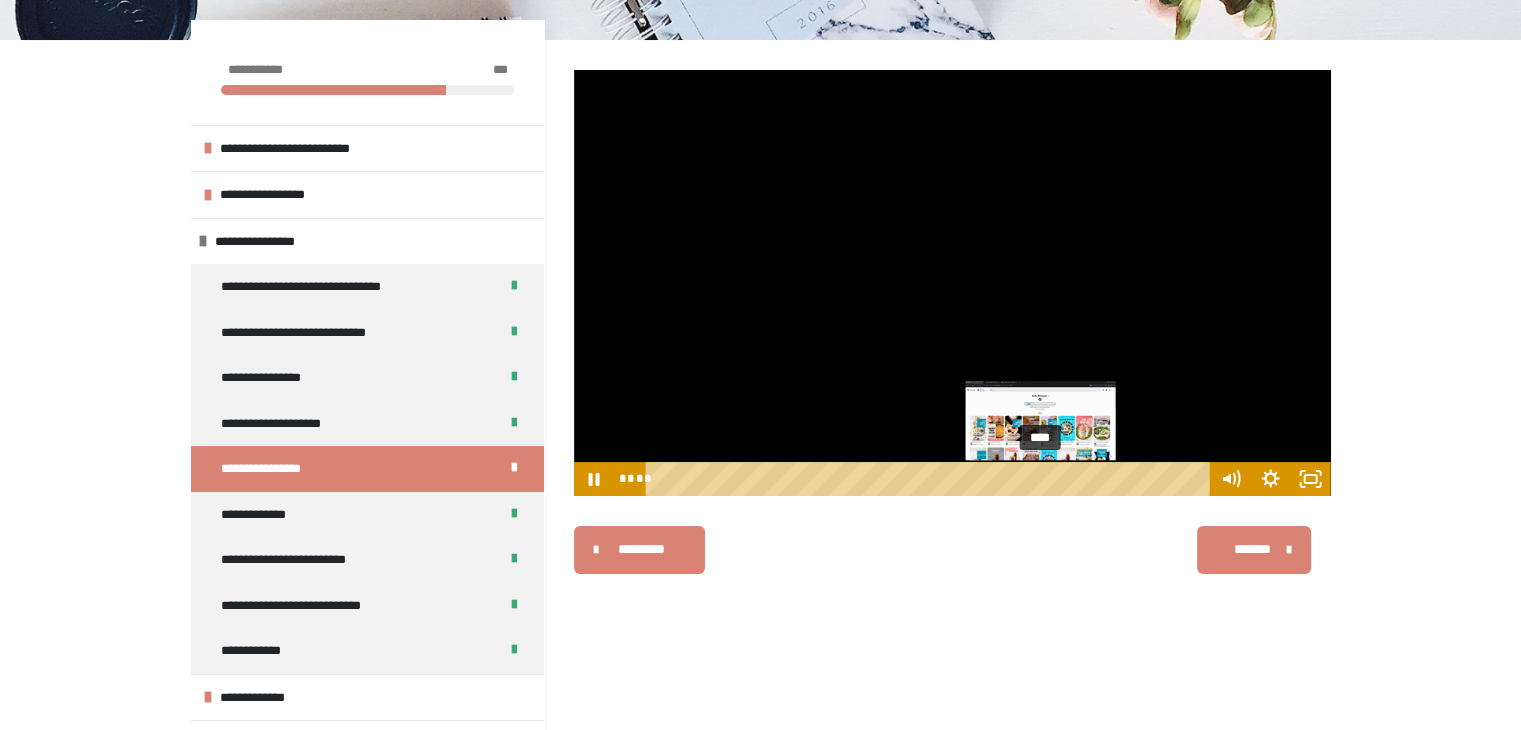 click on "****" at bounding box center (930, 479) 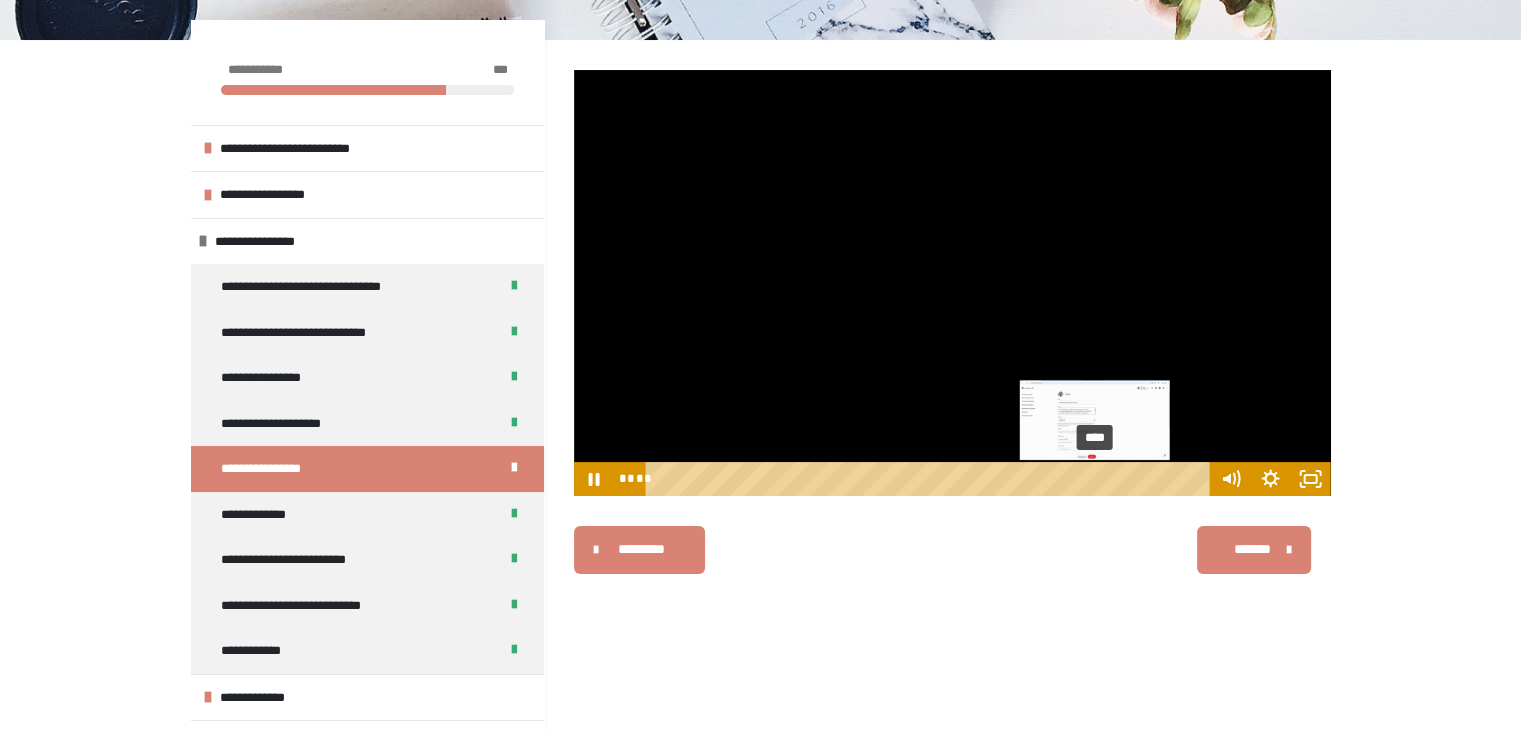 click on "****" at bounding box center [930, 479] 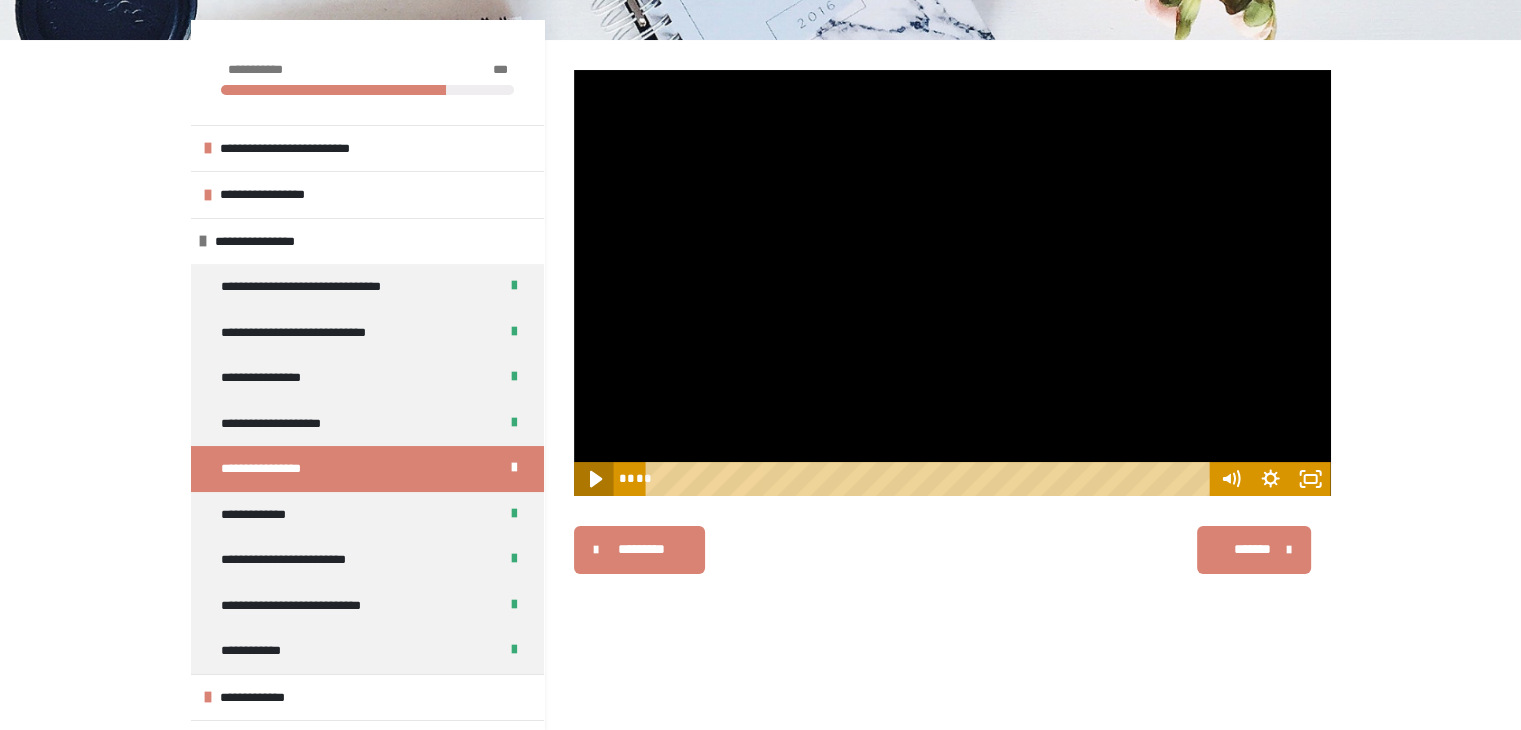 click 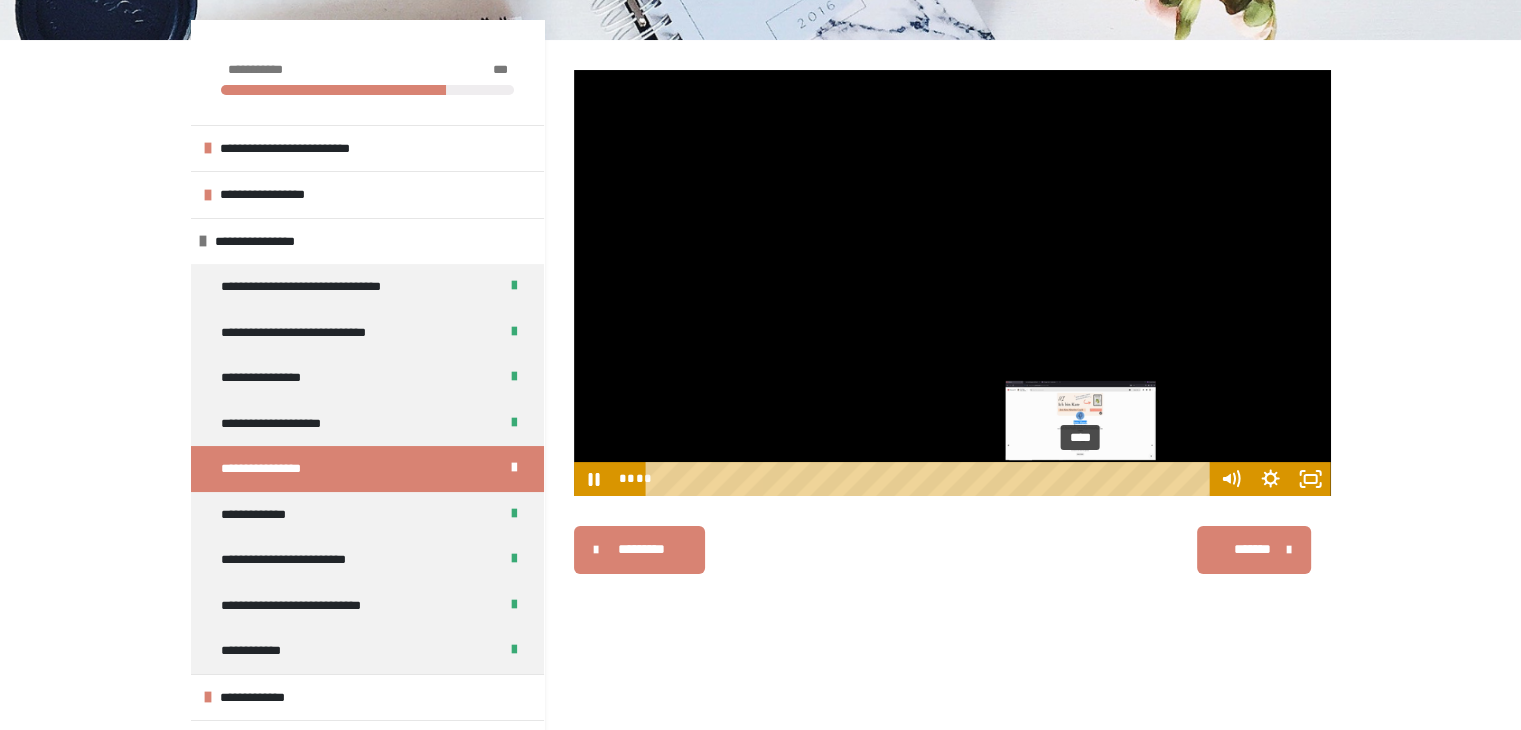 click on "****" at bounding box center [930, 479] 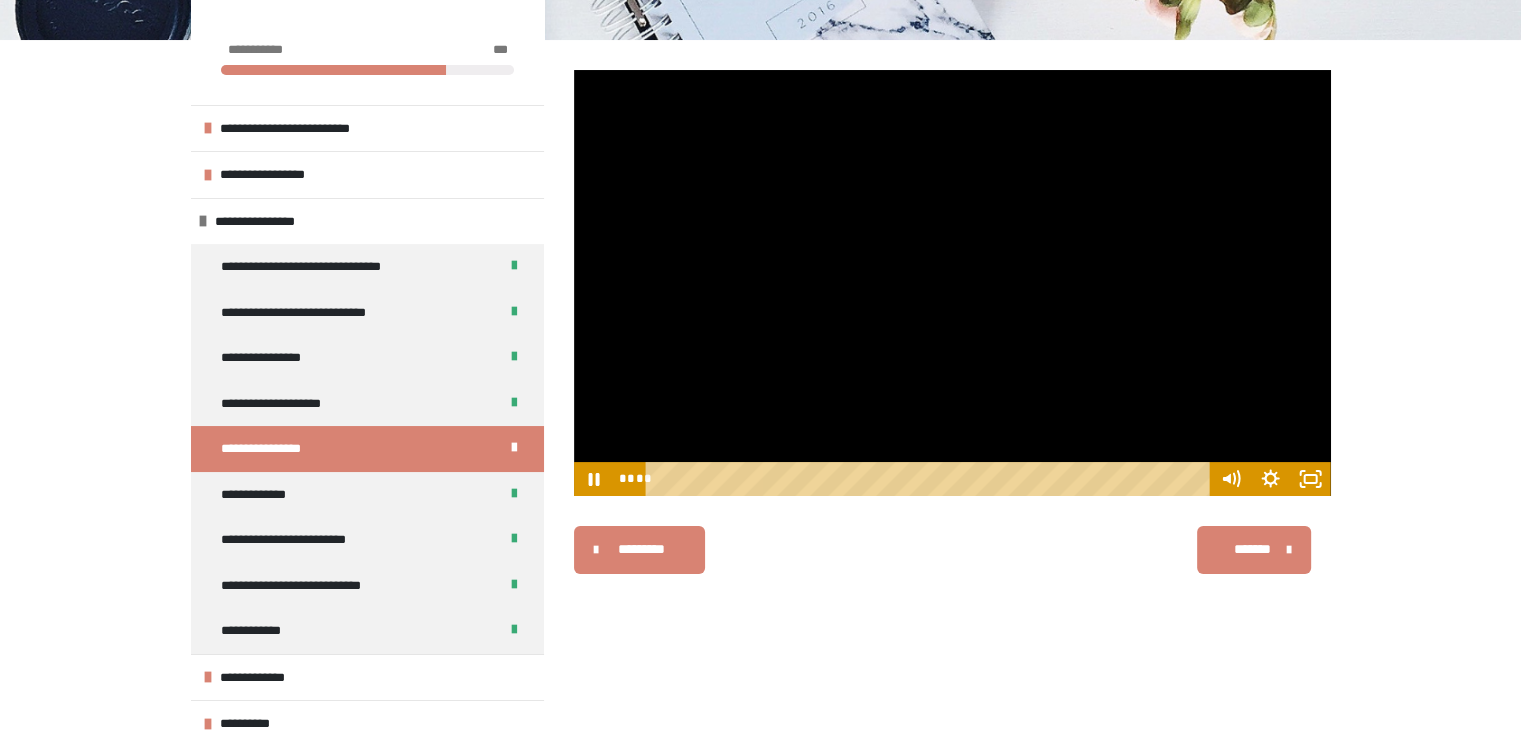 scroll, scrollTop: 340, scrollLeft: 0, axis: vertical 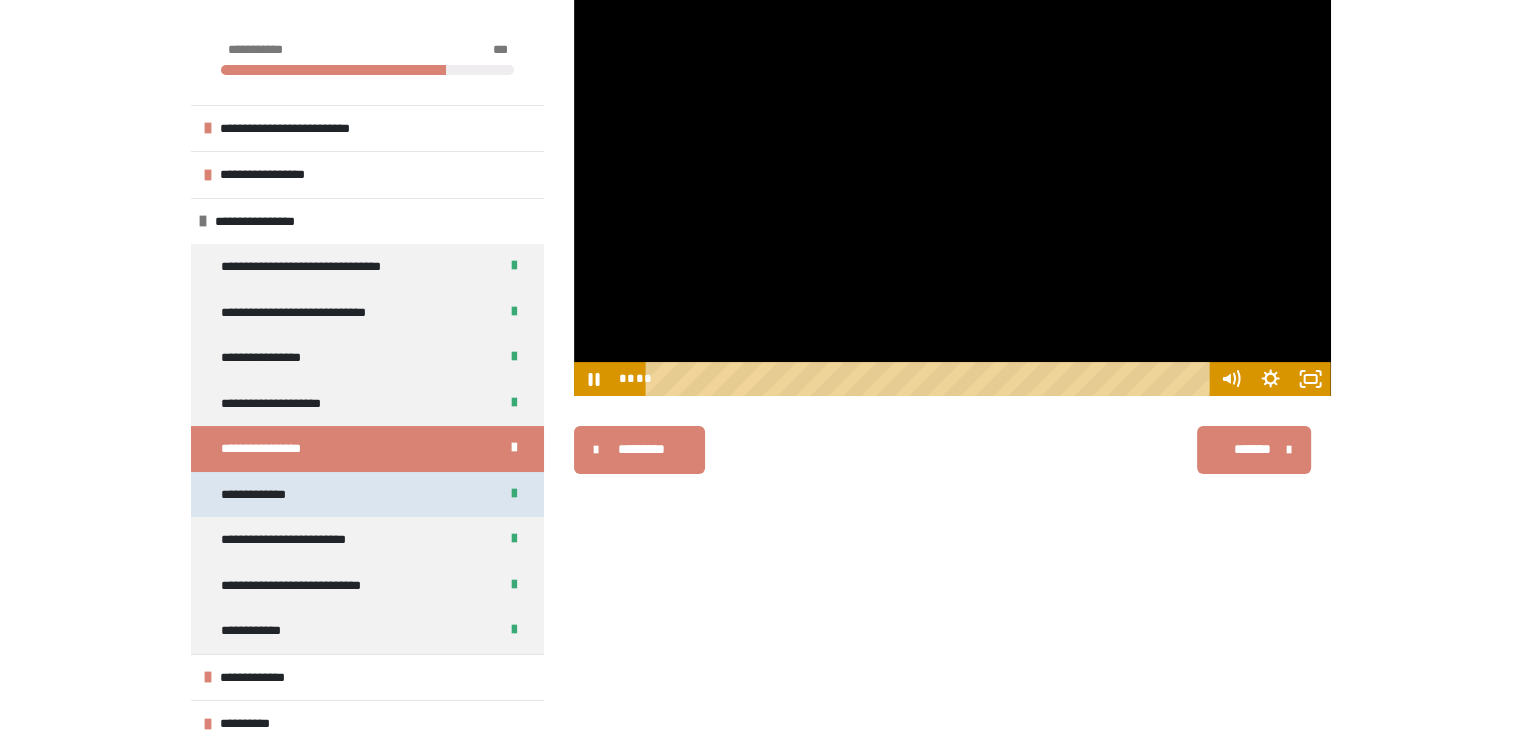 click on "**********" at bounding box center (264, 495) 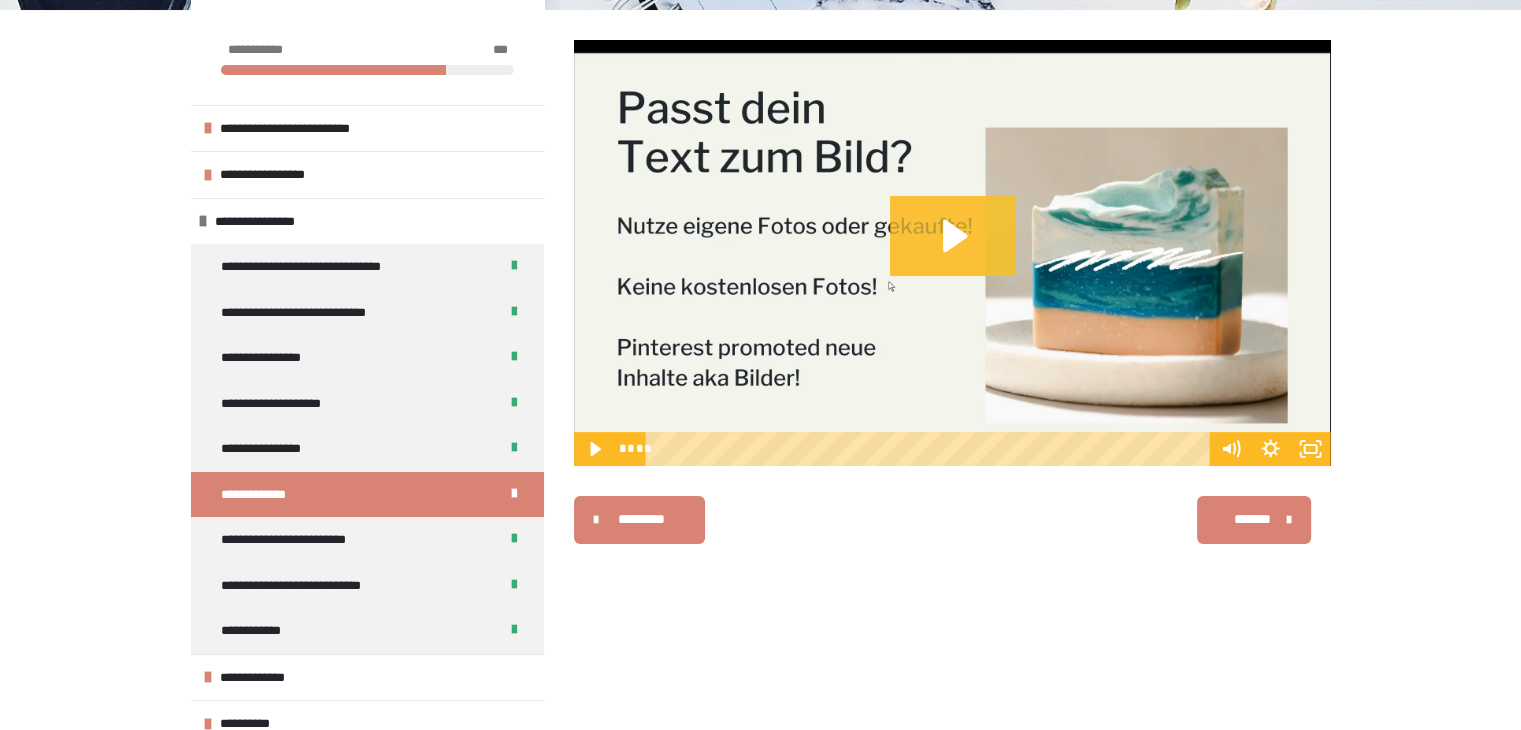 click 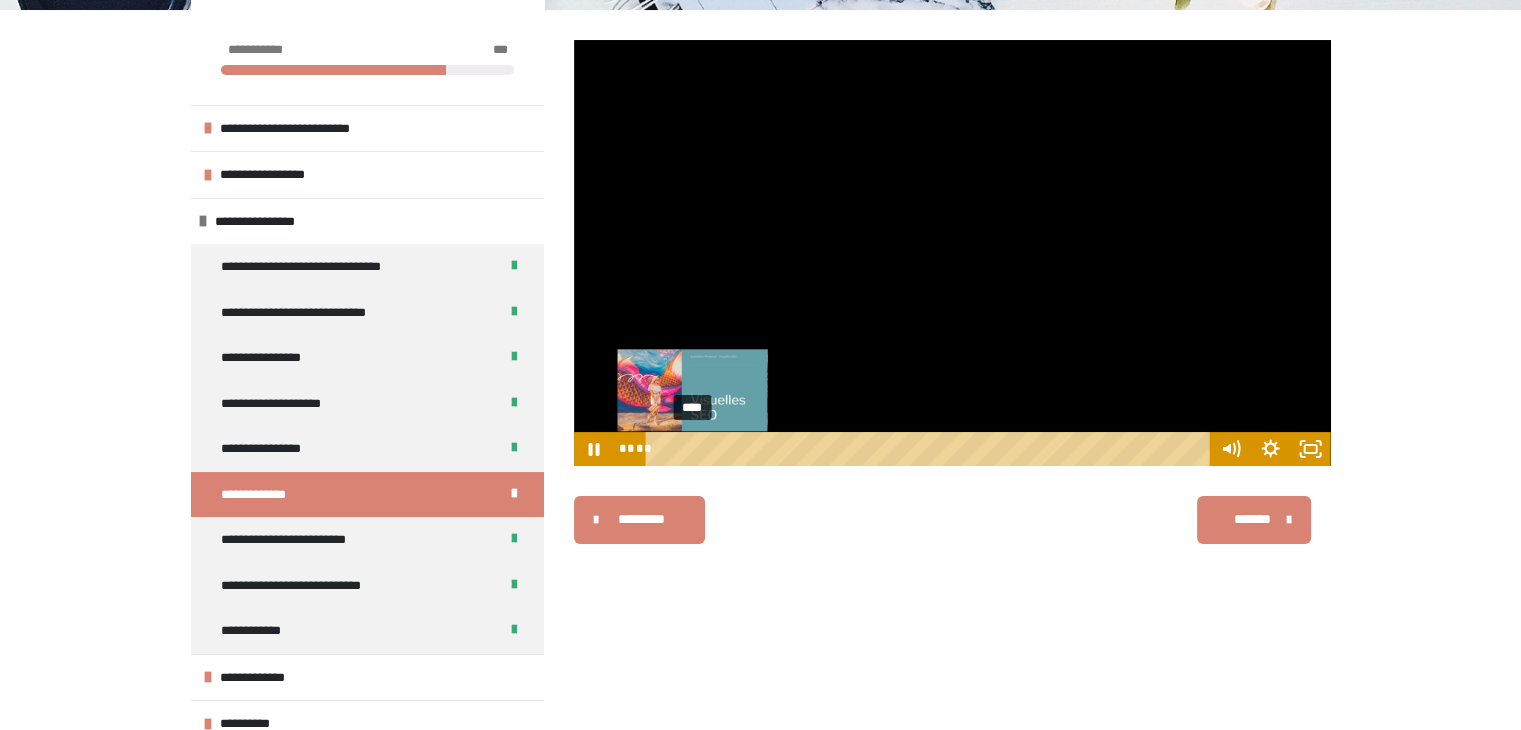 click on "****" at bounding box center [930, 449] 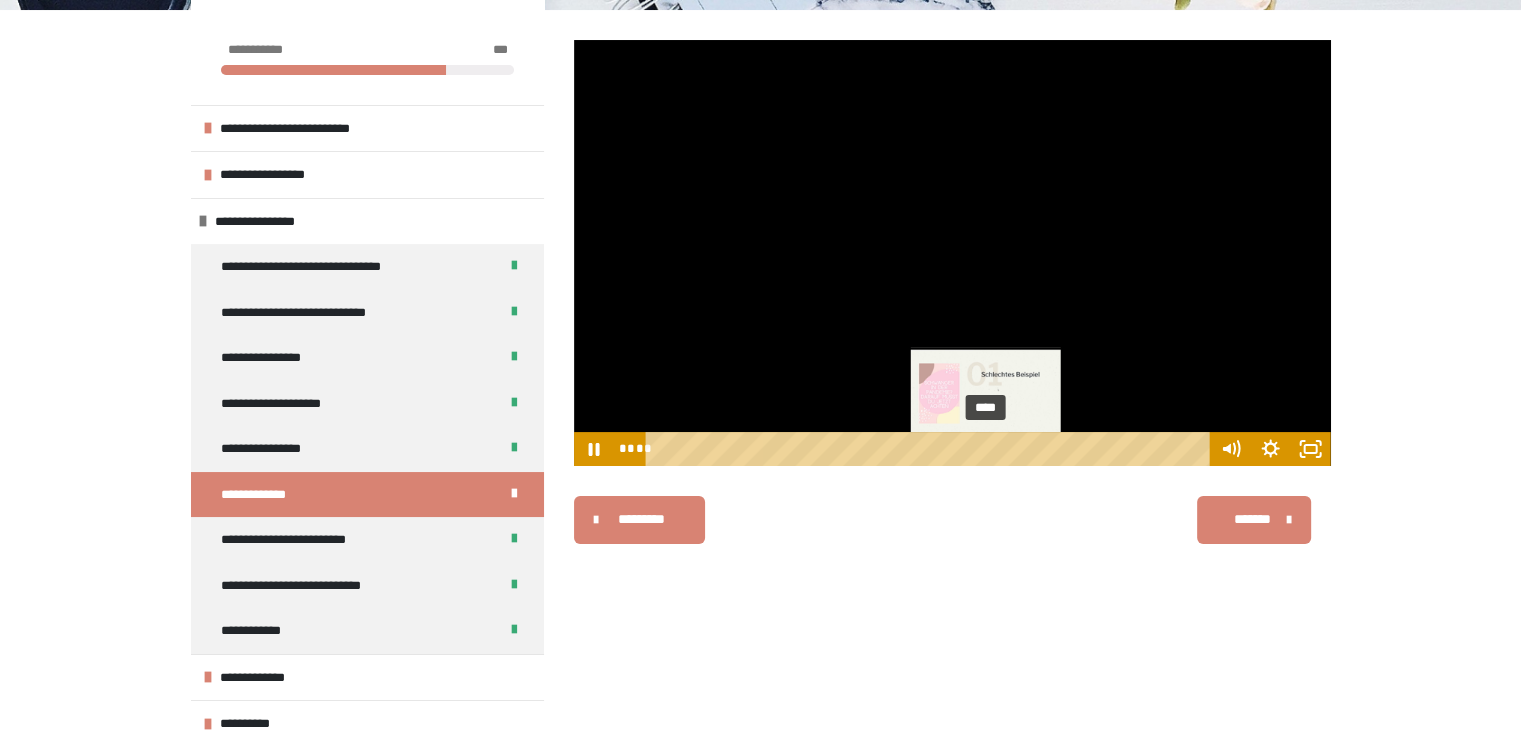 click on "****" at bounding box center [930, 449] 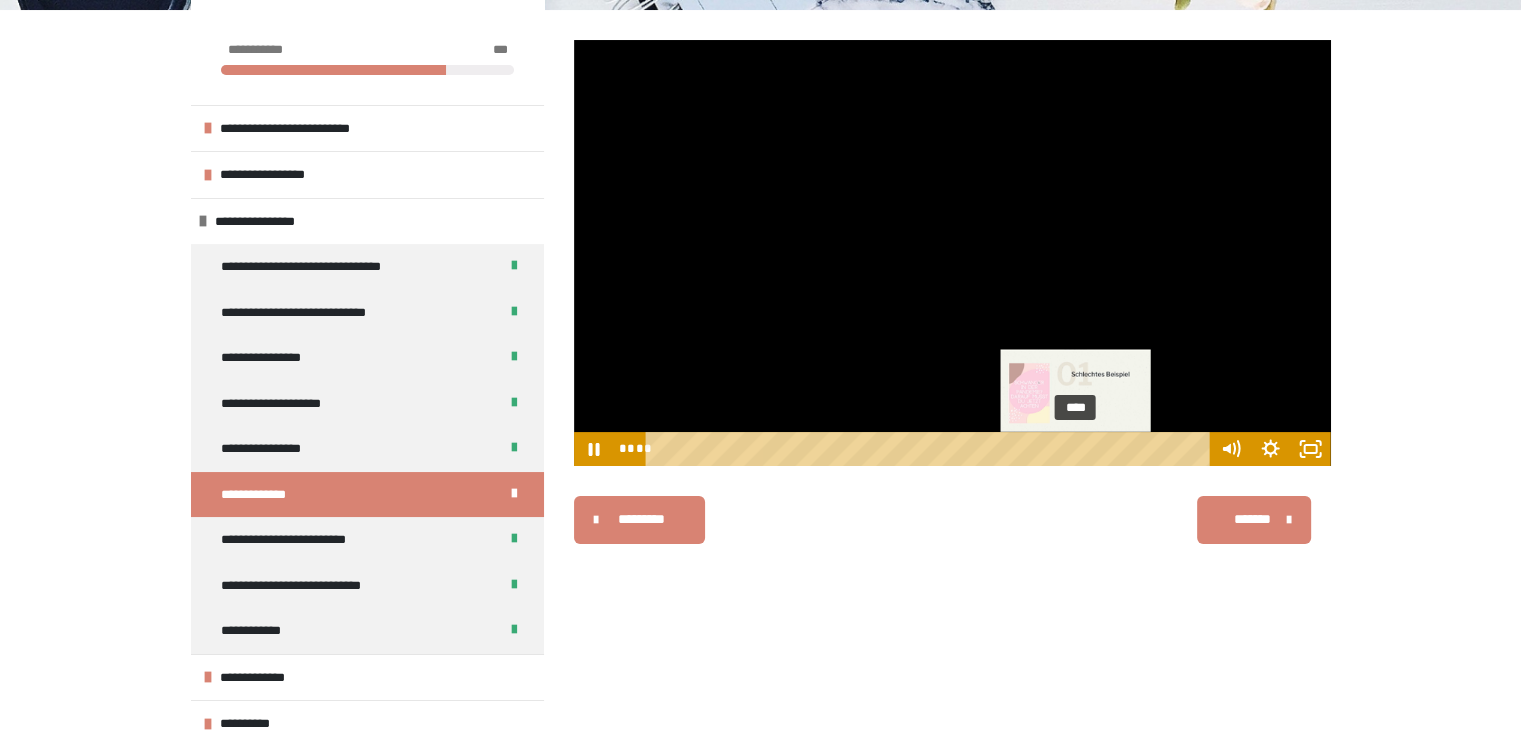 click on "****" at bounding box center [930, 449] 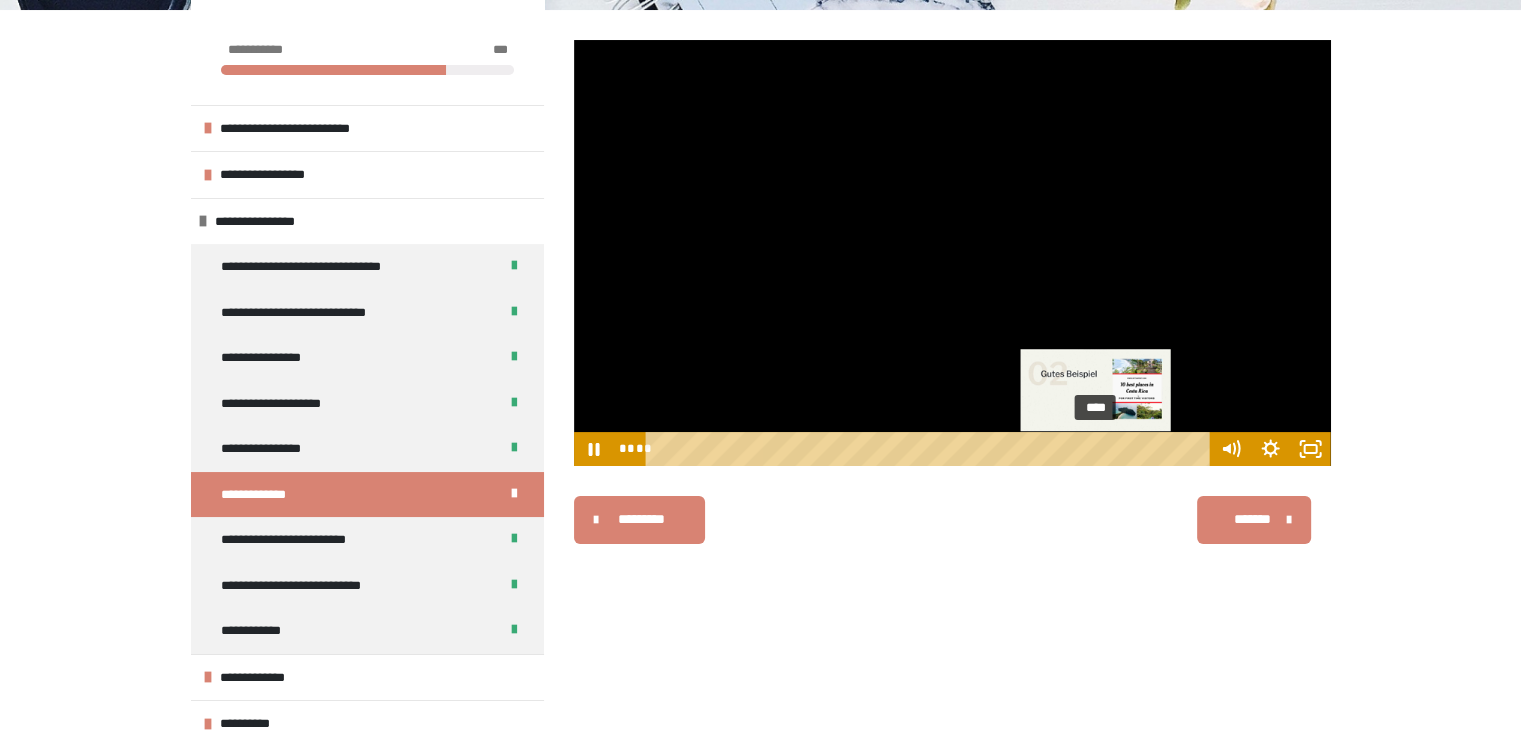 click on "****" at bounding box center (930, 449) 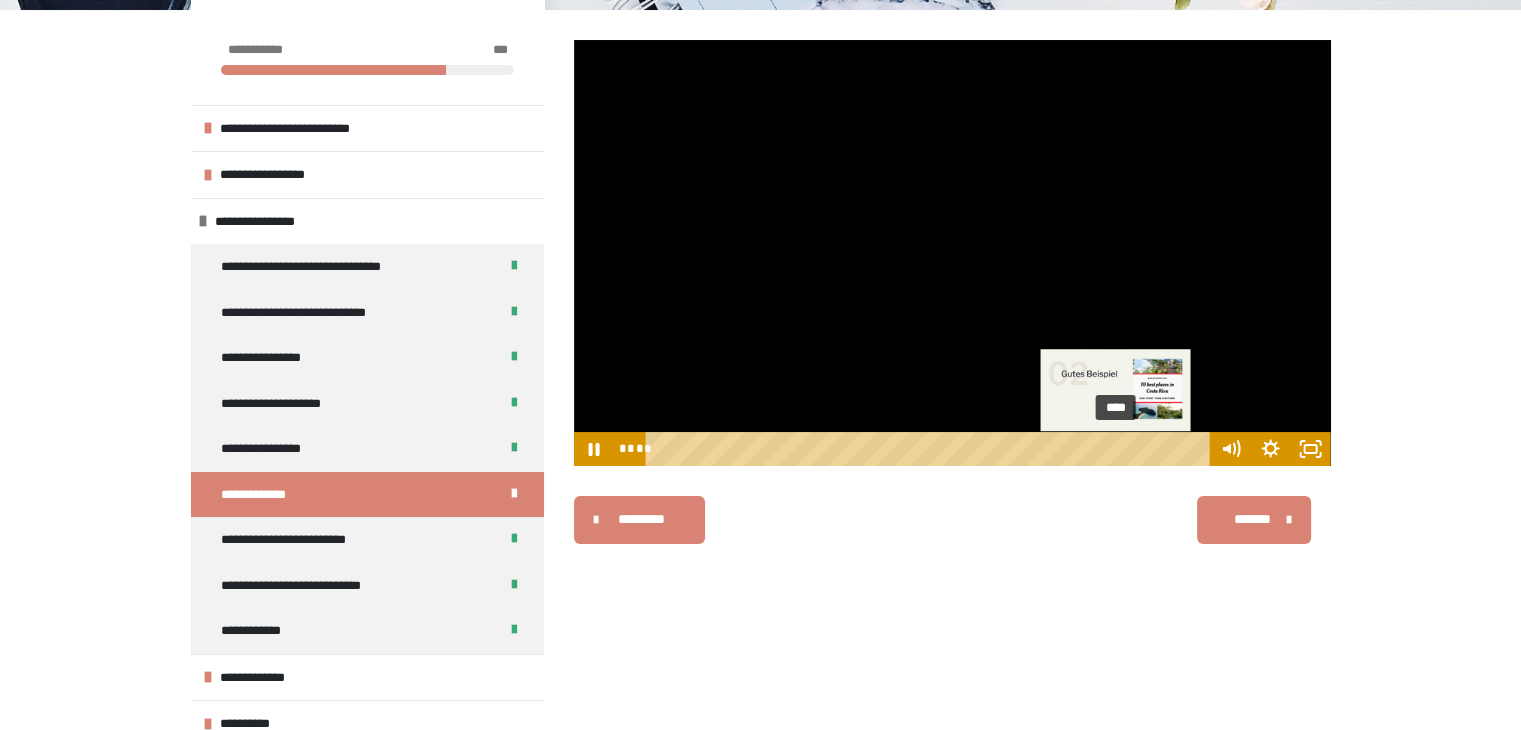 click on "****" at bounding box center [930, 449] 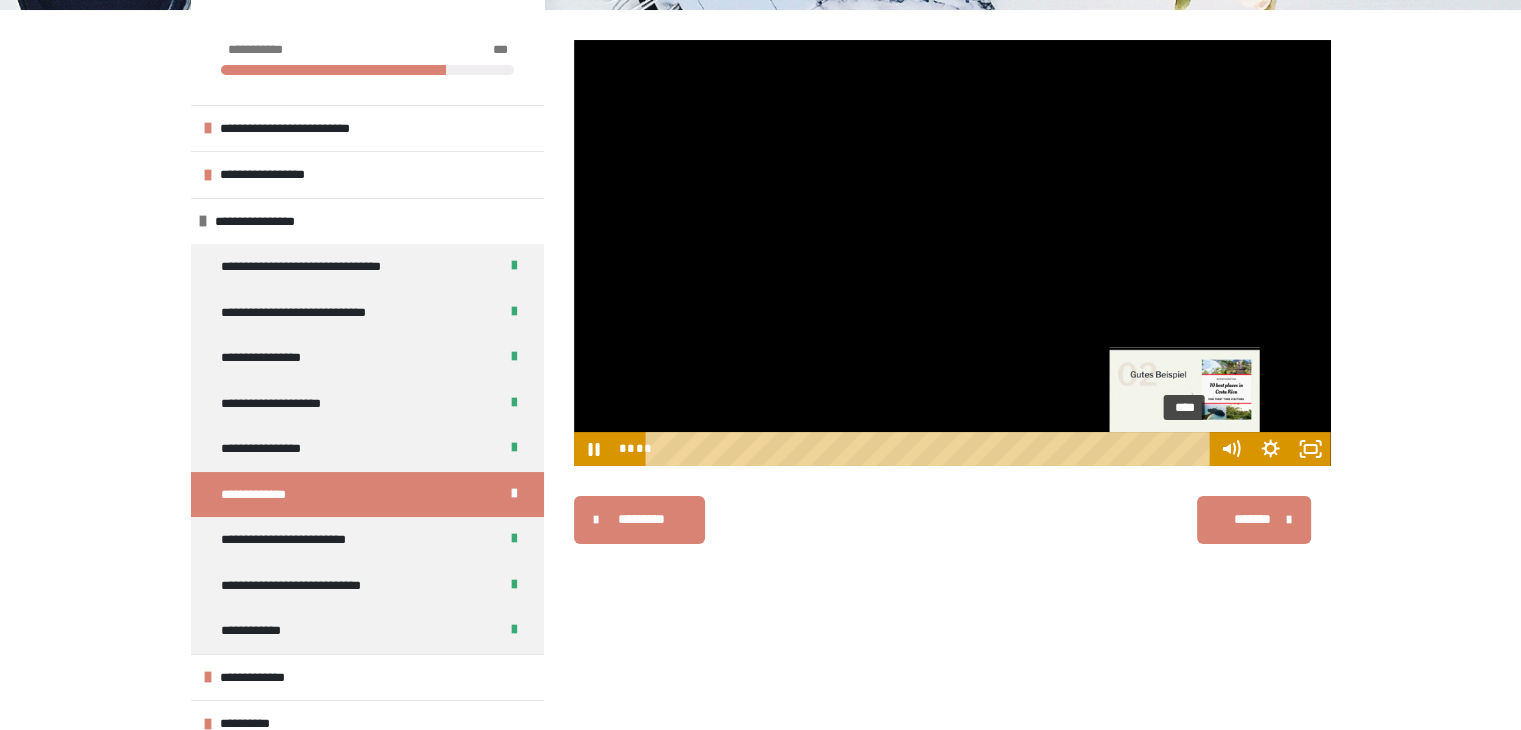 click on "****" at bounding box center [930, 449] 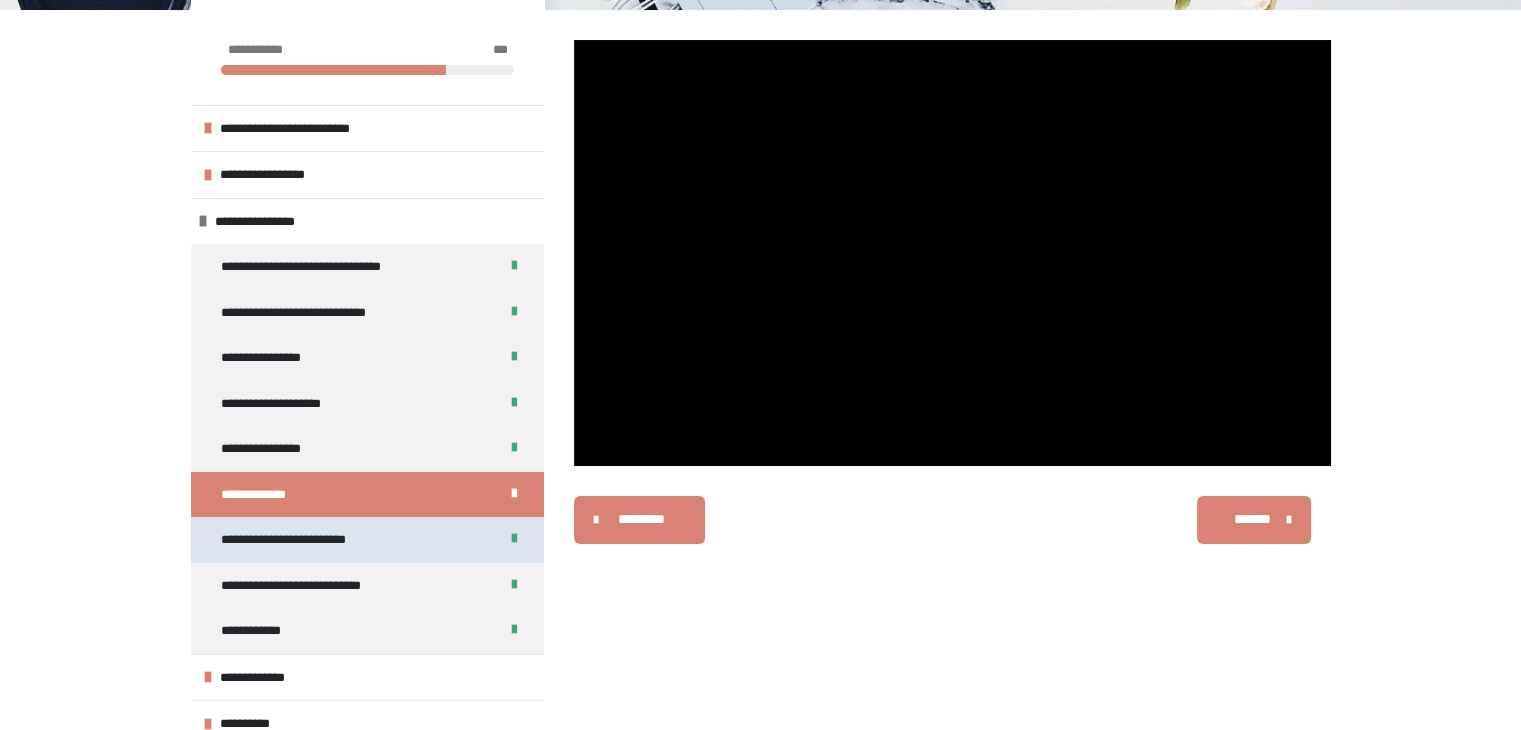 click on "**********" at bounding box center (303, 540) 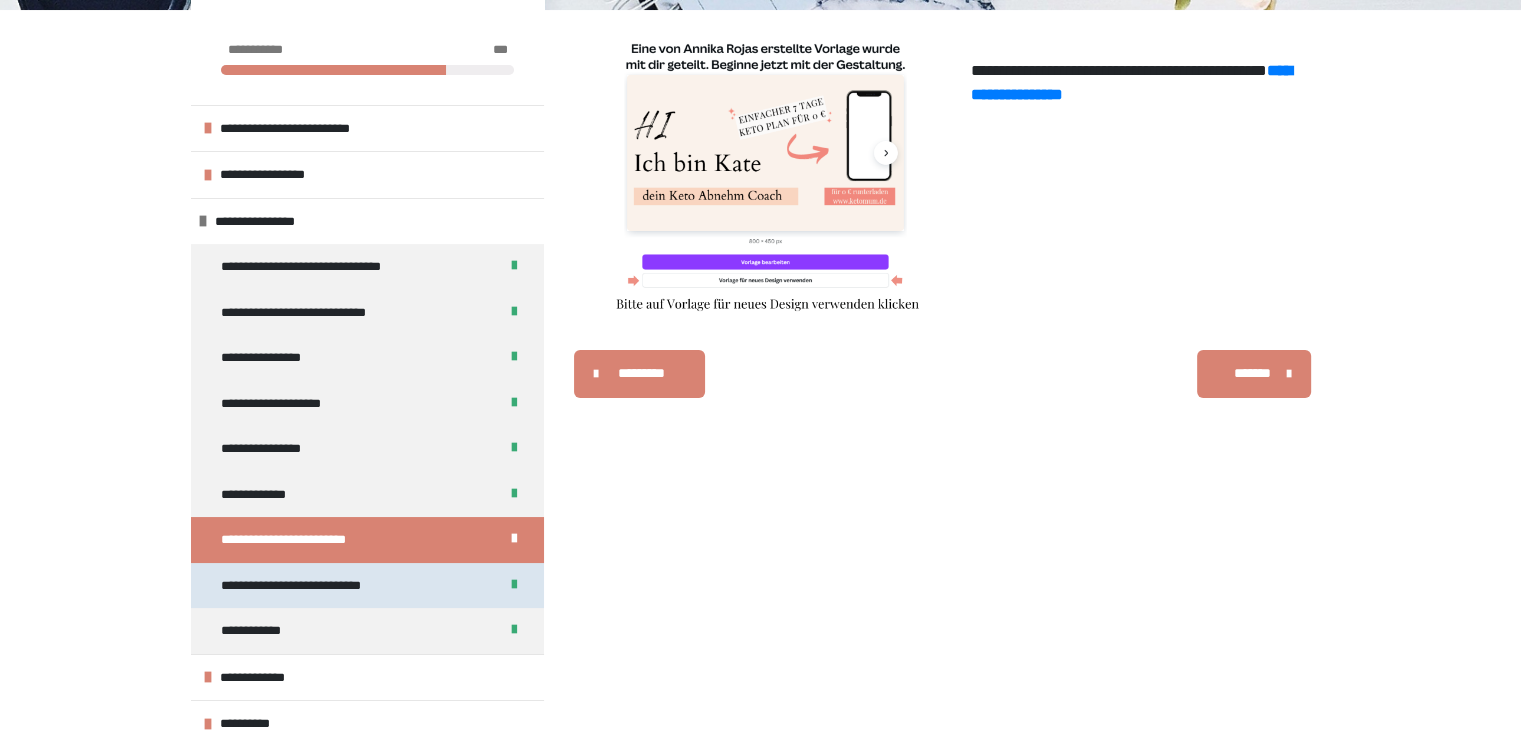 click on "**********" at bounding box center [312, 586] 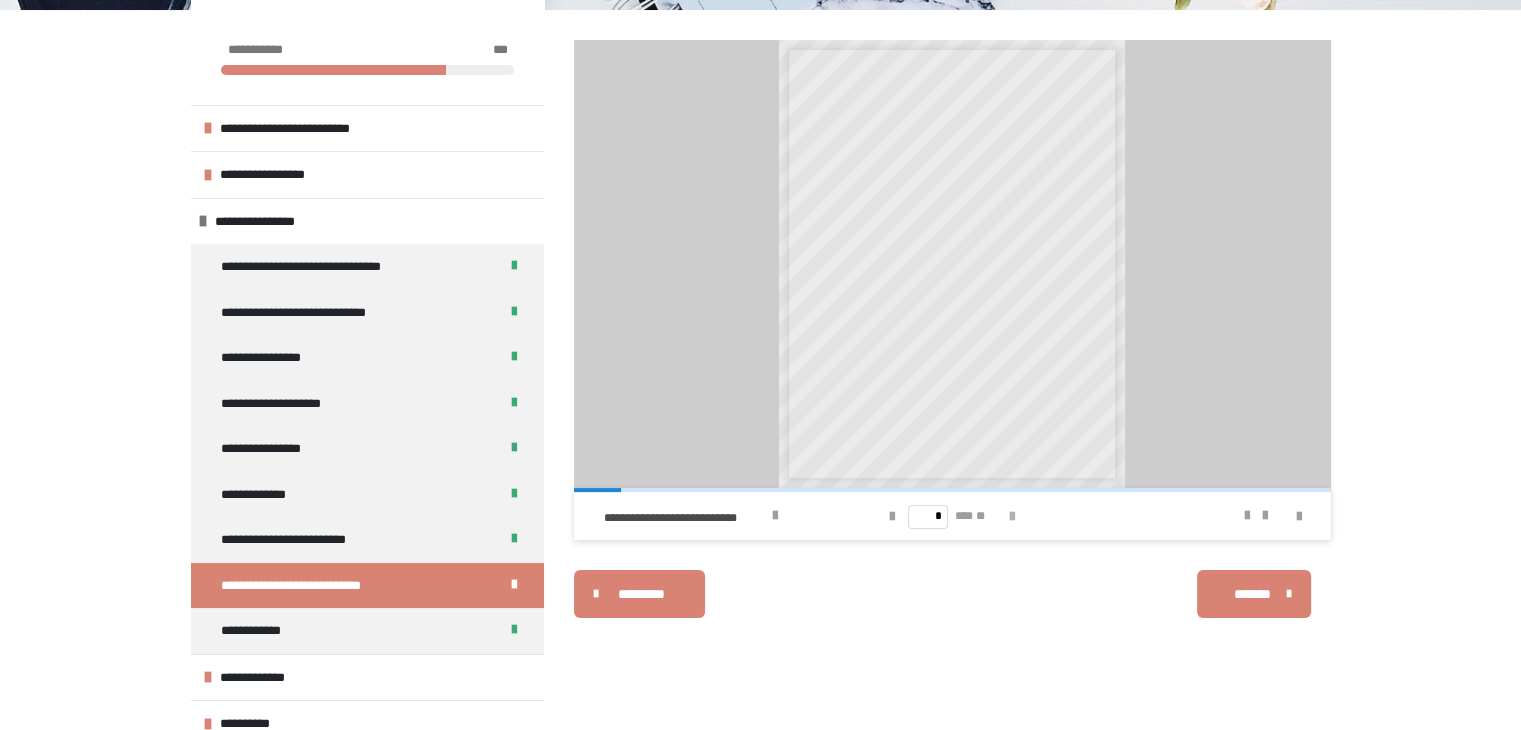click at bounding box center [1012, 517] 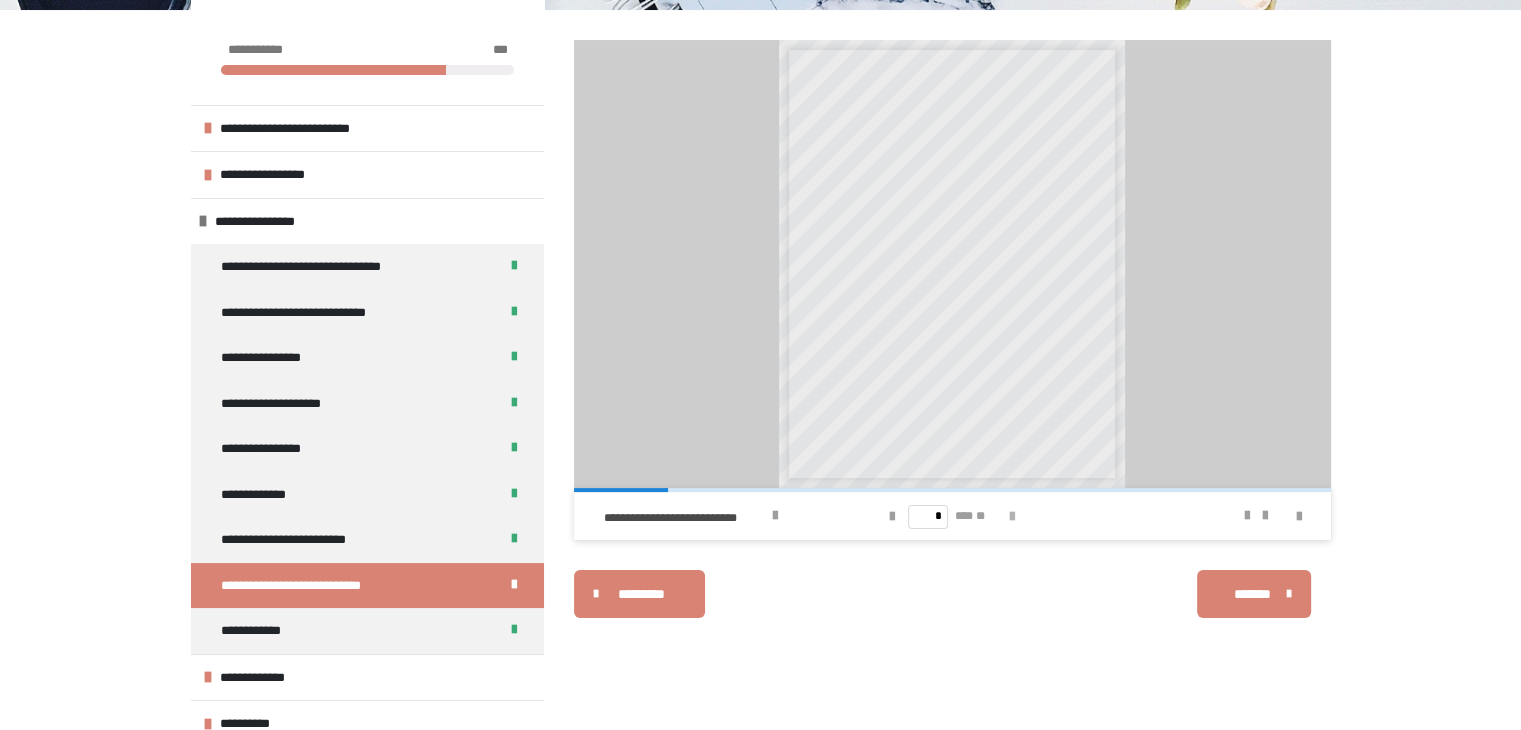 click at bounding box center [1012, 517] 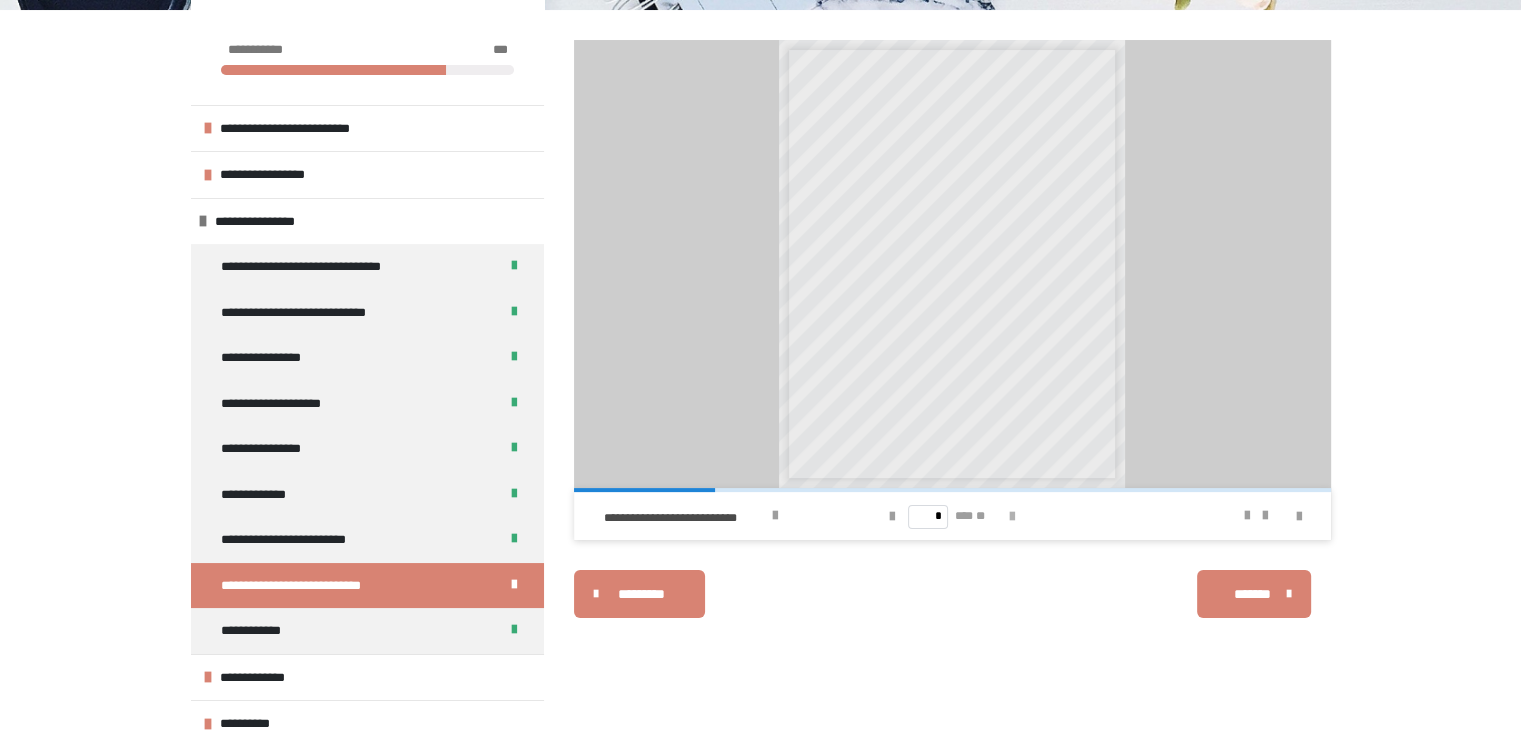 click at bounding box center [1012, 517] 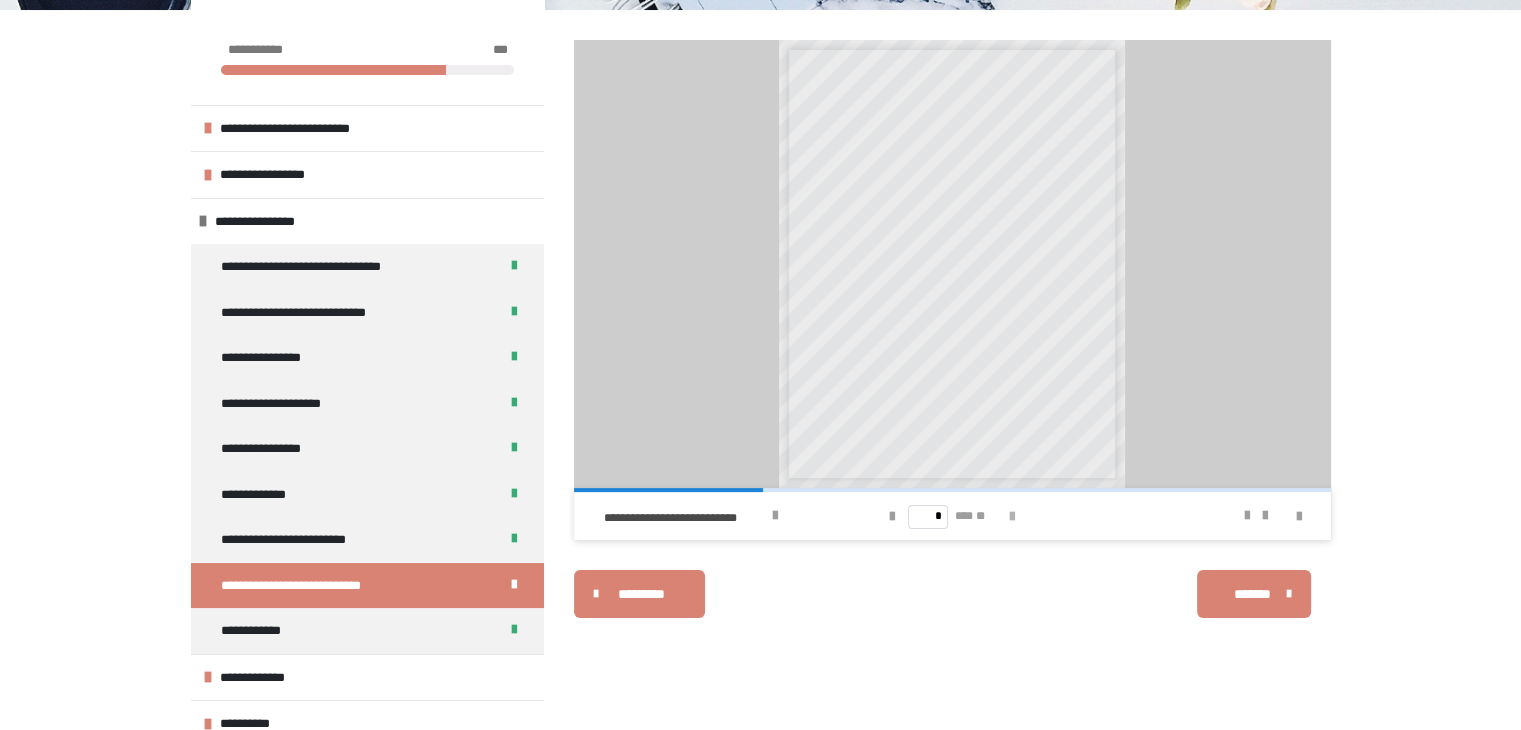 click at bounding box center [1012, 517] 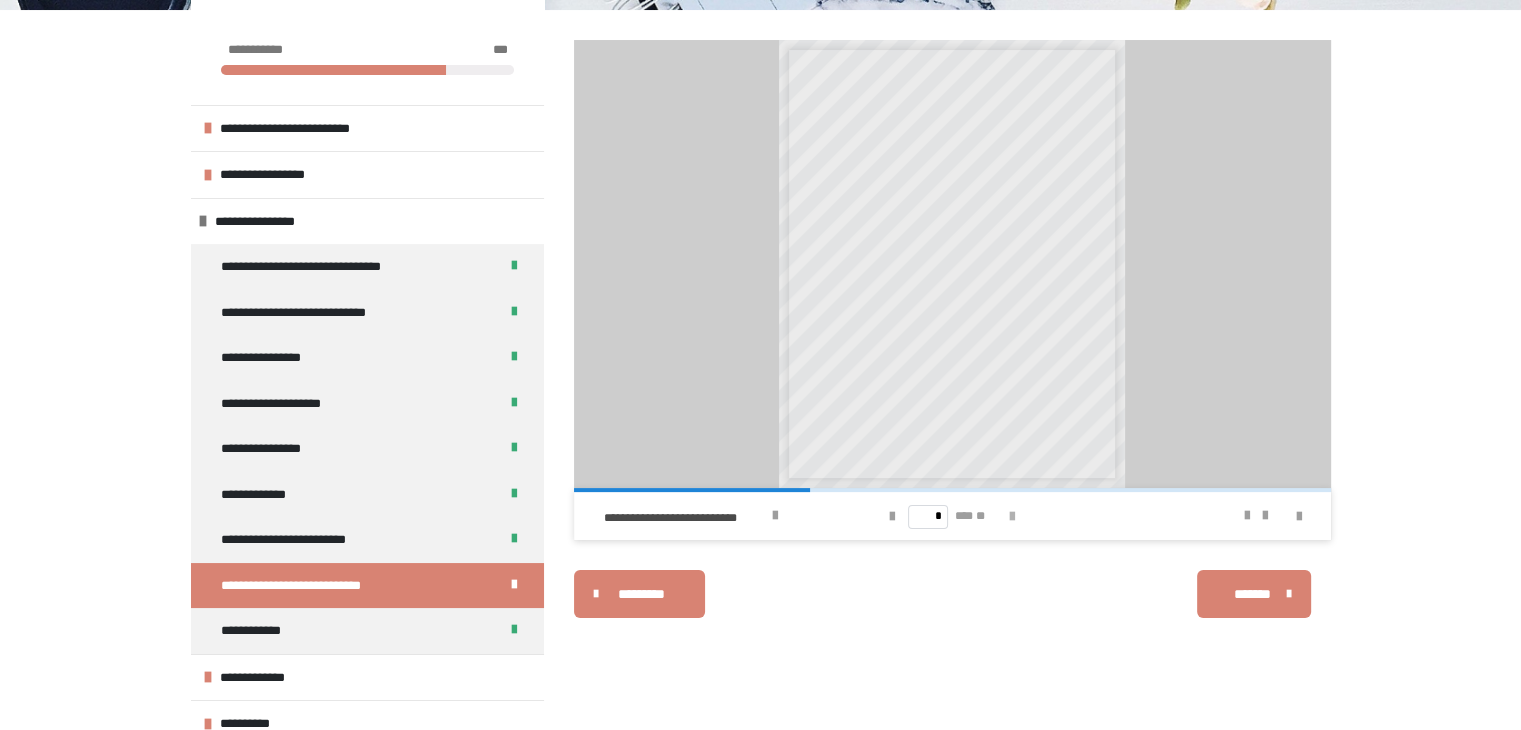 click at bounding box center (1012, 517) 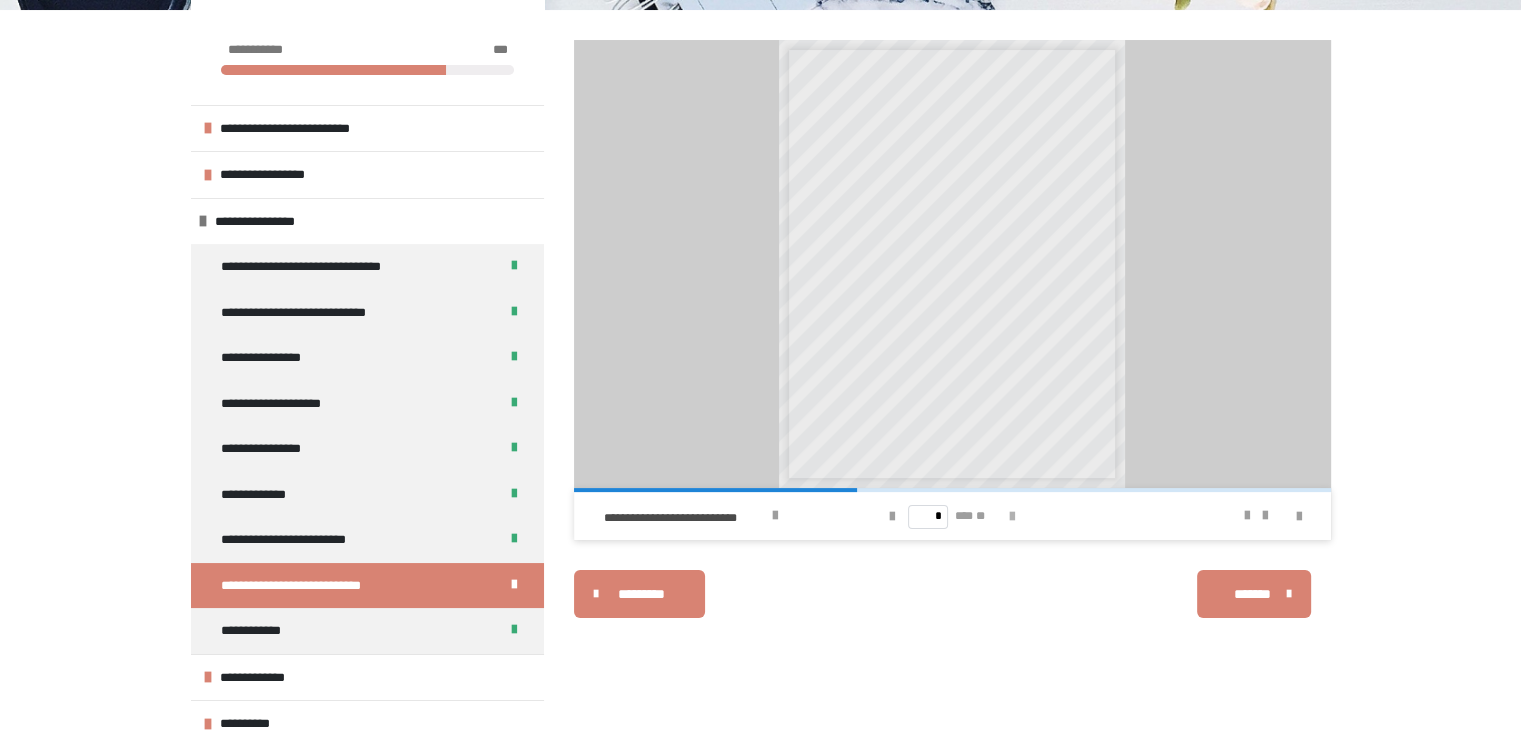 click at bounding box center [1012, 517] 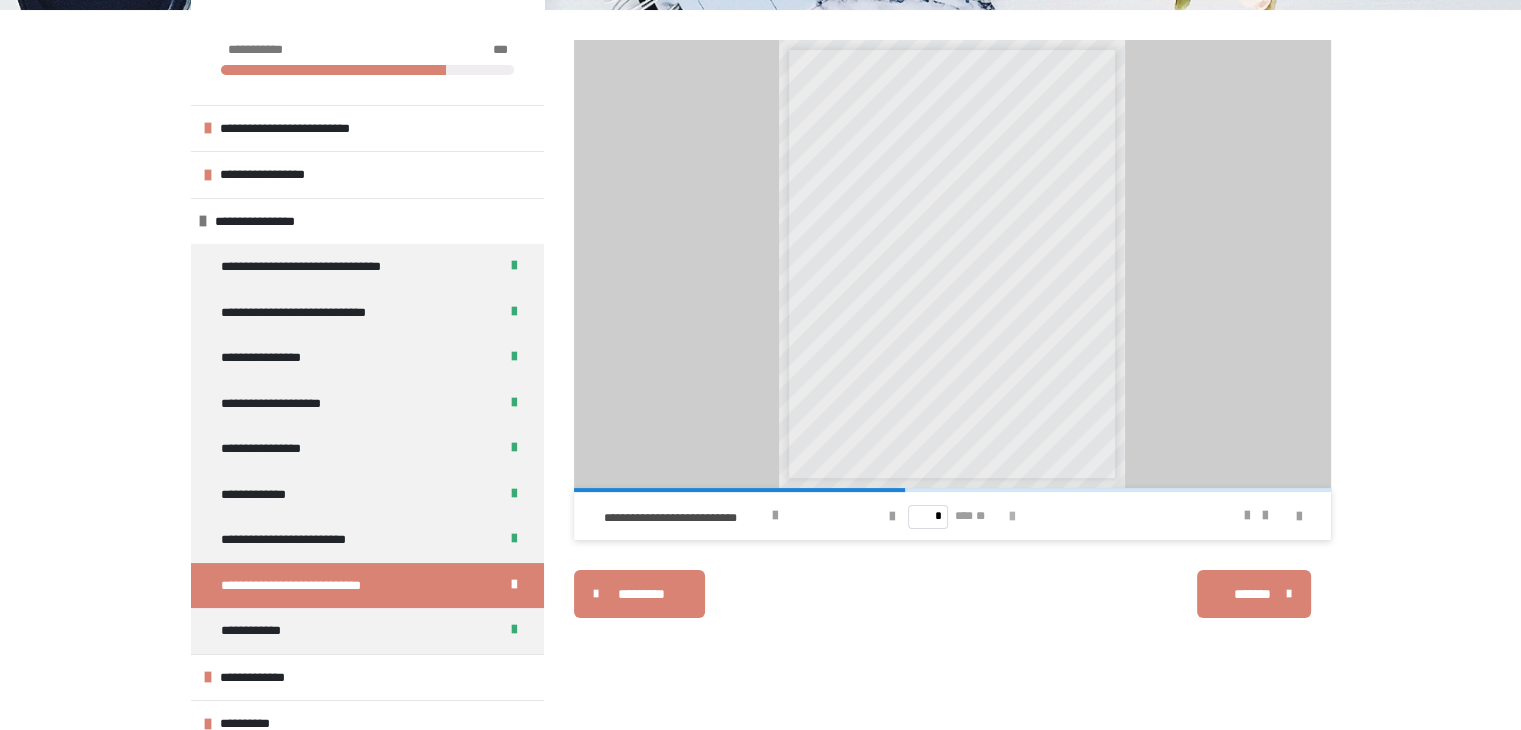 click at bounding box center [1012, 517] 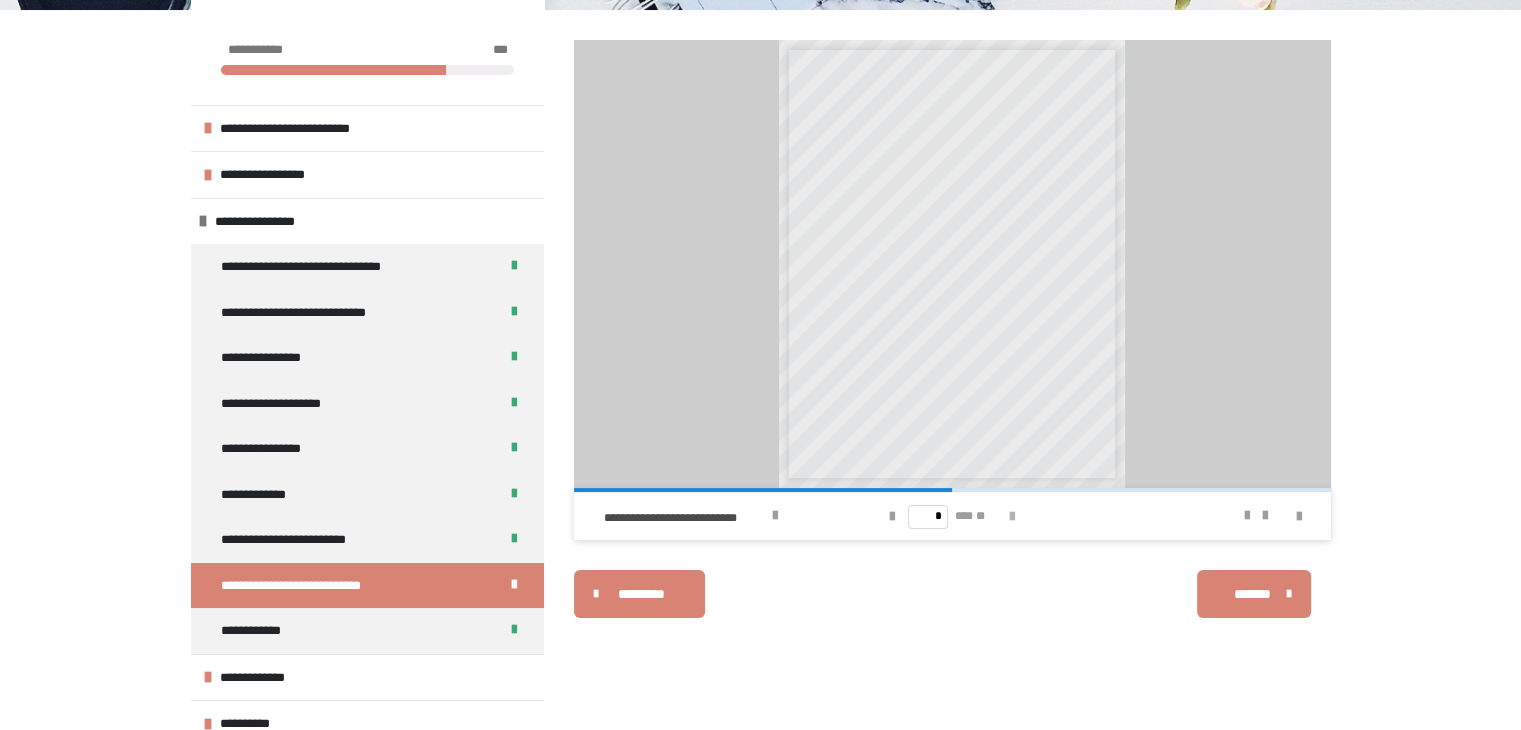 click at bounding box center [1012, 517] 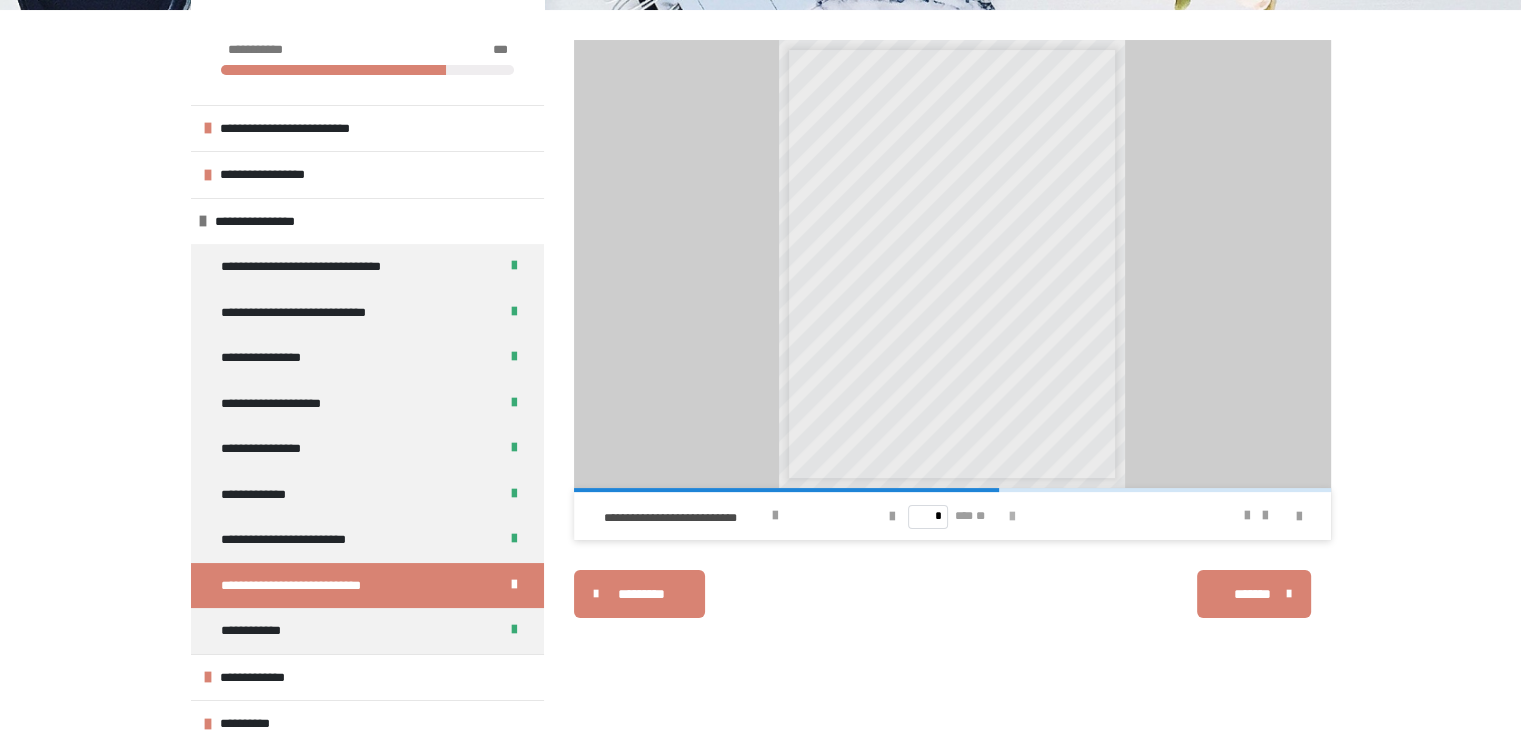 click at bounding box center [1012, 517] 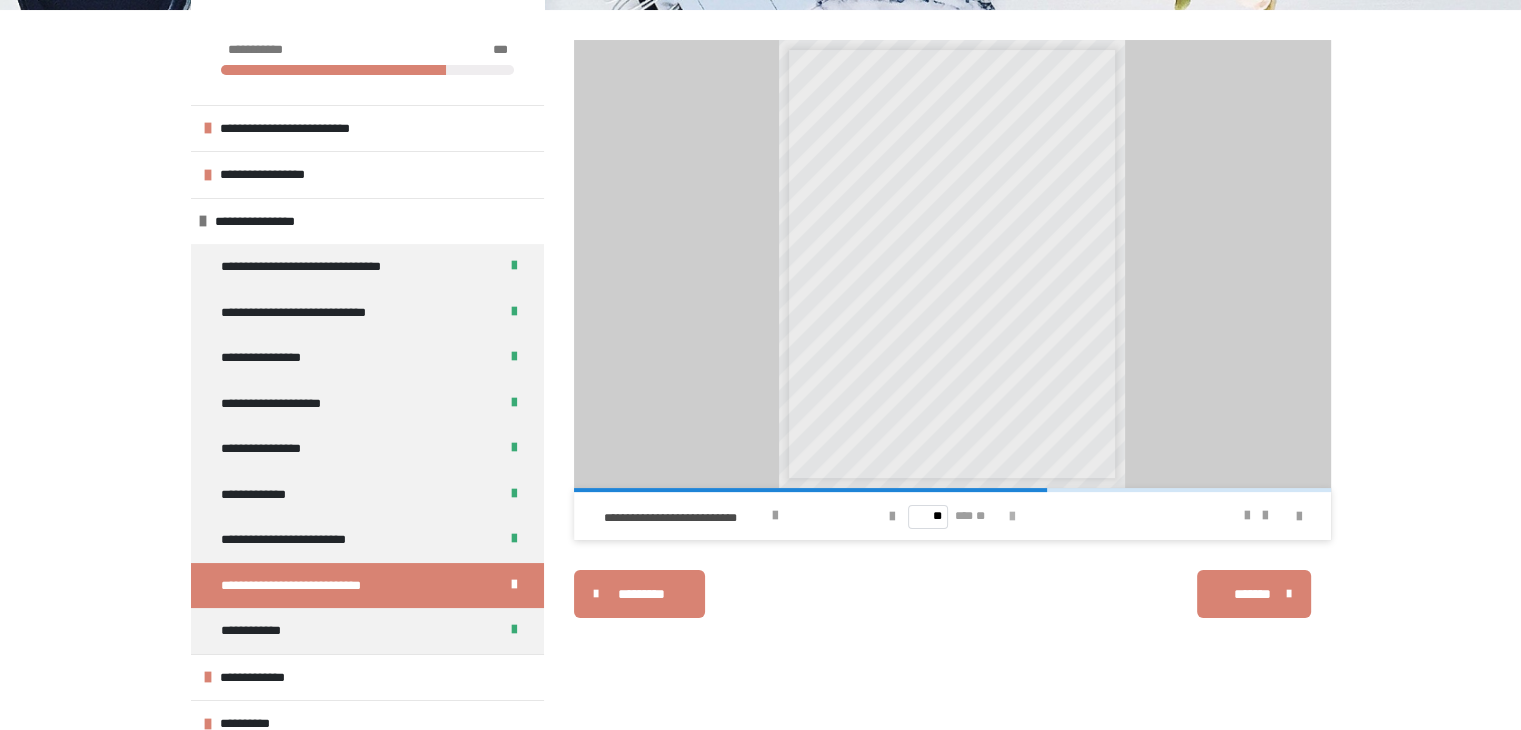 click at bounding box center (1012, 517) 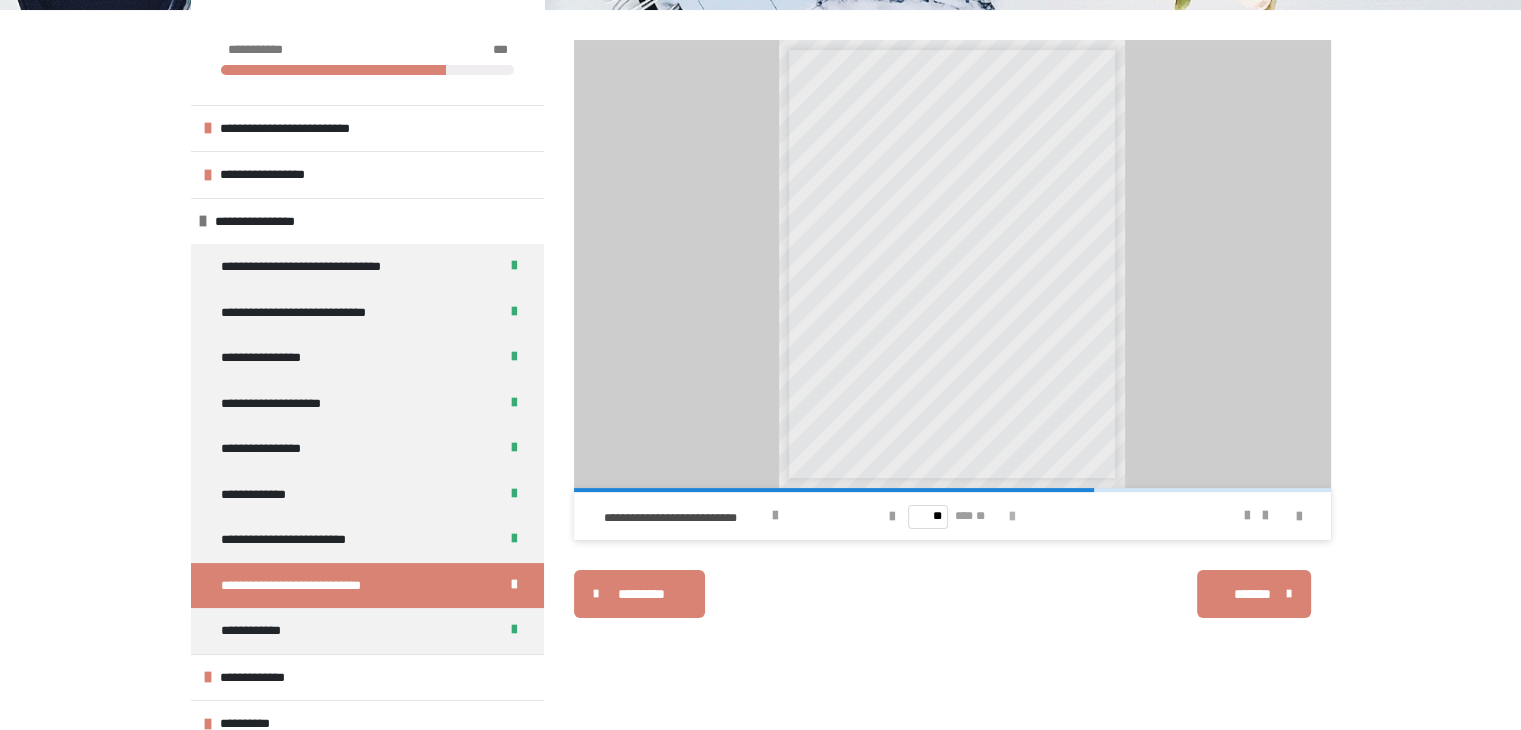 click at bounding box center [1012, 517] 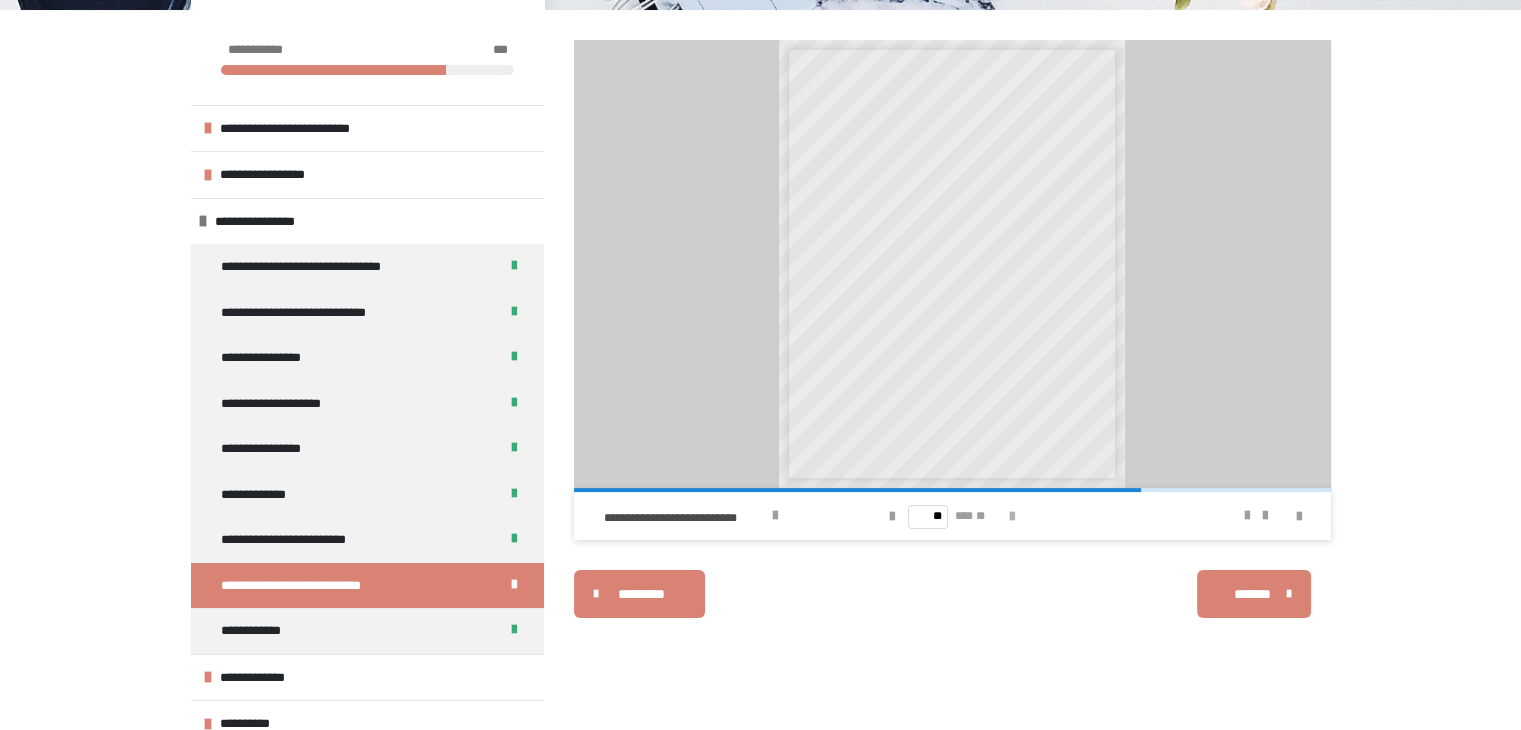 click at bounding box center [1012, 517] 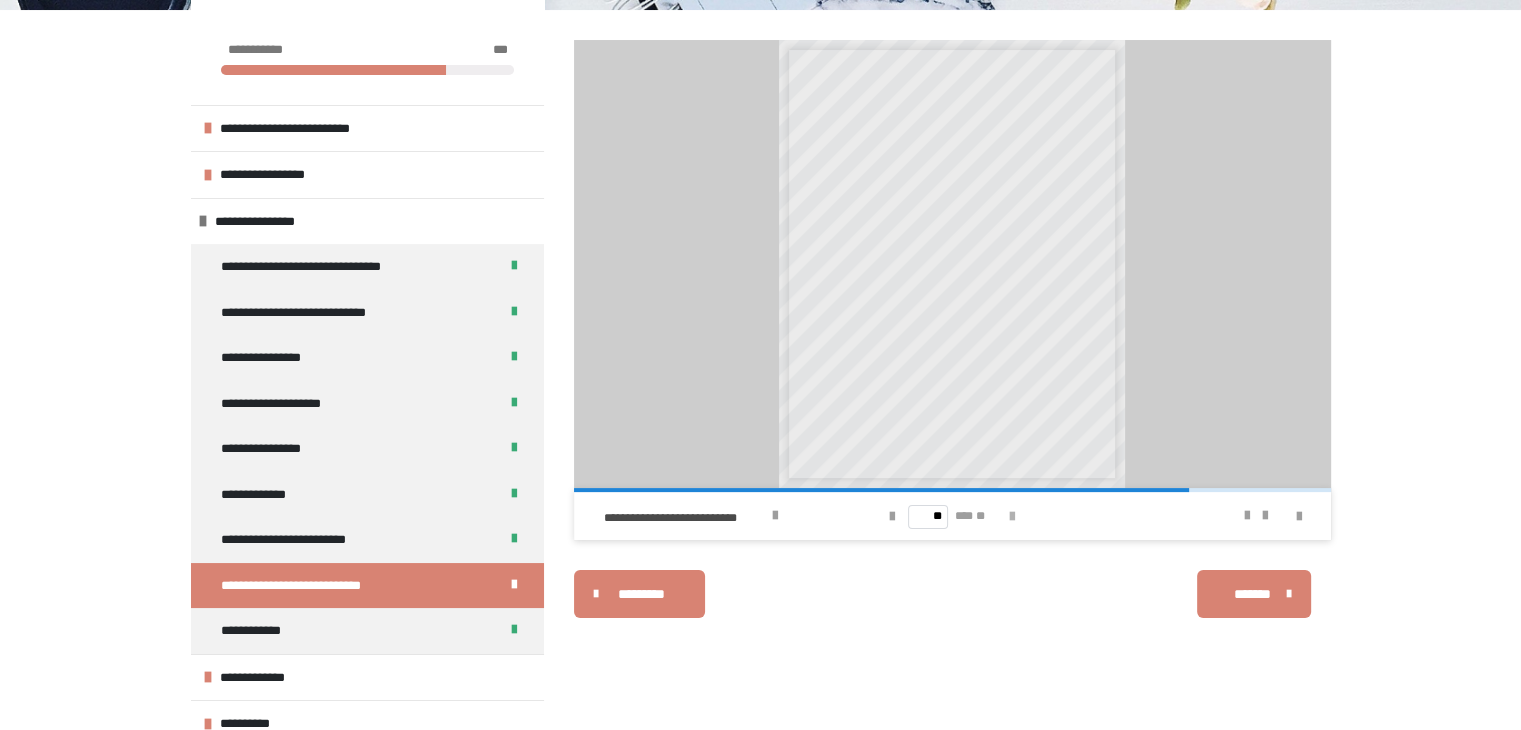 click at bounding box center (1012, 517) 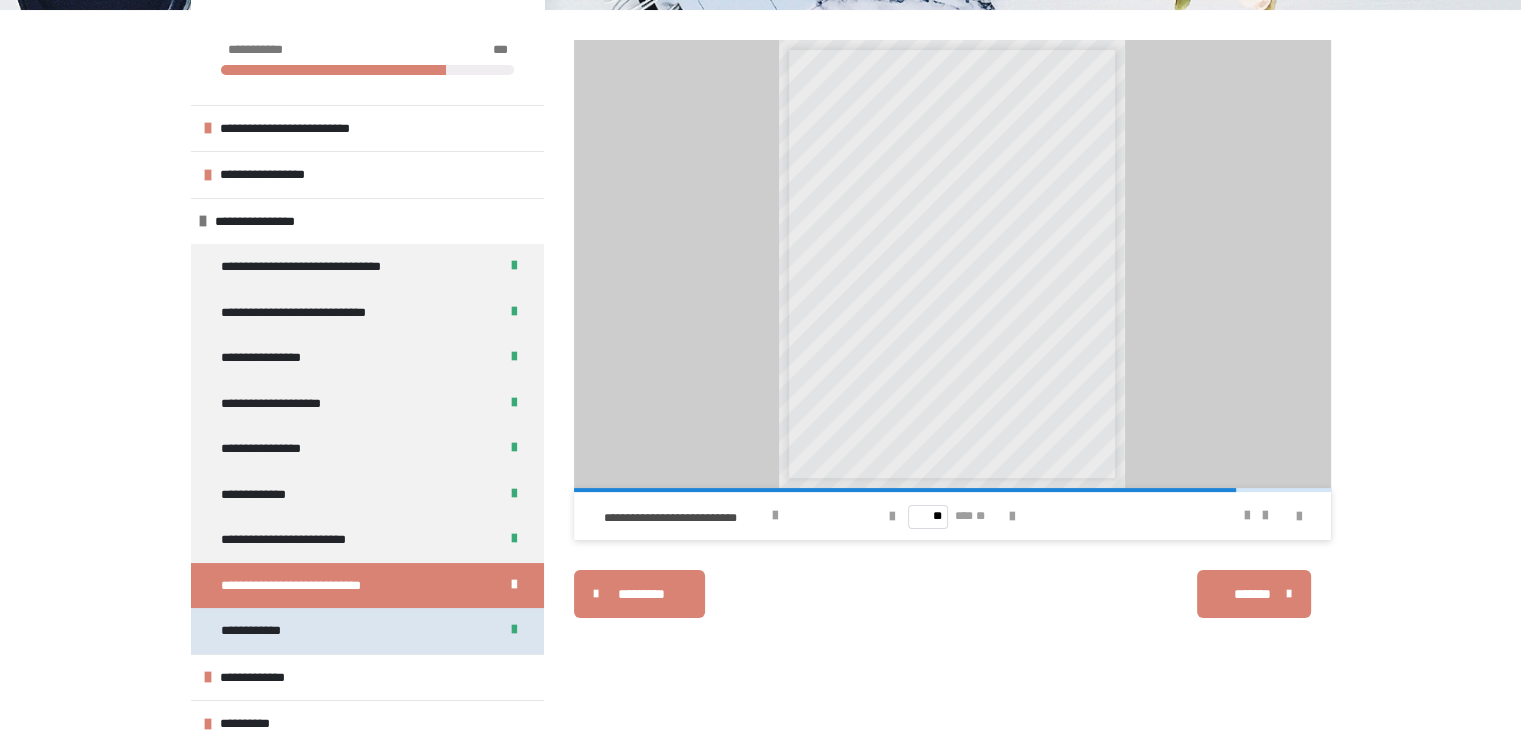 click on "**********" at bounding box center (262, 631) 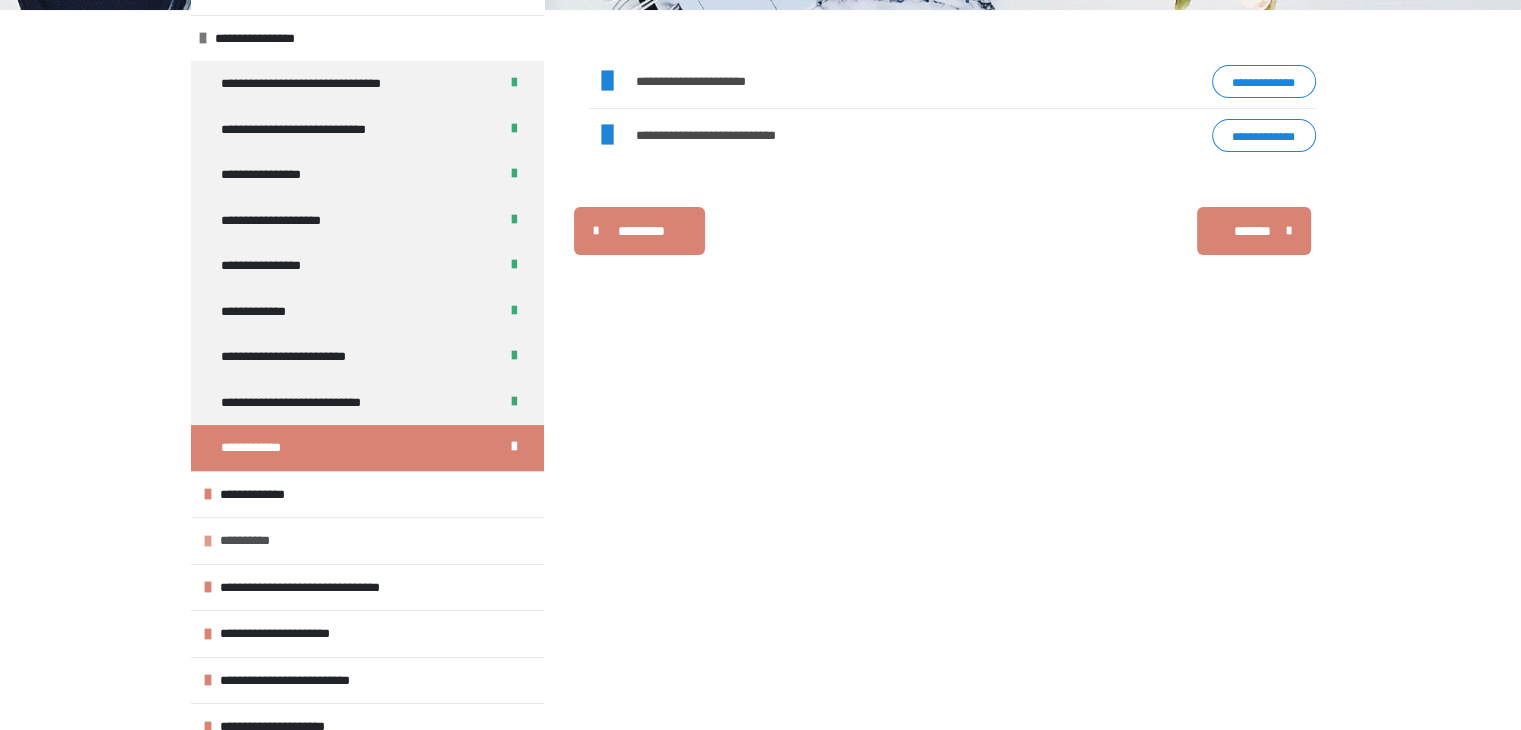 scroll, scrollTop: 200, scrollLeft: 0, axis: vertical 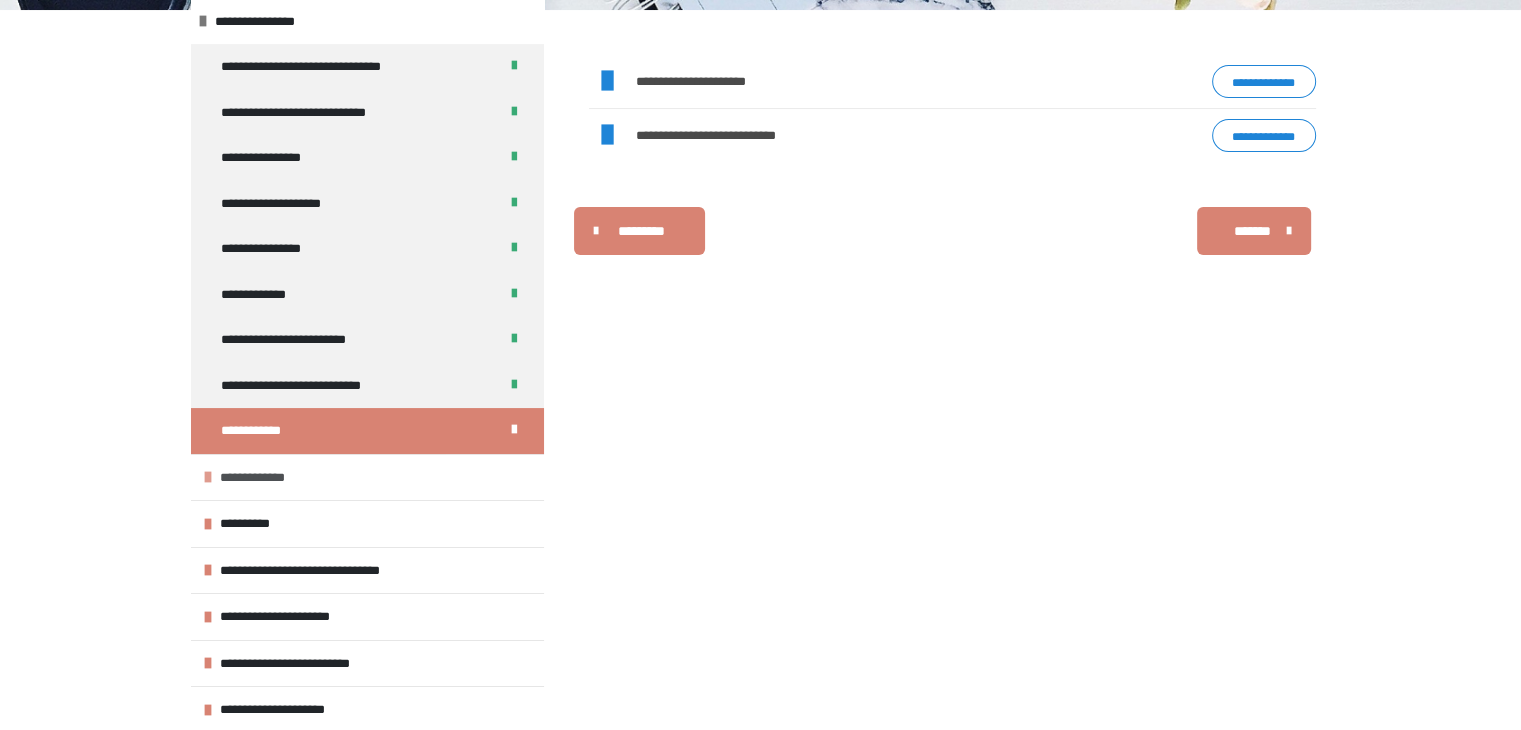 click on "**********" at bounding box center (268, 478) 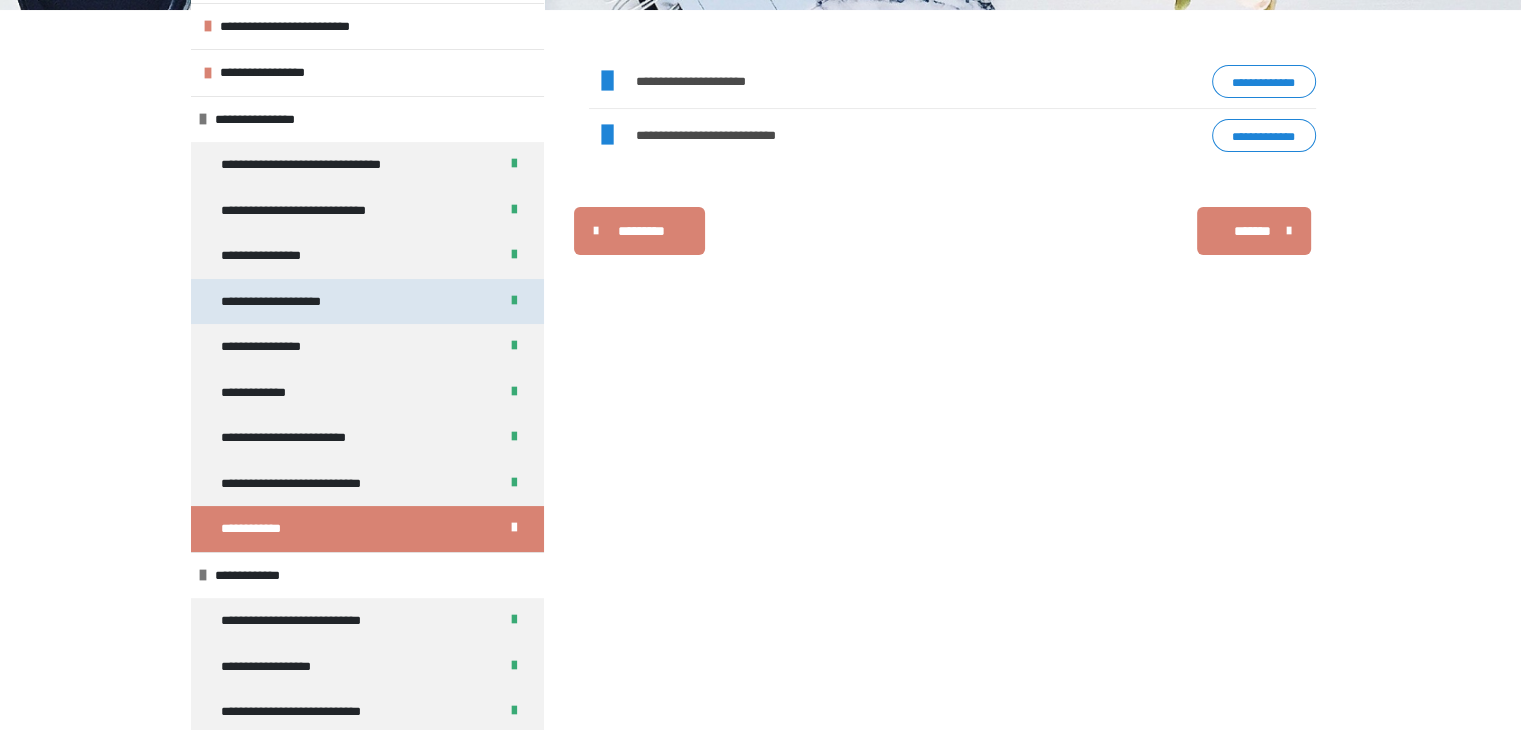 scroll, scrollTop: 0, scrollLeft: 0, axis: both 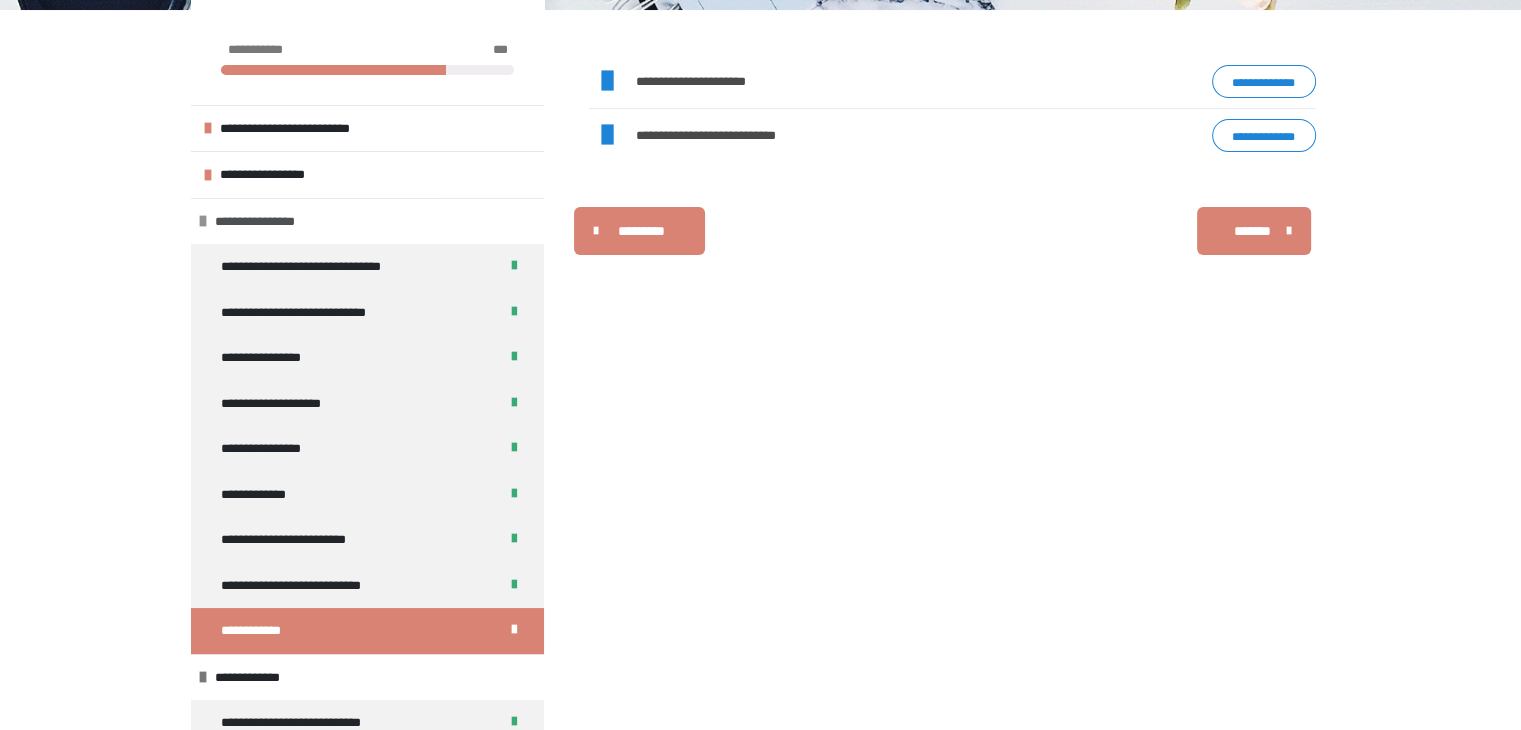 click on "**********" at bounding box center (265, 222) 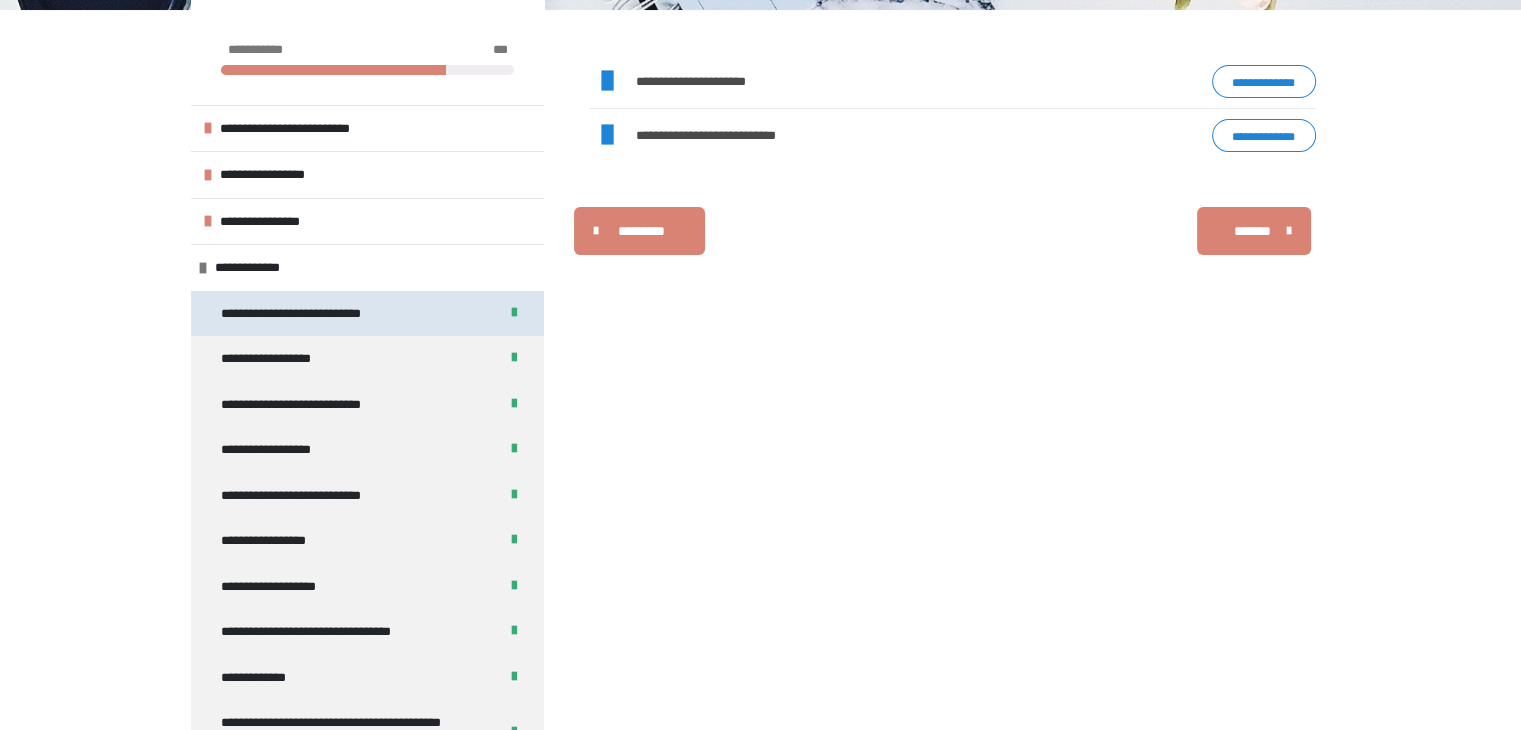 click on "**********" at bounding box center (311, 314) 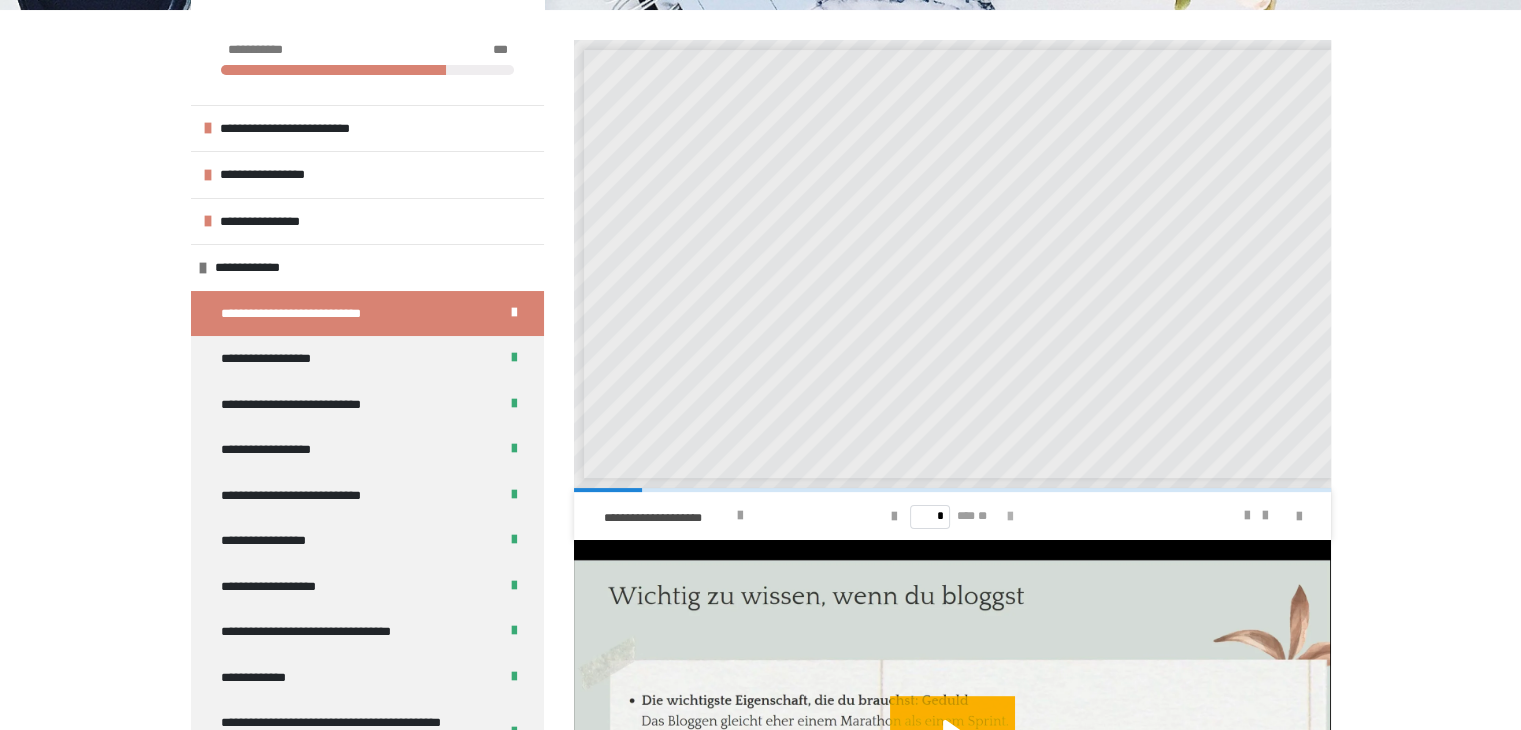 click at bounding box center [1010, 517] 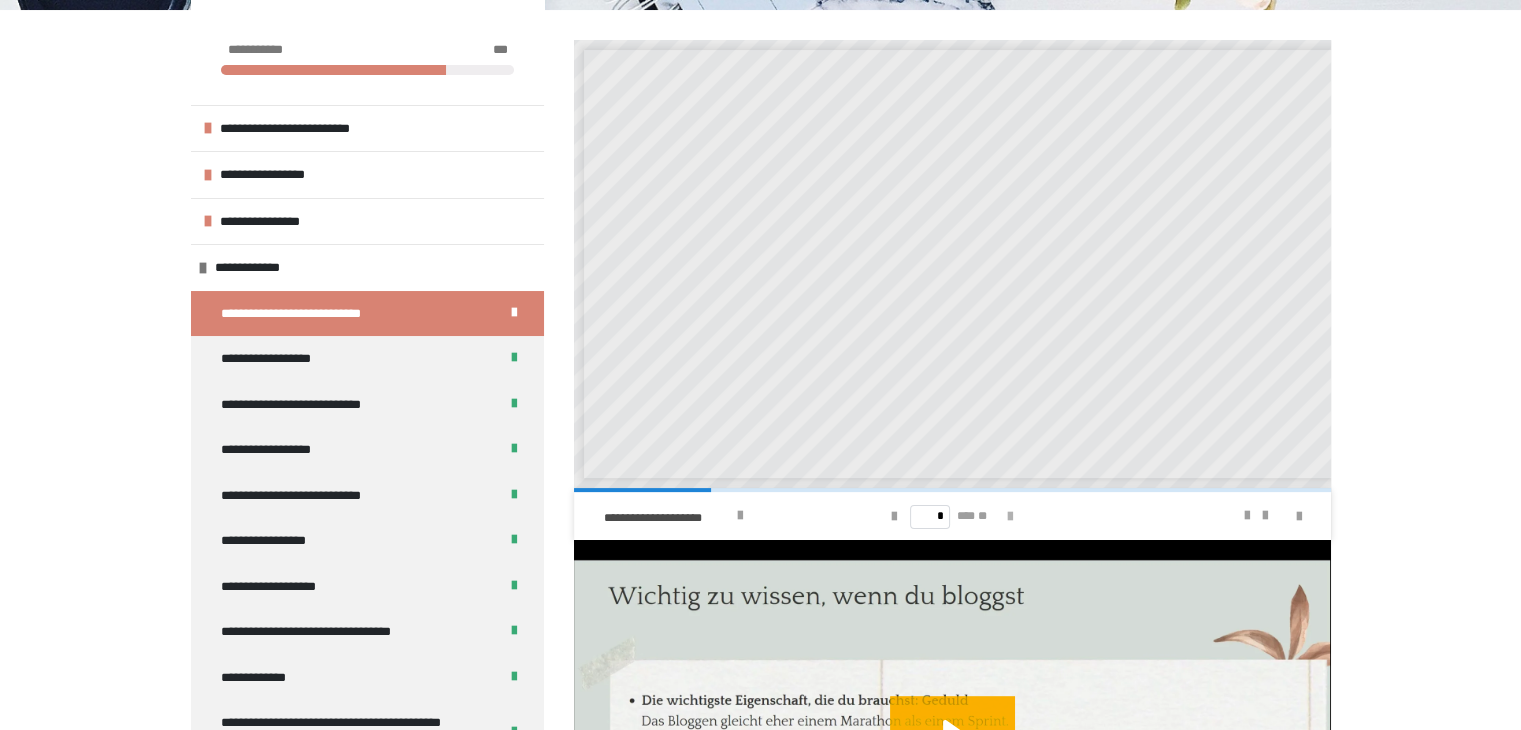 click at bounding box center (1010, 517) 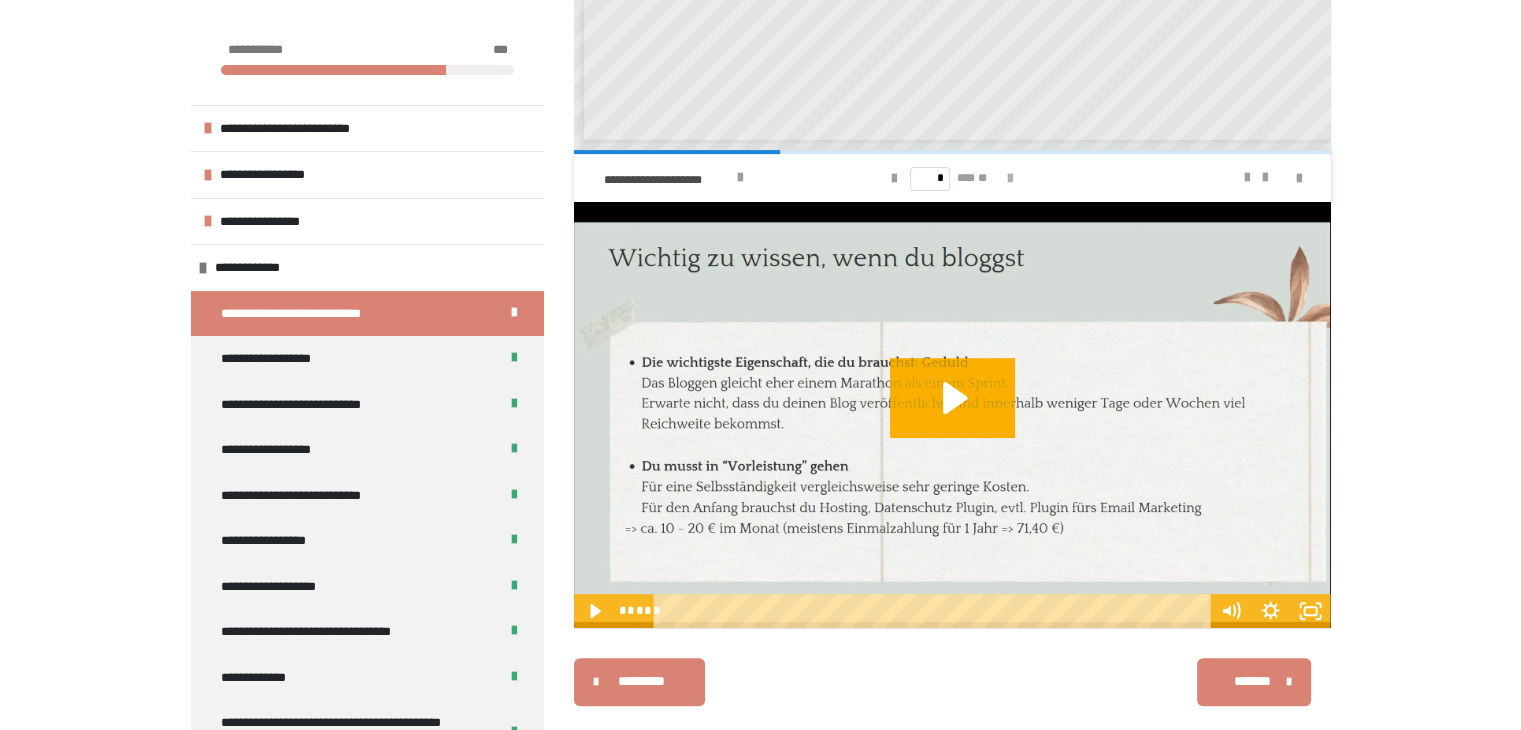 scroll, scrollTop: 644, scrollLeft: 0, axis: vertical 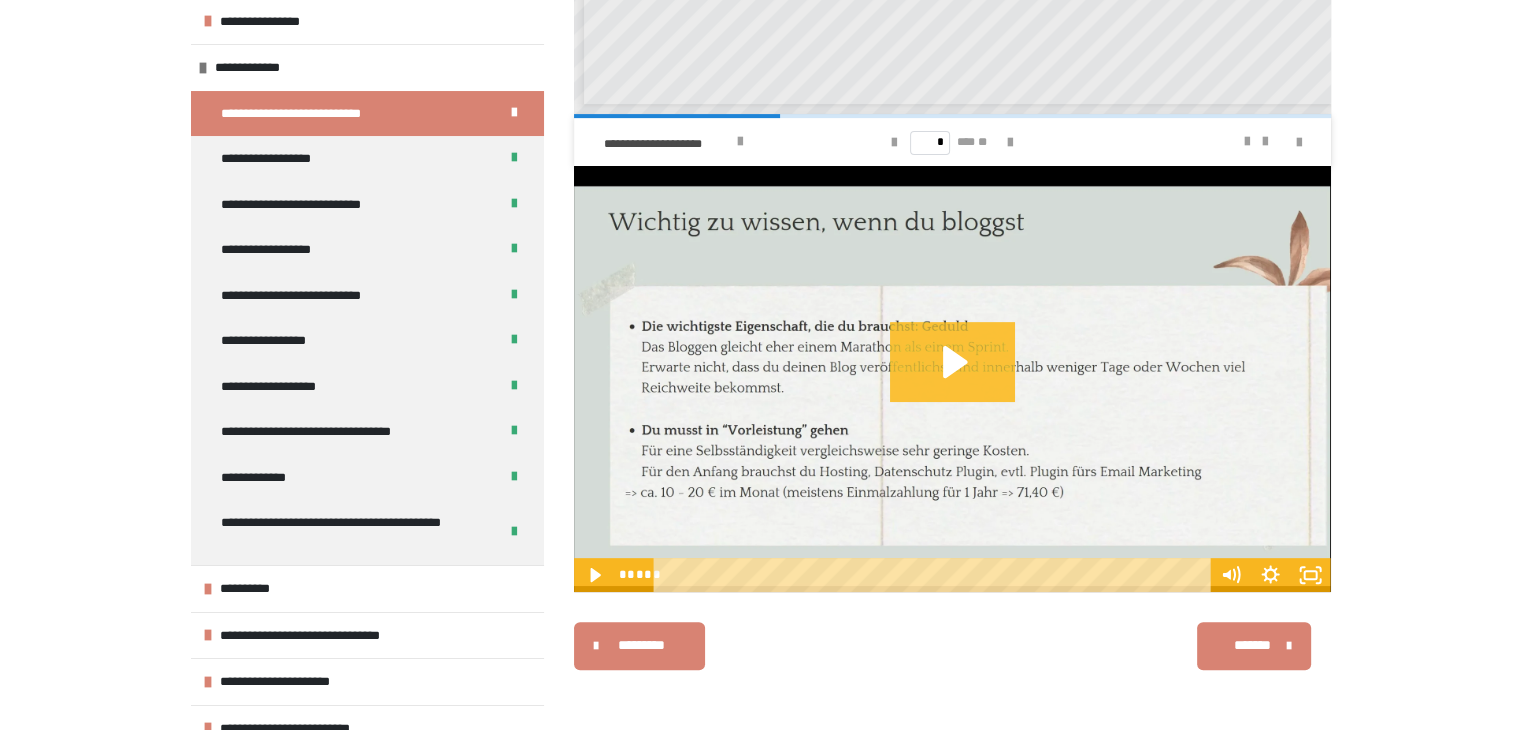 click 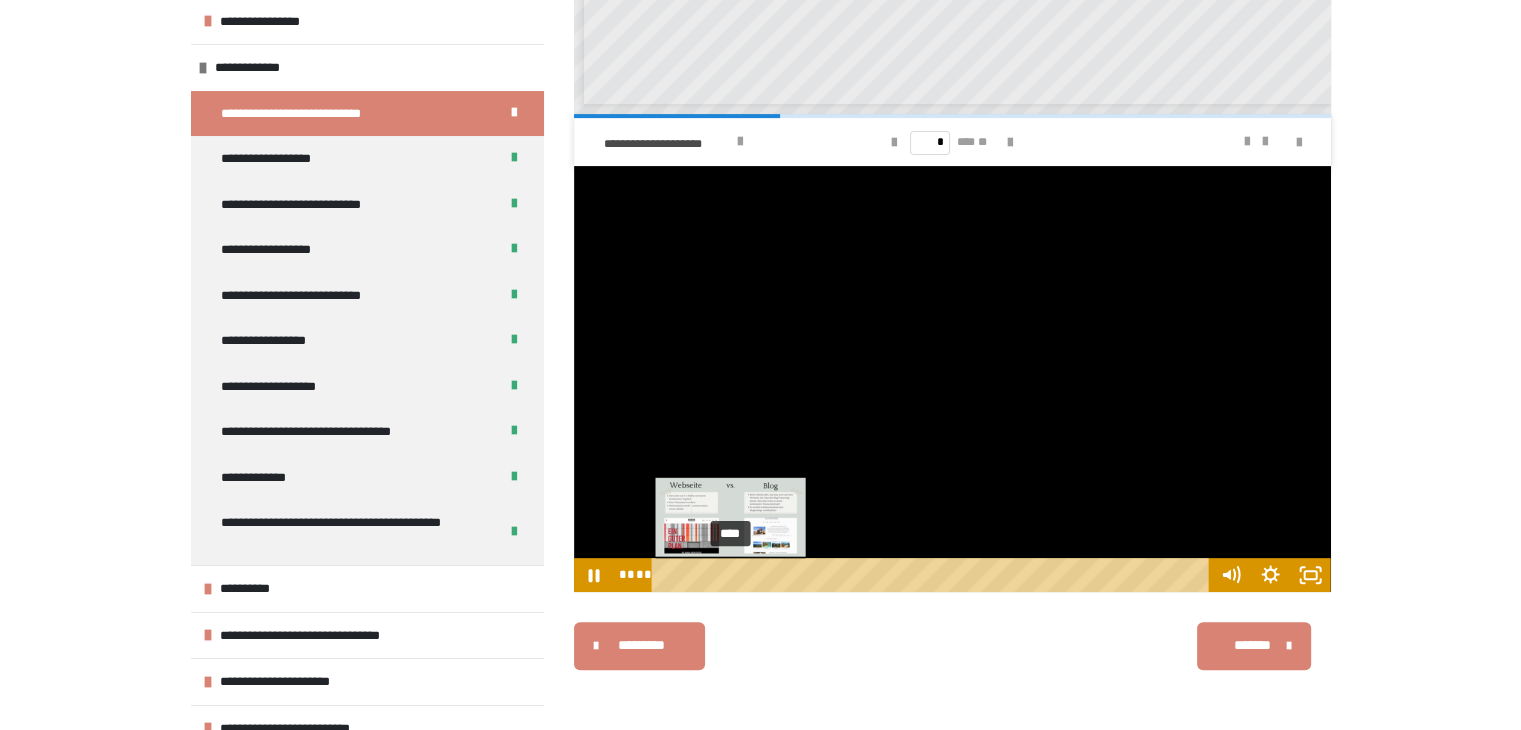 click on "****" at bounding box center [933, 575] 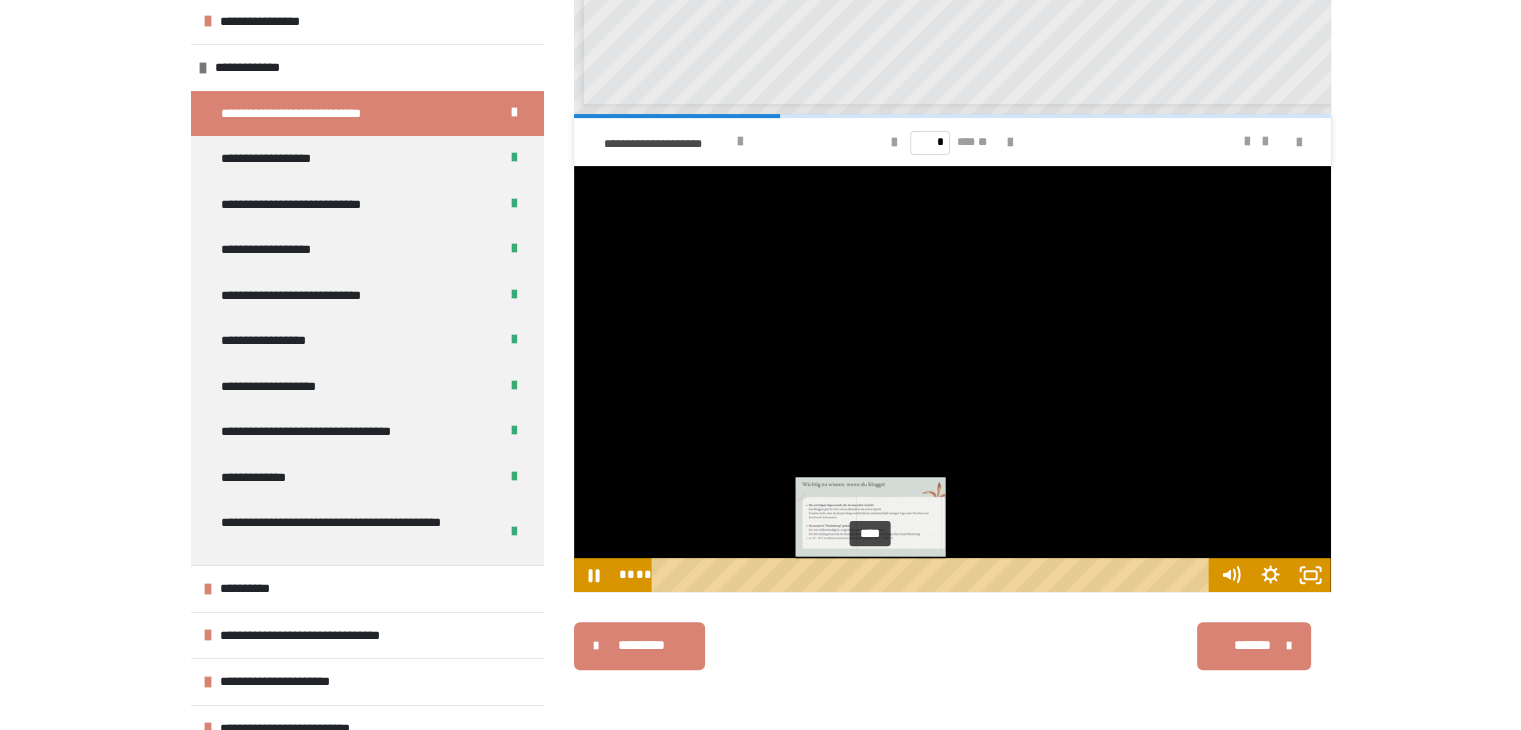 click on "****" at bounding box center [933, 575] 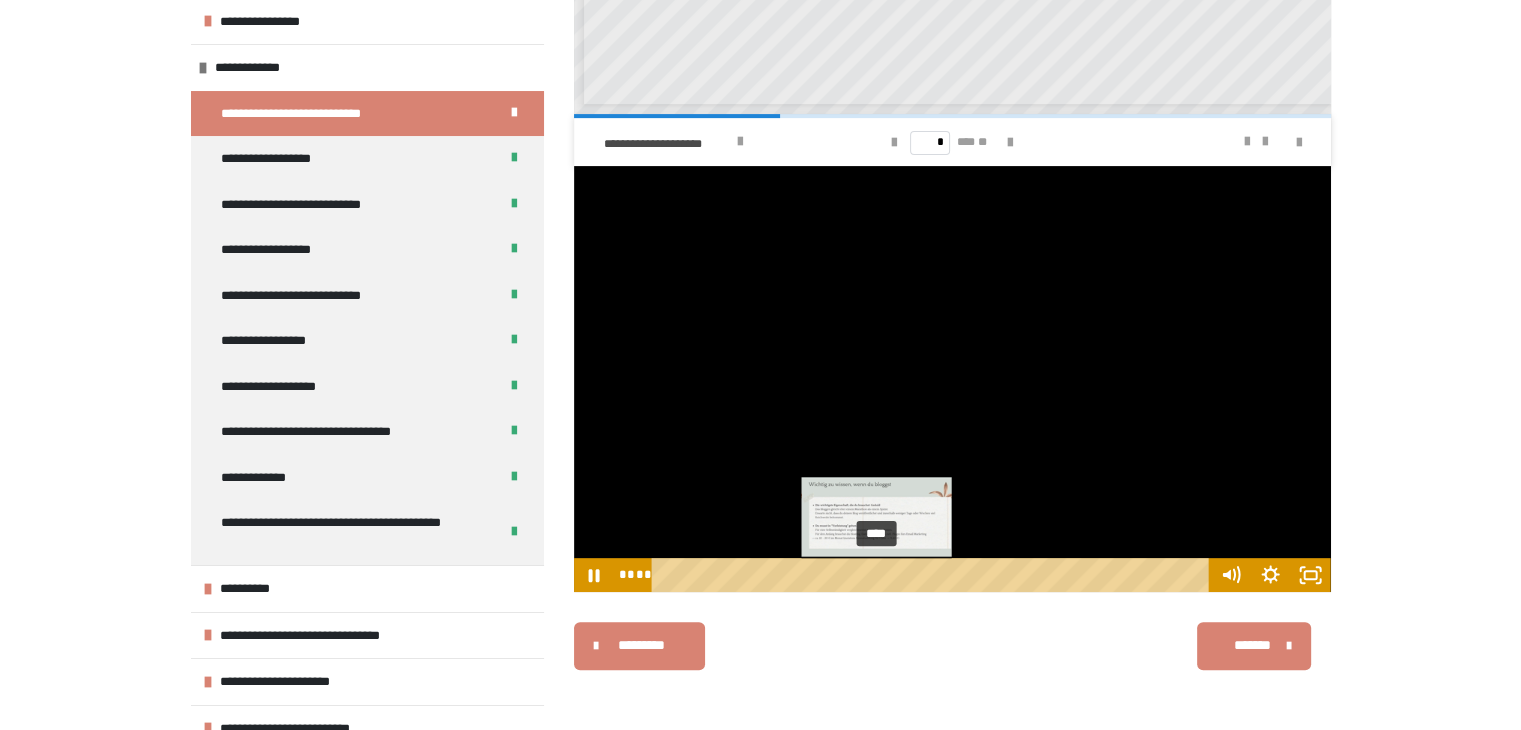 click on "****" at bounding box center (933, 575) 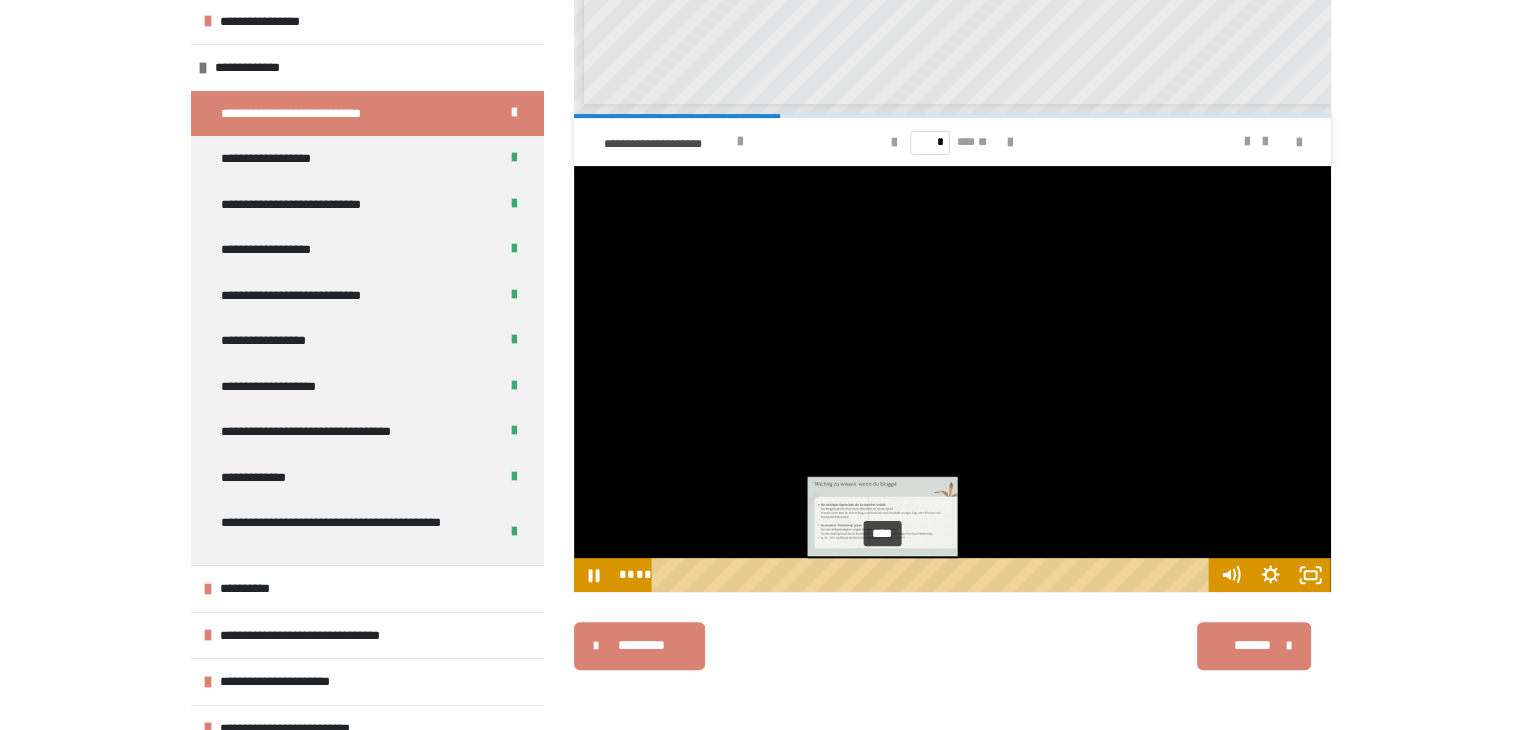 click on "****" at bounding box center (933, 575) 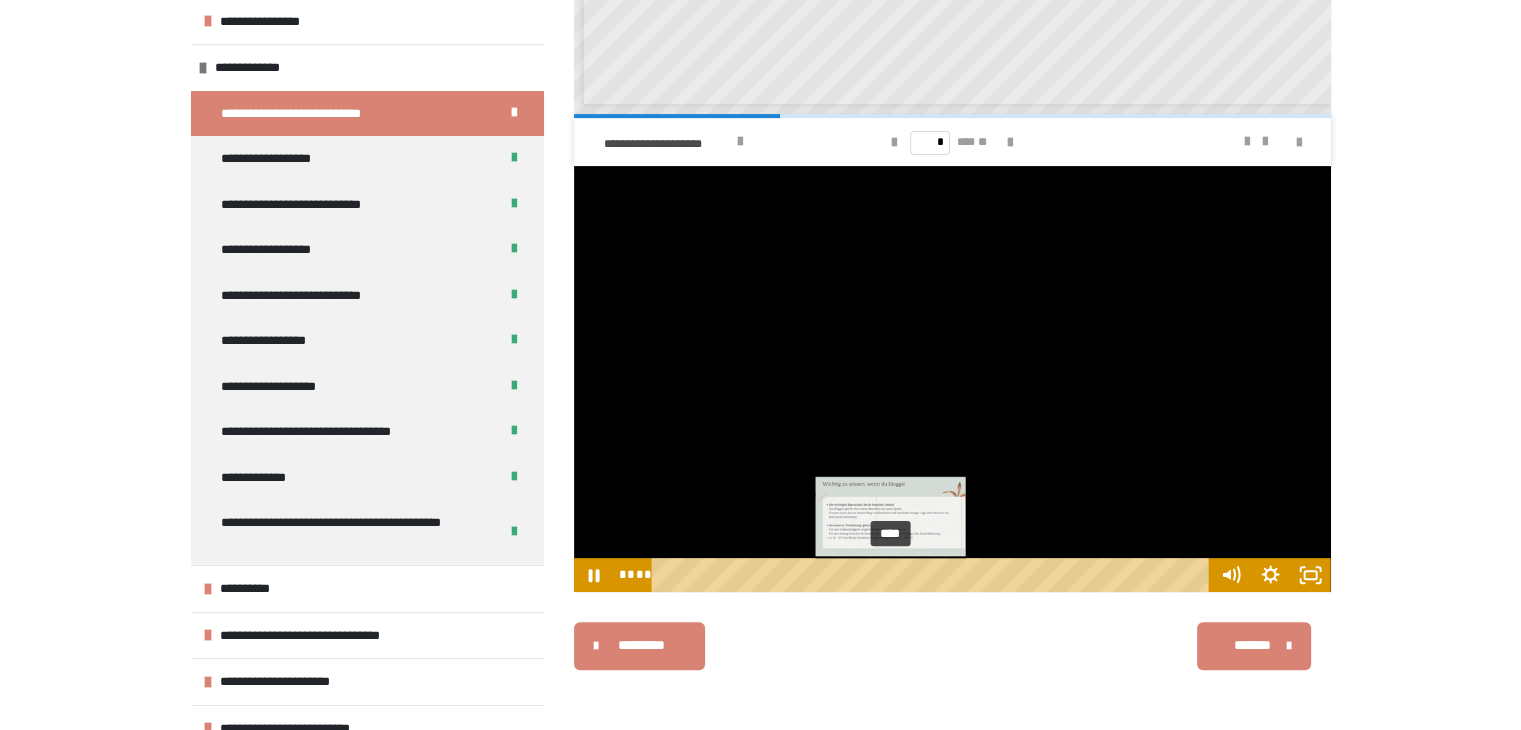 click on "****" at bounding box center (933, 575) 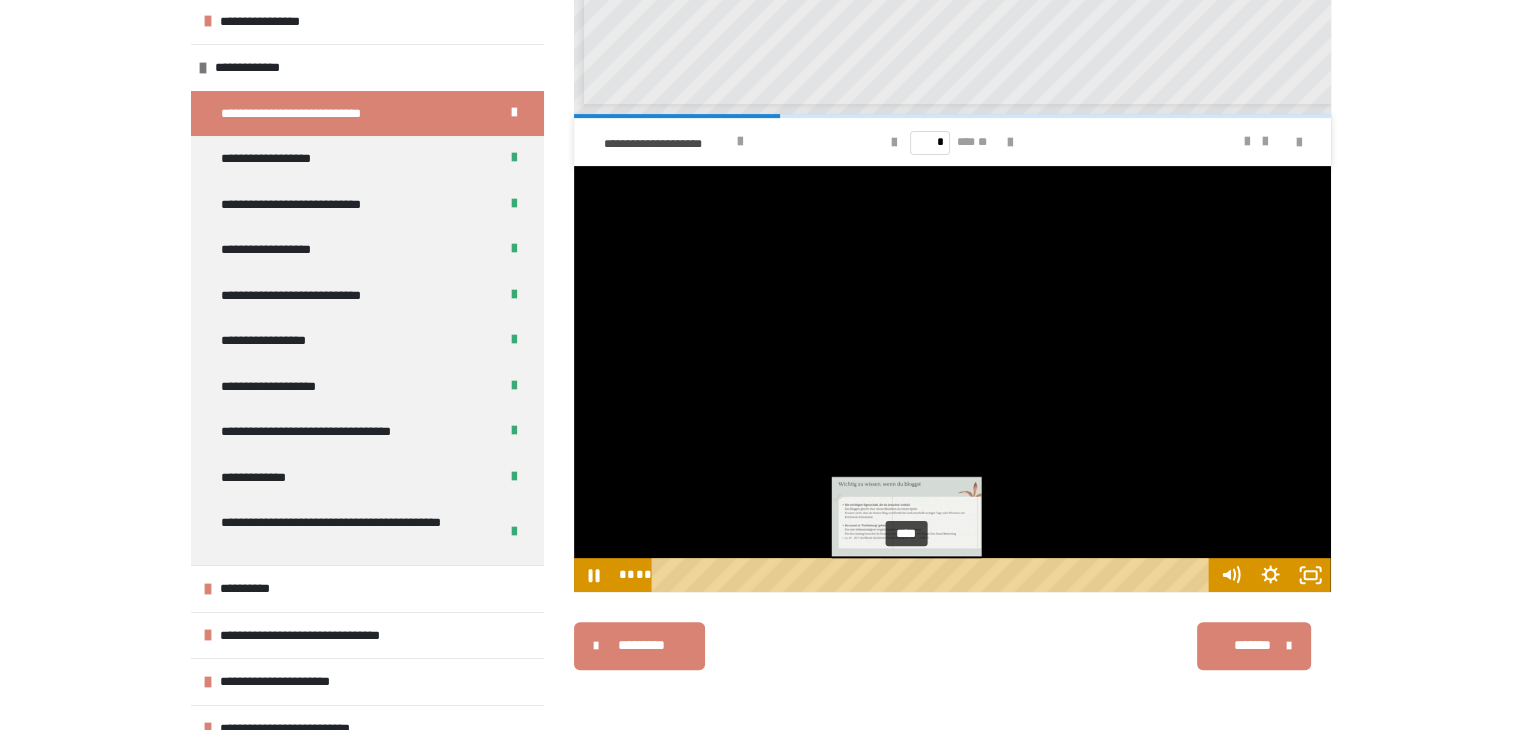 click on "****" at bounding box center [933, 575] 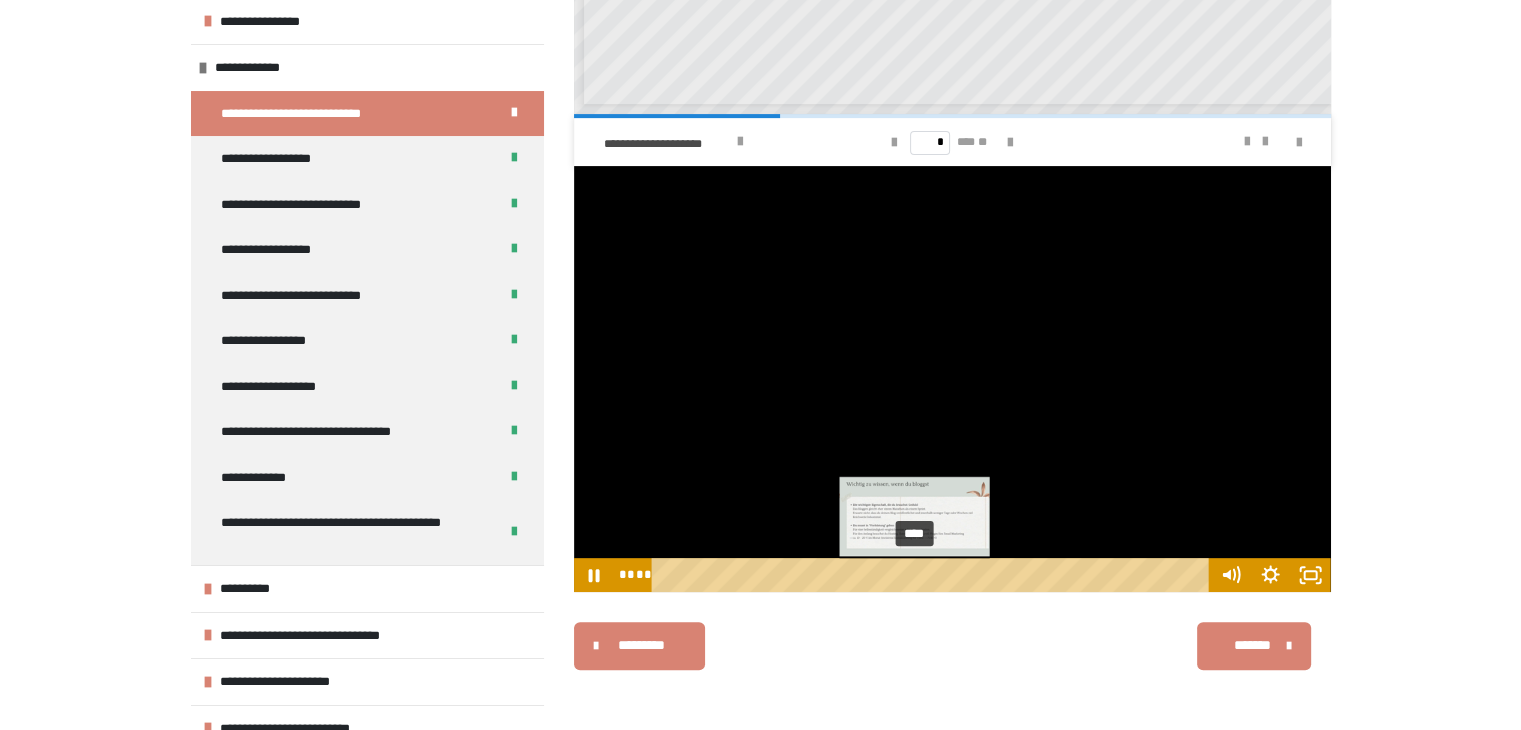 click on "****" at bounding box center (933, 575) 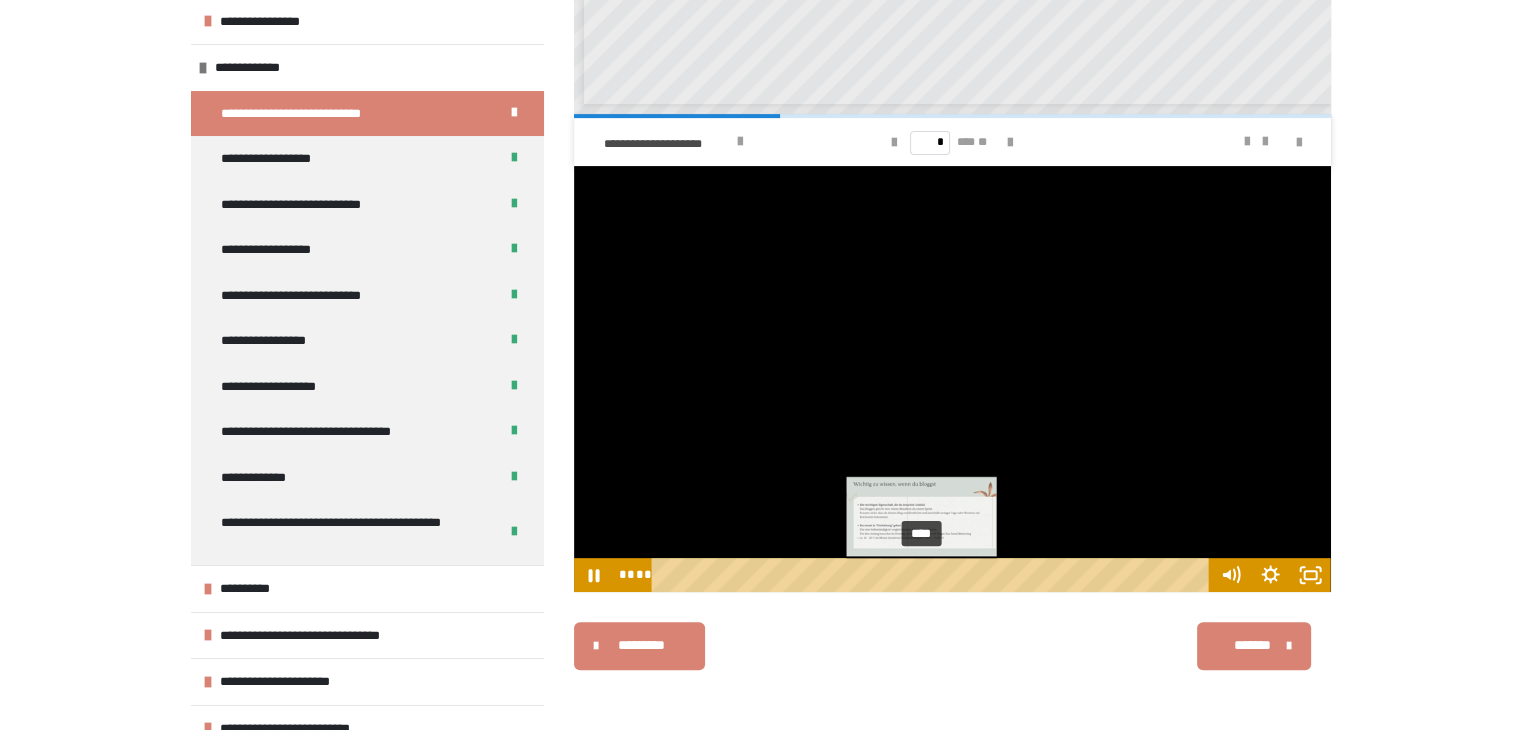 click on "****" at bounding box center (933, 575) 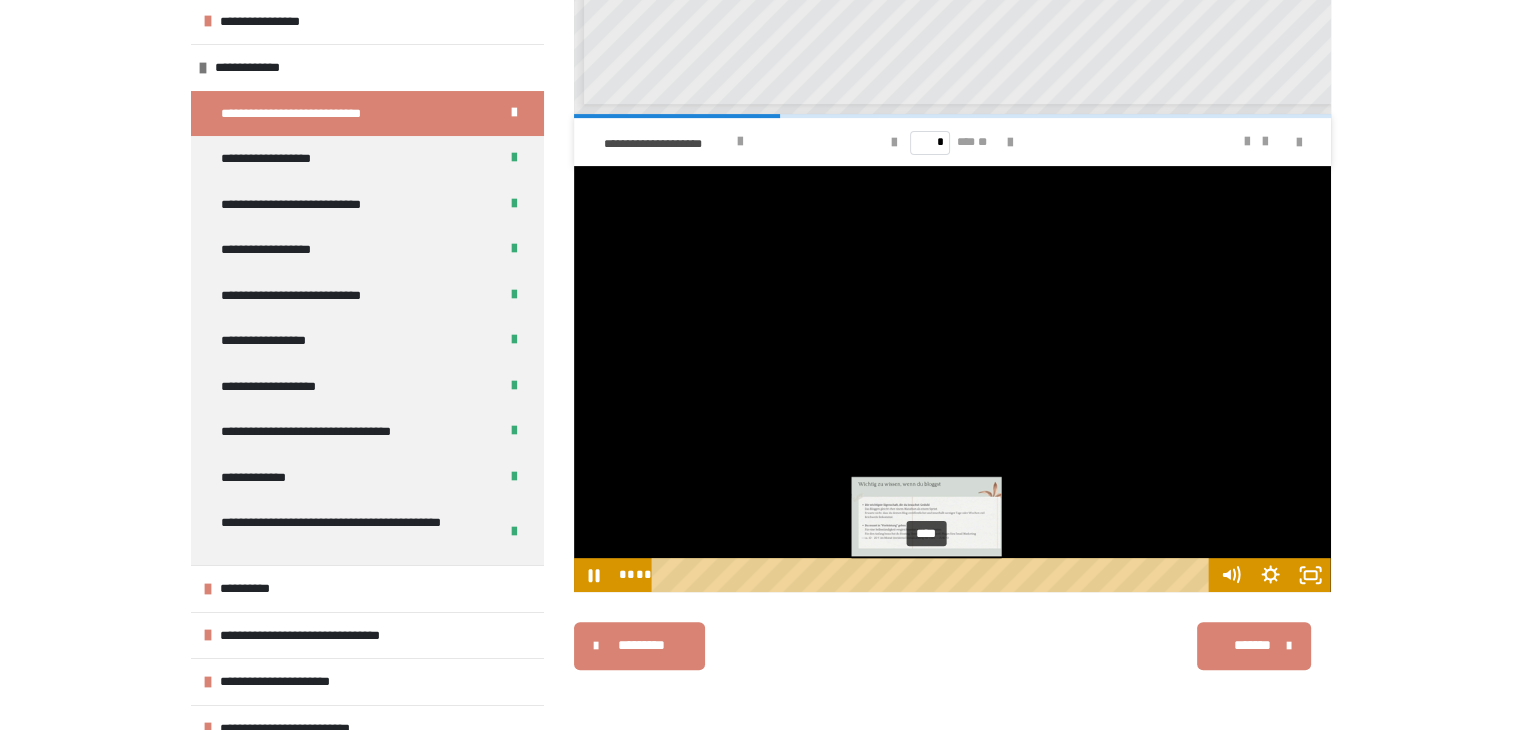 click on "****" at bounding box center [933, 575] 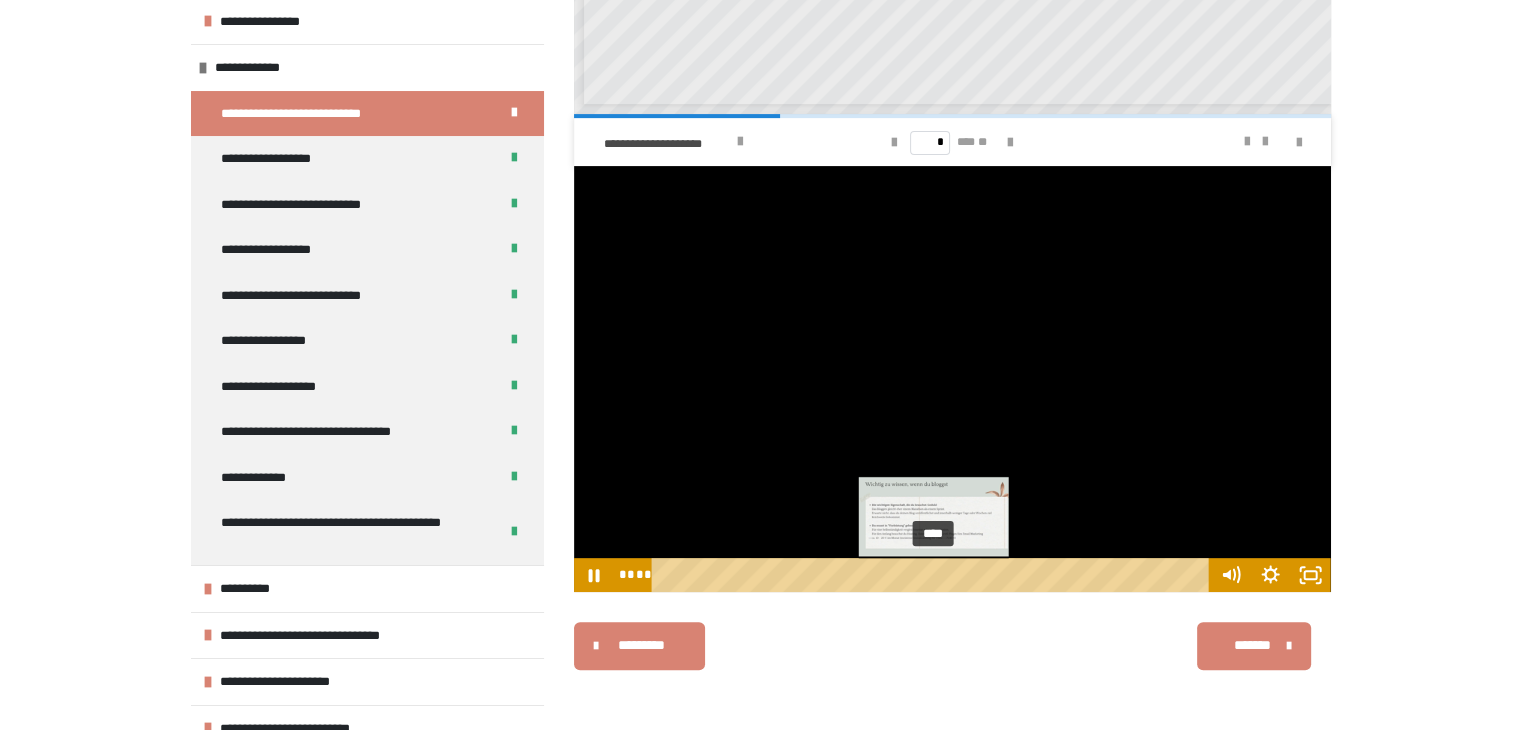click on "****" at bounding box center [933, 575] 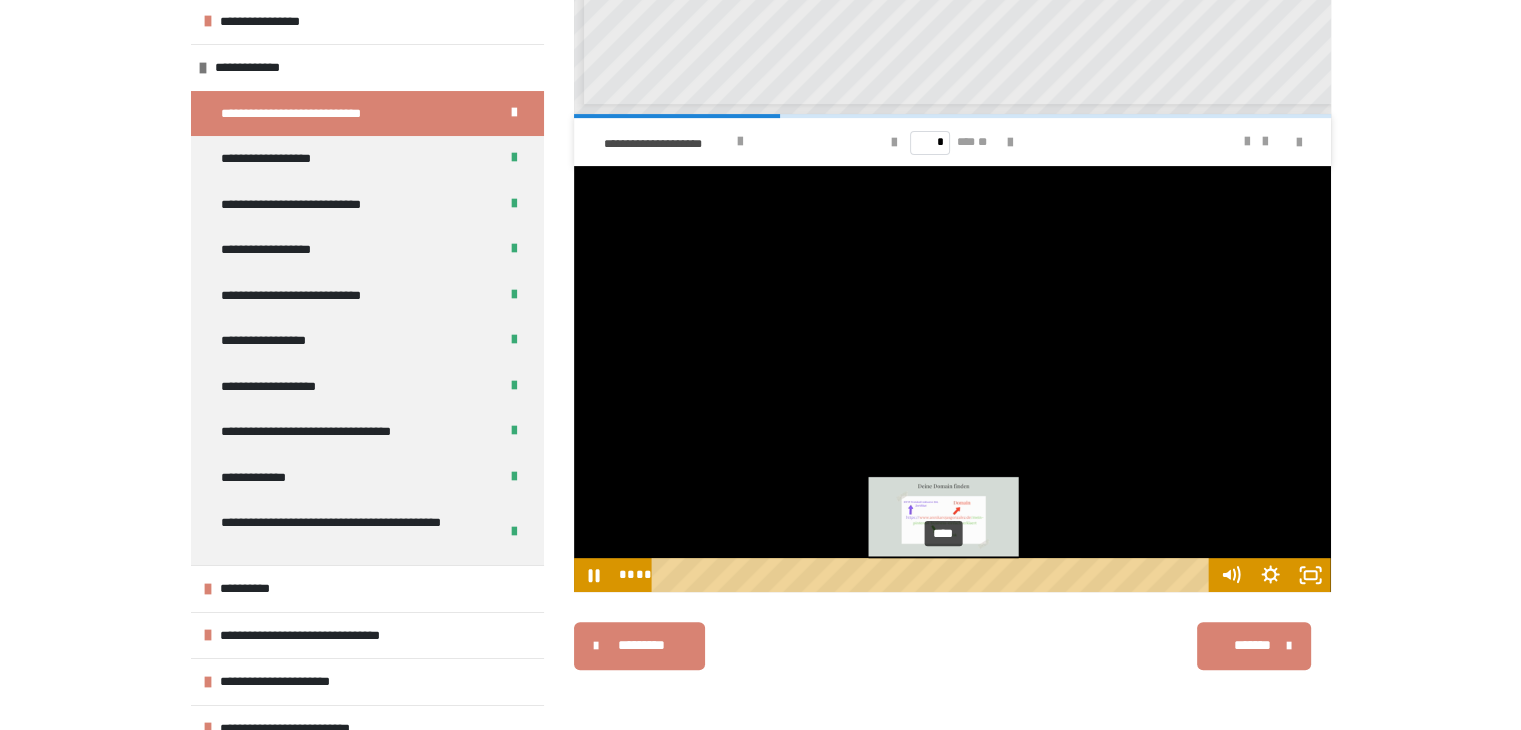 click on "****" at bounding box center (933, 575) 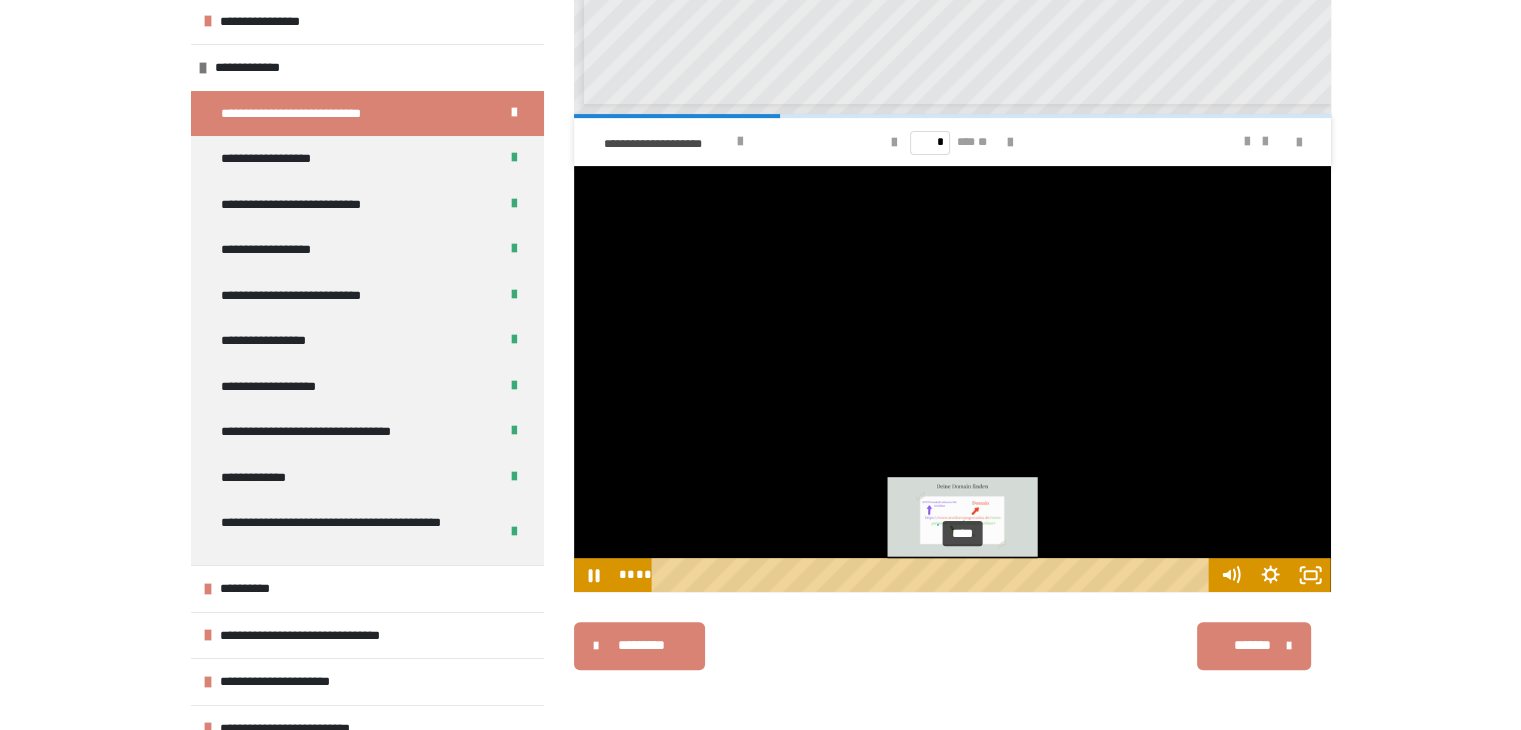 click on "****" at bounding box center (933, 575) 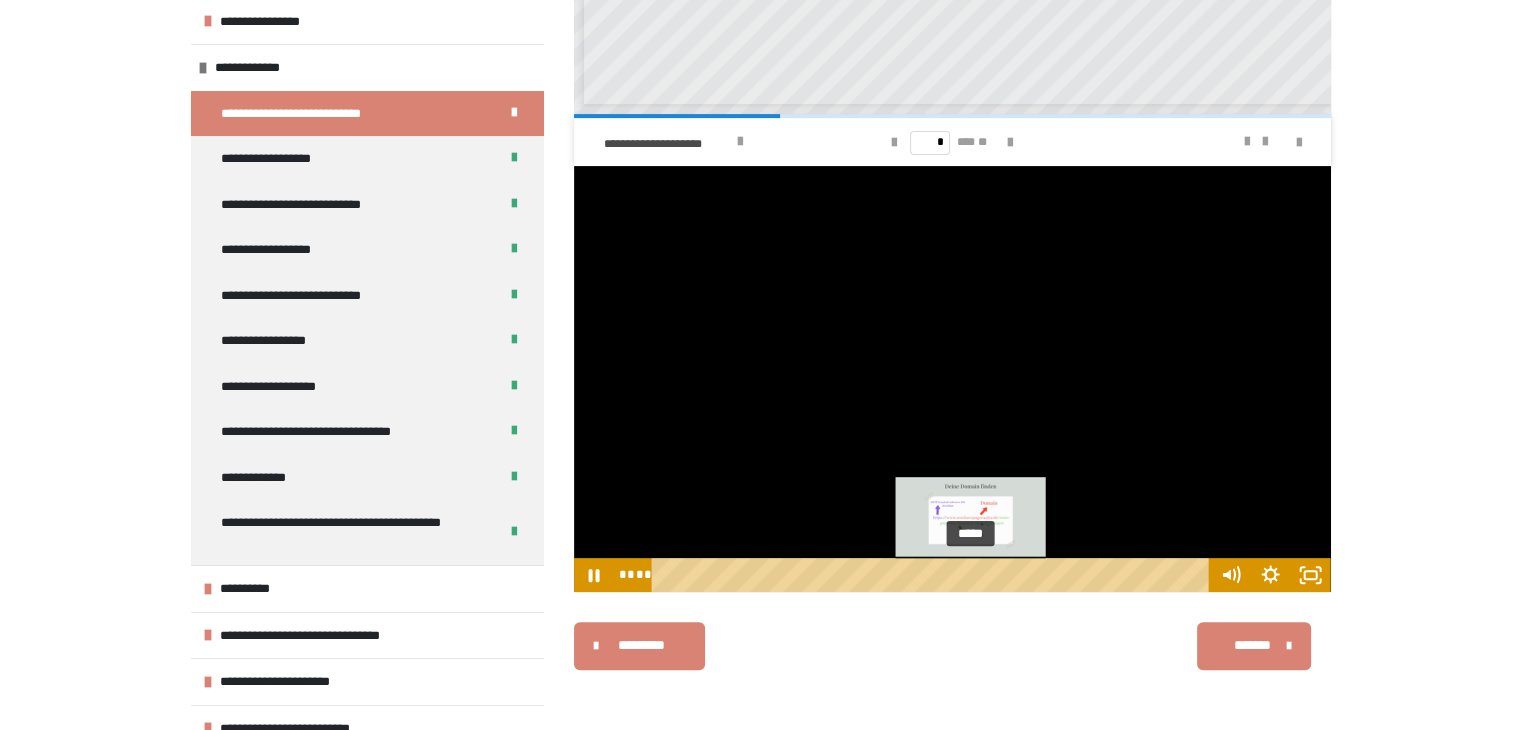 click on "*****" at bounding box center (933, 575) 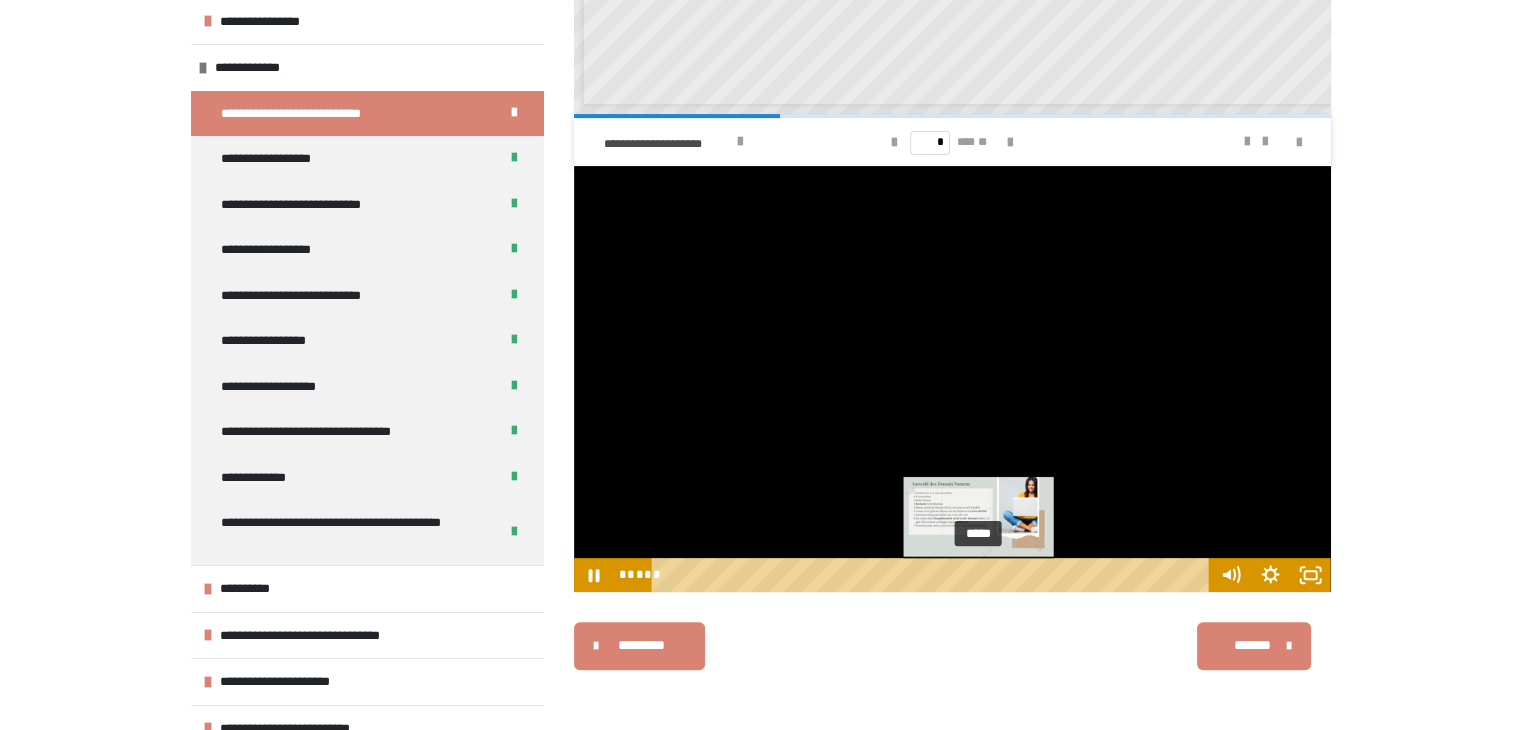 click on "*****" at bounding box center (933, 575) 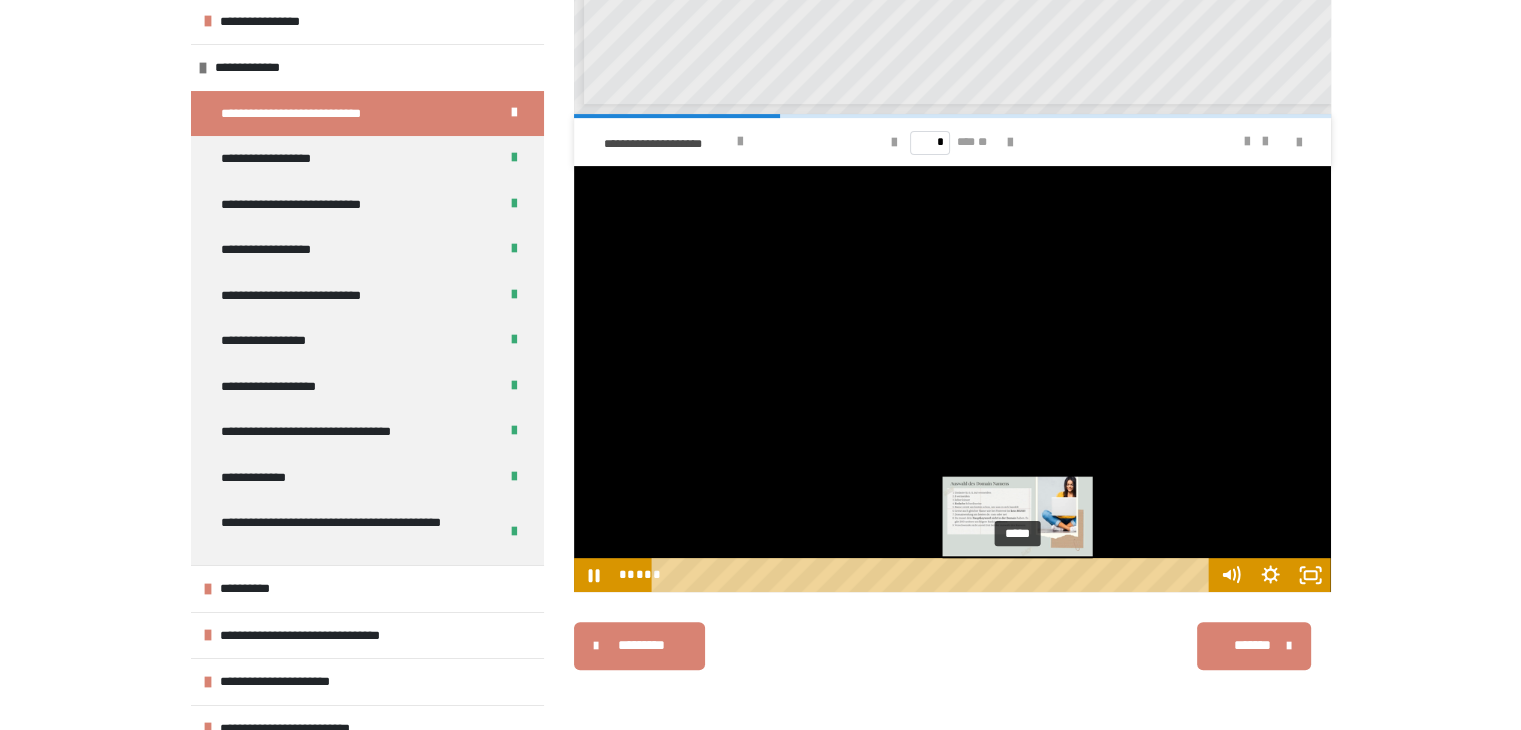 click on "*****" at bounding box center (933, 575) 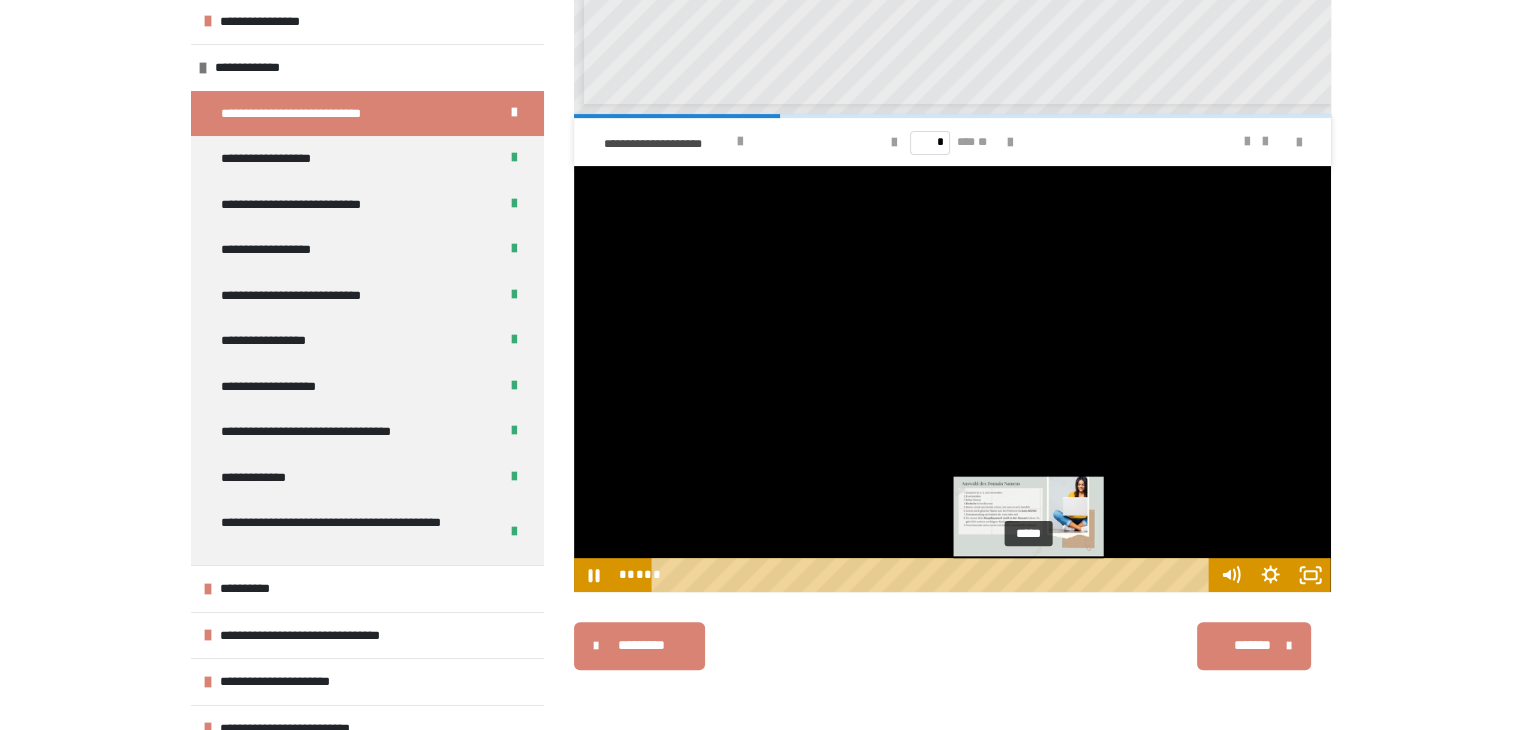 click on "*****" at bounding box center (933, 575) 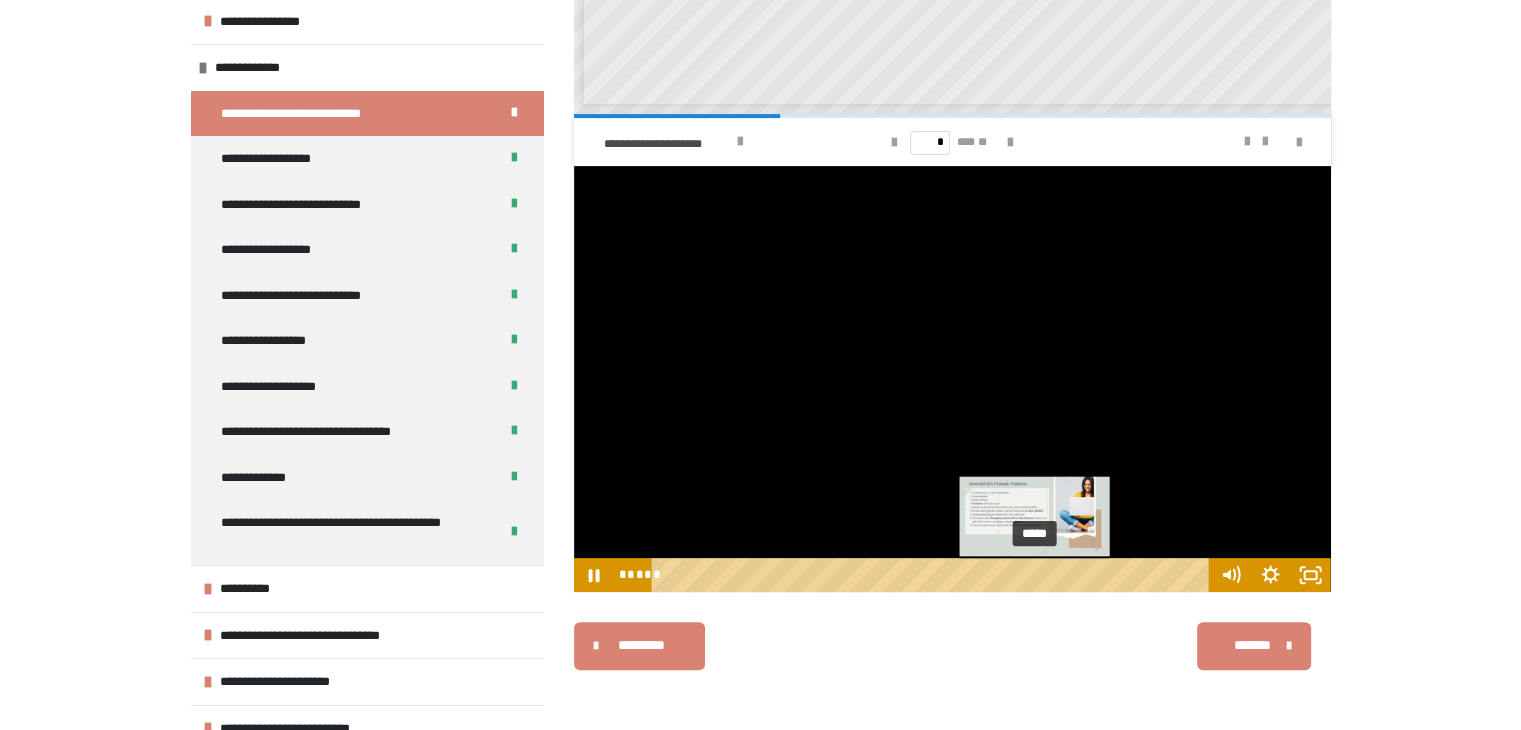 click on "*****" at bounding box center [933, 575] 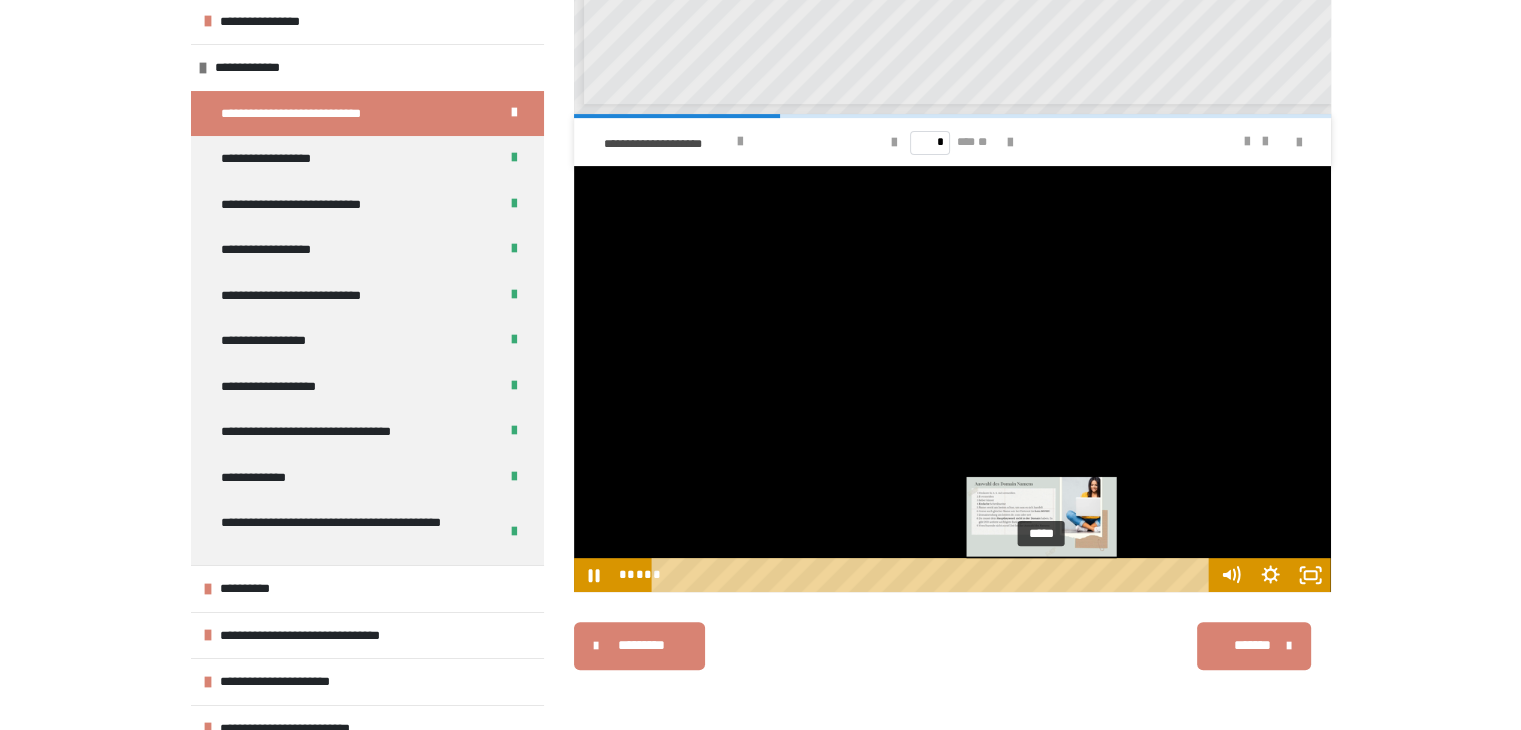 click on "*****" at bounding box center (933, 575) 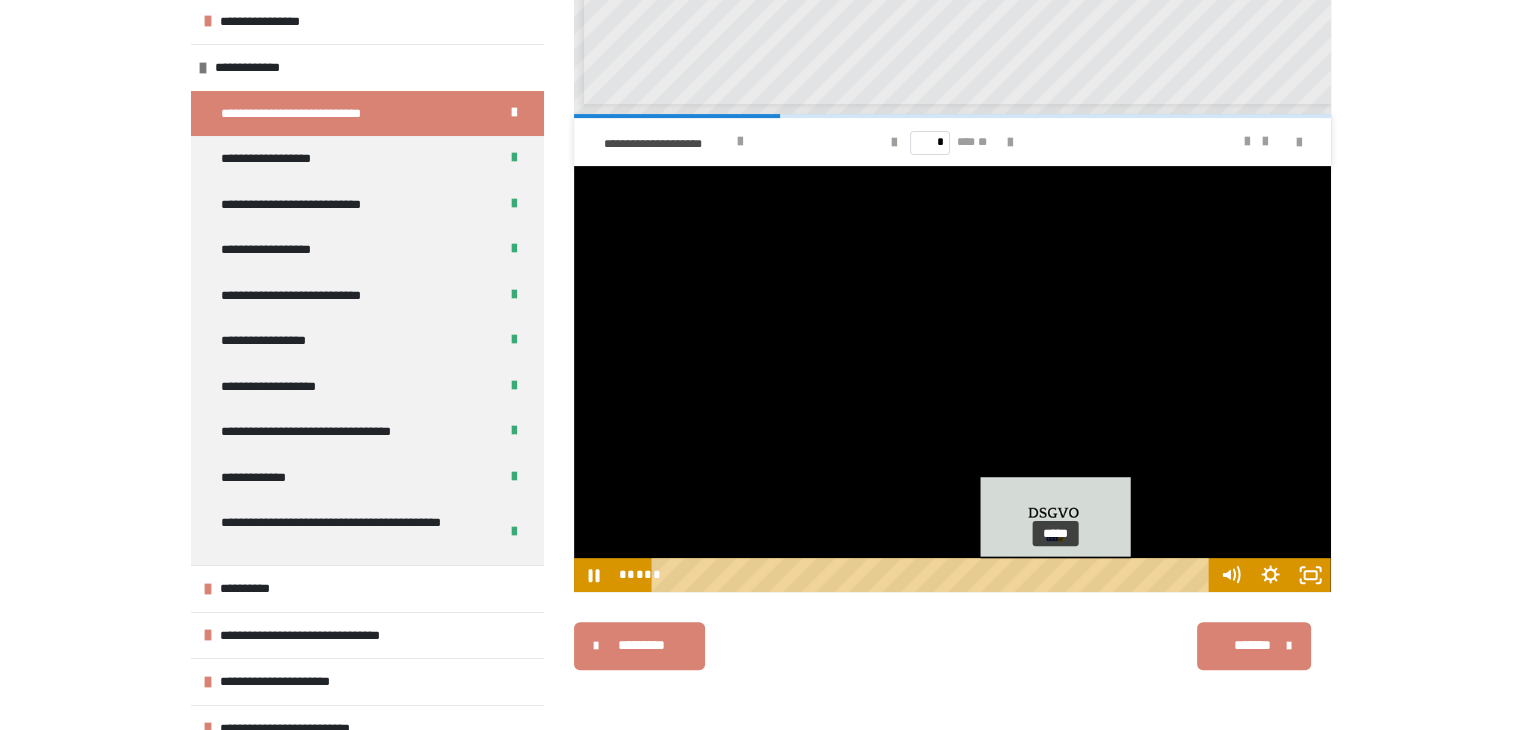 click on "*****" at bounding box center (933, 575) 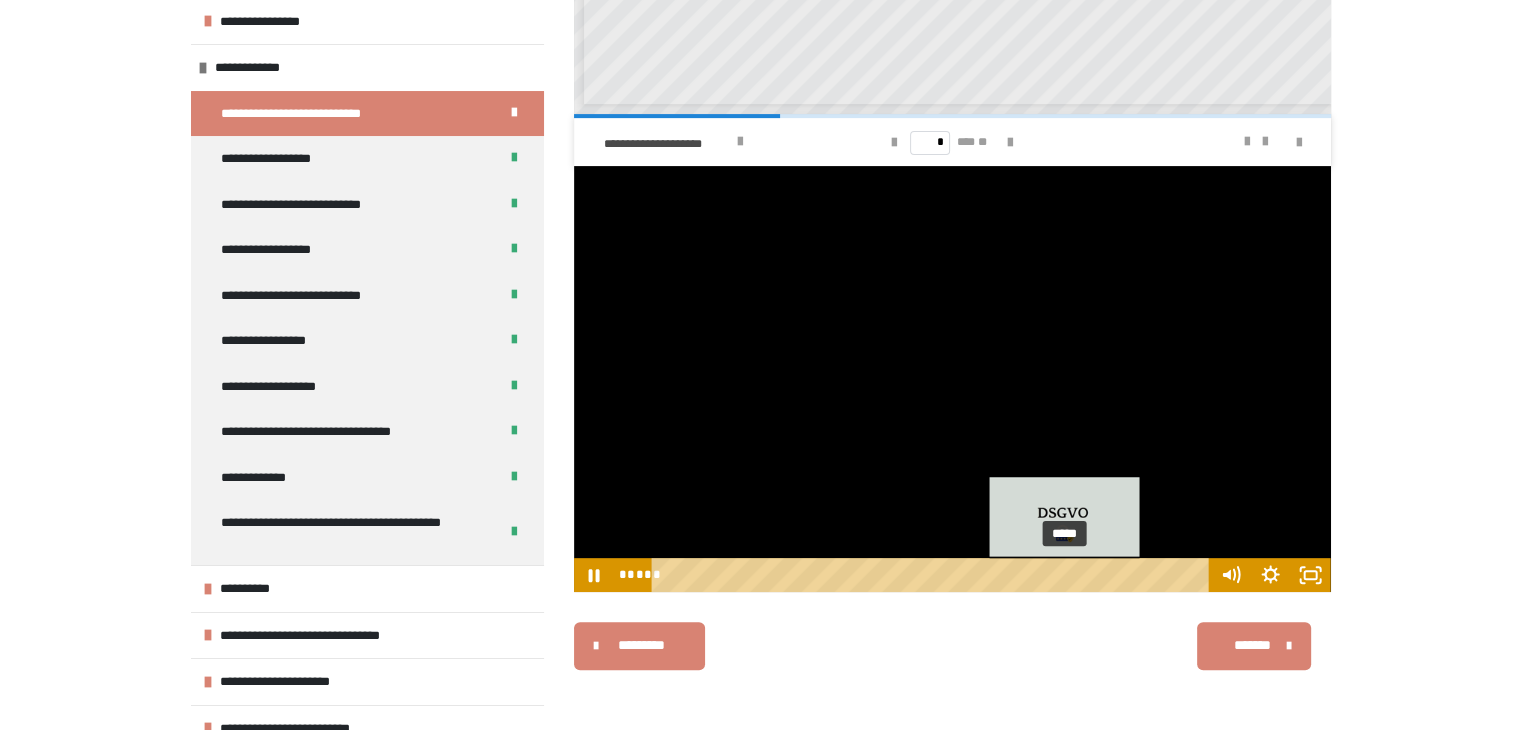 click on "*****" at bounding box center [933, 575] 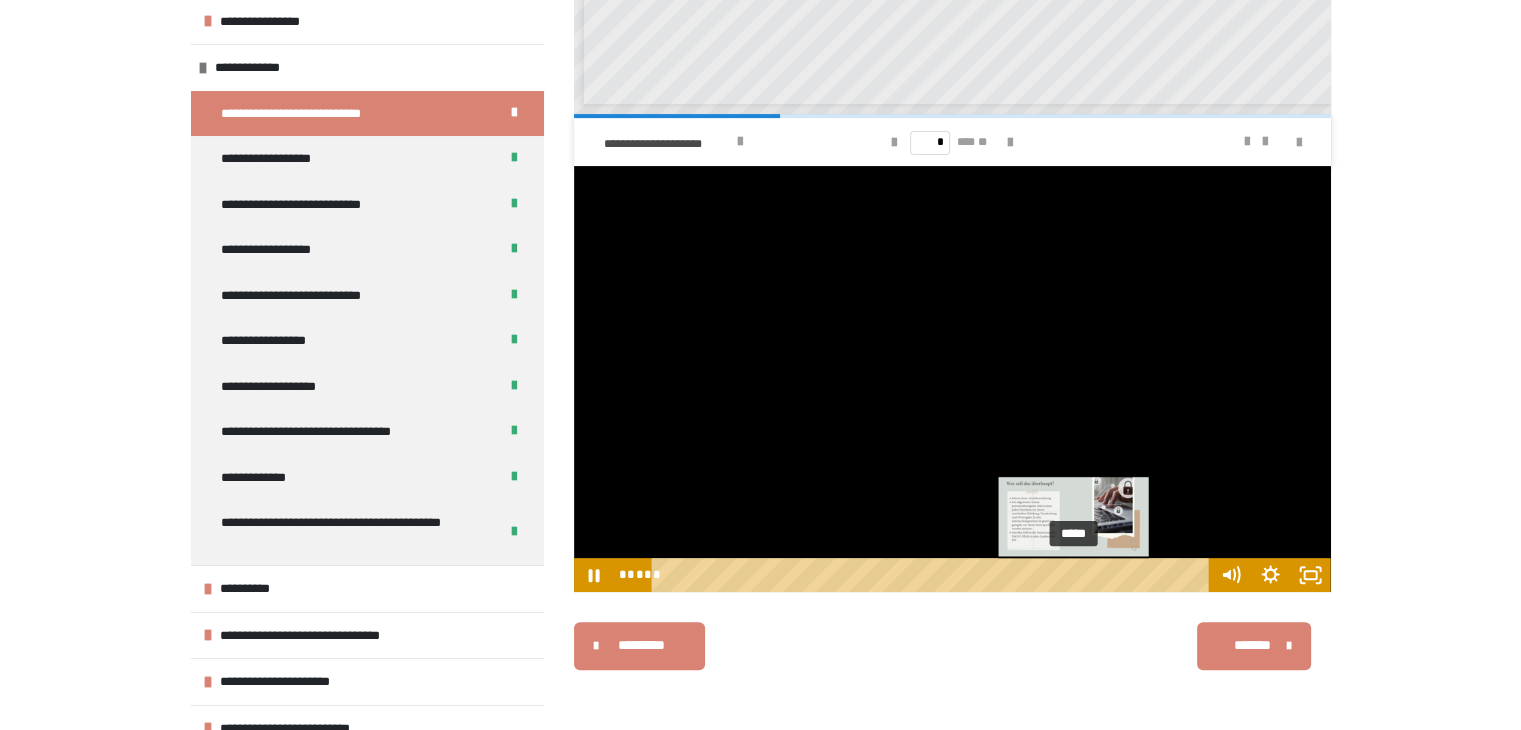 click on "*****" at bounding box center (933, 575) 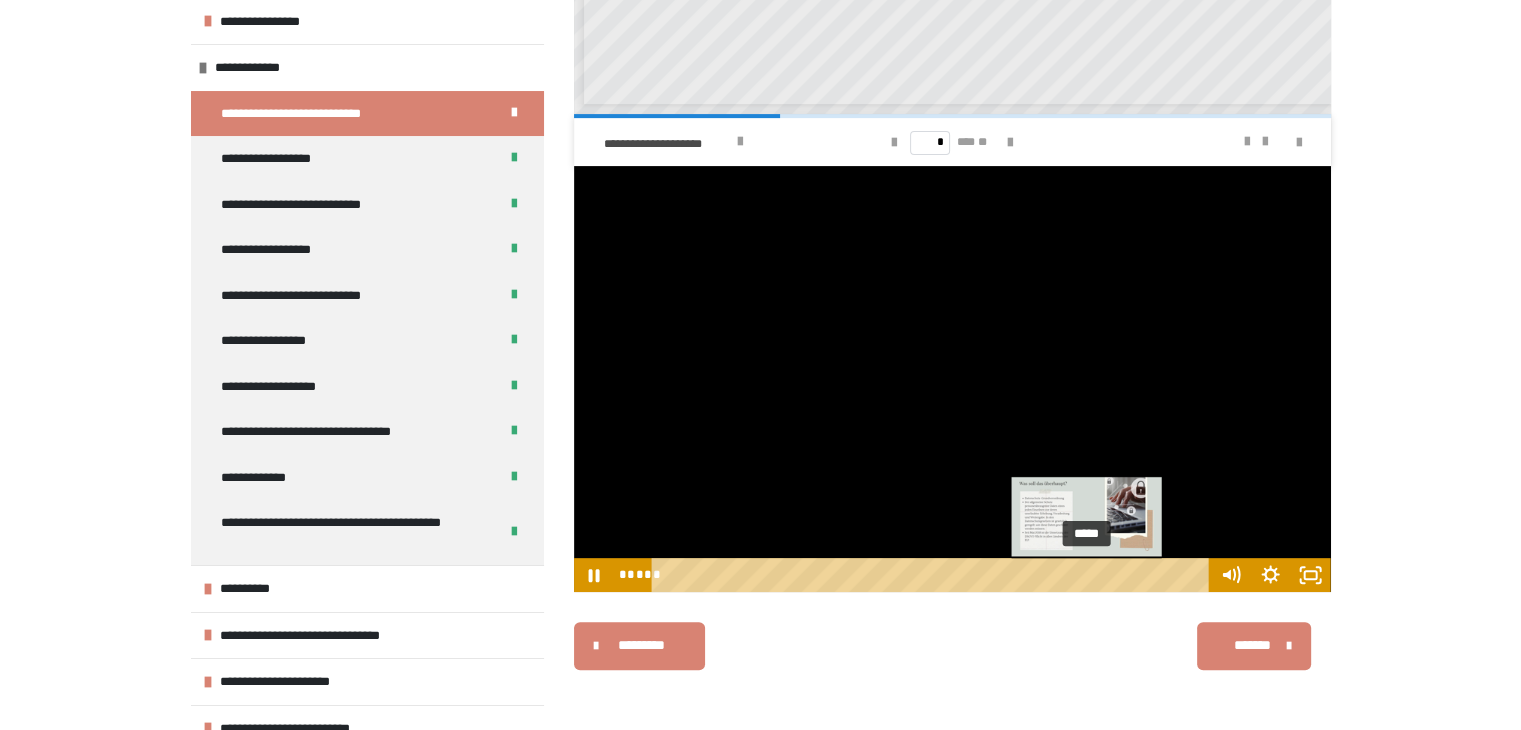 click on "*****" at bounding box center (933, 575) 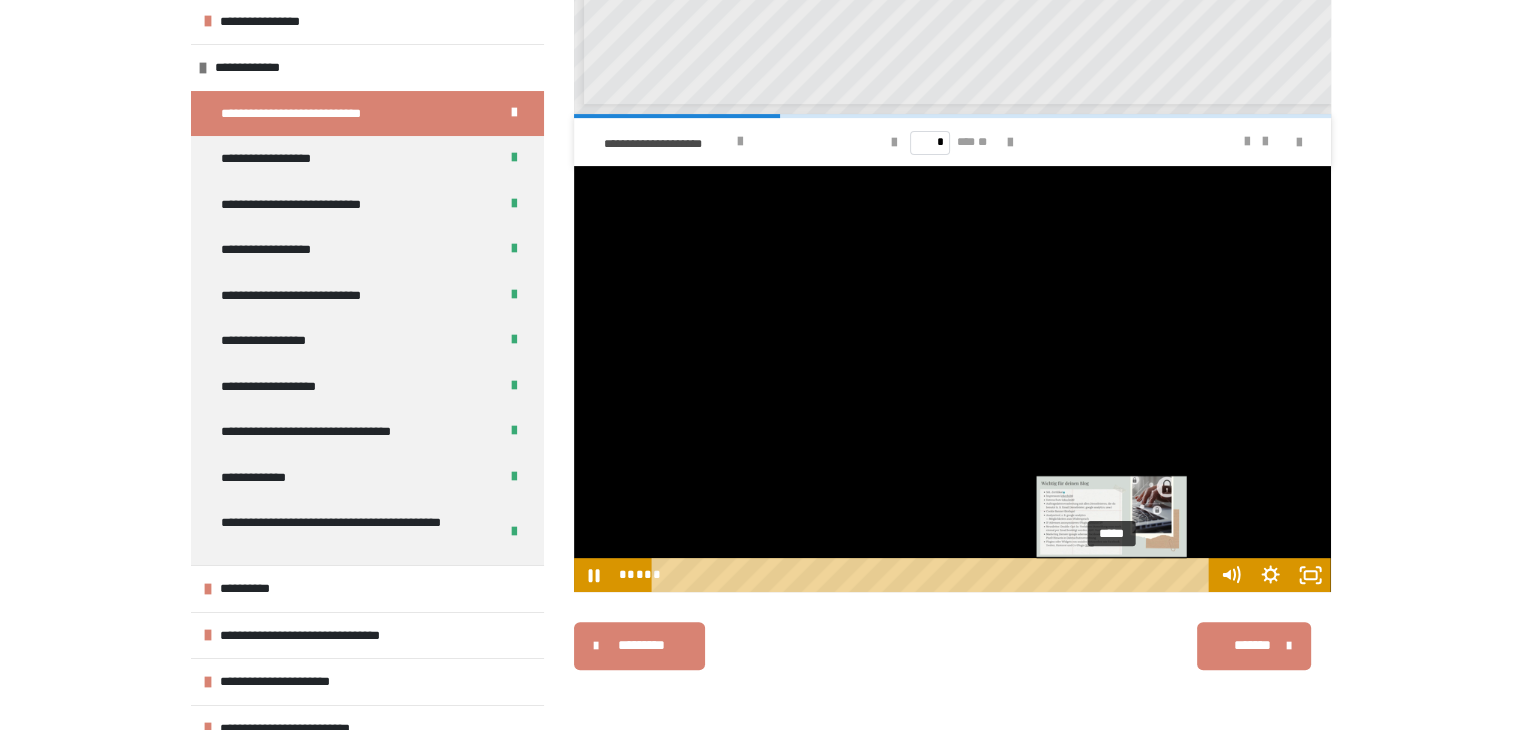 click on "*****" at bounding box center (933, 575) 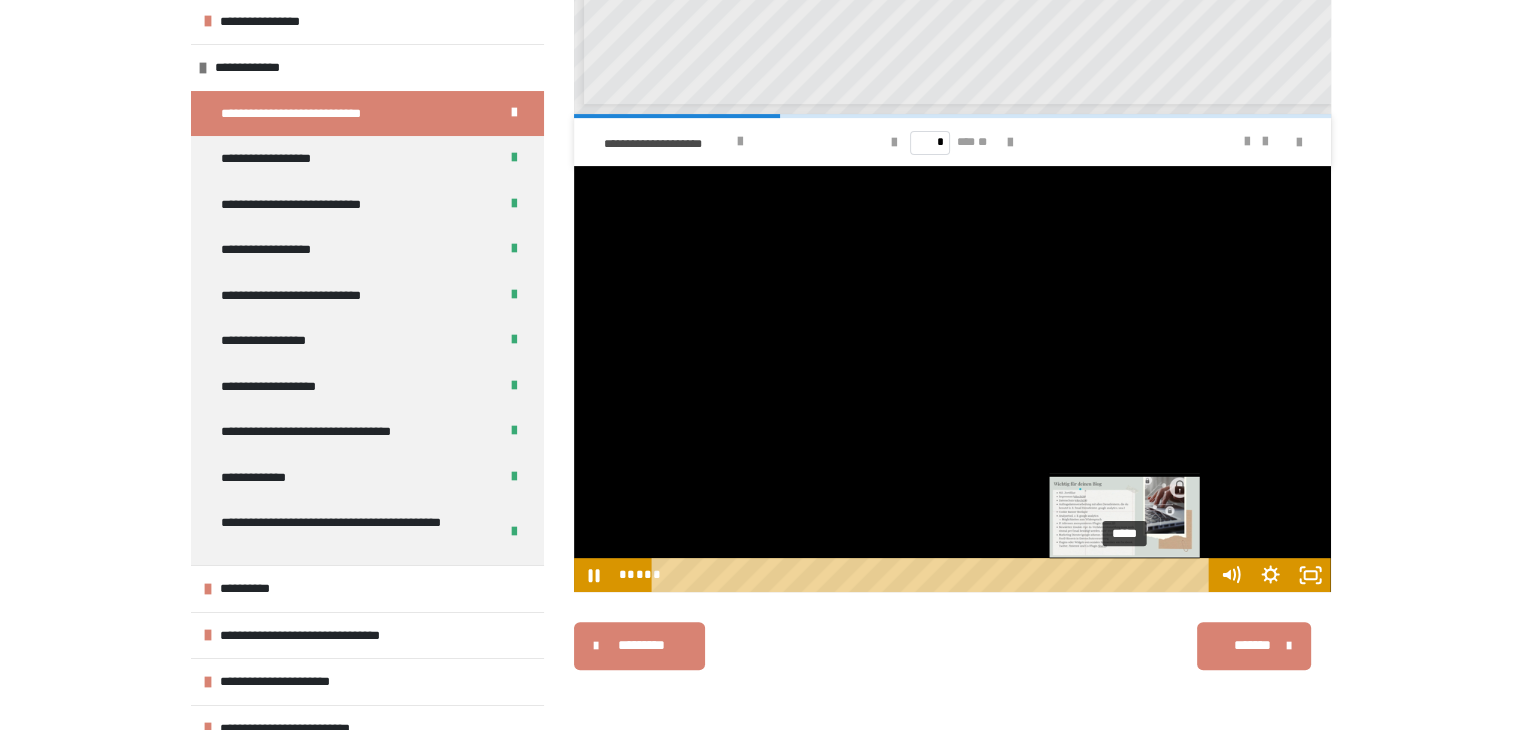 click on "*****" at bounding box center [933, 575] 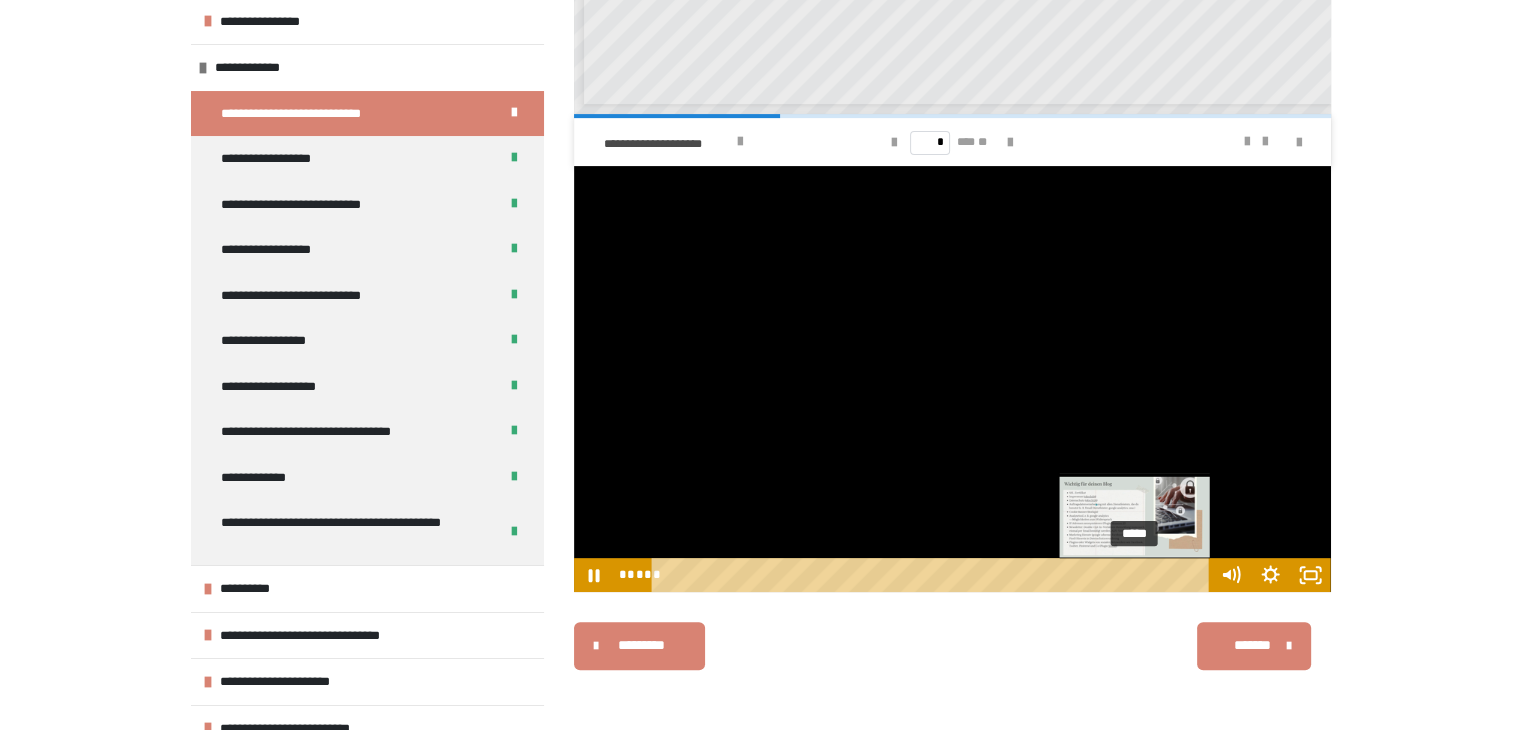 click on "*****" at bounding box center (933, 575) 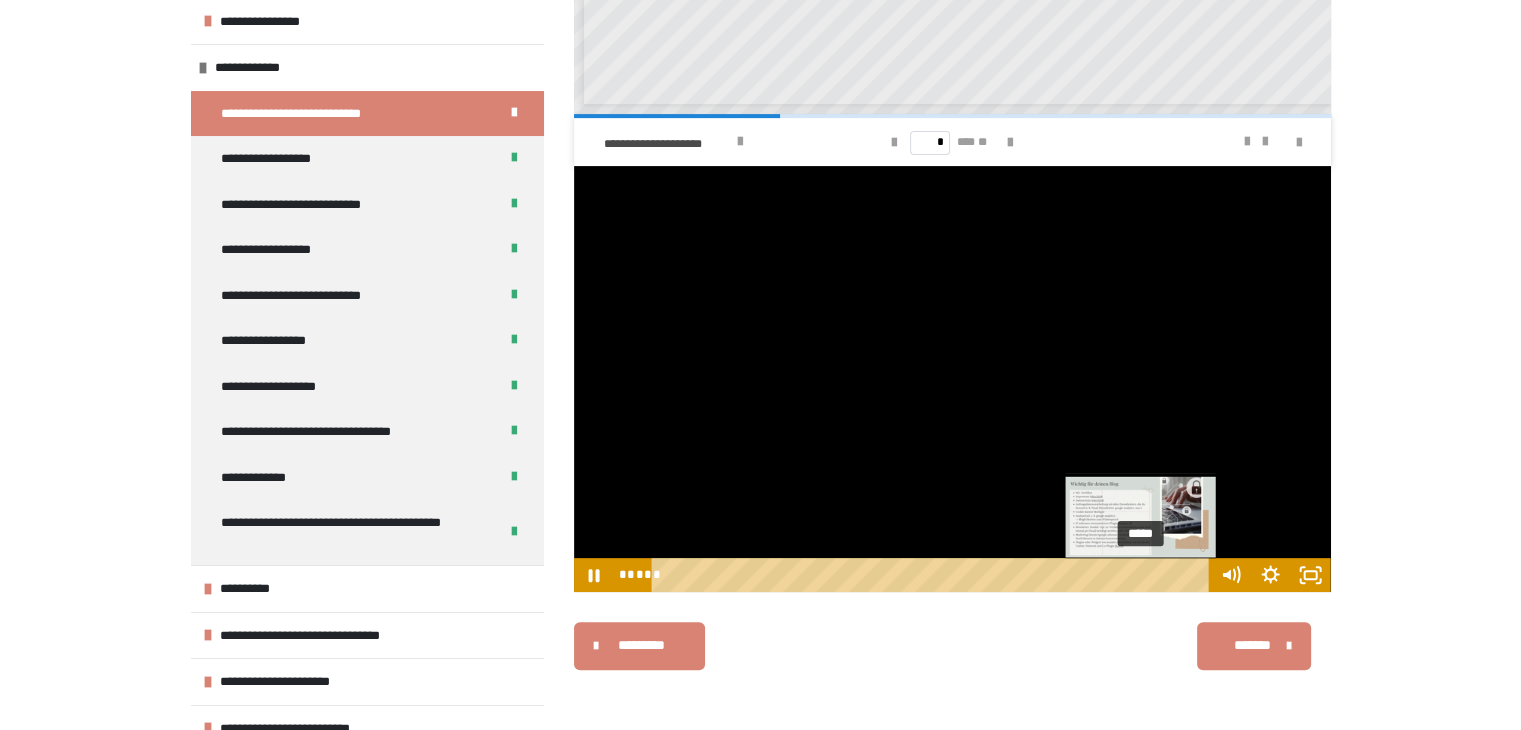 click on "*****" at bounding box center [933, 575] 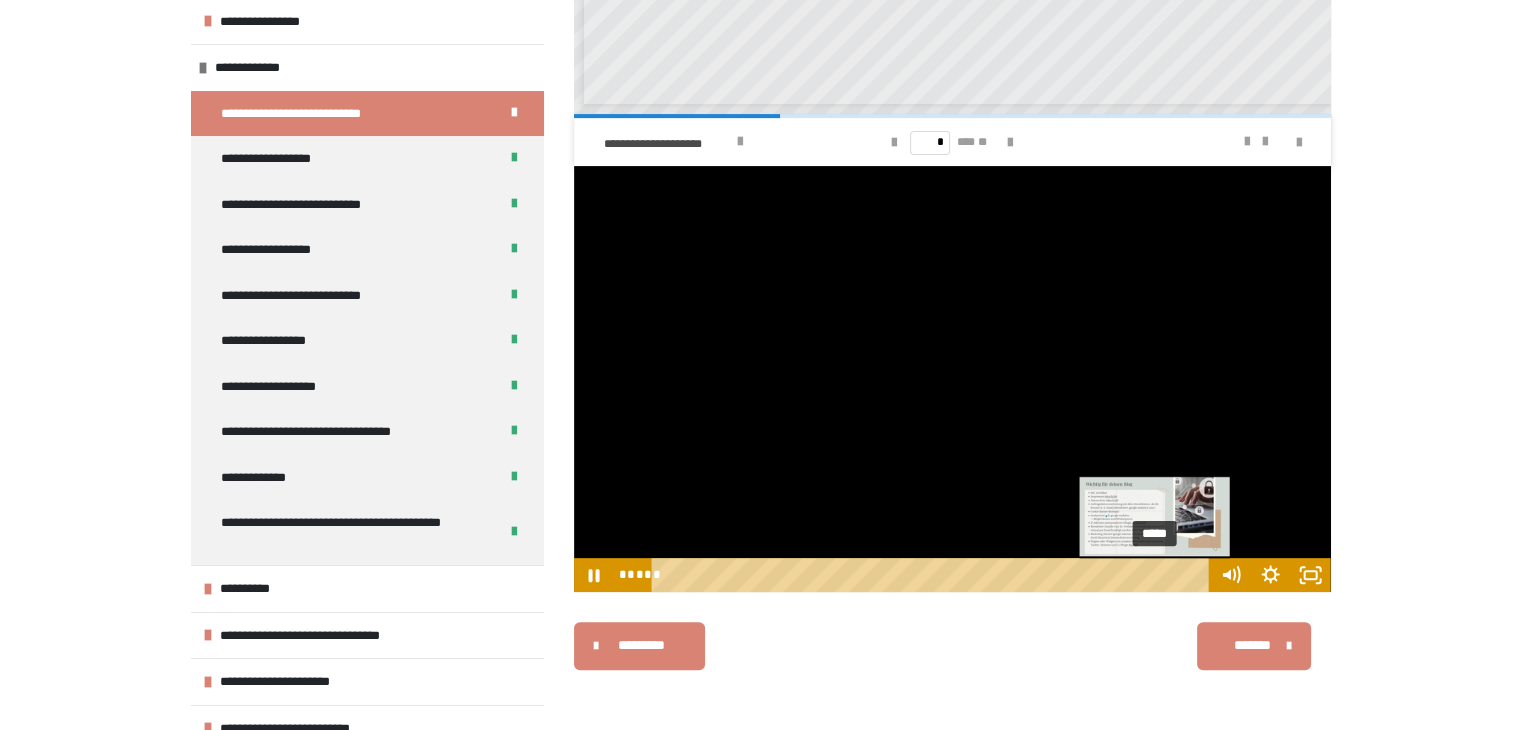 click on "*****" at bounding box center [933, 575] 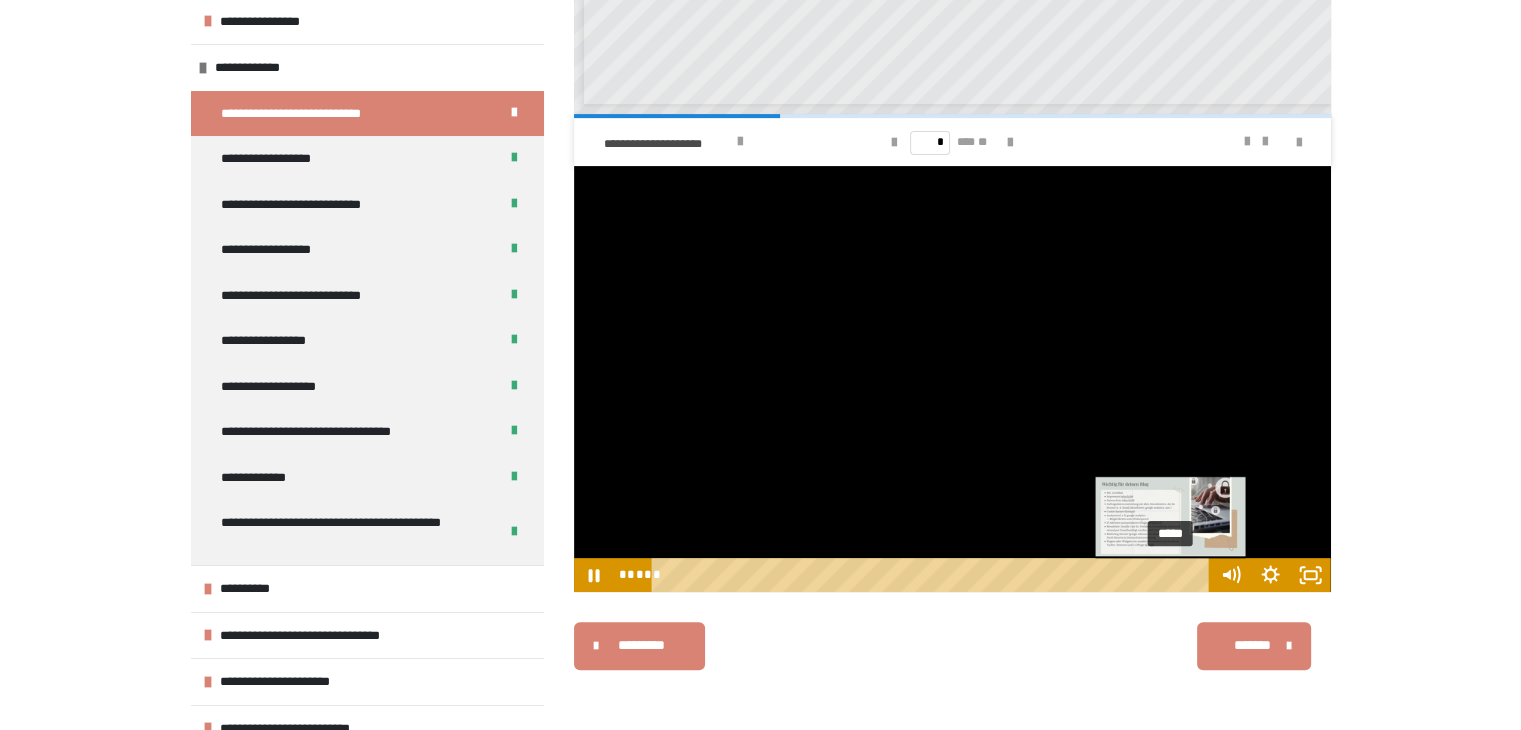 click on "*****" at bounding box center [933, 575] 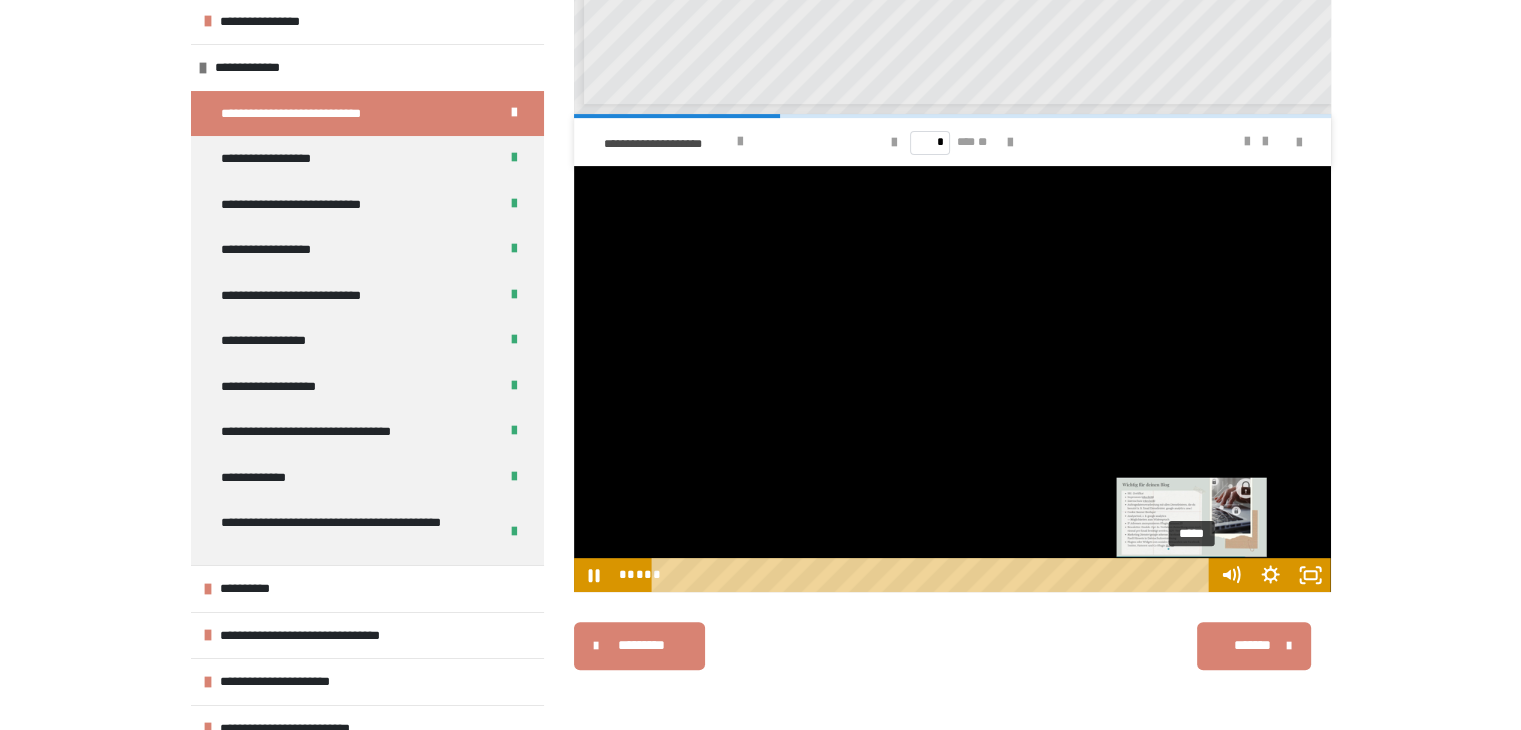 click on "*****" at bounding box center (933, 575) 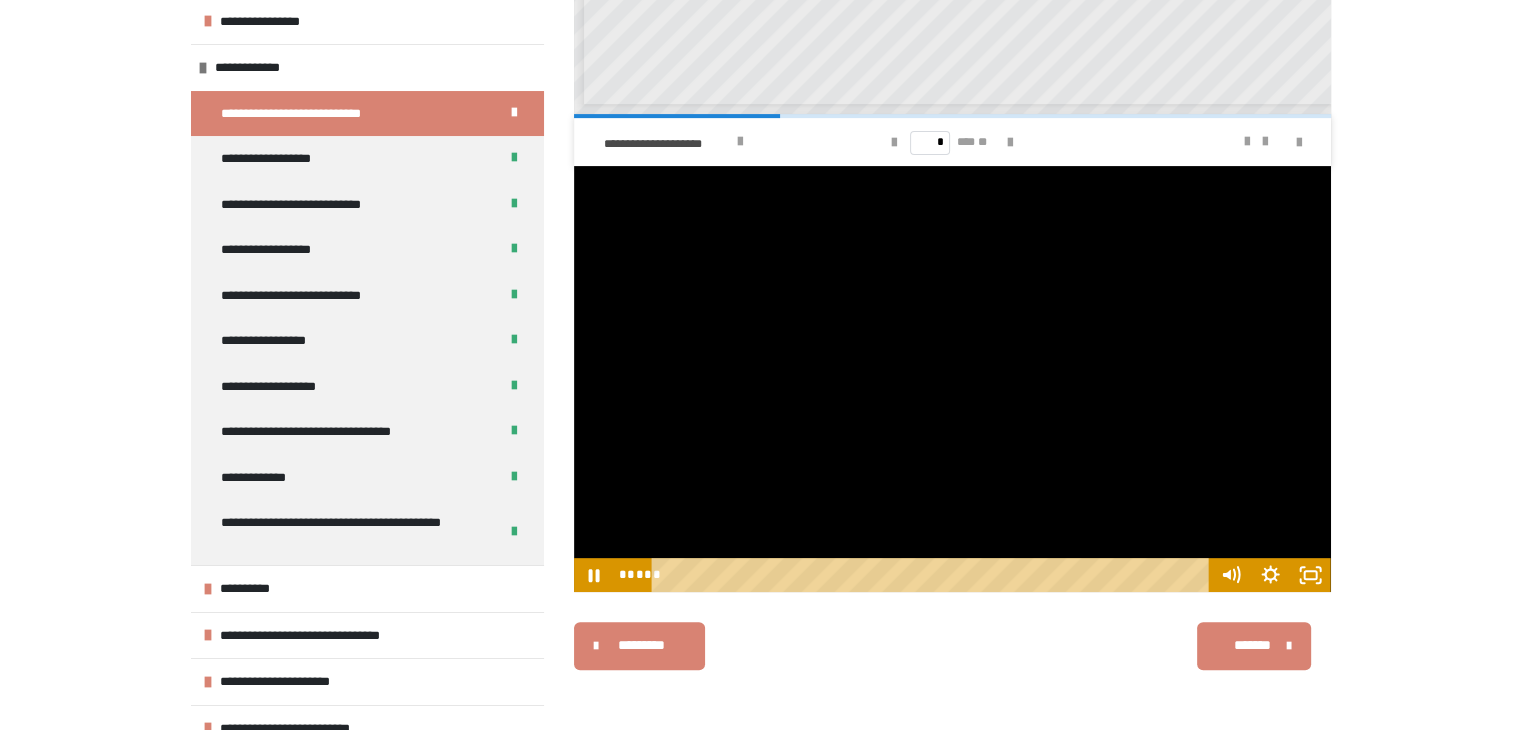 click on "*******" at bounding box center (1251, 645) 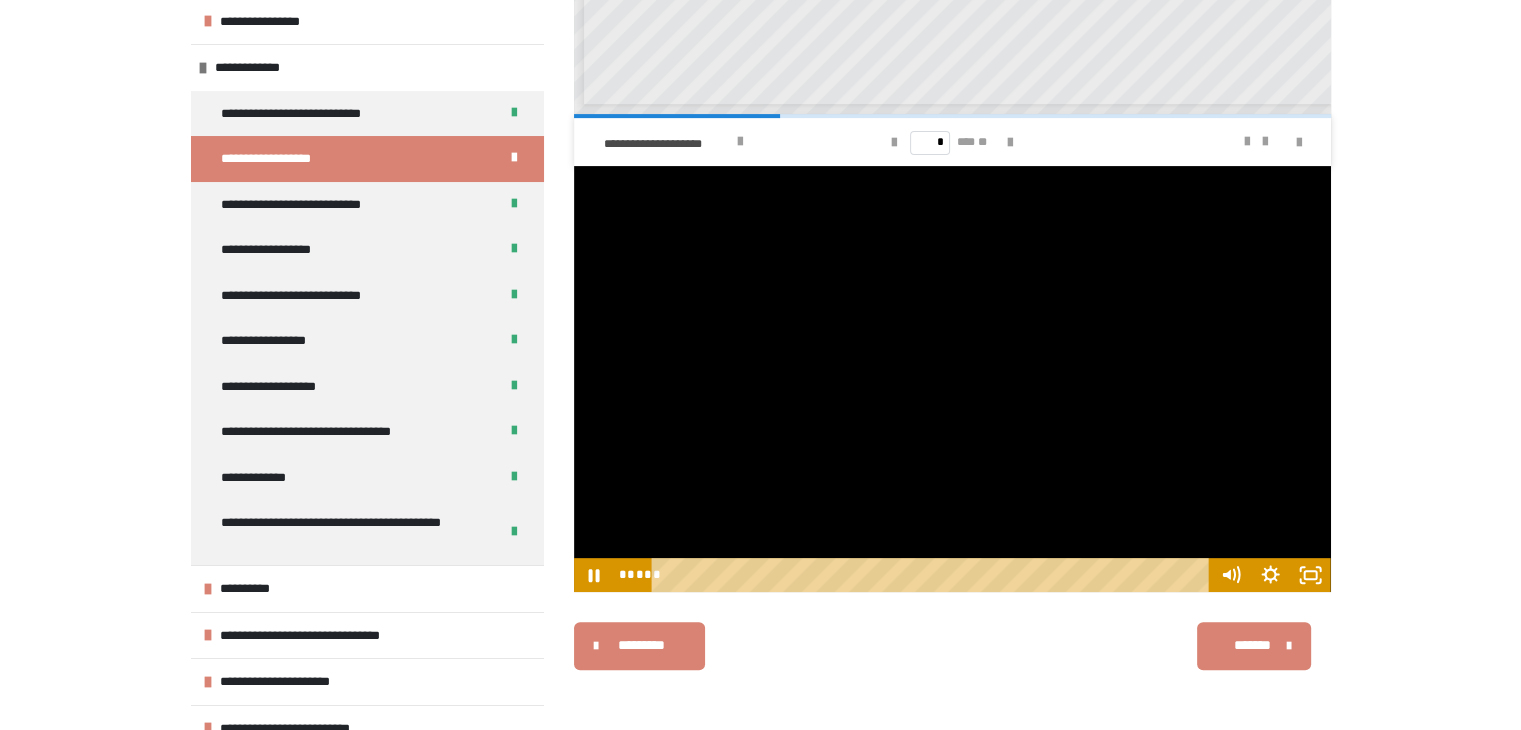 scroll, scrollTop: 340, scrollLeft: 0, axis: vertical 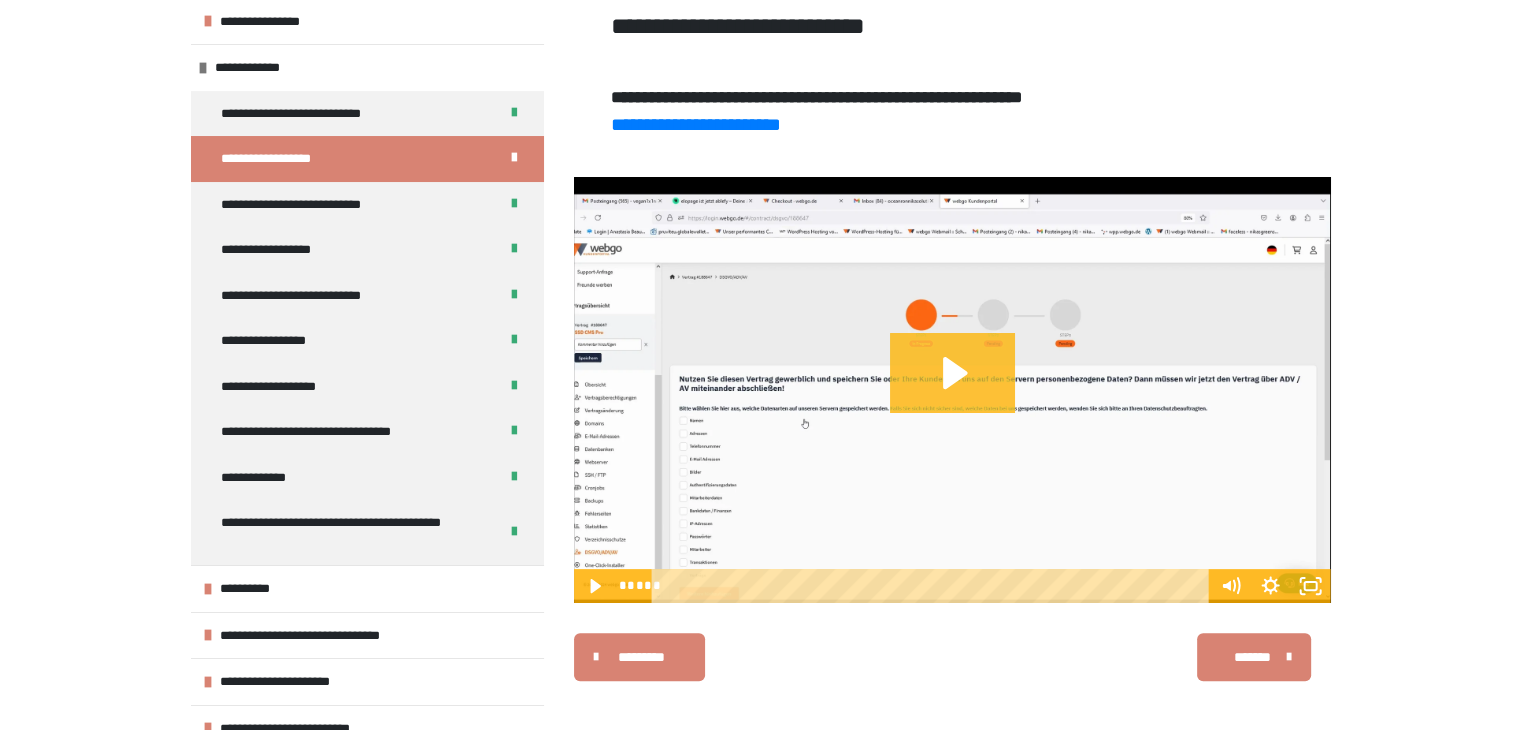 click 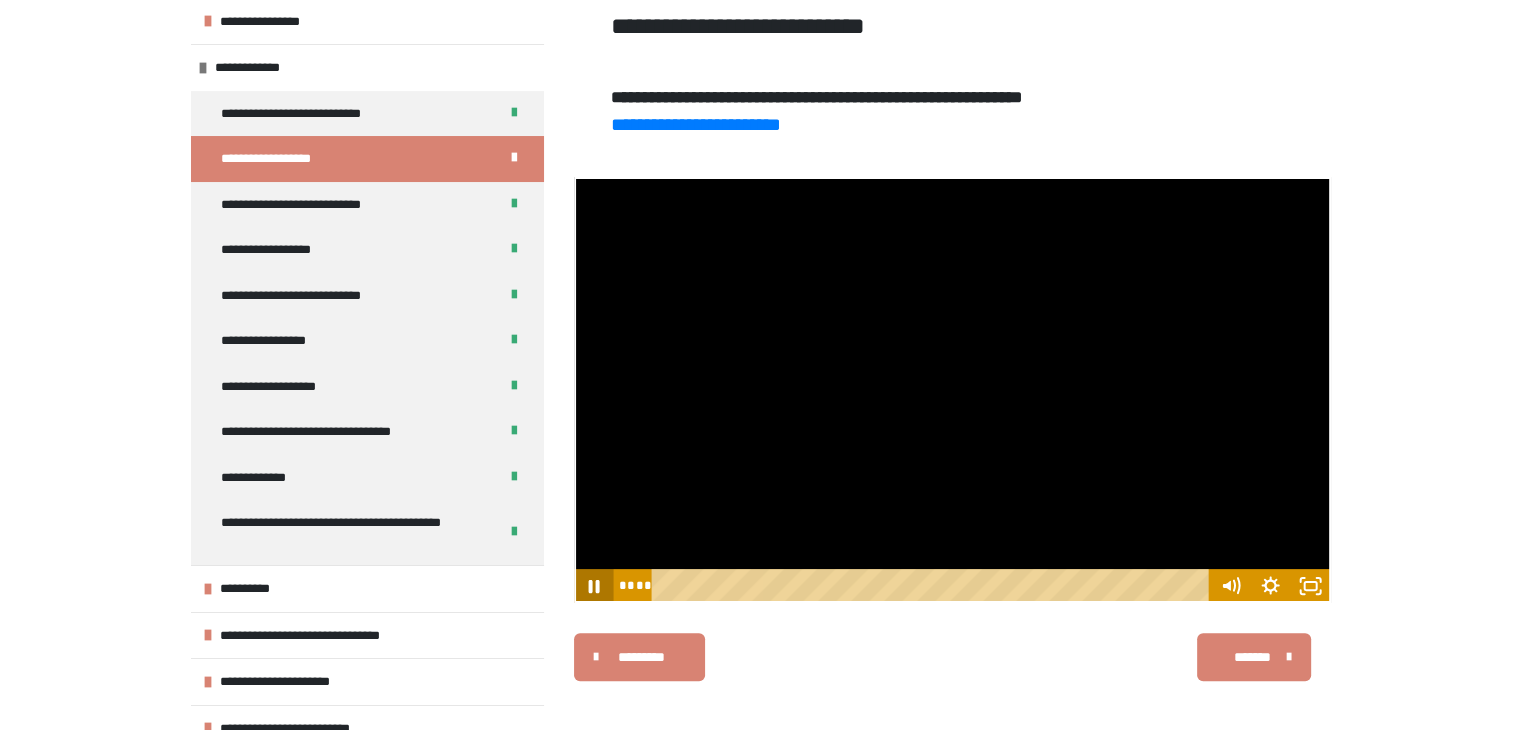 click 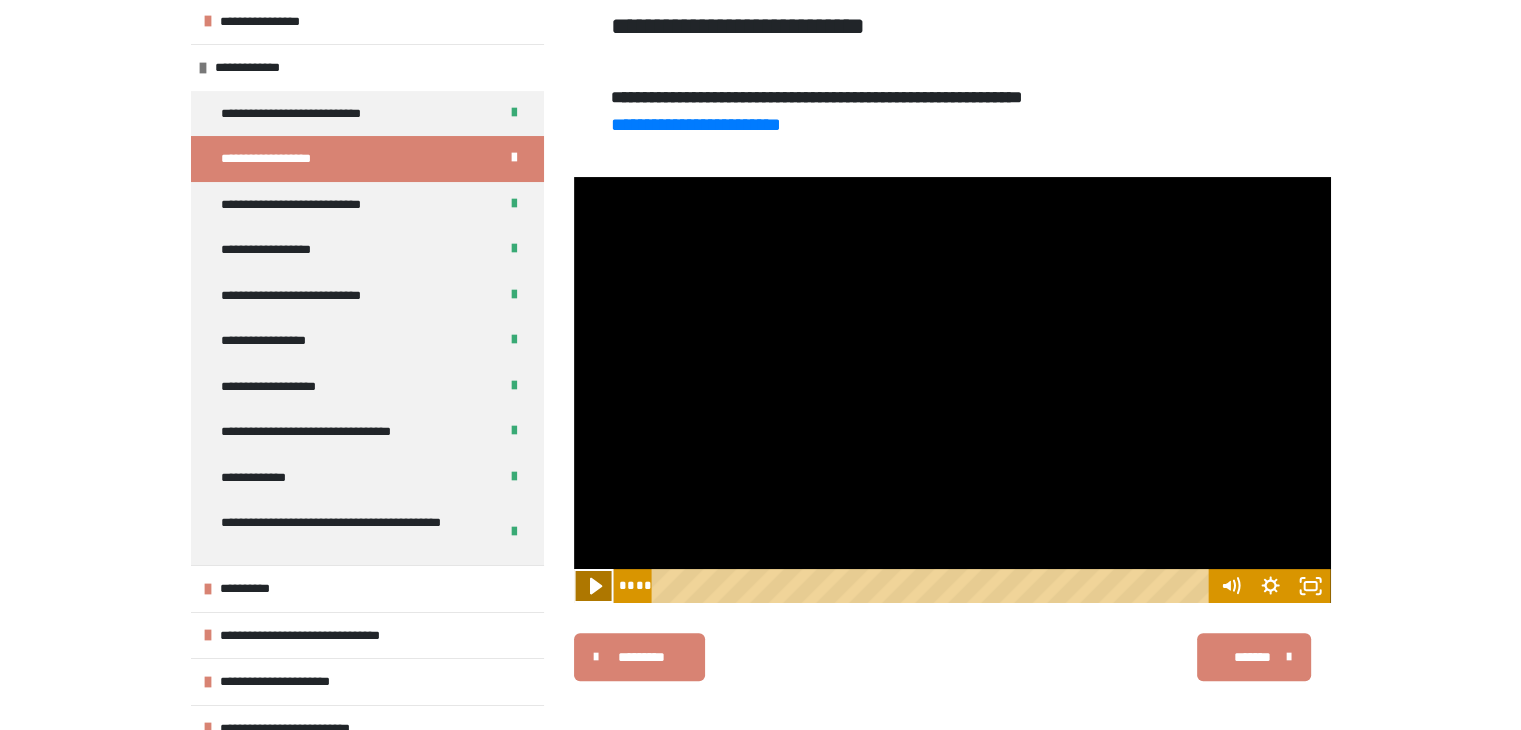 click 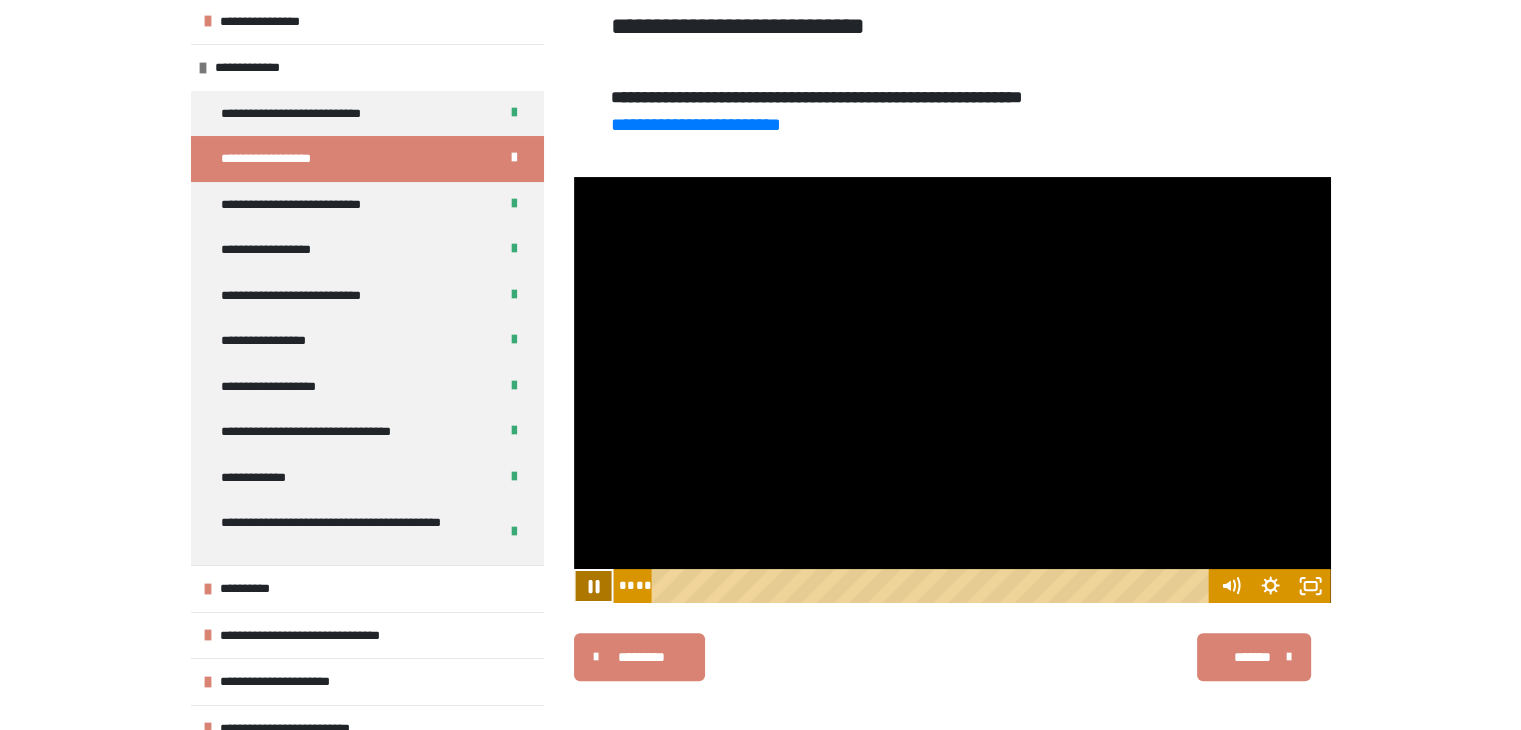 click 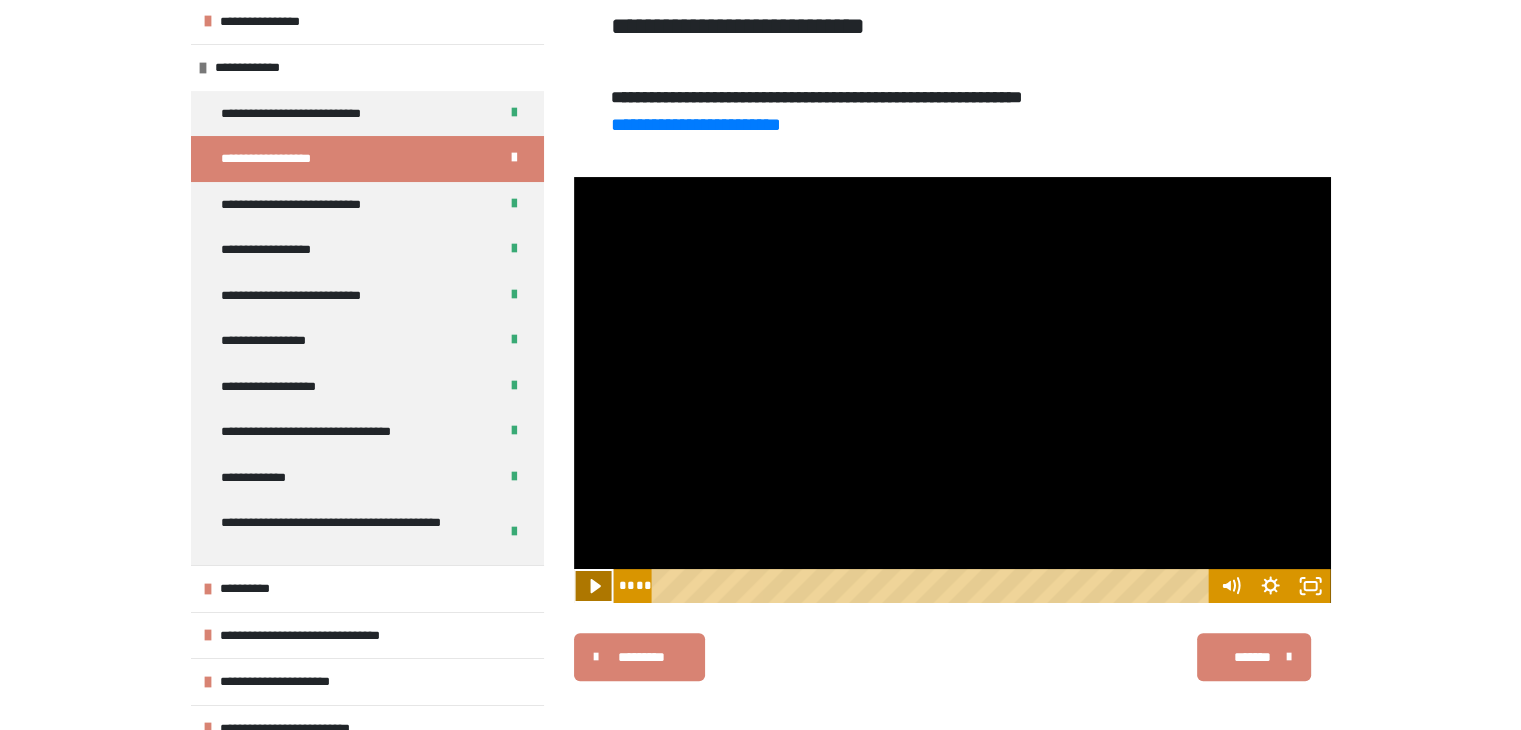click 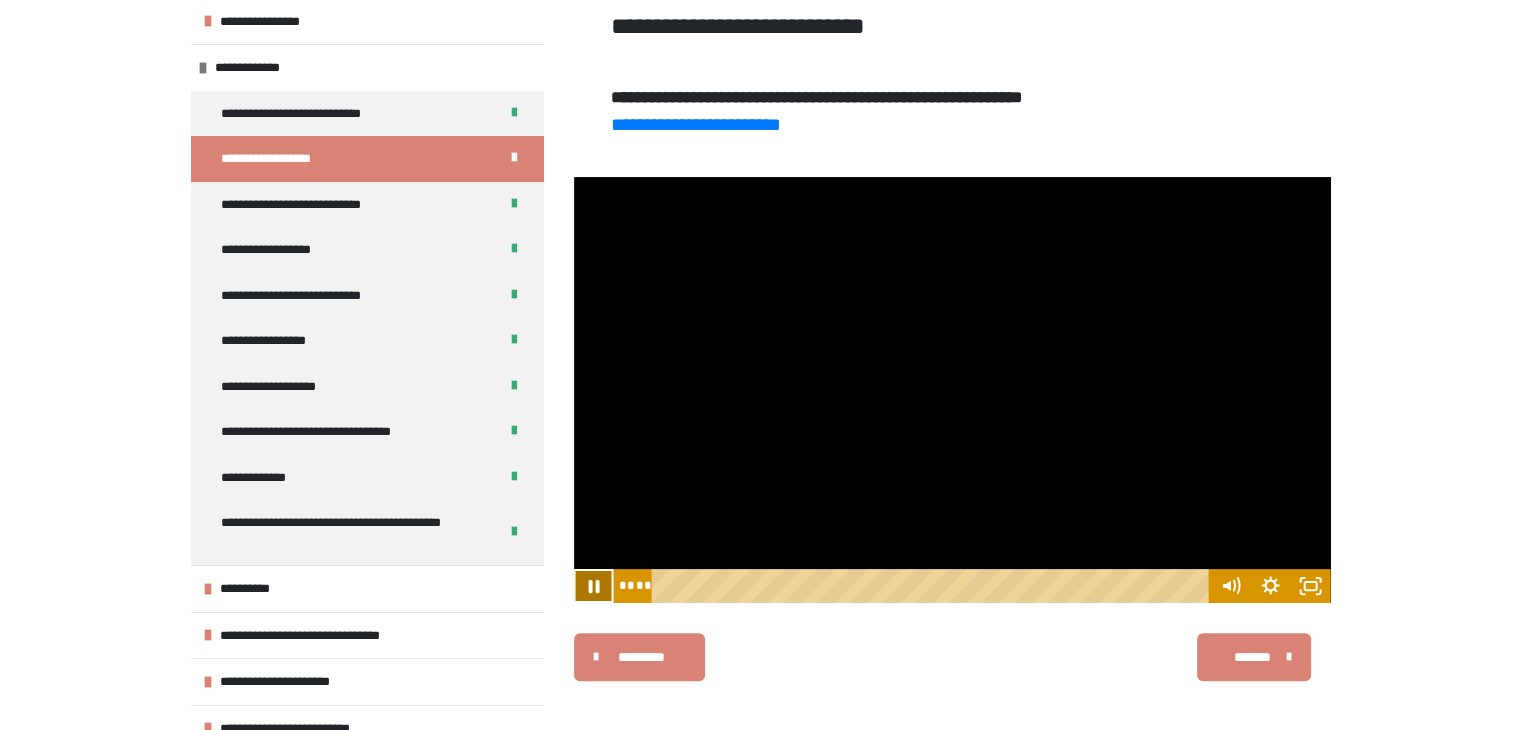 click 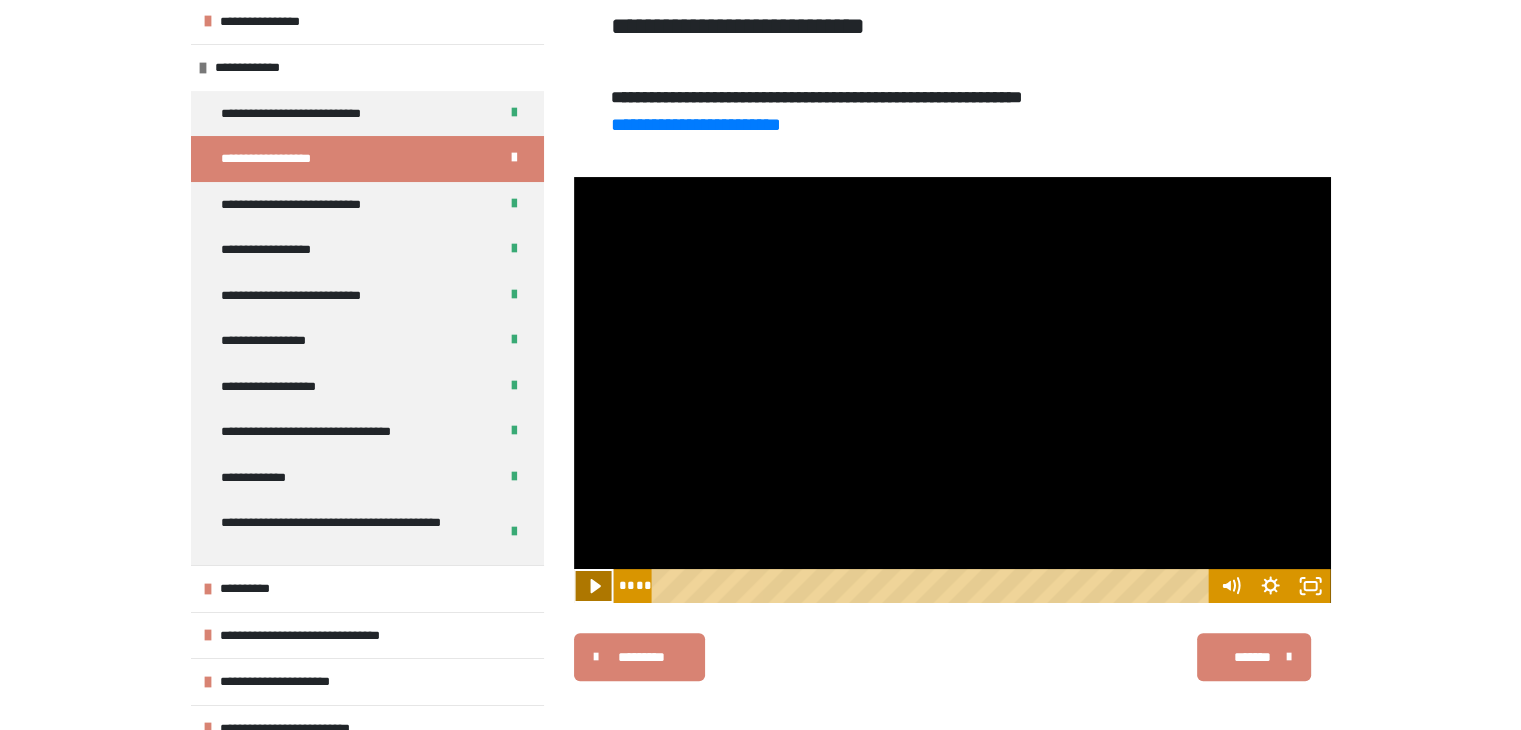 click 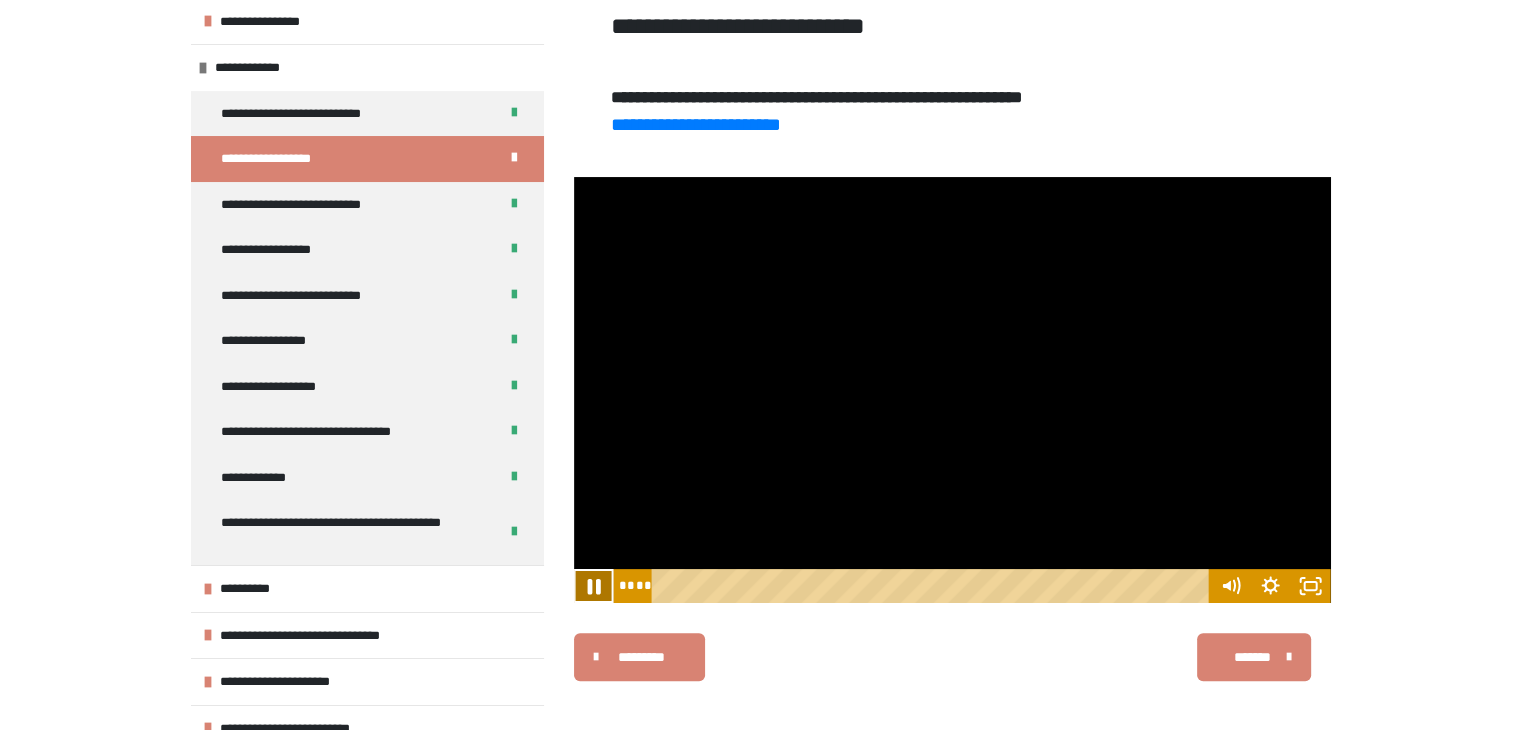 click 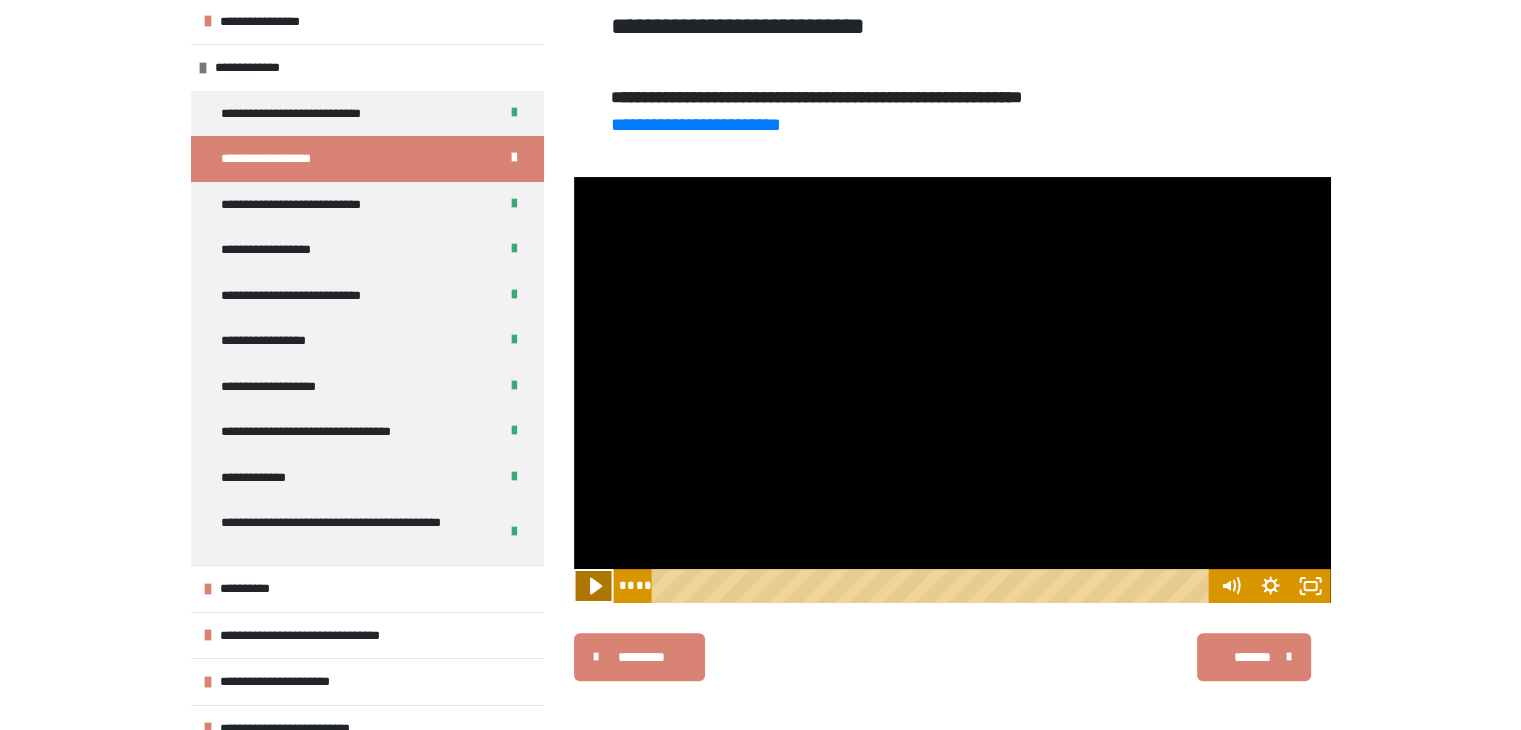 click 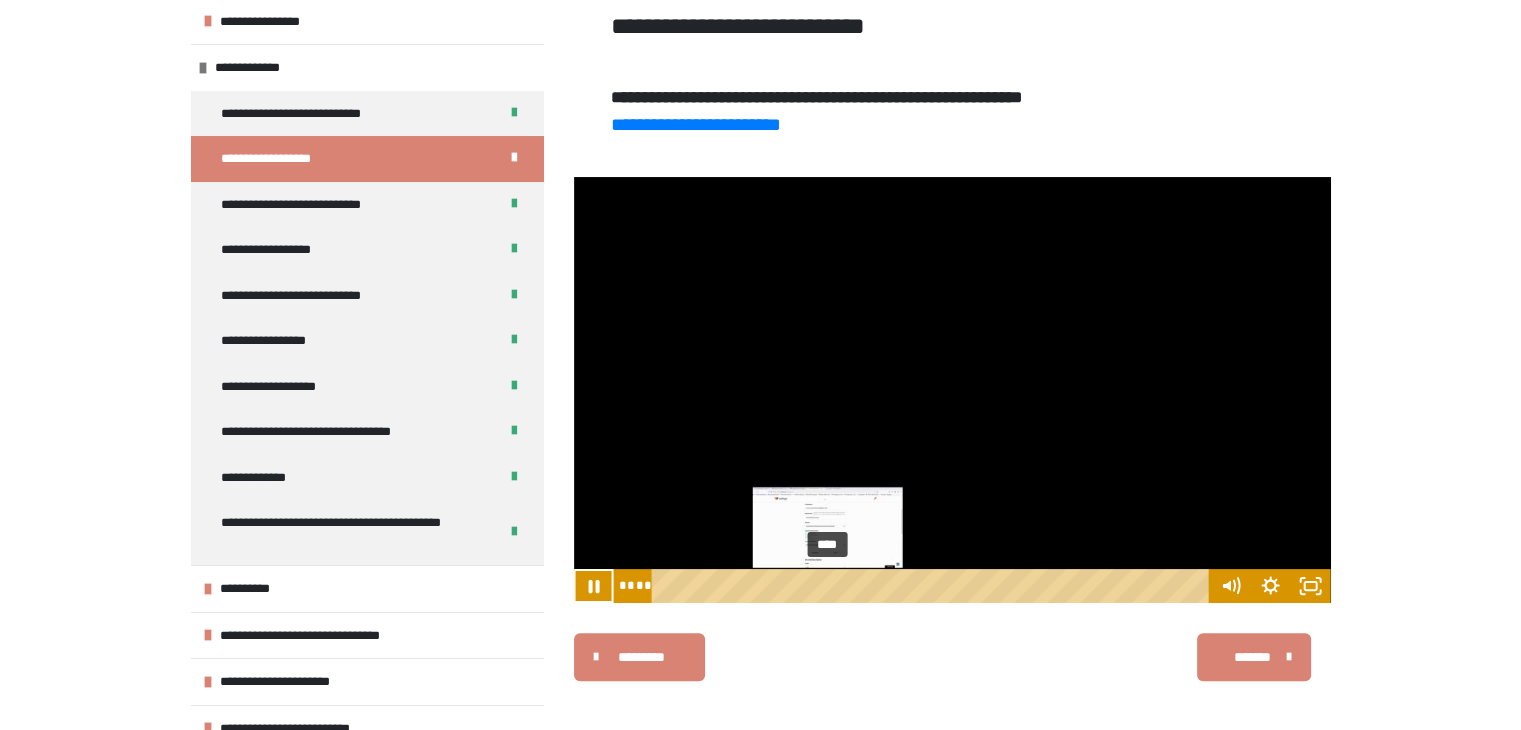 click on "****" at bounding box center (933, 586) 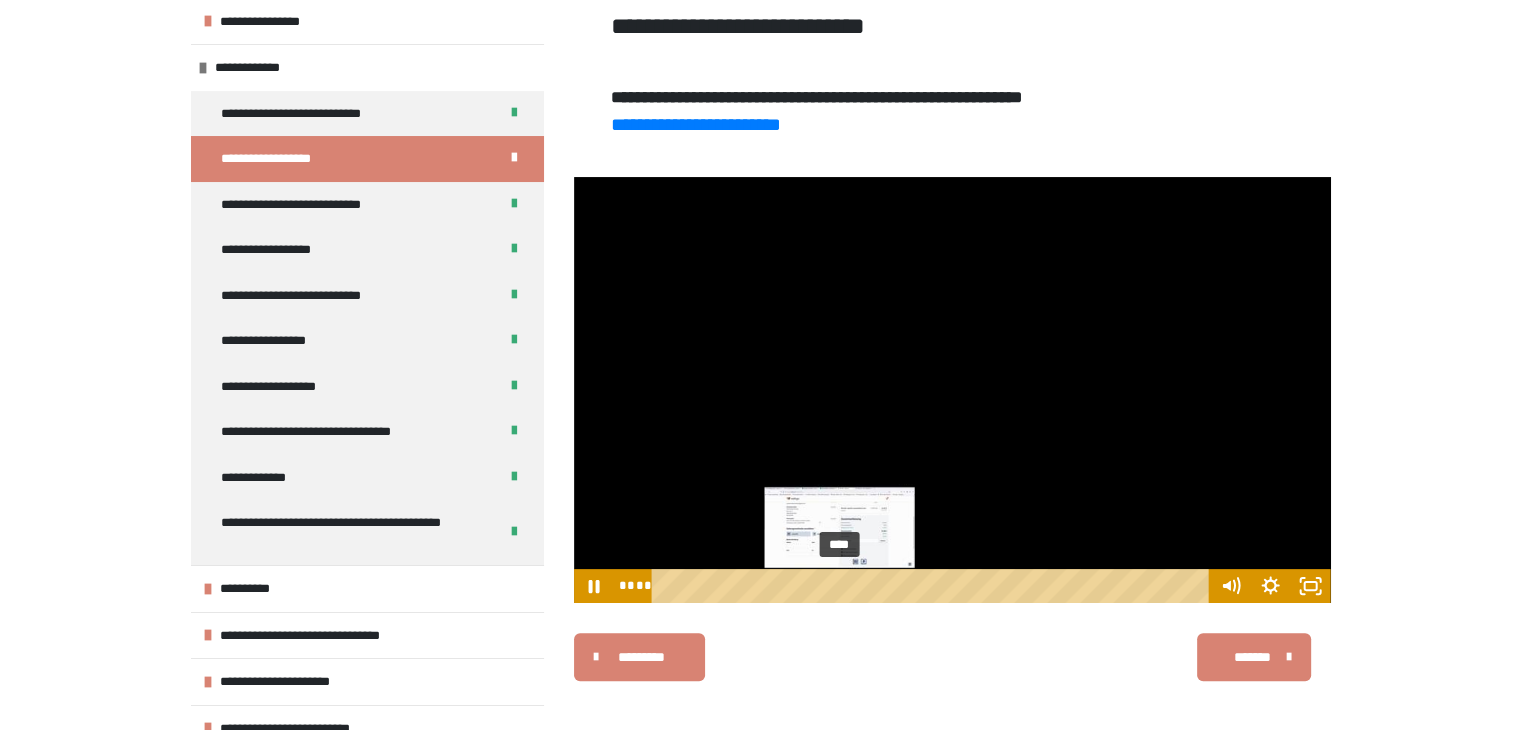 click on "****" at bounding box center [933, 586] 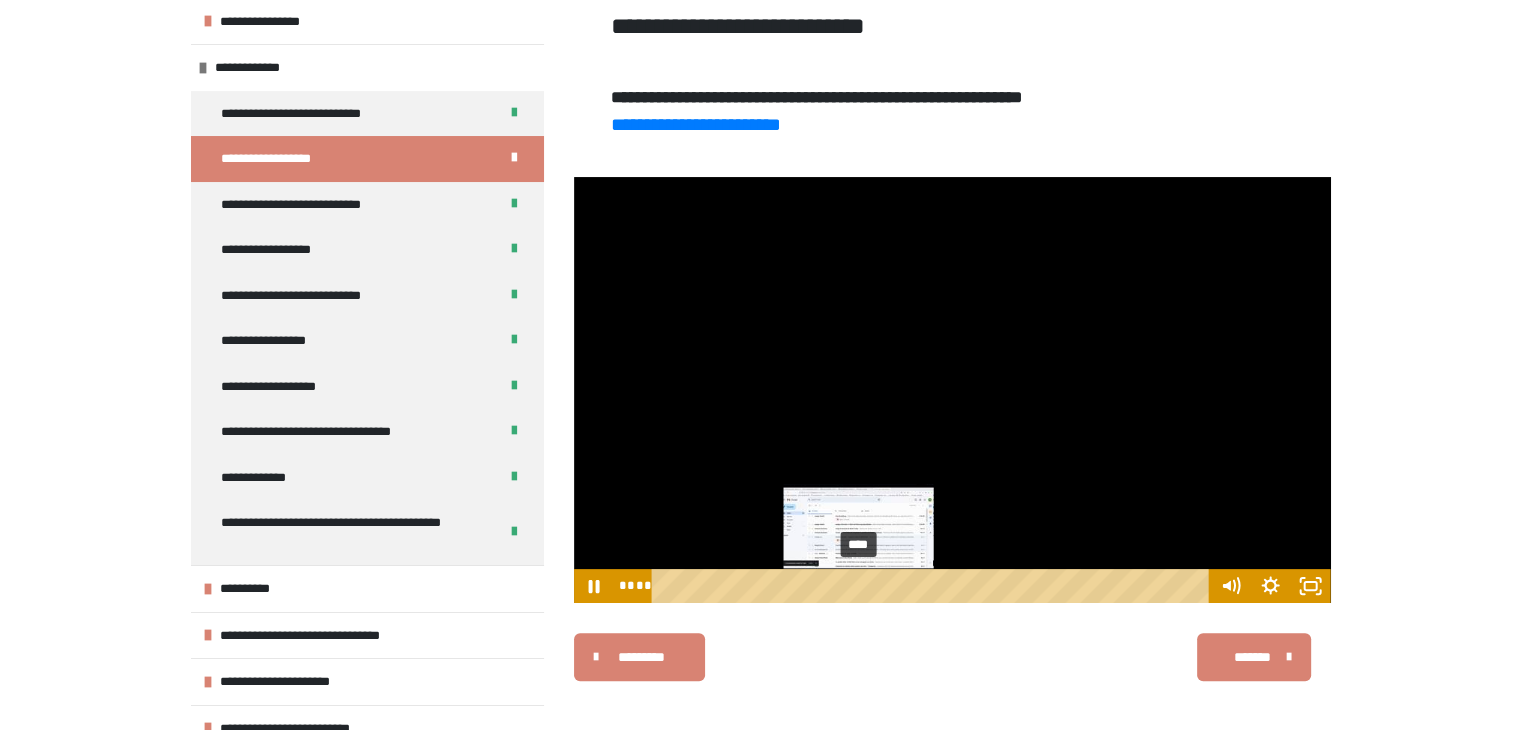 click on "****" at bounding box center [933, 586] 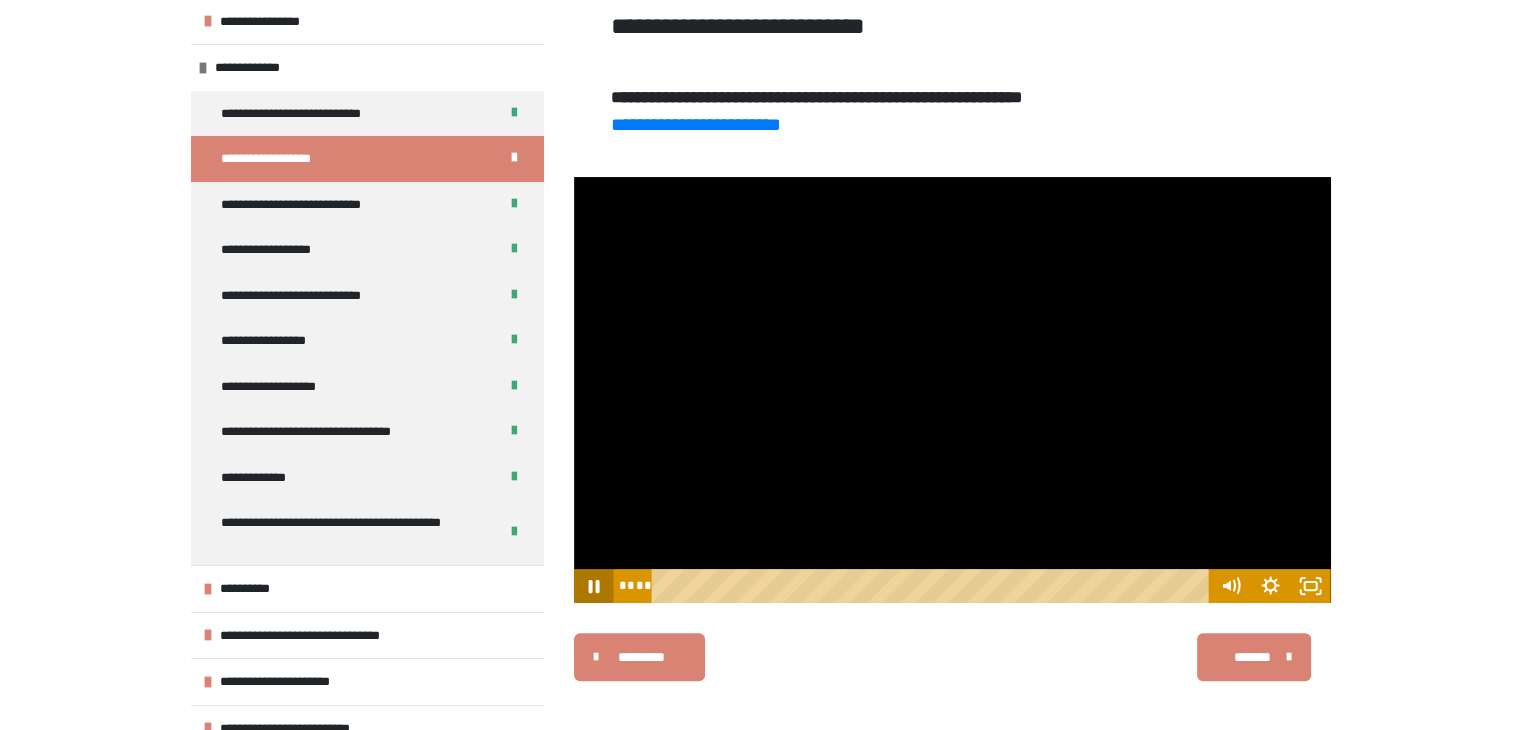 click 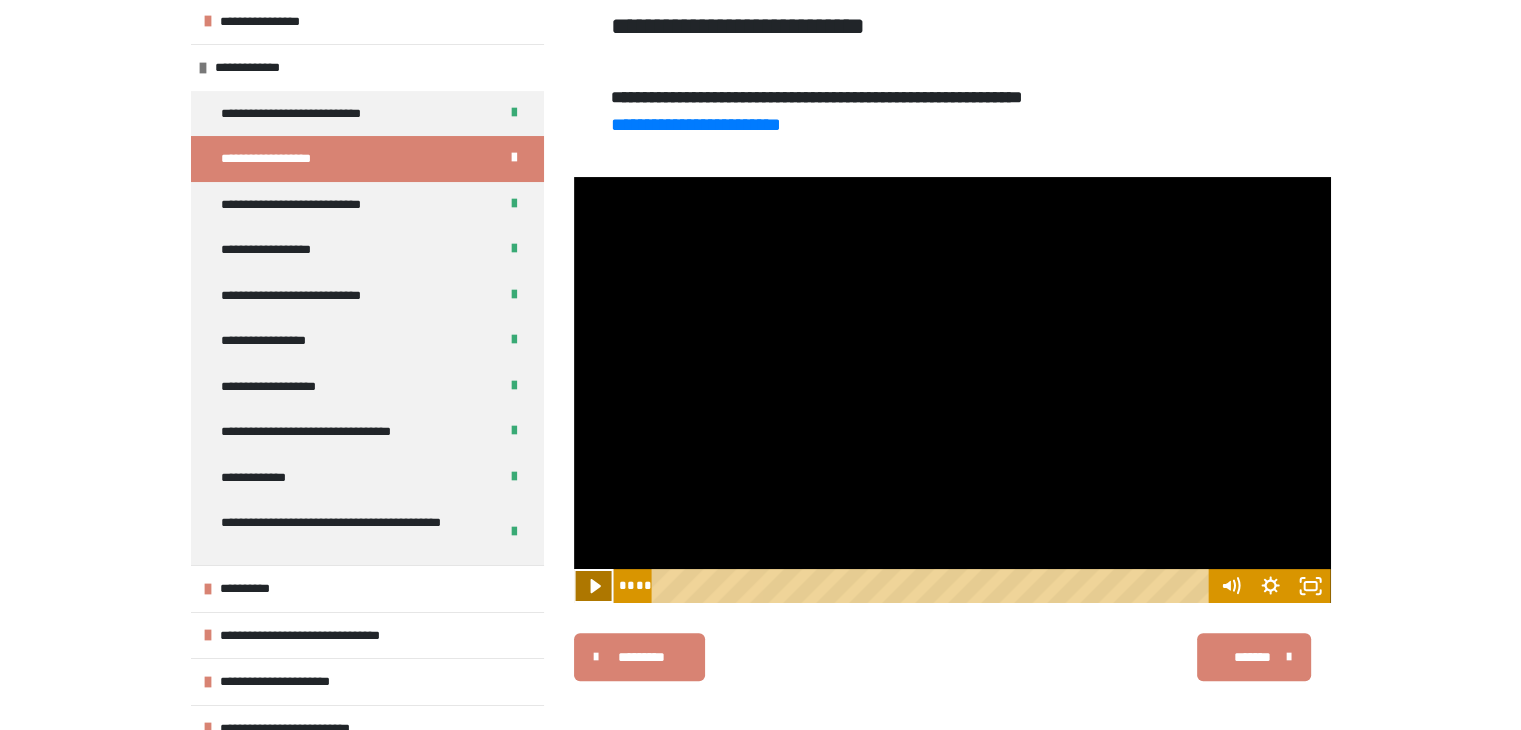 click 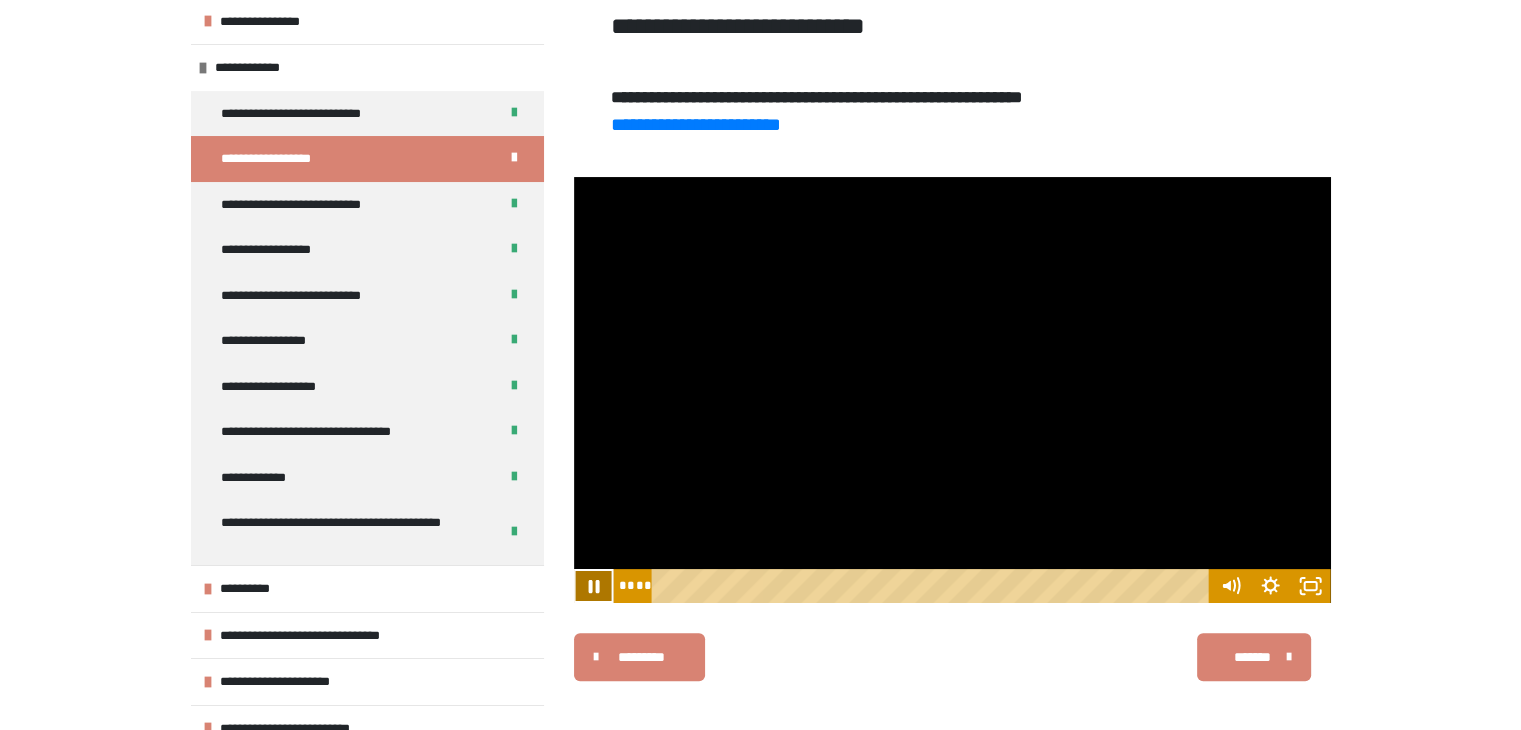 click 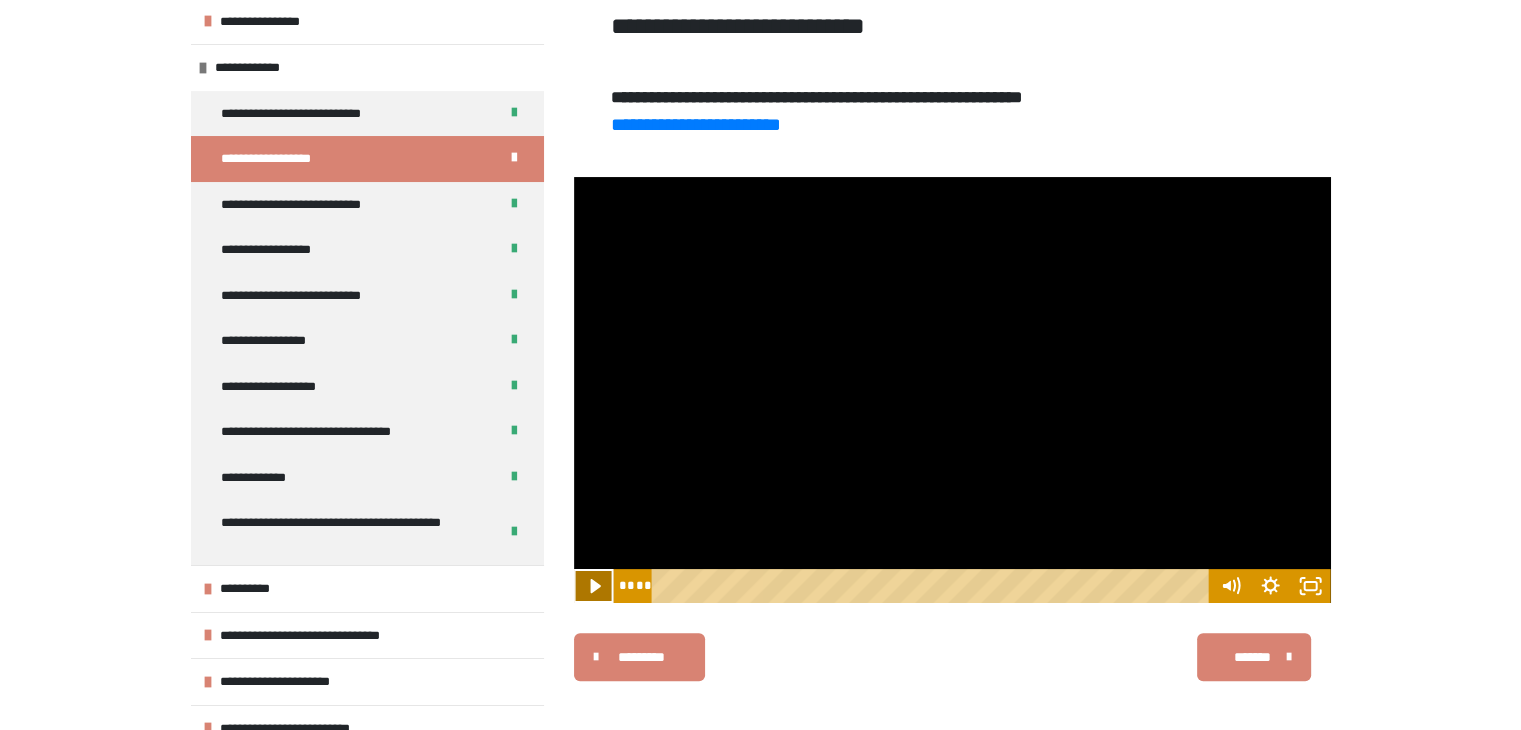 click 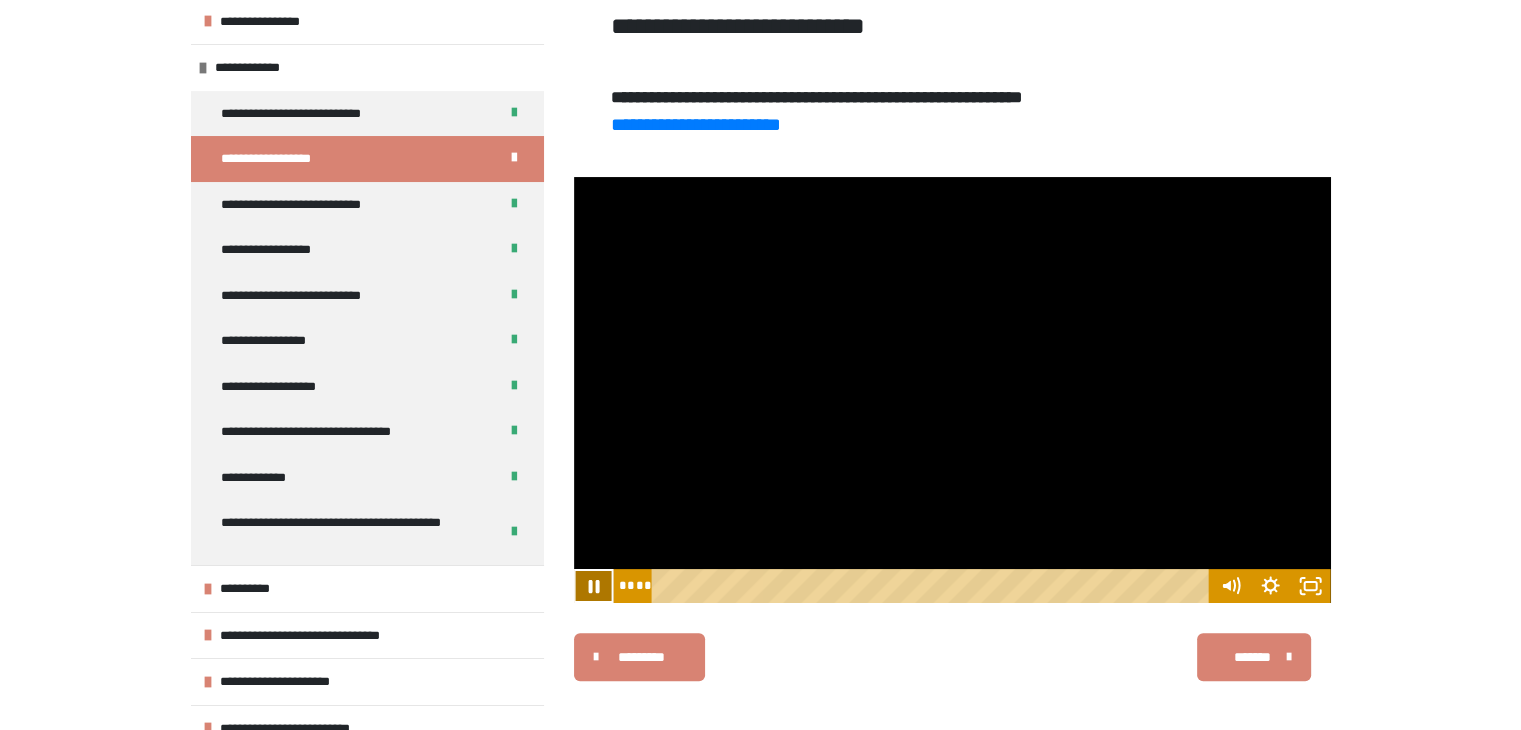 click 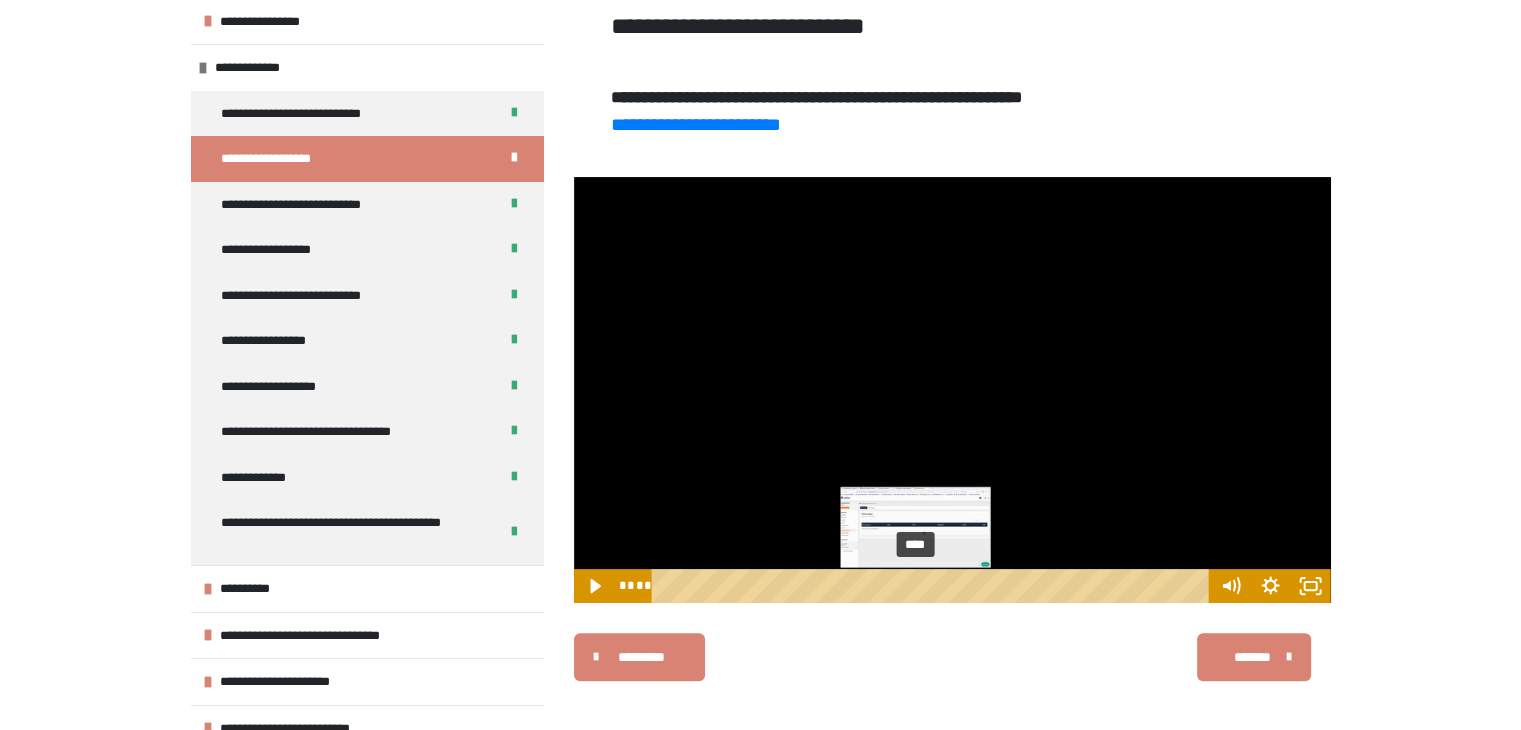 click on "****" at bounding box center [933, 586] 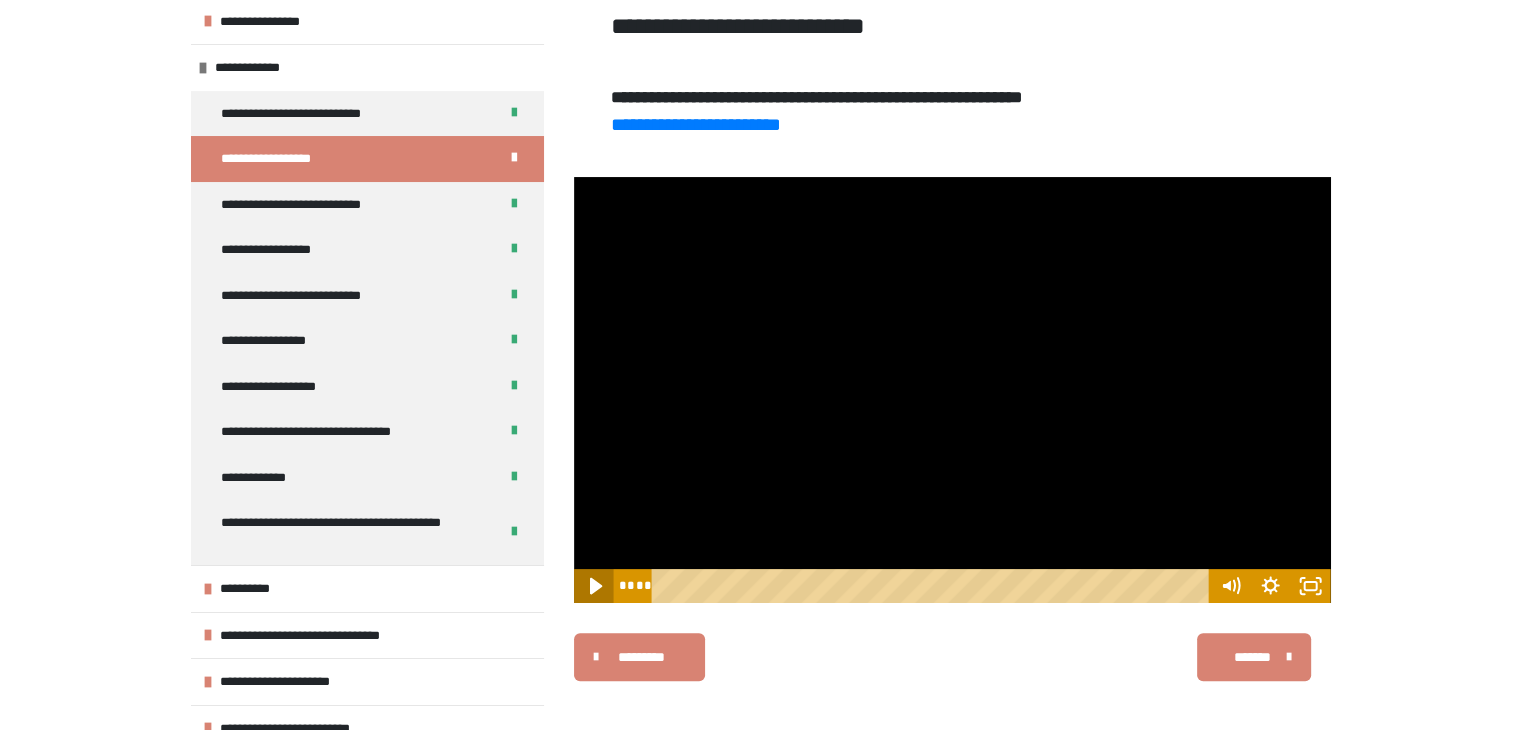 click 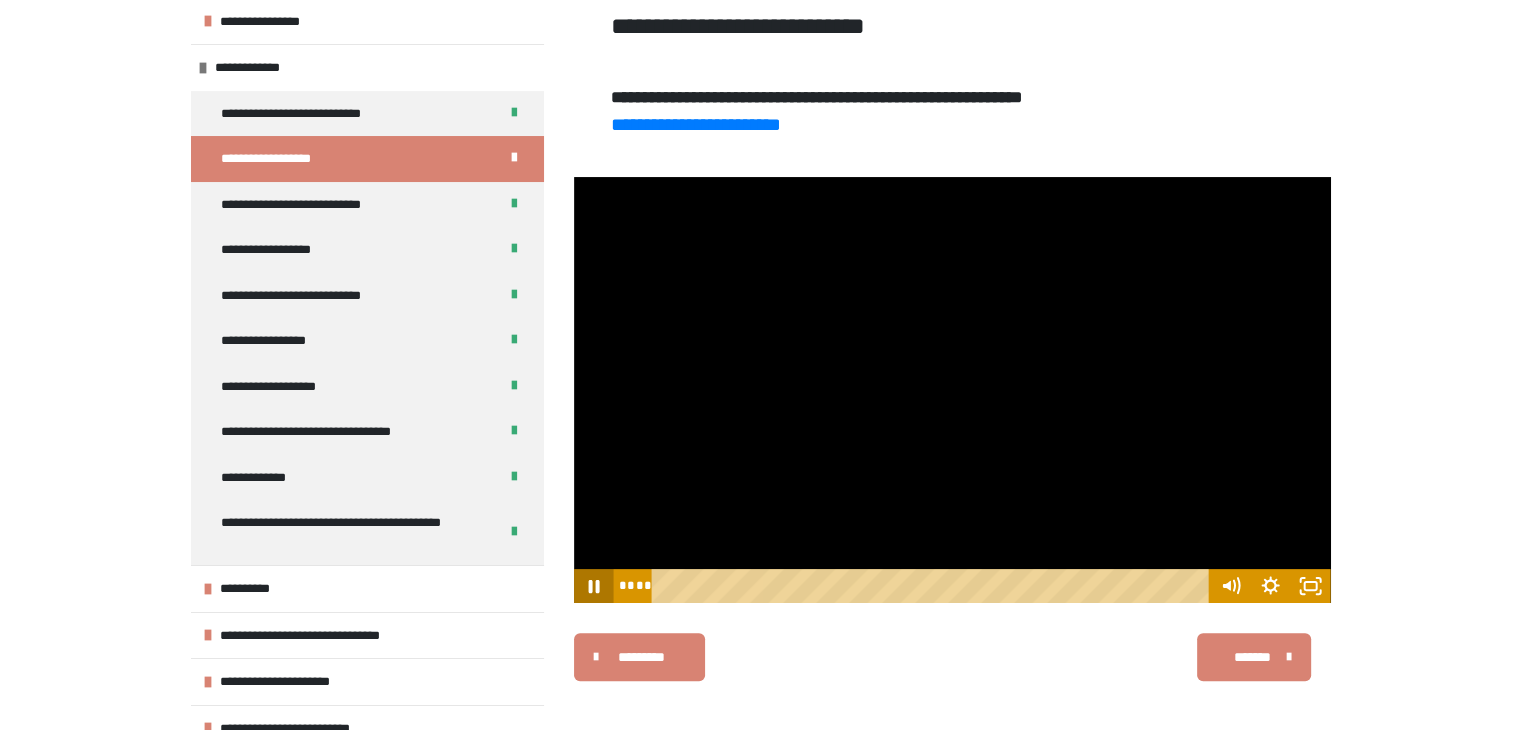 click 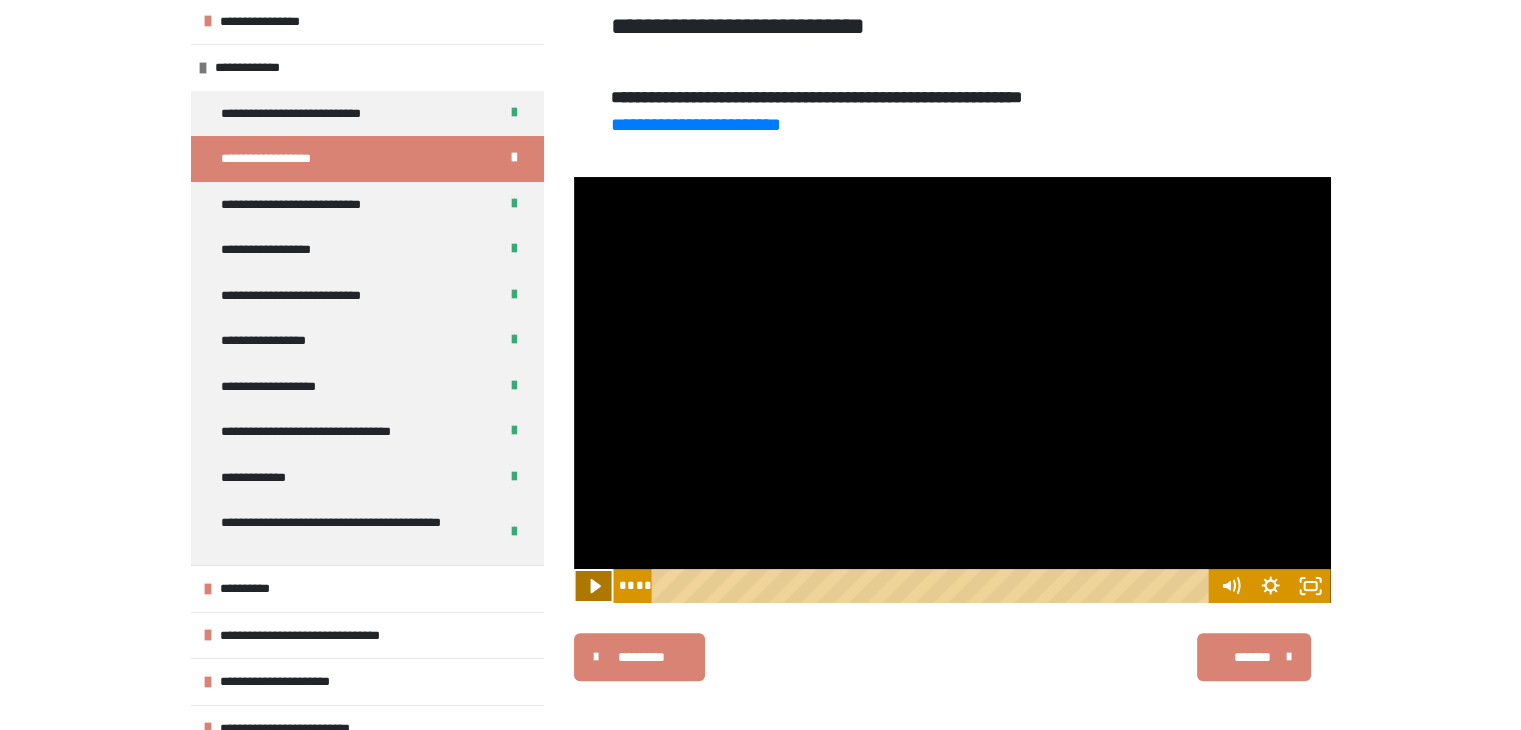 click 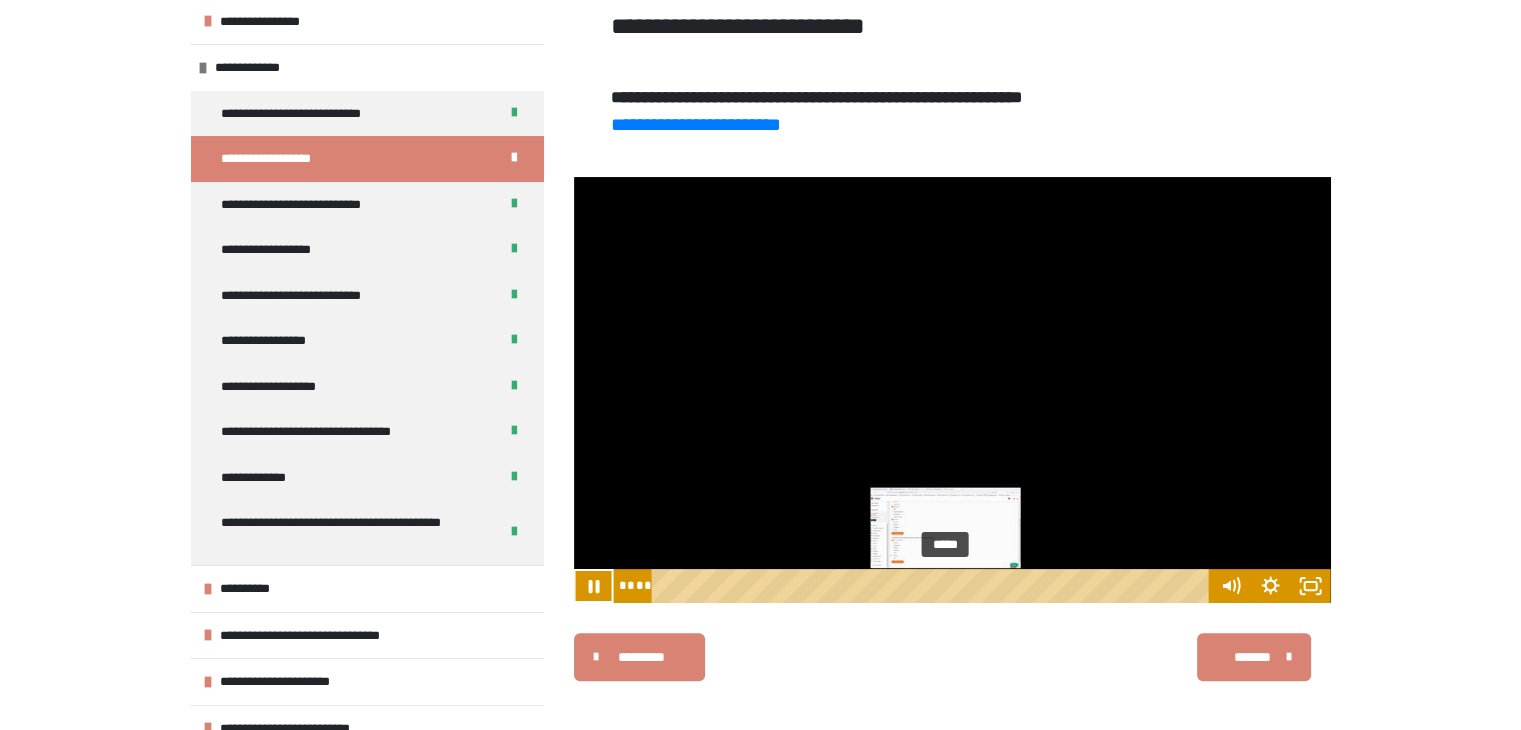 click on "*****" at bounding box center [933, 586] 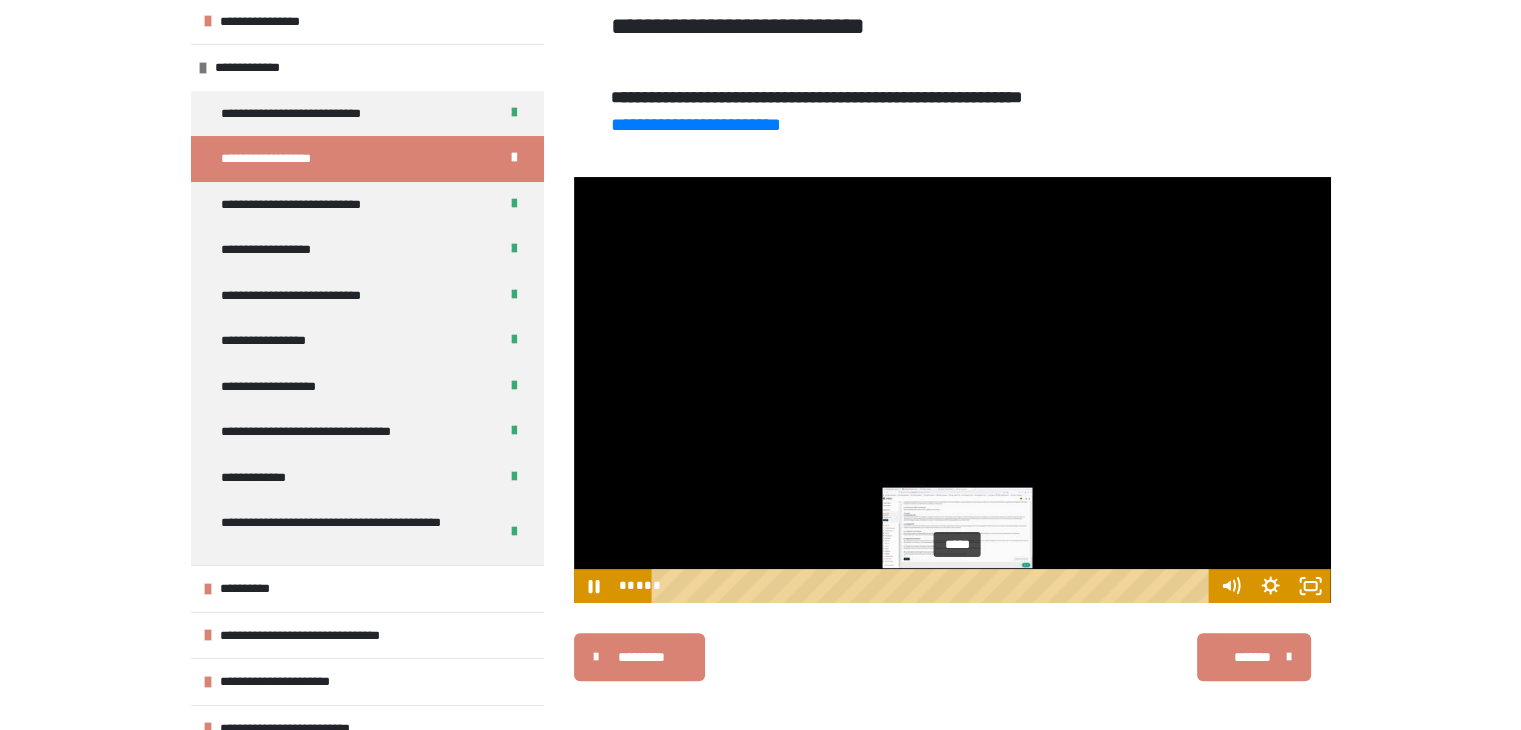 click on "*****" at bounding box center [933, 586] 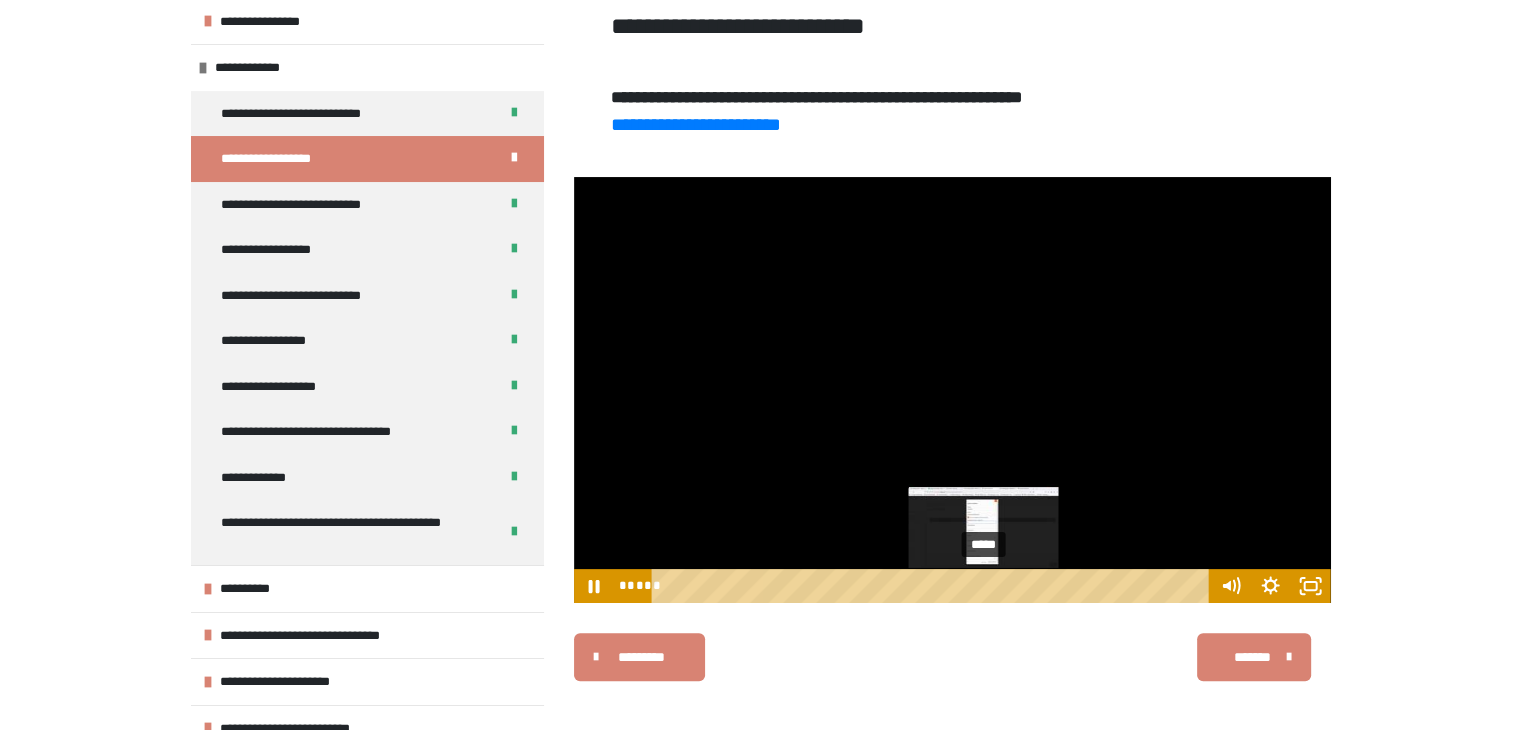 click on "*****" at bounding box center (933, 586) 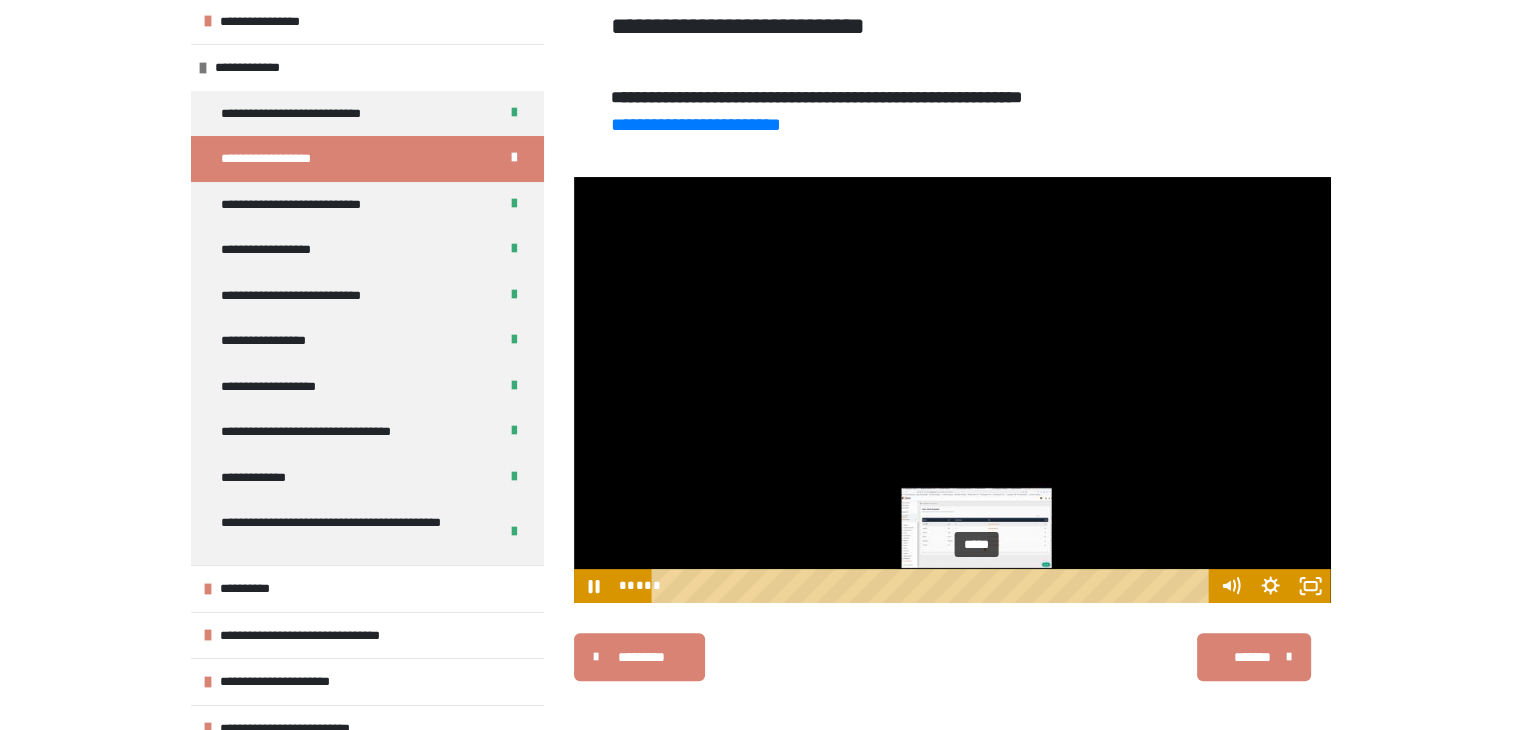 click on "*****" at bounding box center (933, 586) 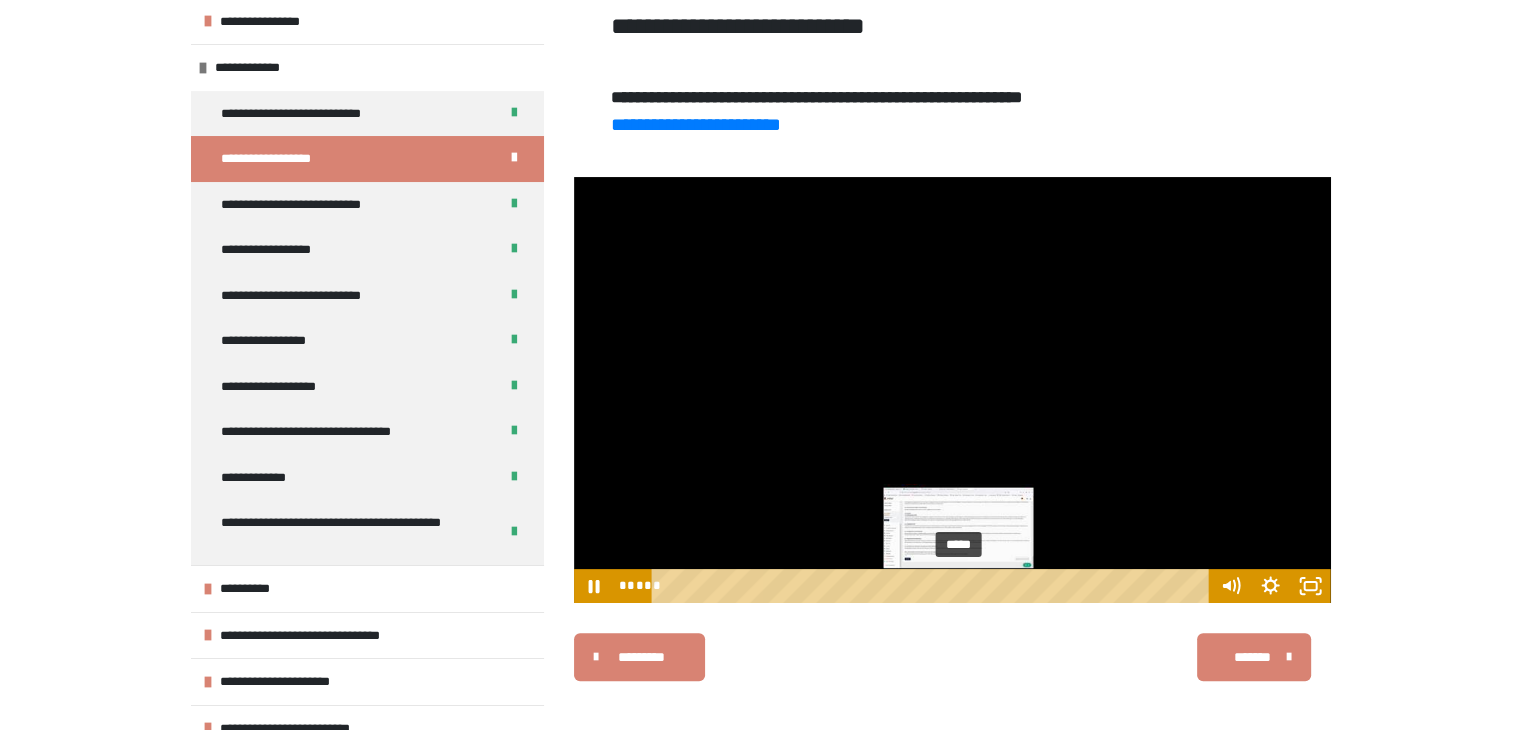 click on "*****" at bounding box center [933, 586] 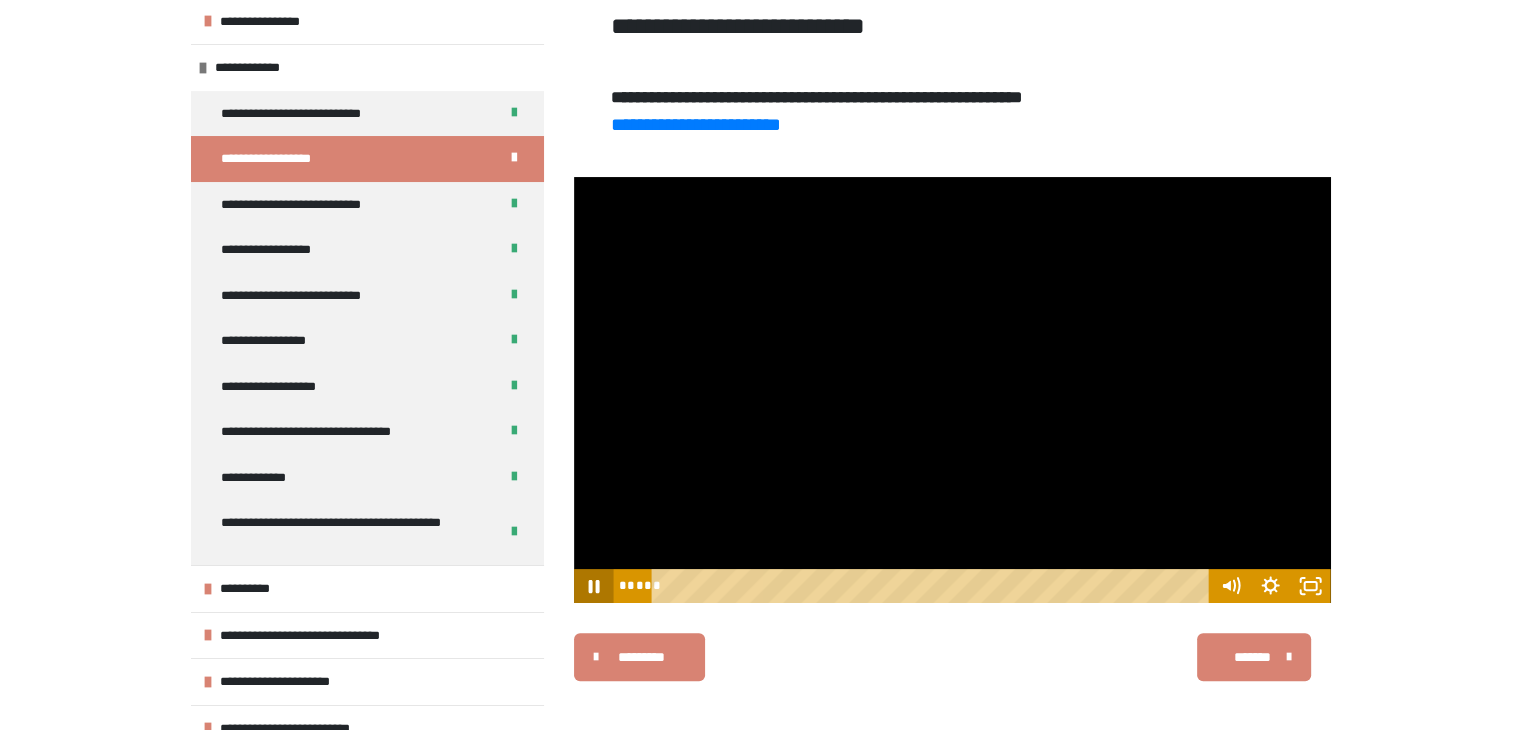 click 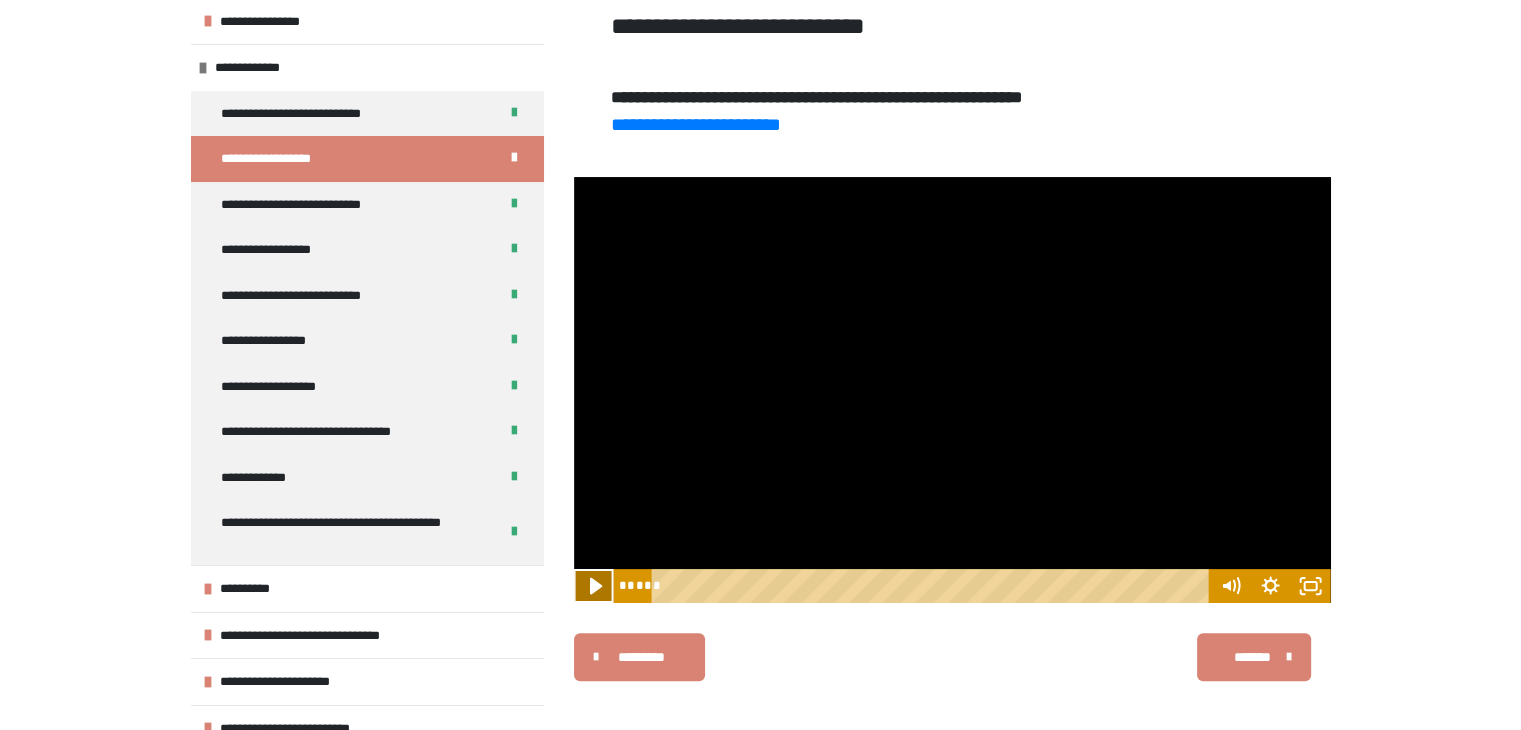 click 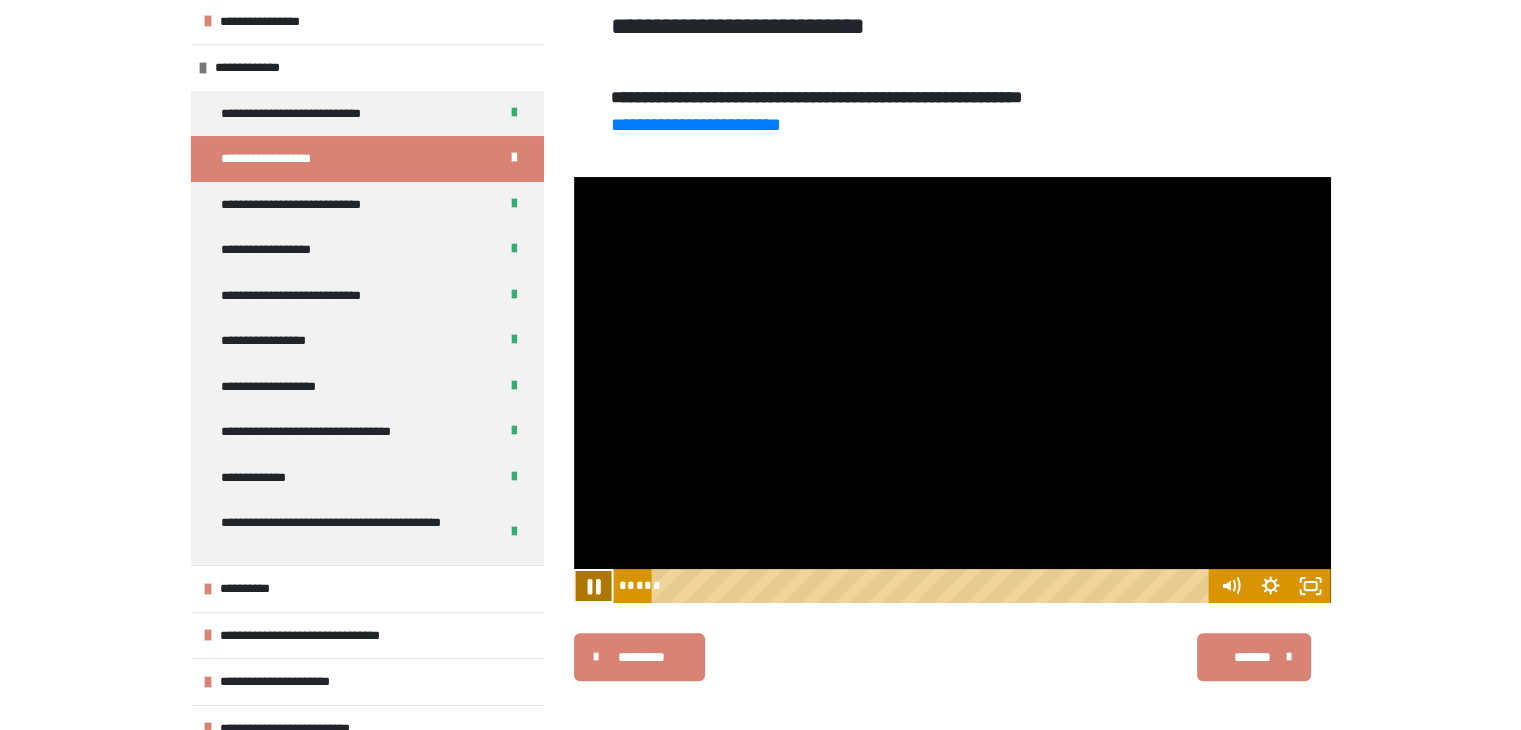 click 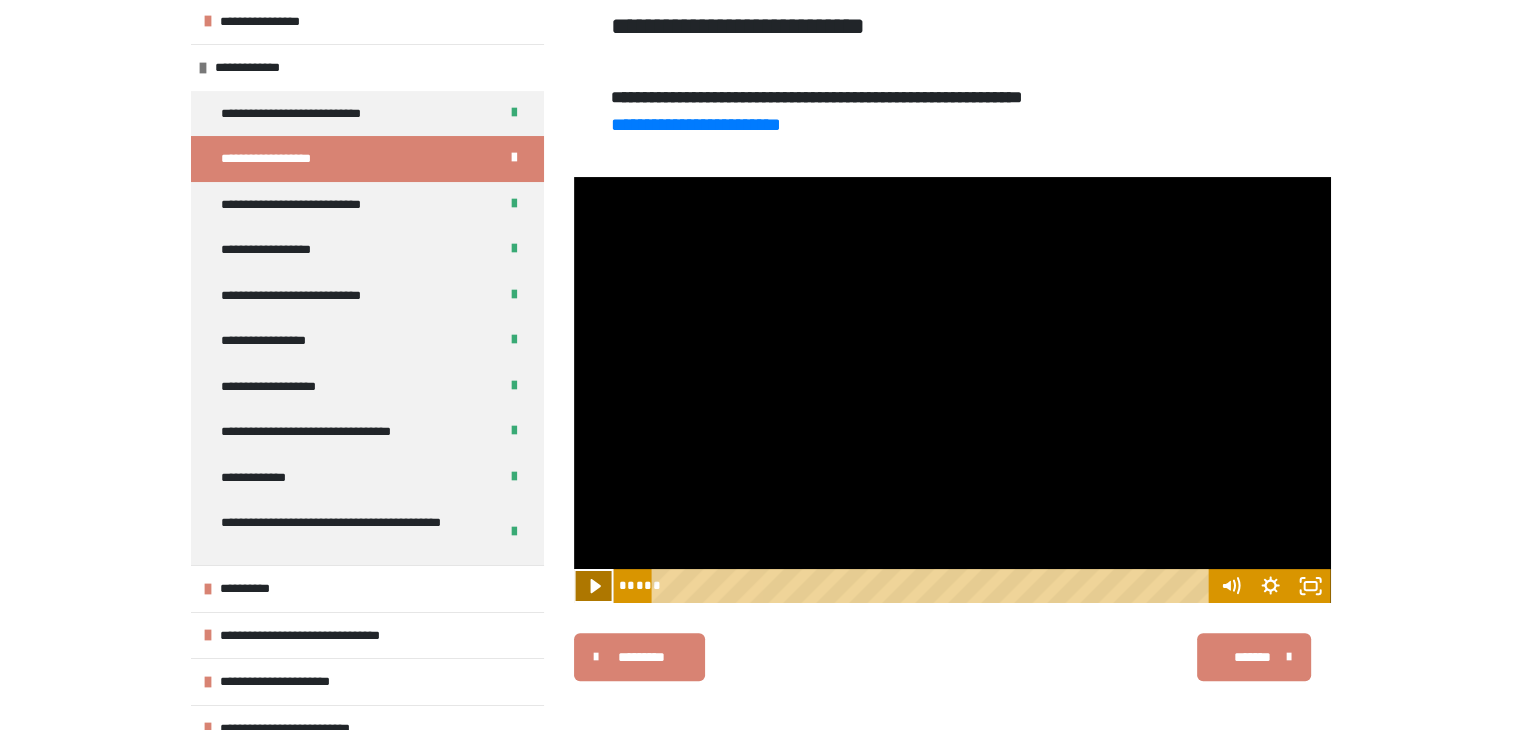 click 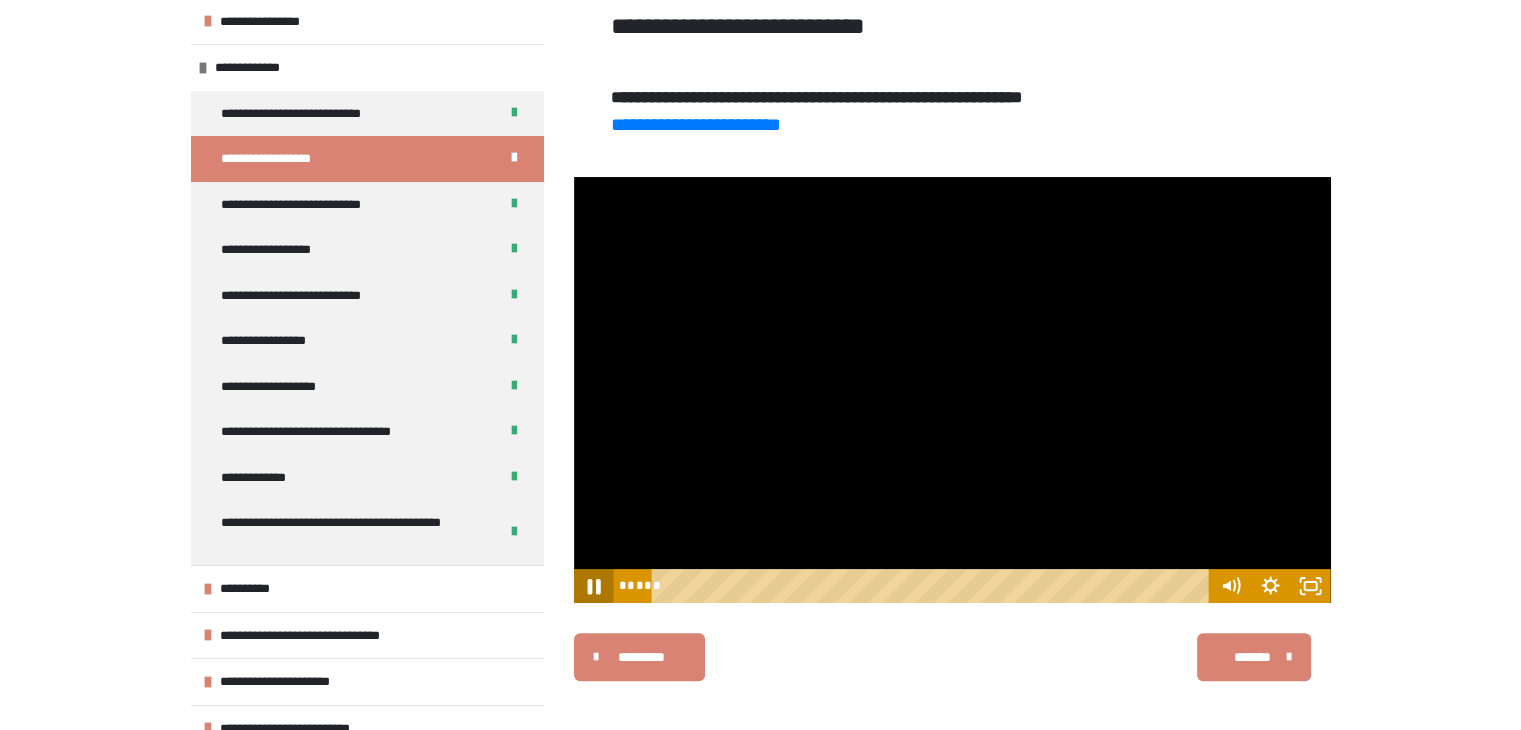 click 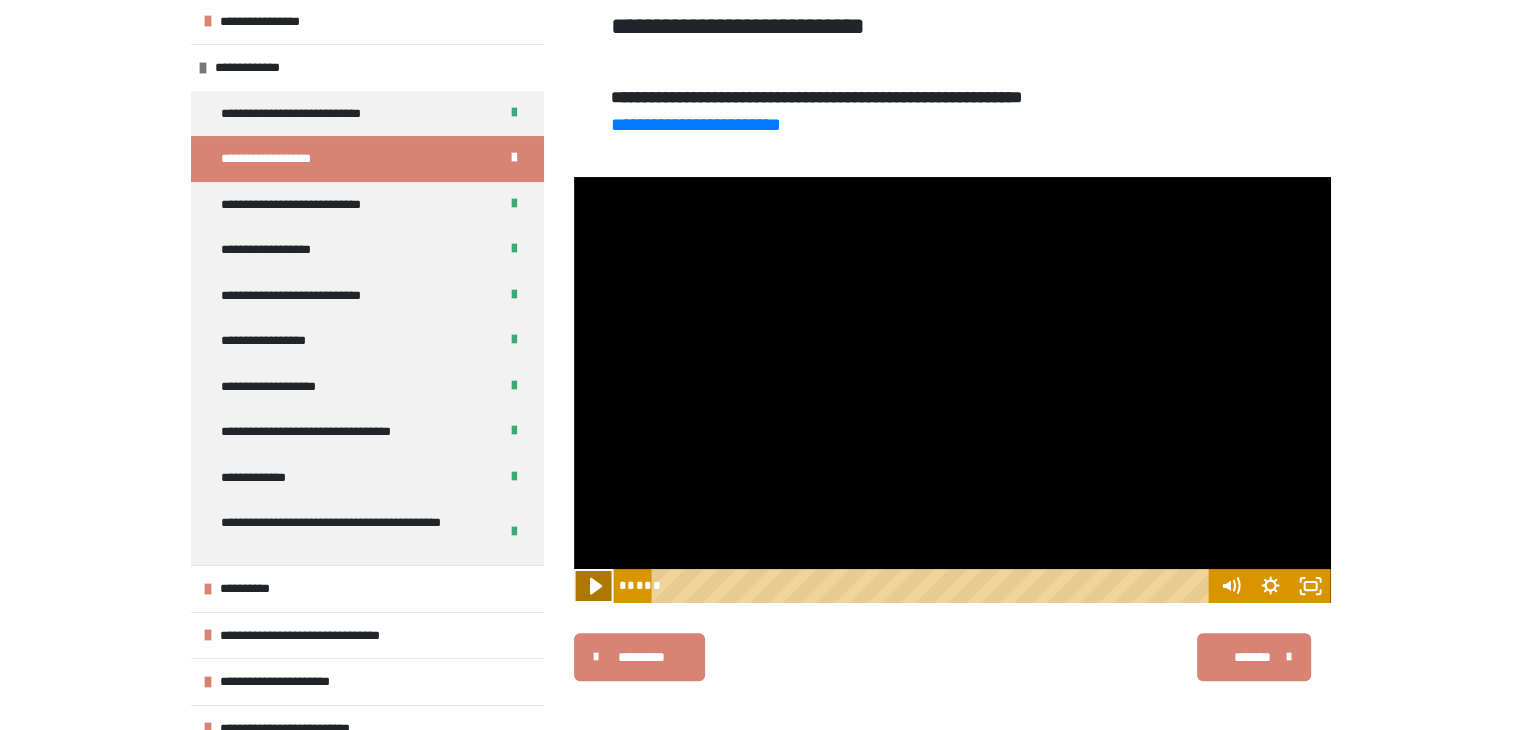 click 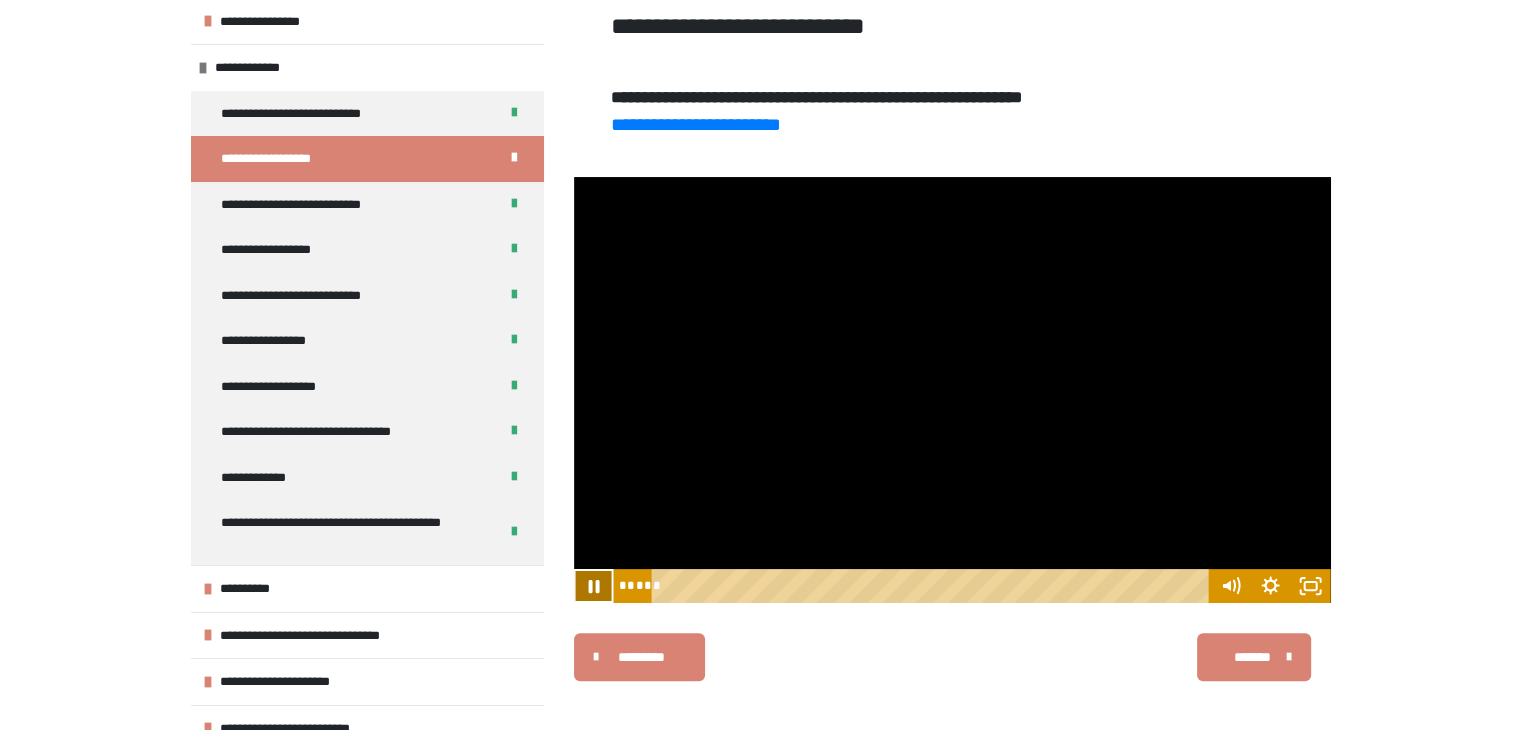 click 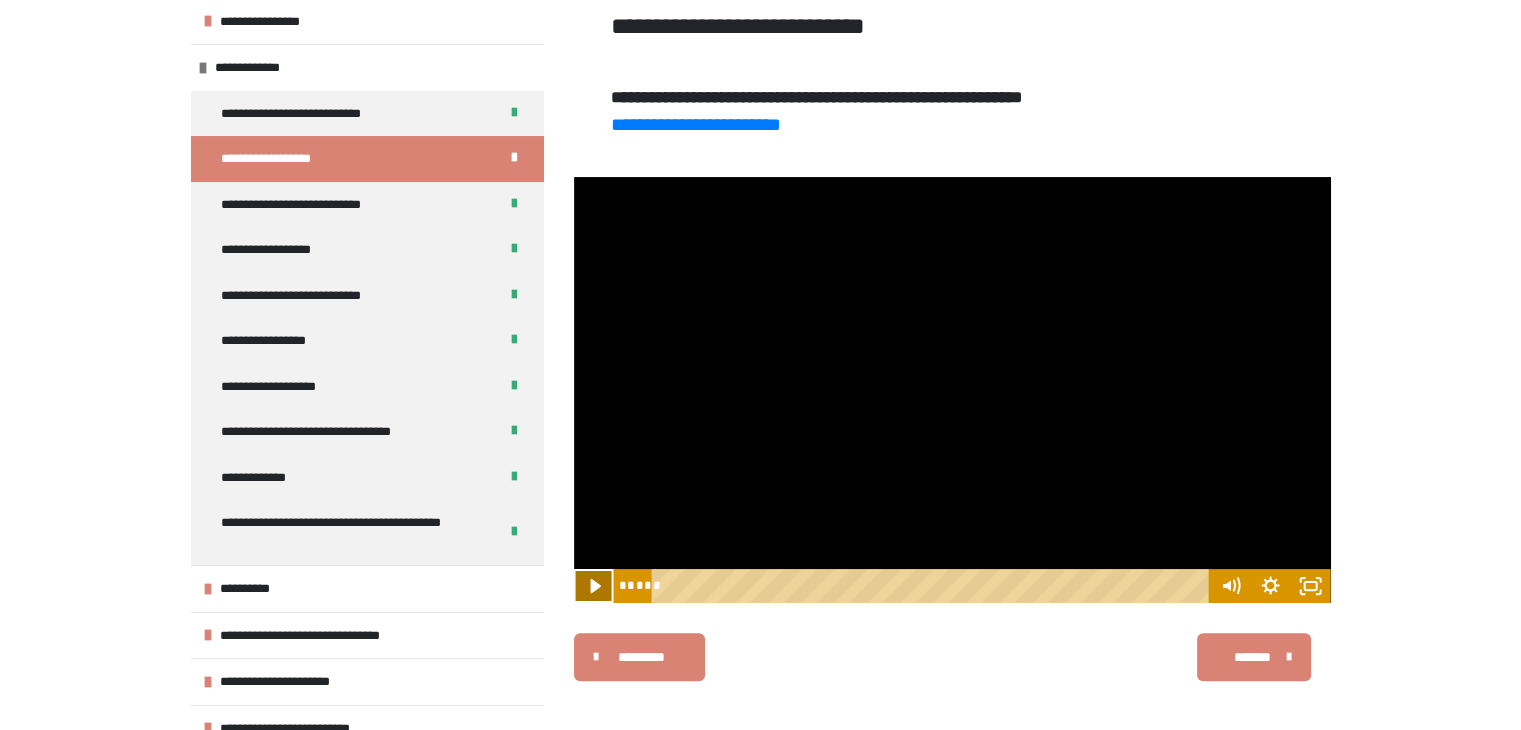click 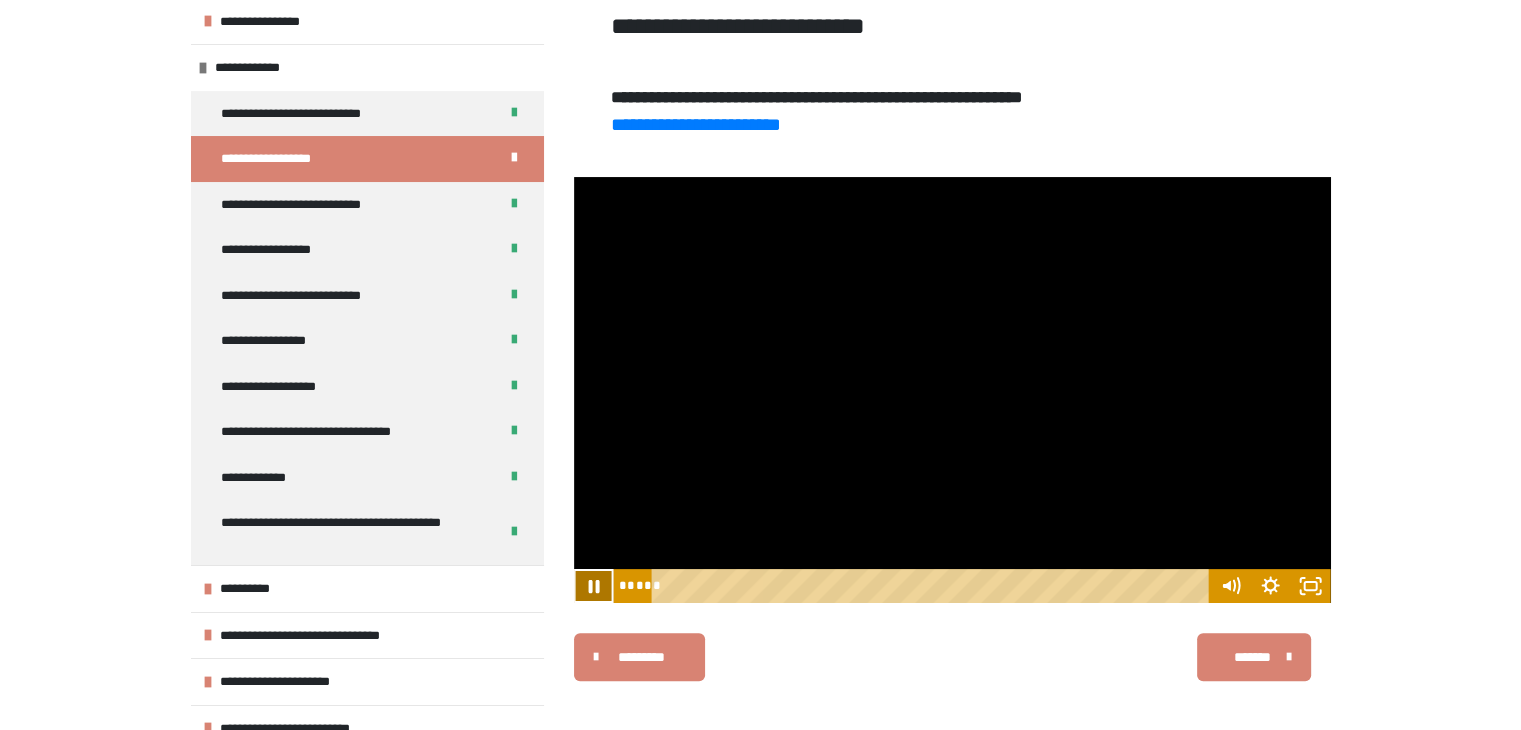 click 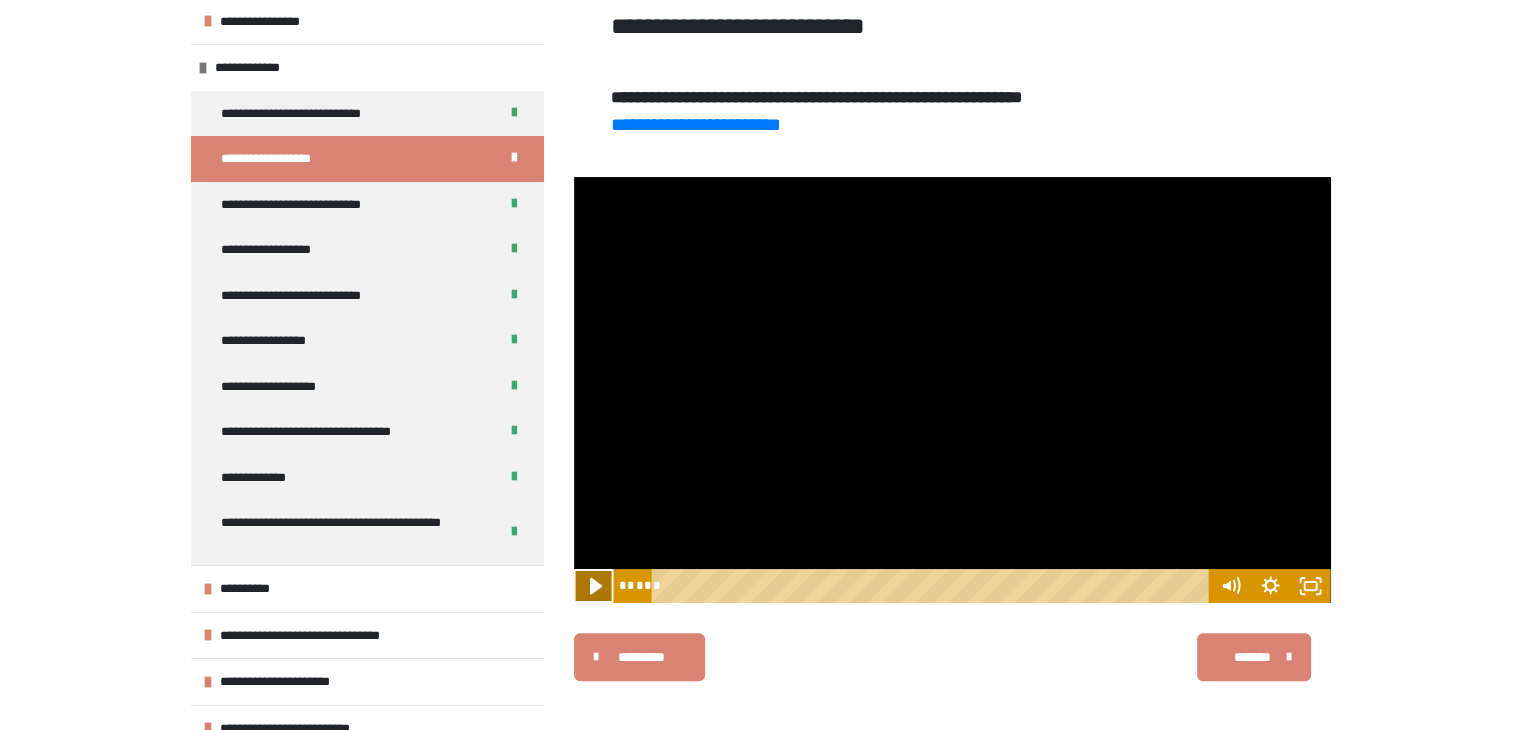 click 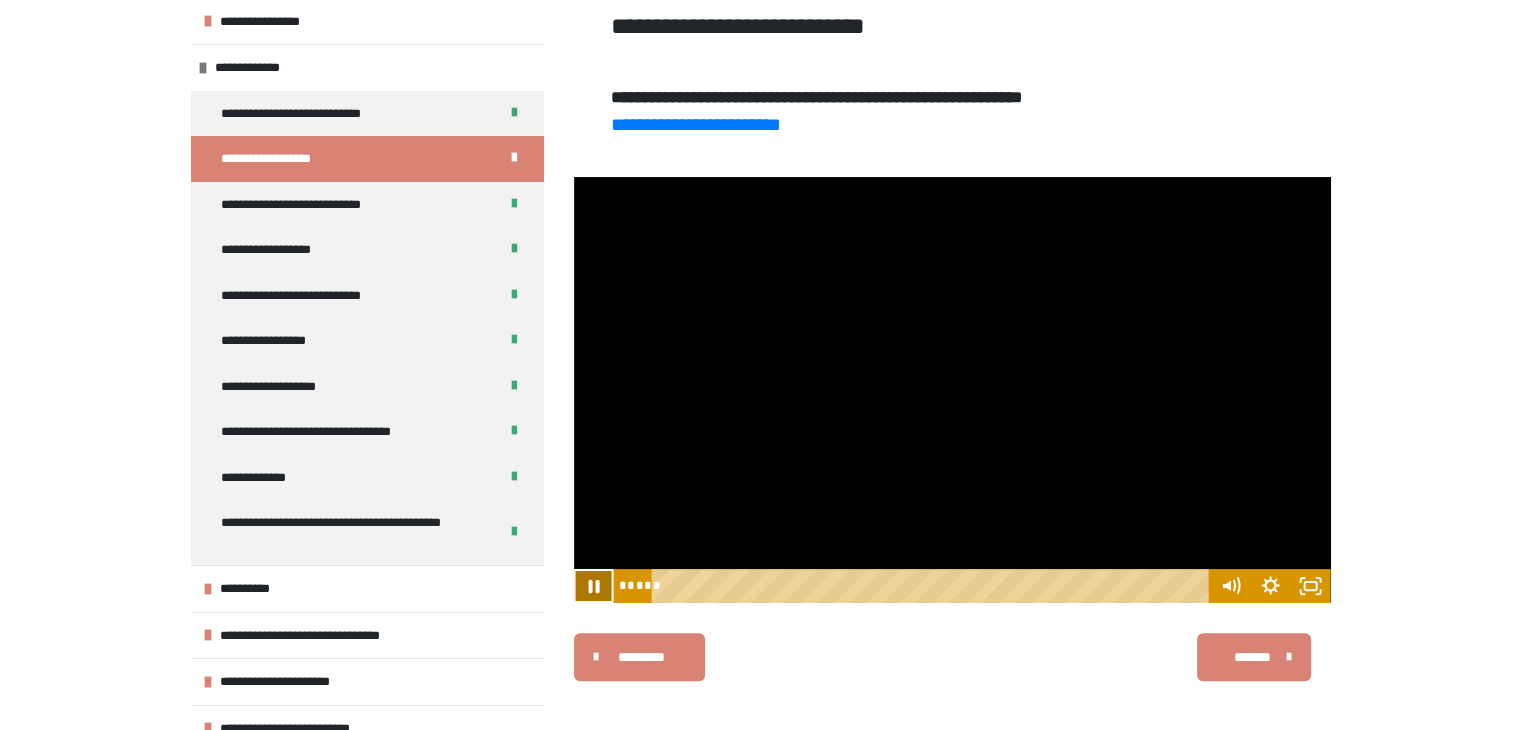 click 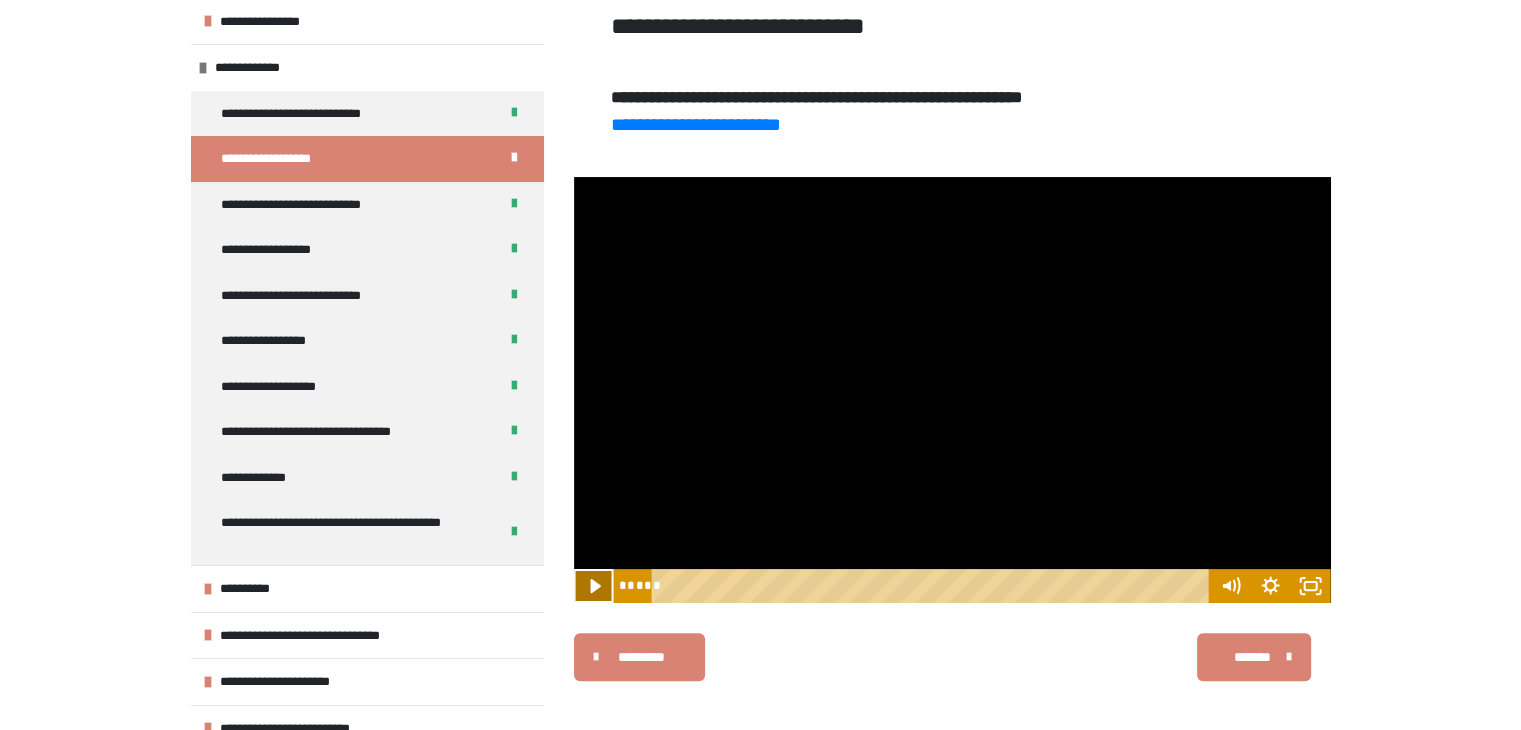 click 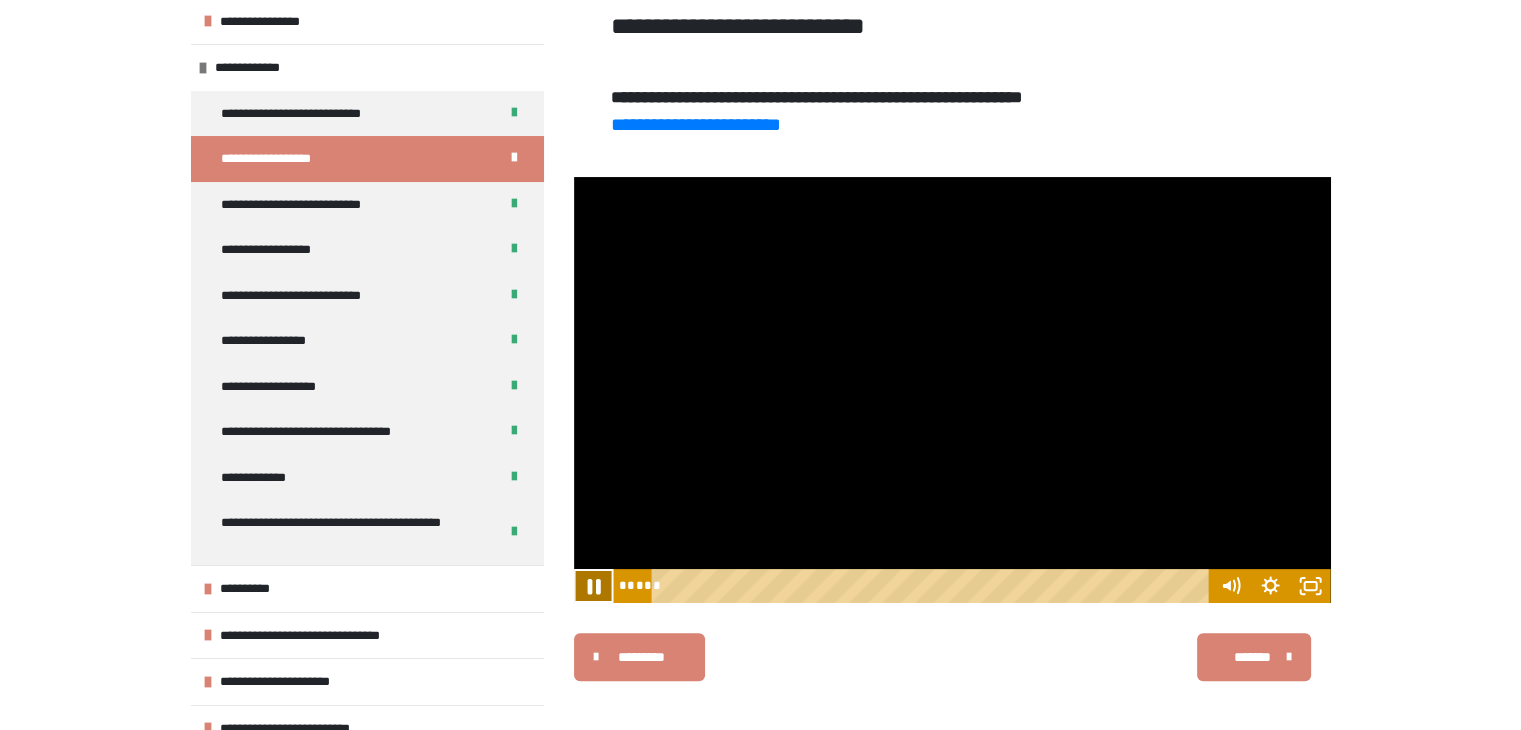 click 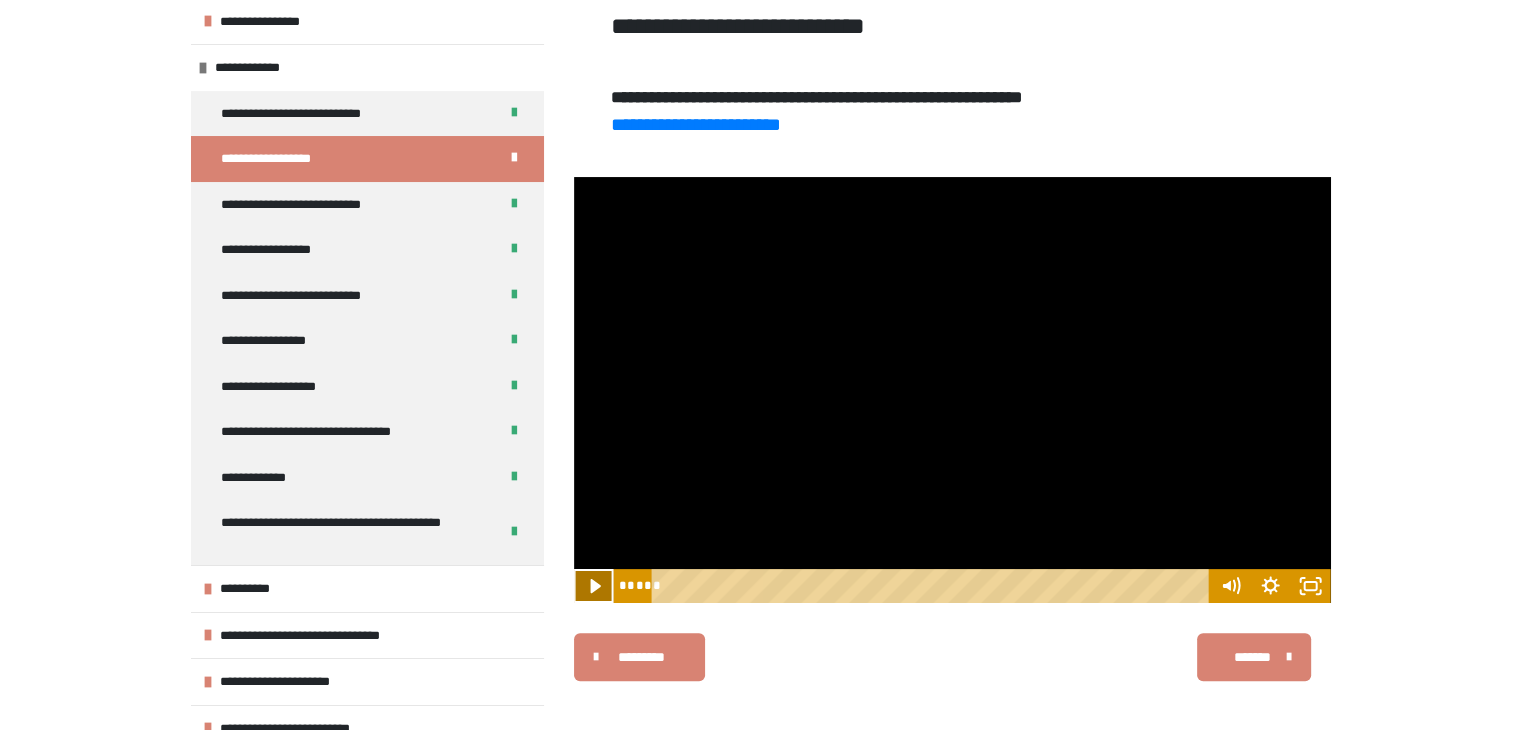 click 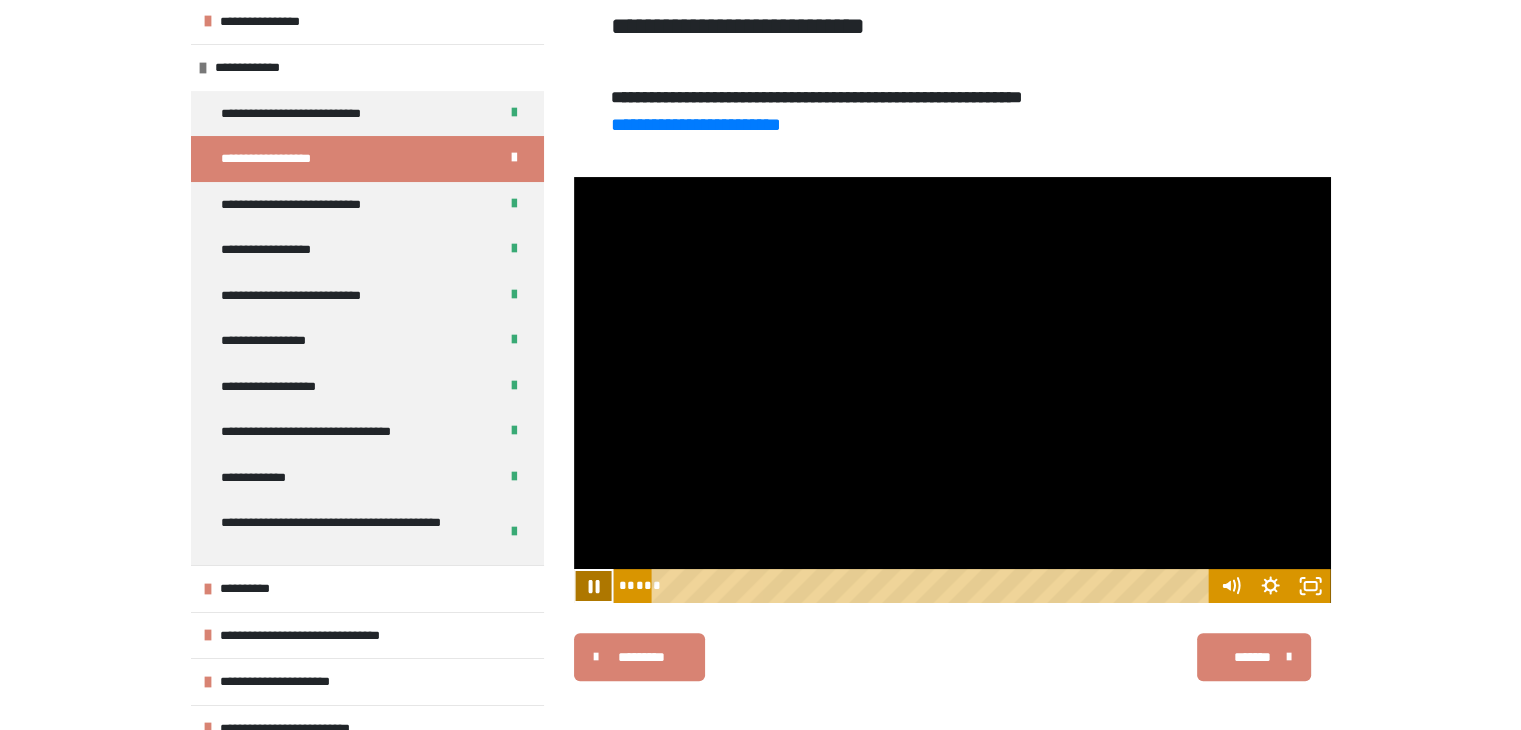 click 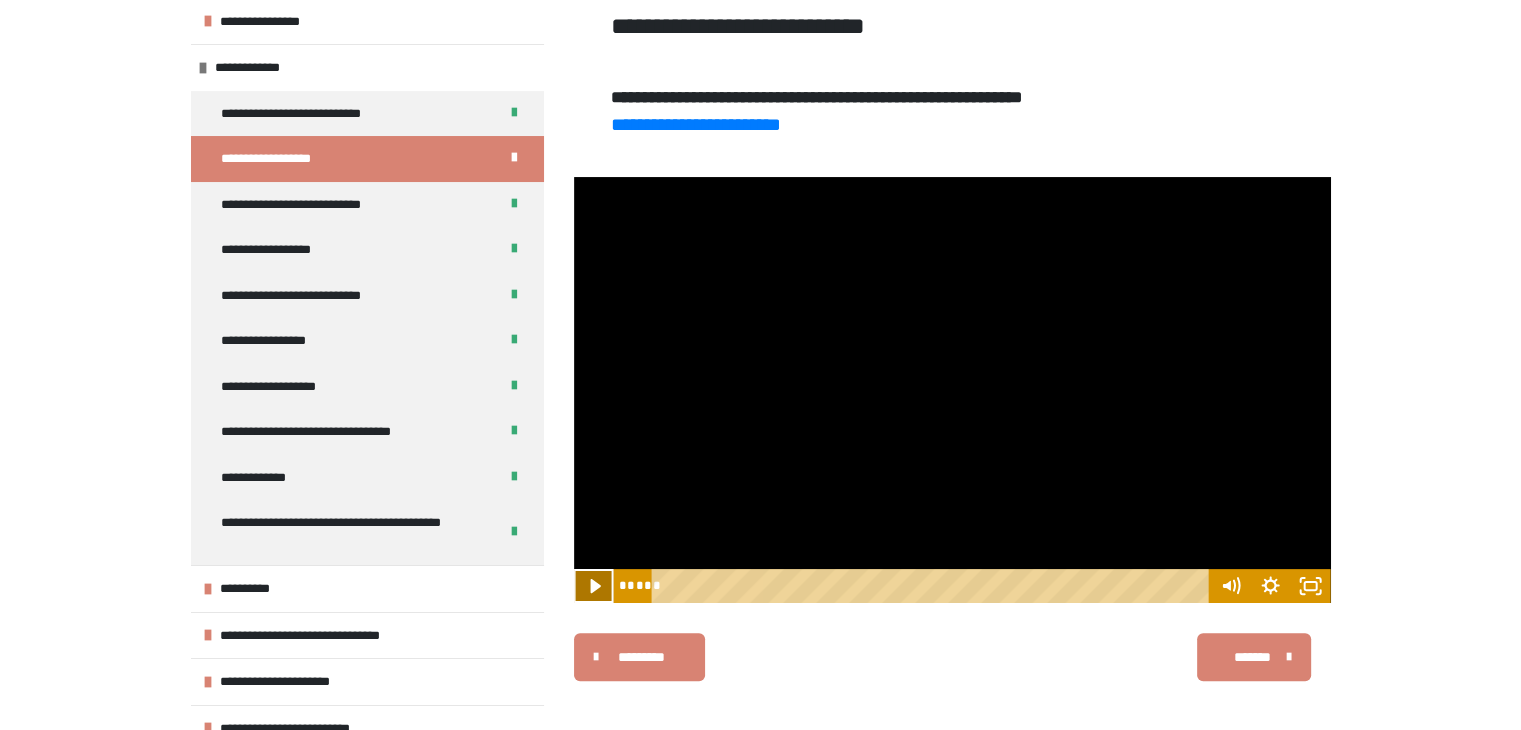 click 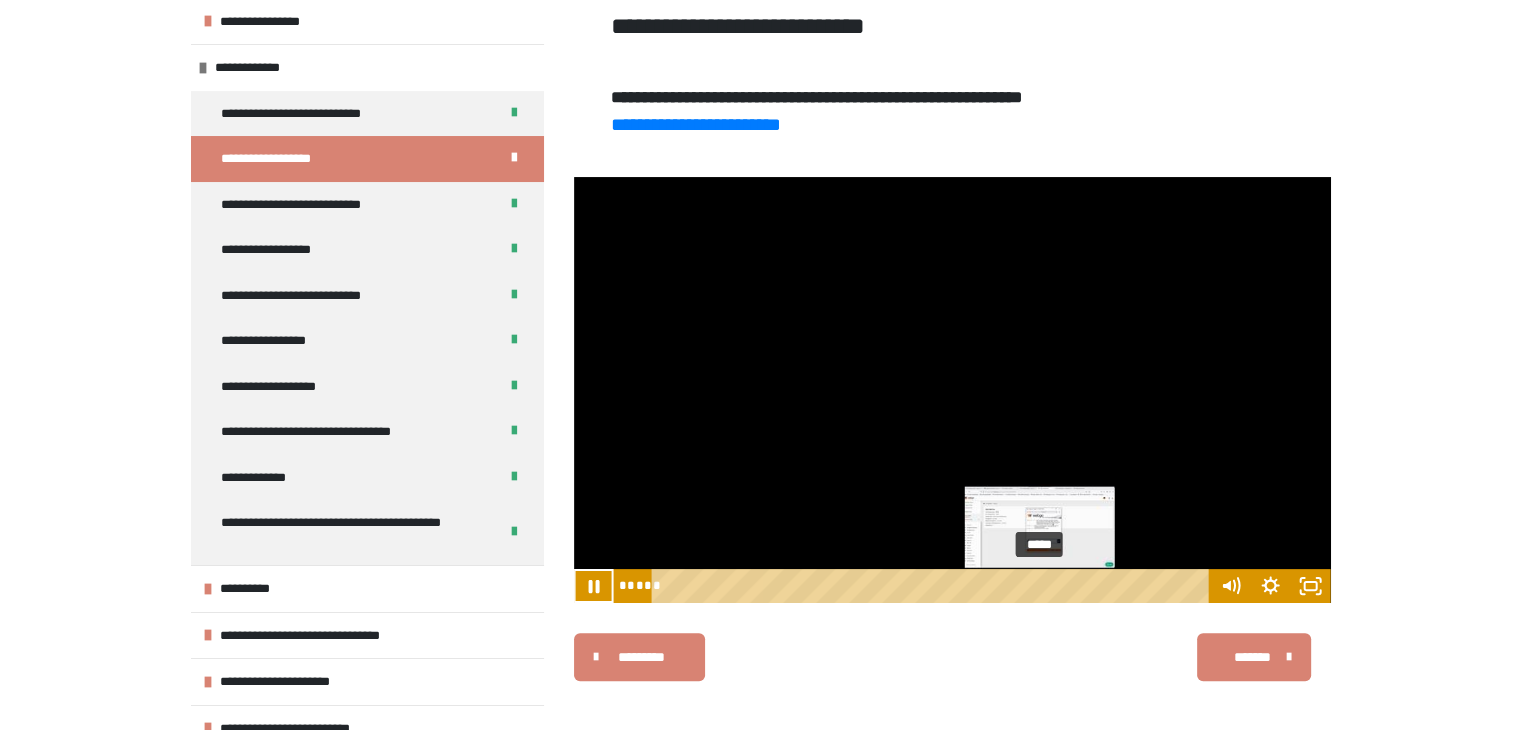 click on "*****" at bounding box center (933, 586) 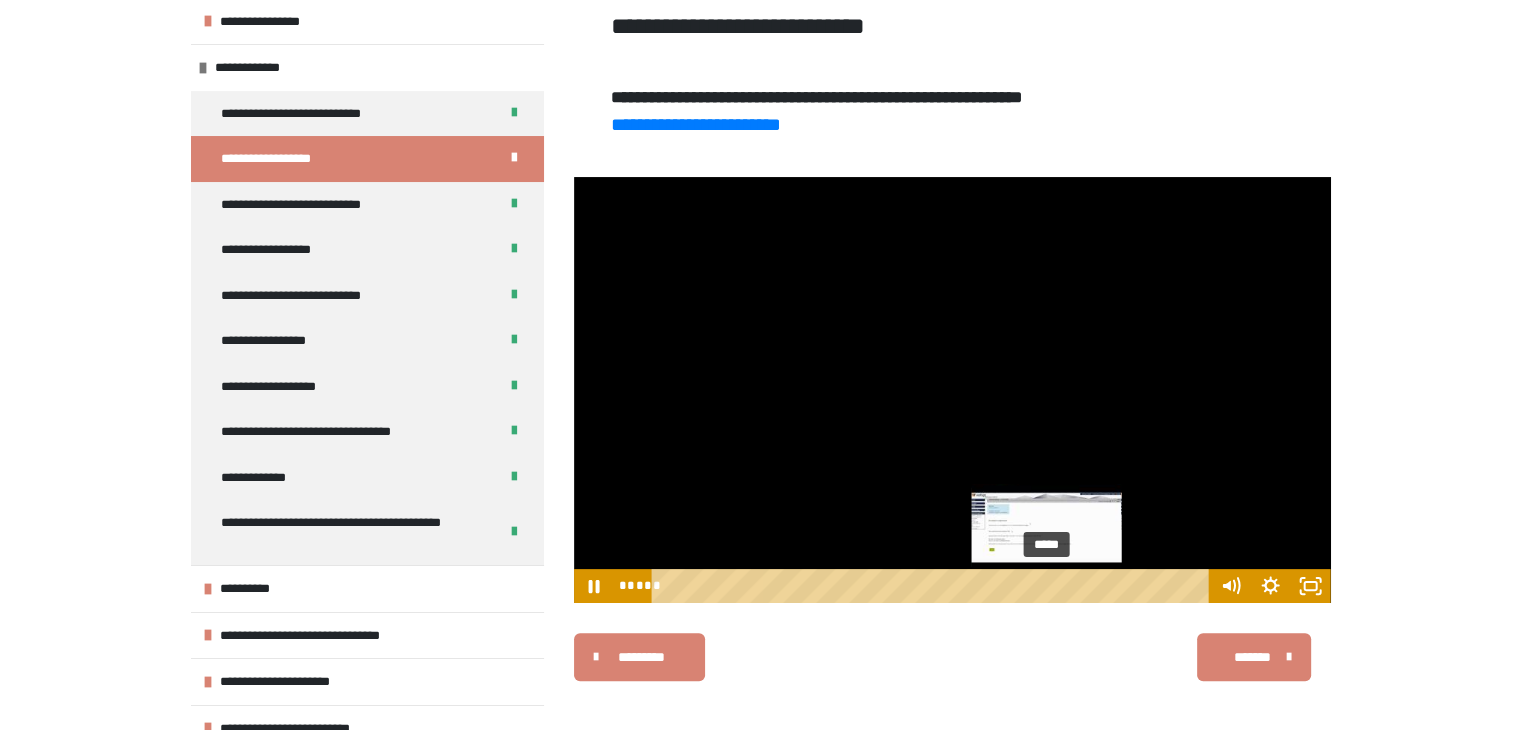 click on "*****" at bounding box center (933, 586) 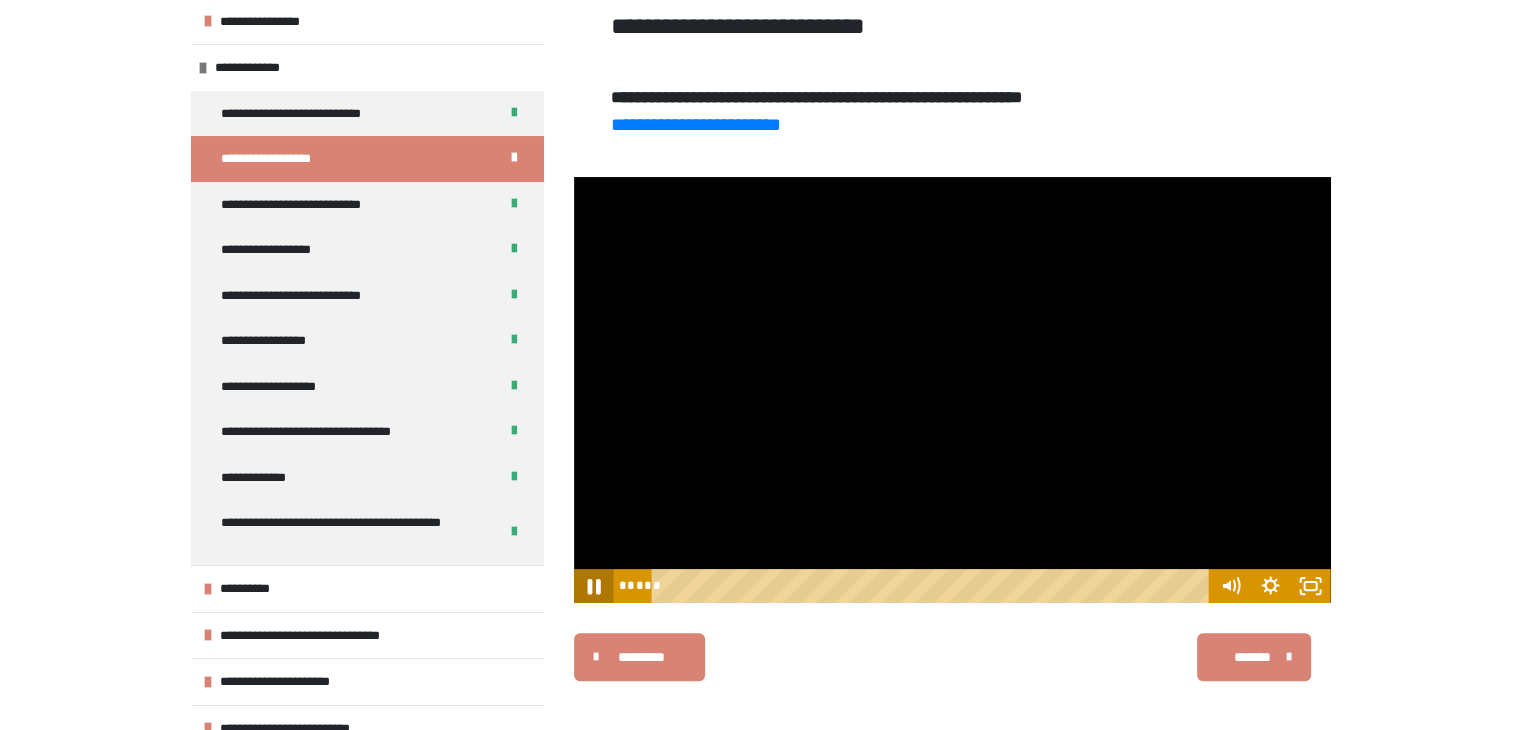 click 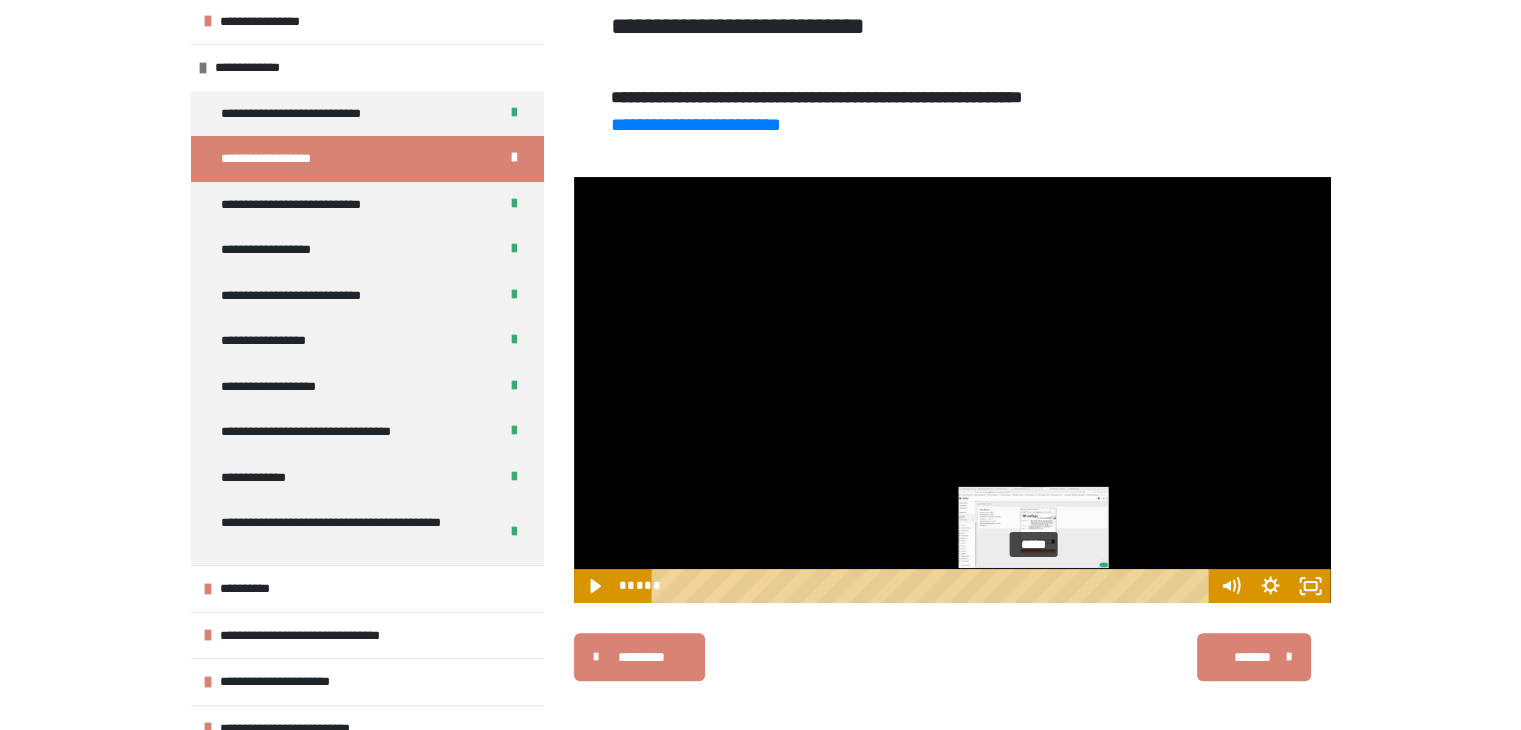 click on "*****" at bounding box center (933, 586) 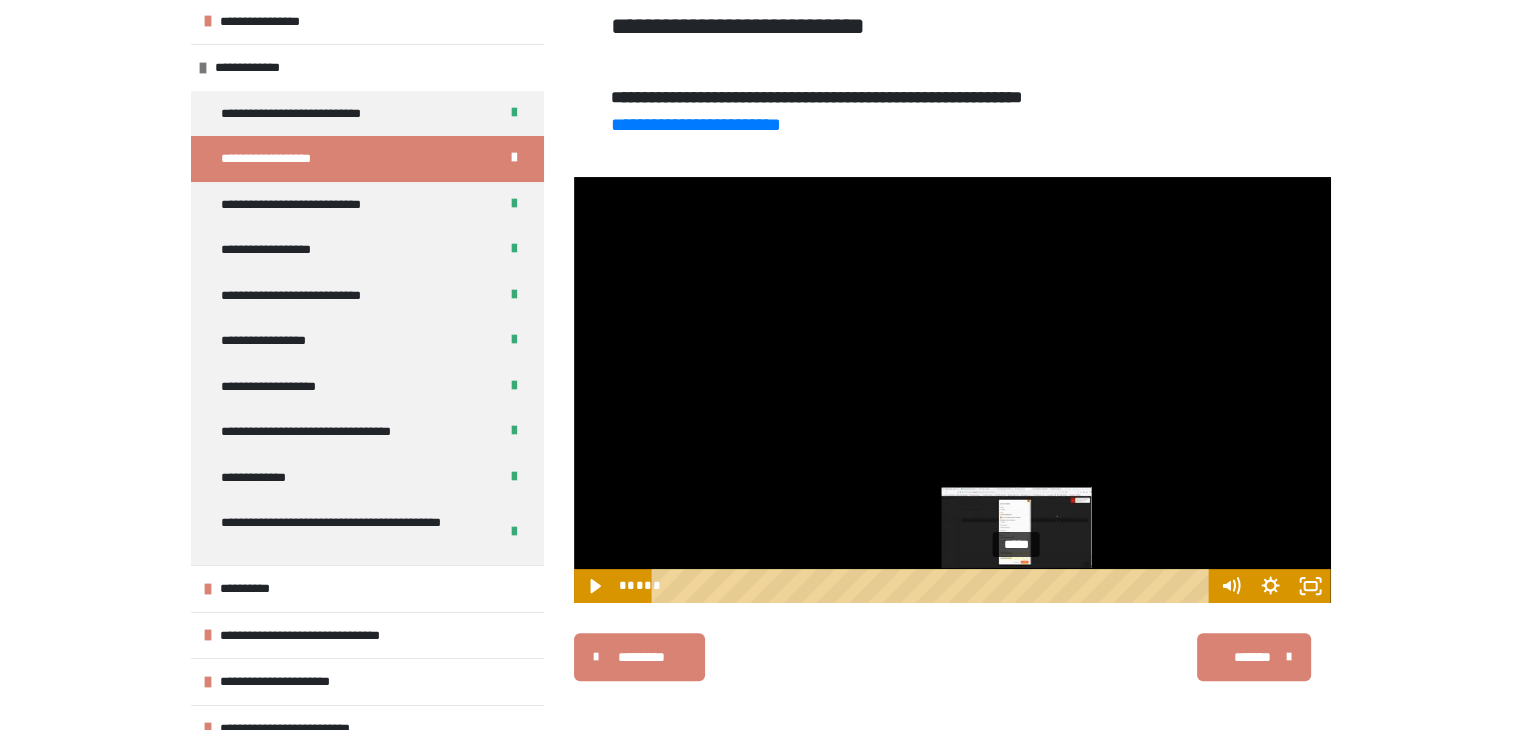 click on "*****" at bounding box center [933, 586] 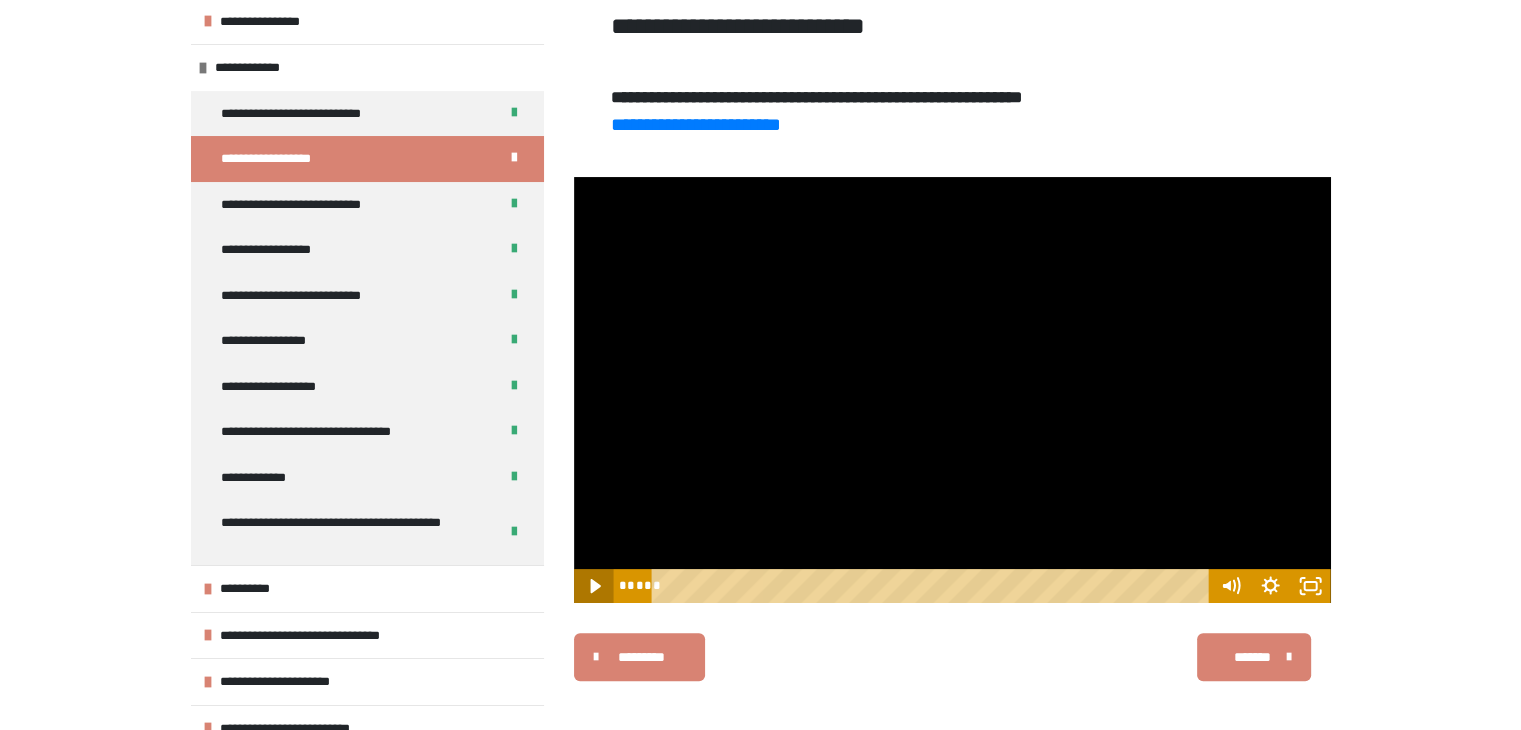 click 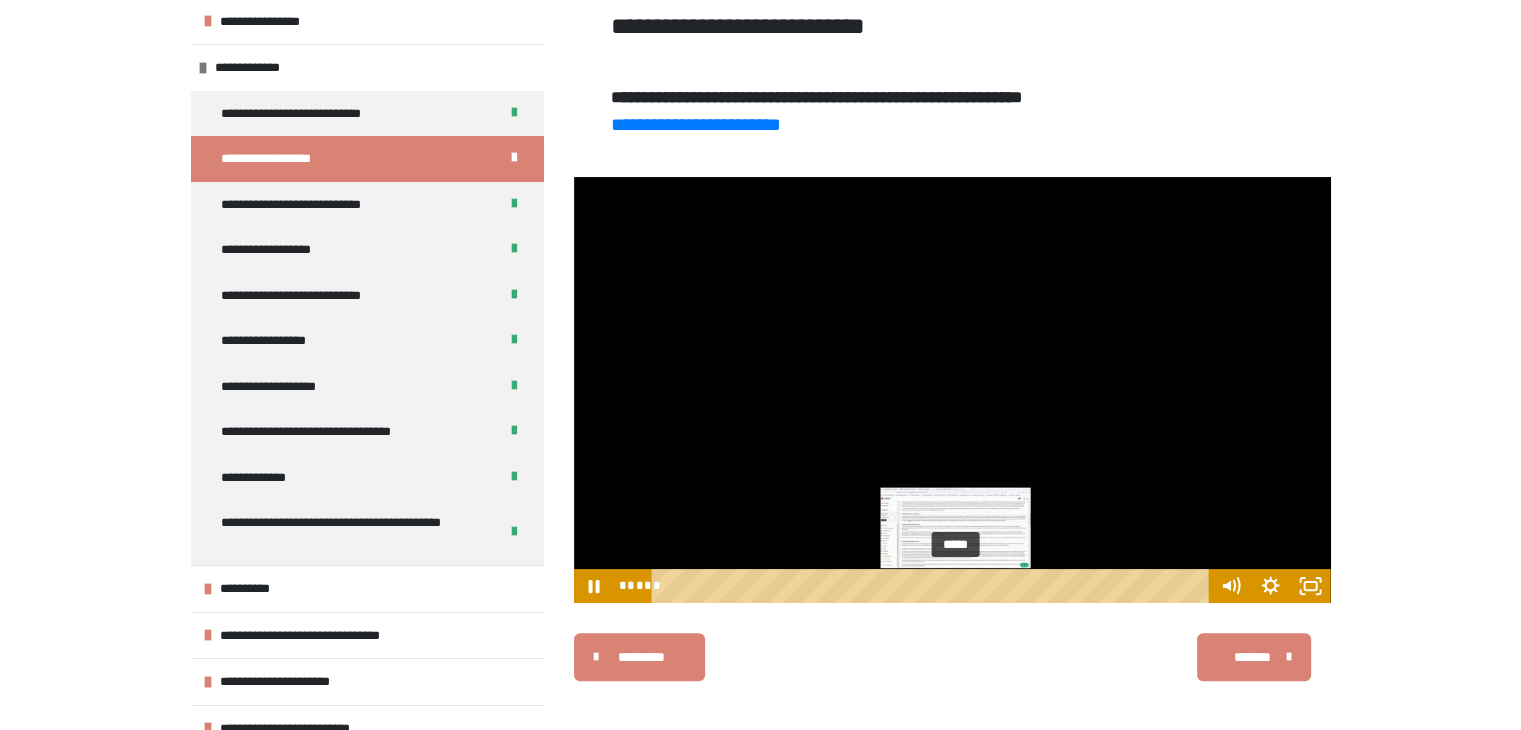 click on "*****" at bounding box center (933, 586) 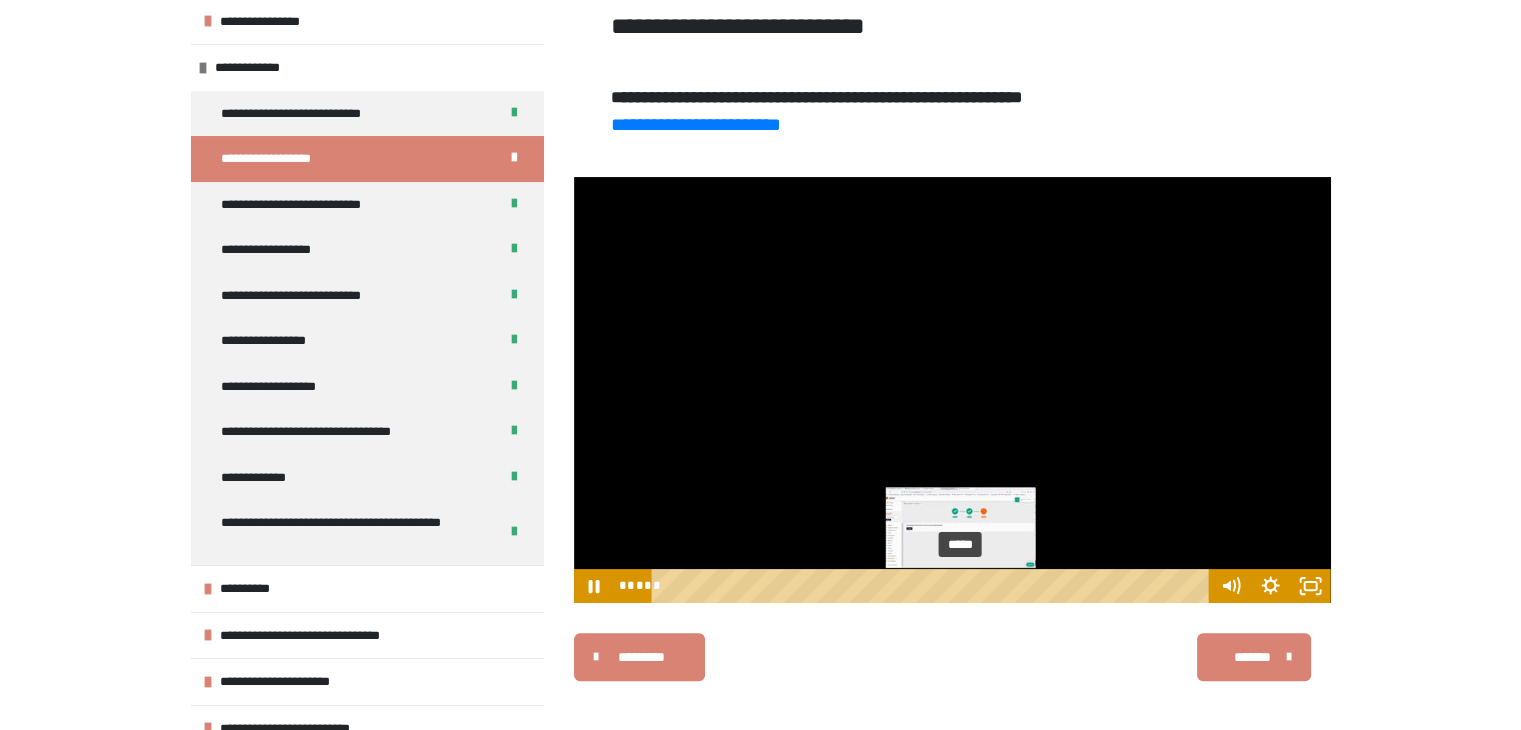 click on "*****" at bounding box center (933, 586) 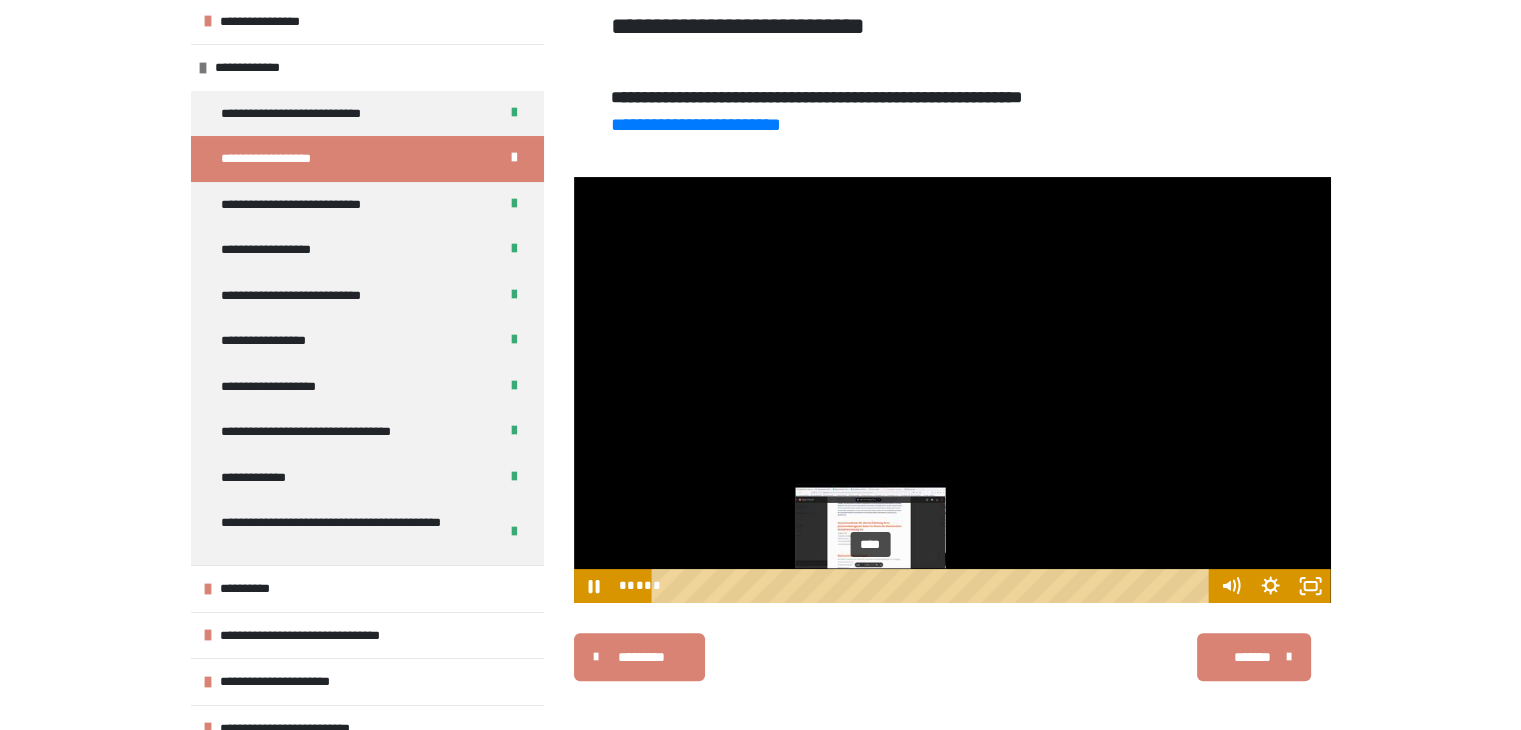 click on "****" at bounding box center [933, 586] 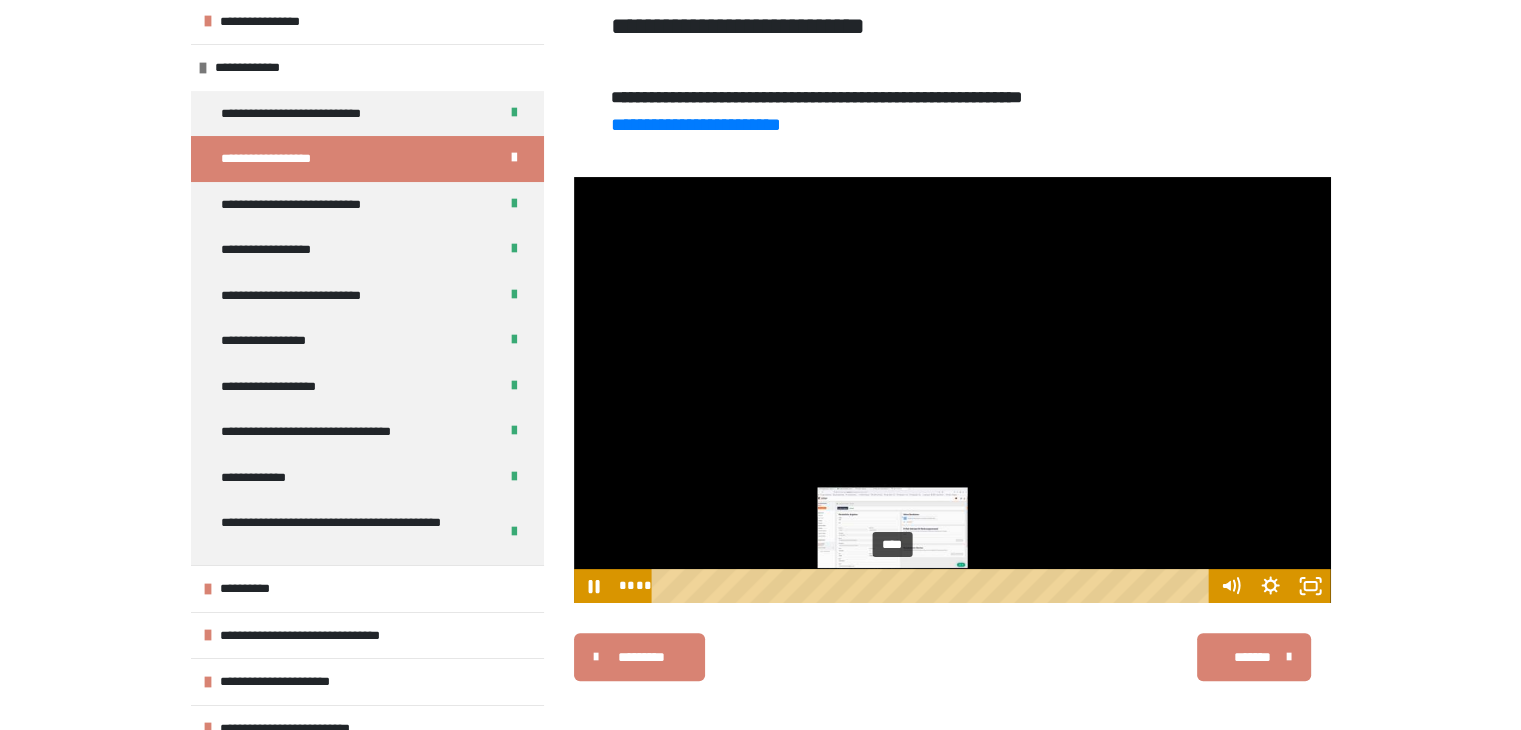 click on "****" at bounding box center [933, 586] 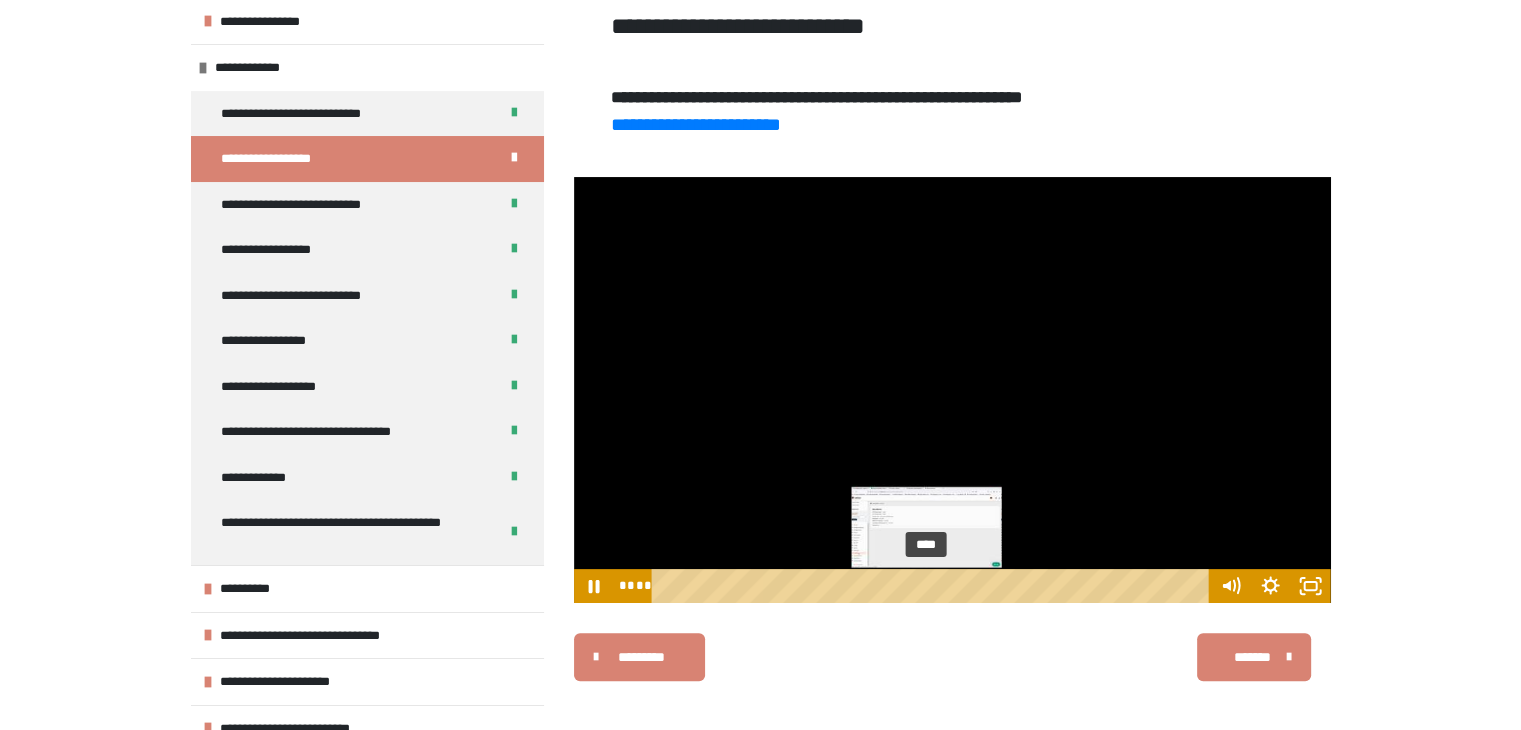 click on "****" at bounding box center [933, 586] 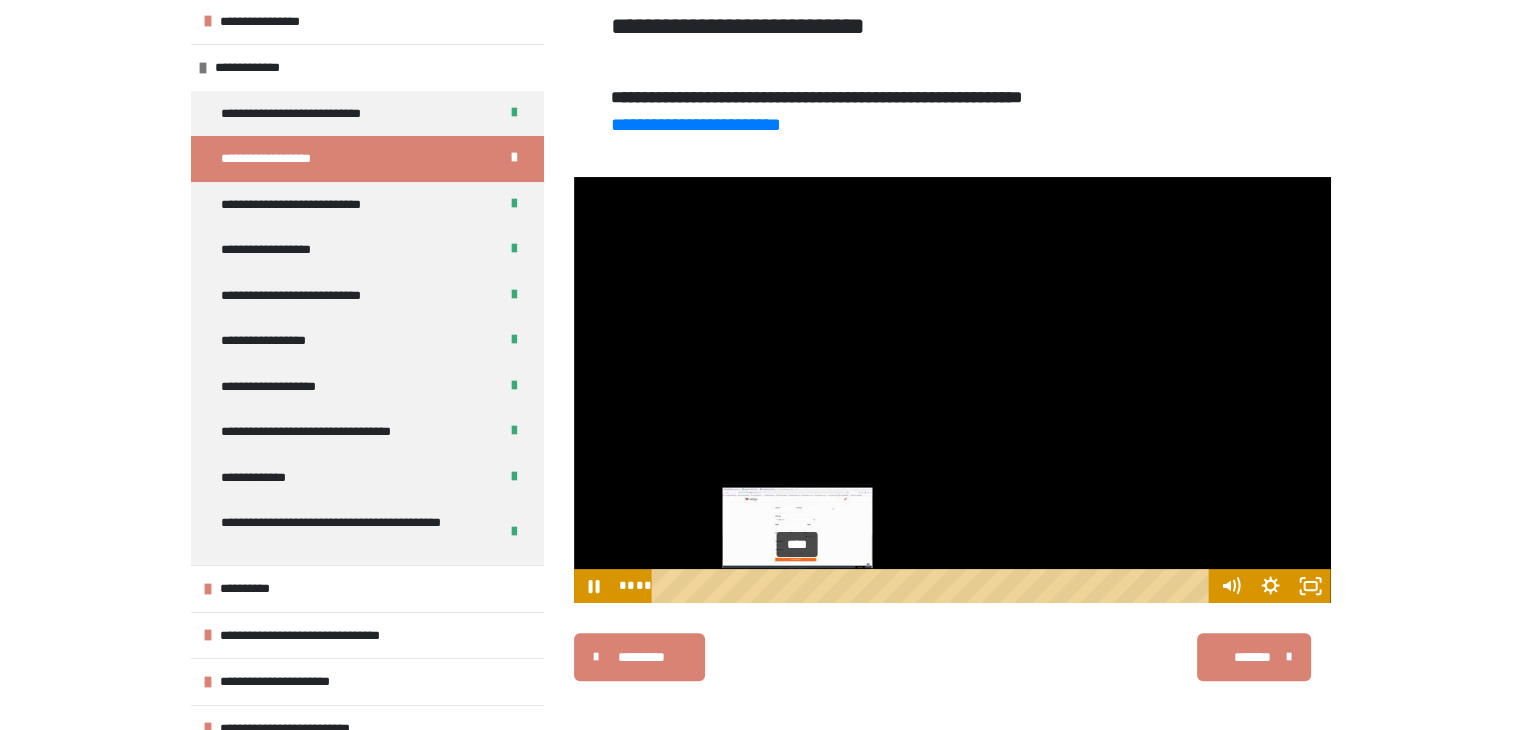 click on "****" at bounding box center [933, 586] 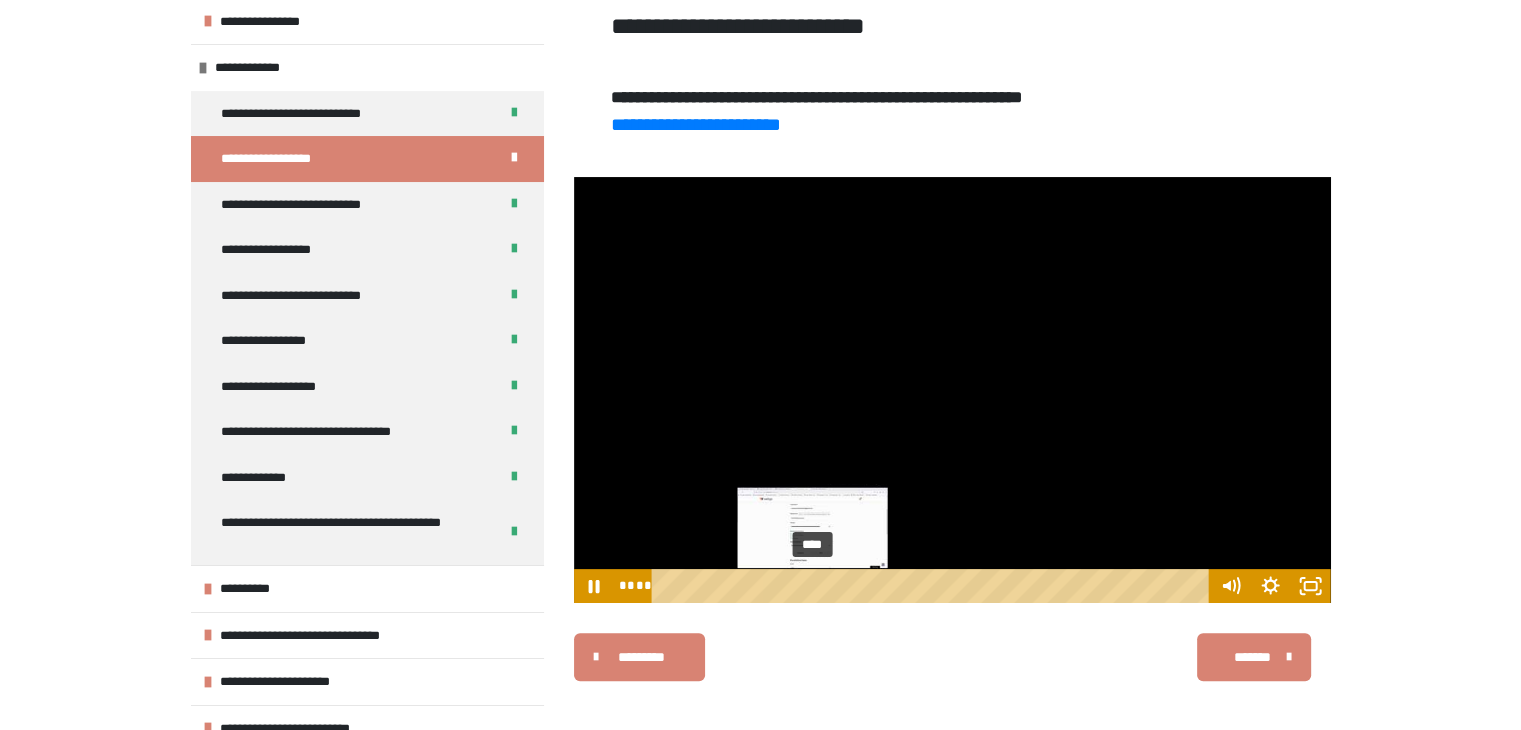 click on "****" at bounding box center (933, 586) 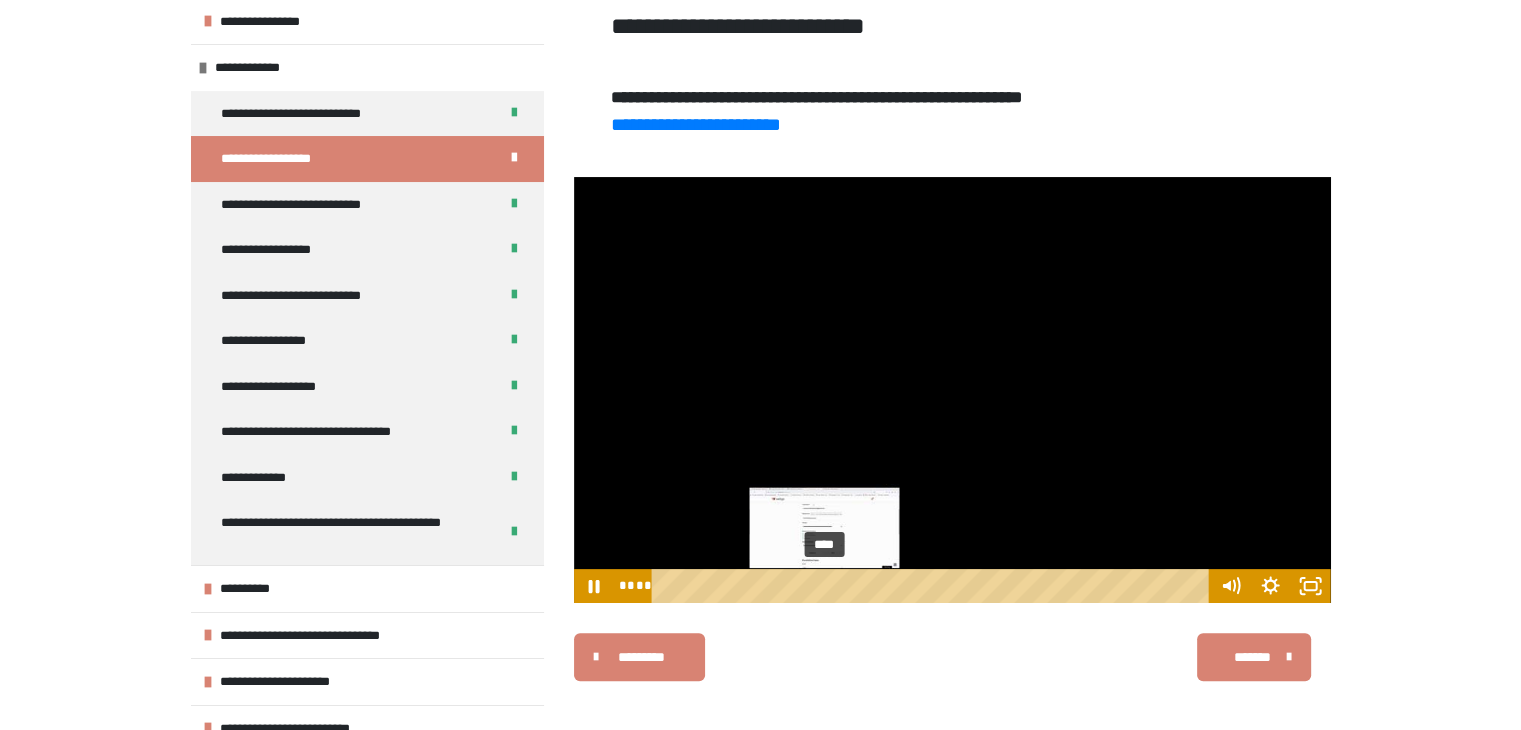 click on "****" at bounding box center [933, 586] 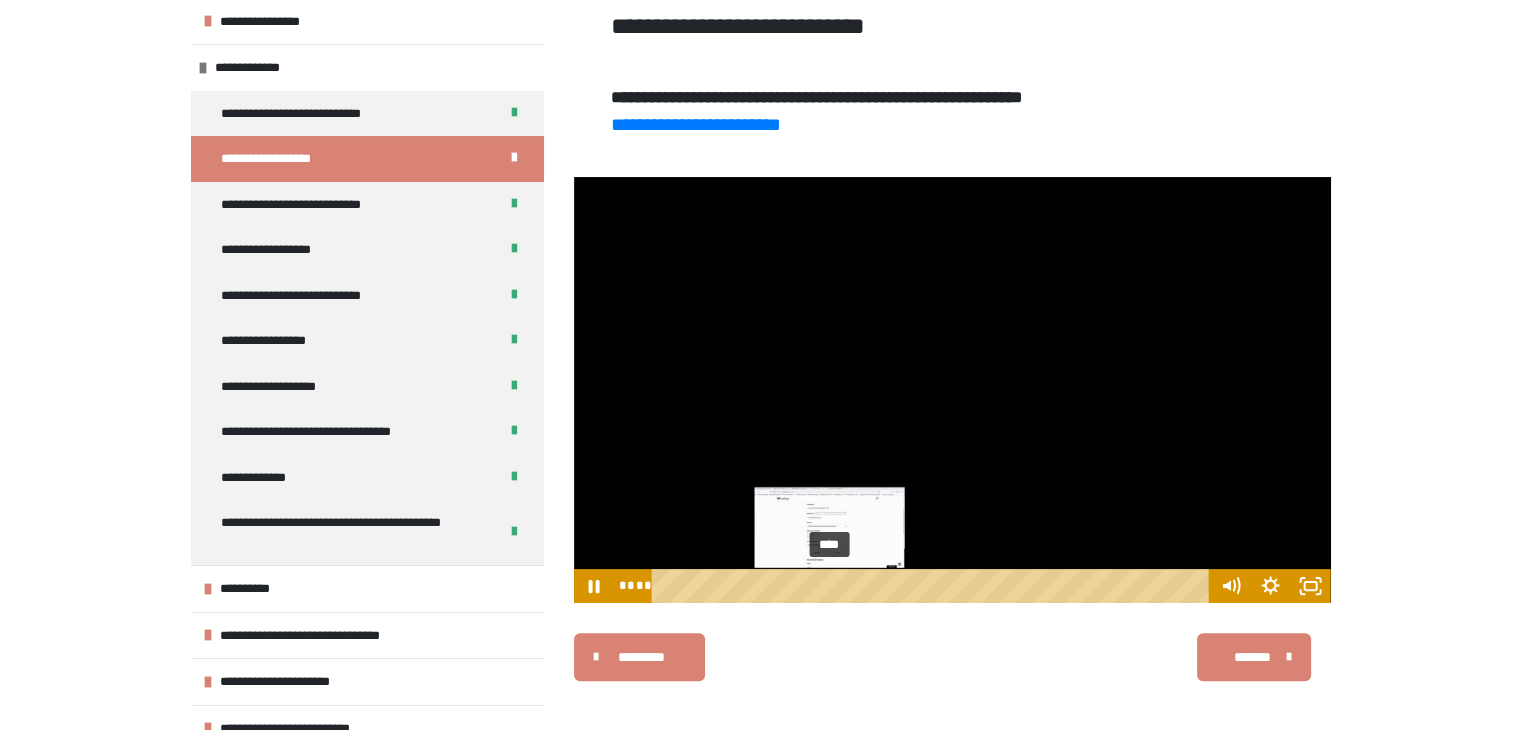 click on "****" at bounding box center (933, 586) 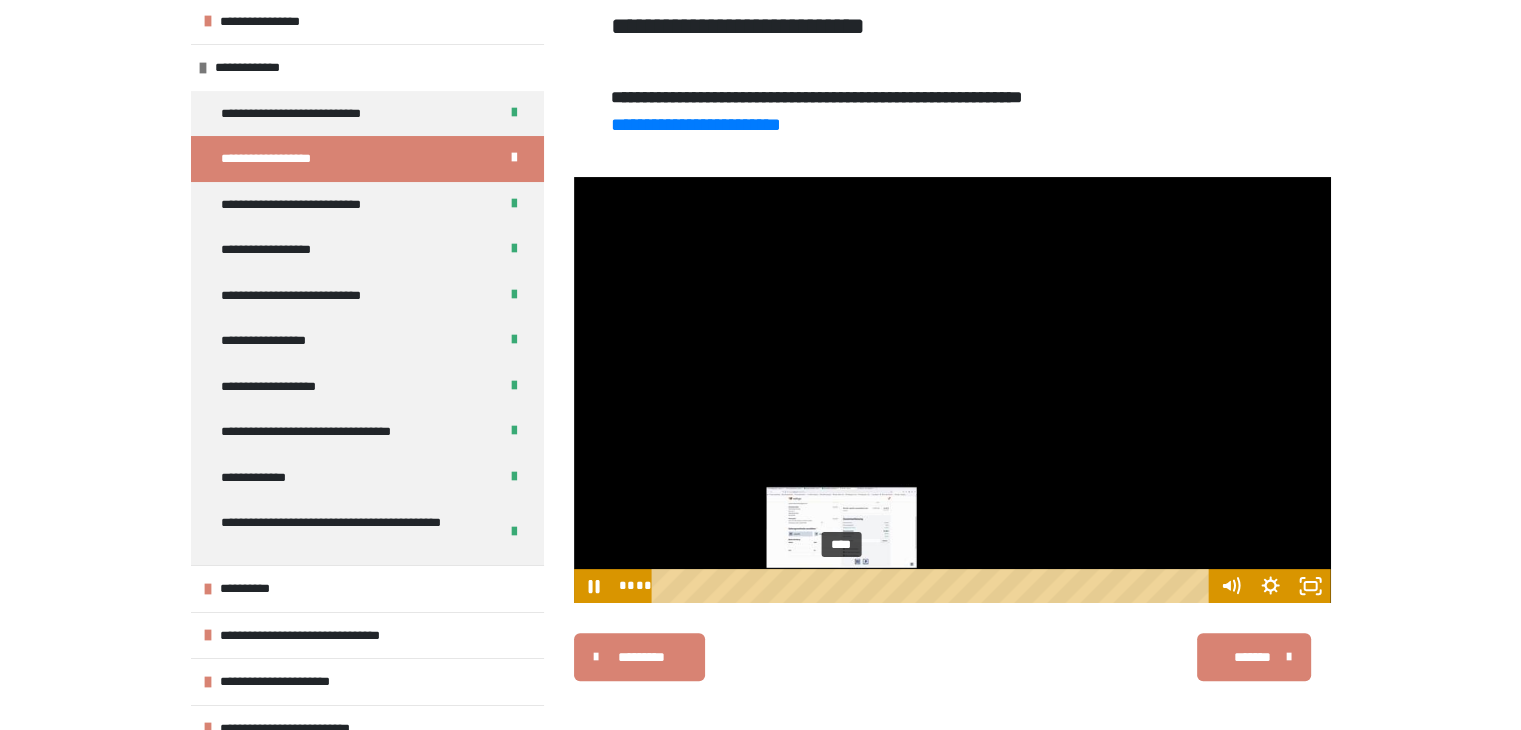 click on "****" at bounding box center [933, 586] 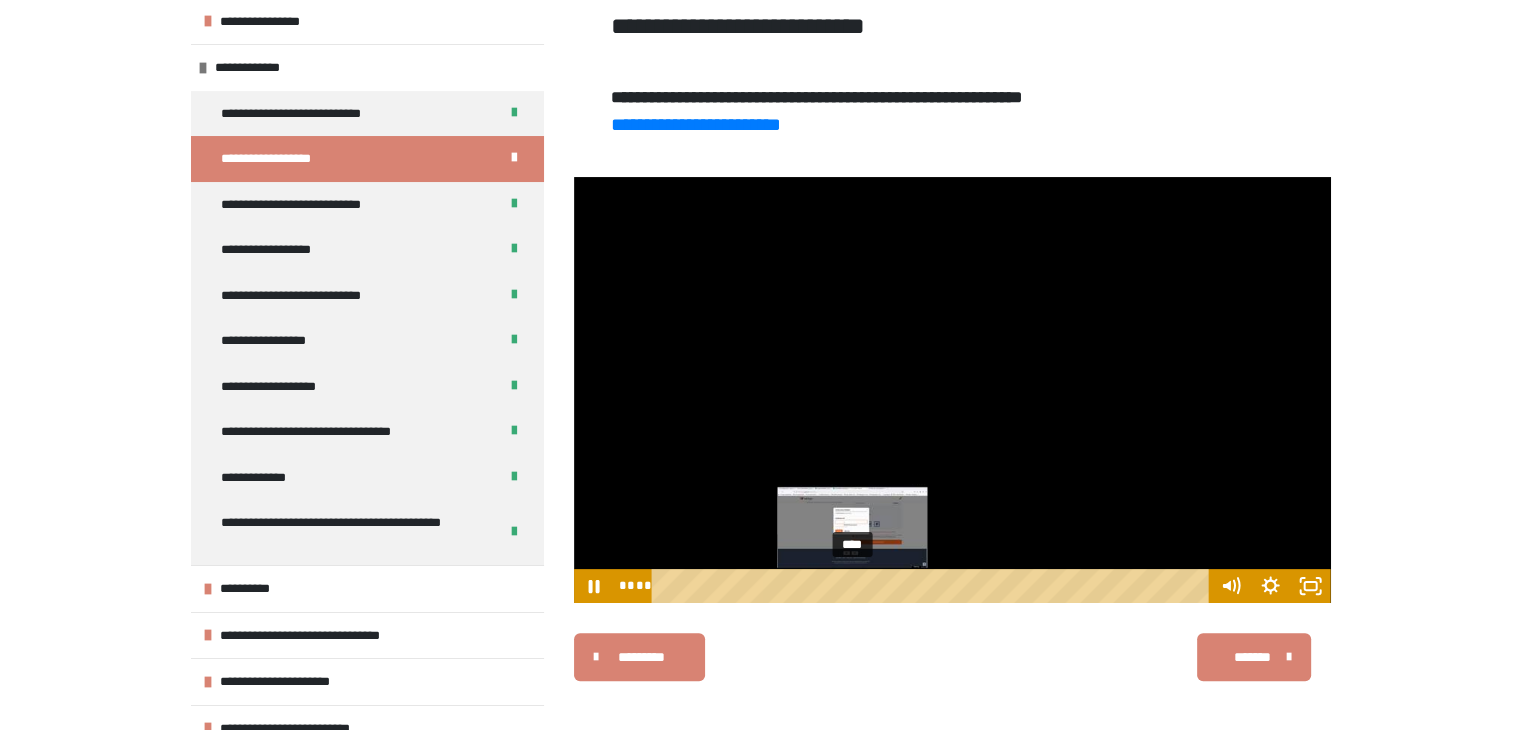 click on "****" at bounding box center [933, 586] 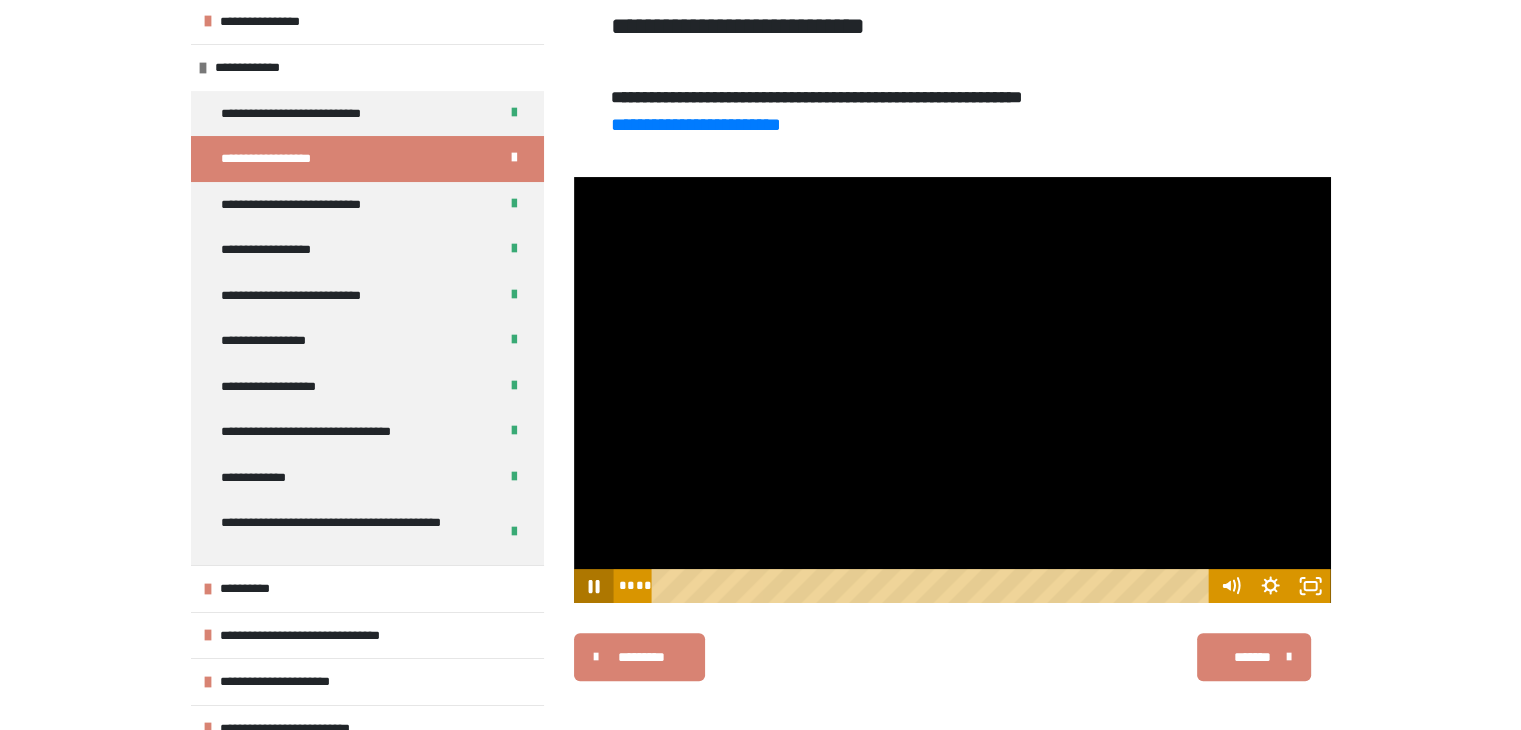 click 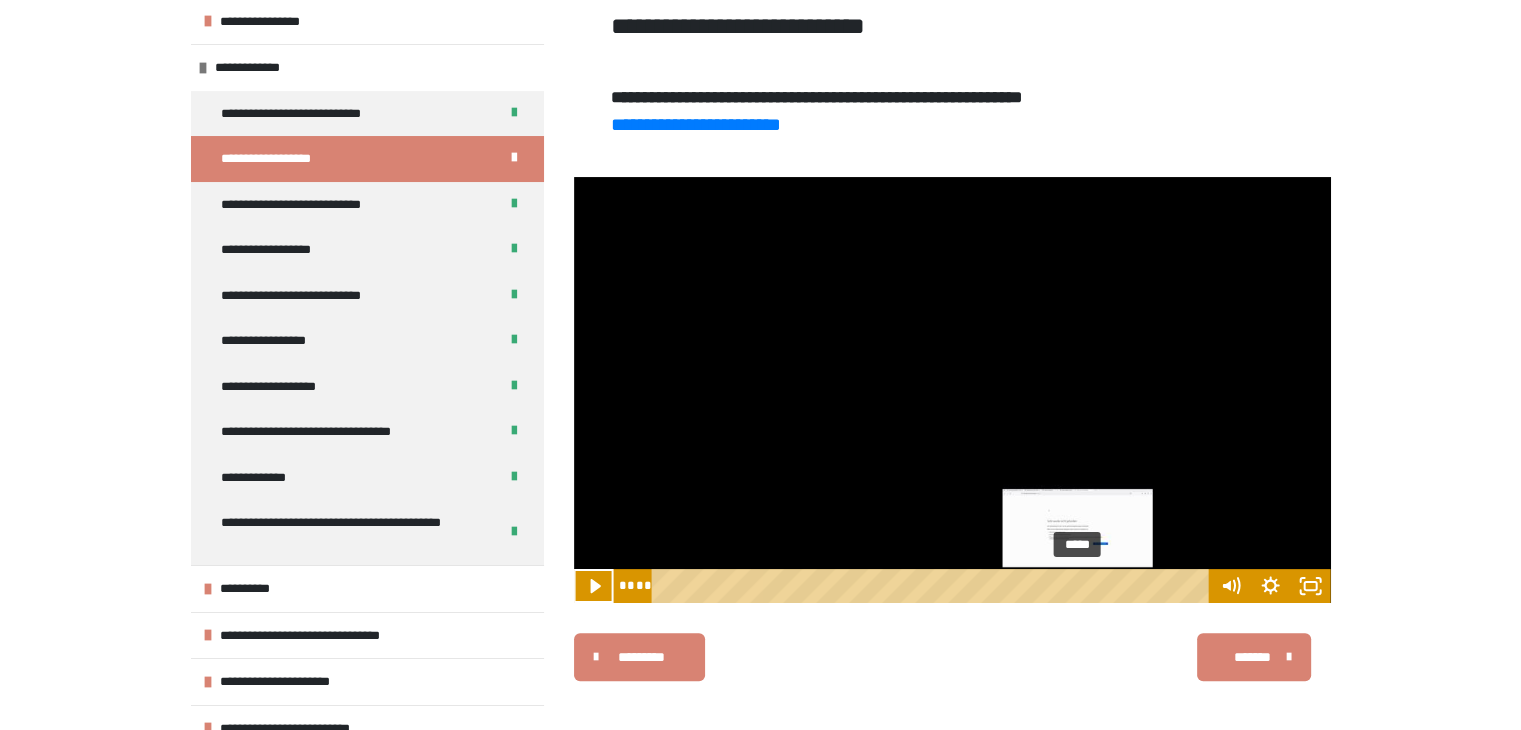 click on "*****" at bounding box center (933, 586) 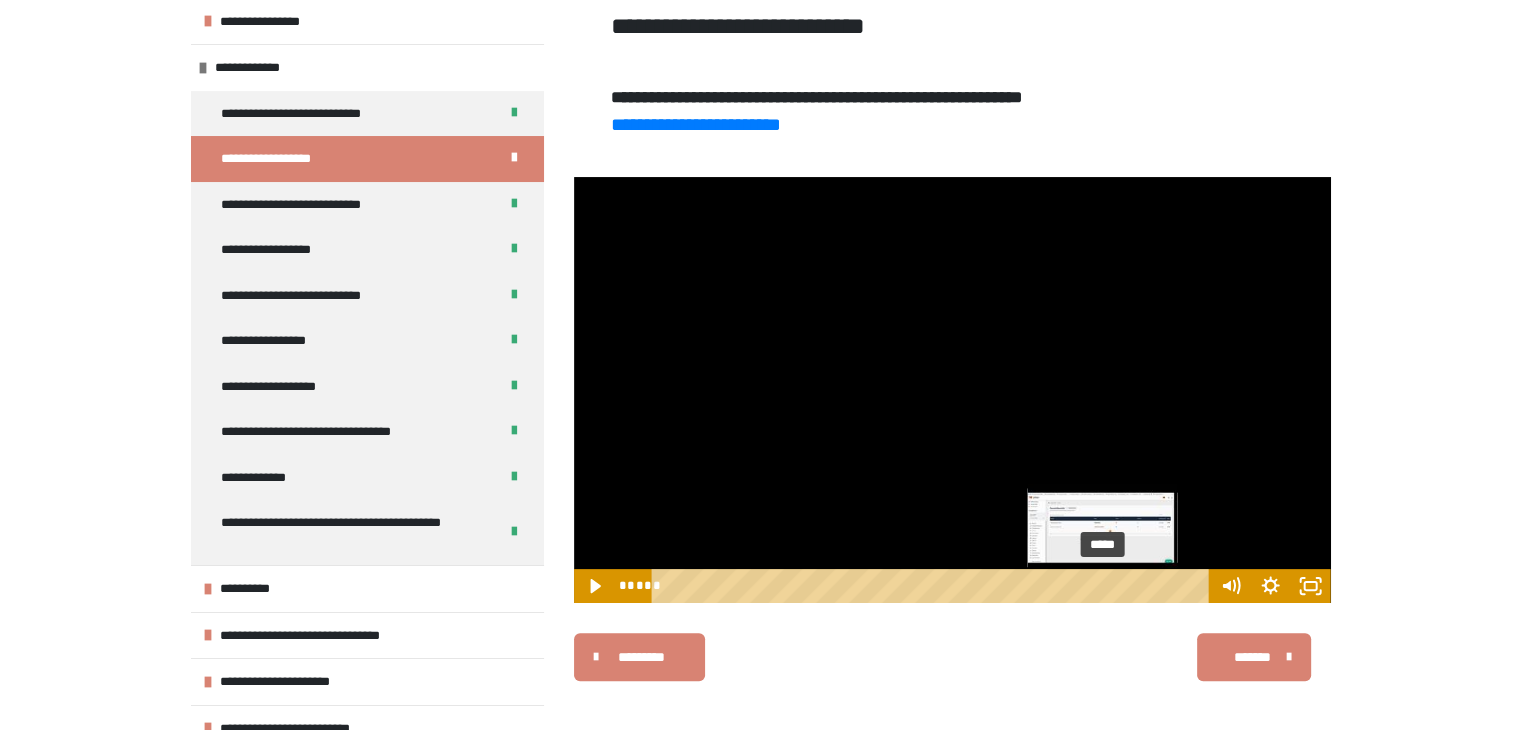 click on "*****" at bounding box center [933, 586] 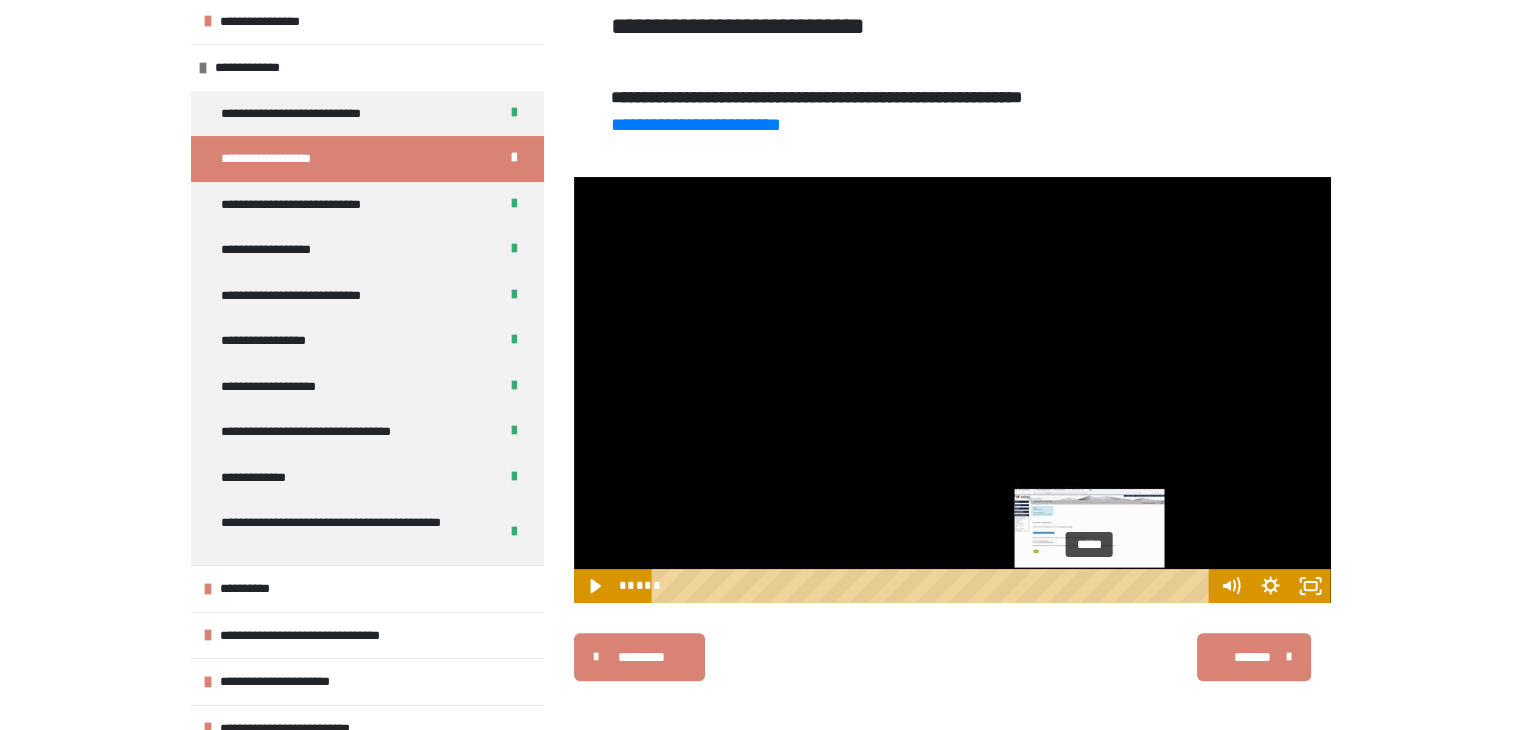 click on "*****" at bounding box center [933, 586] 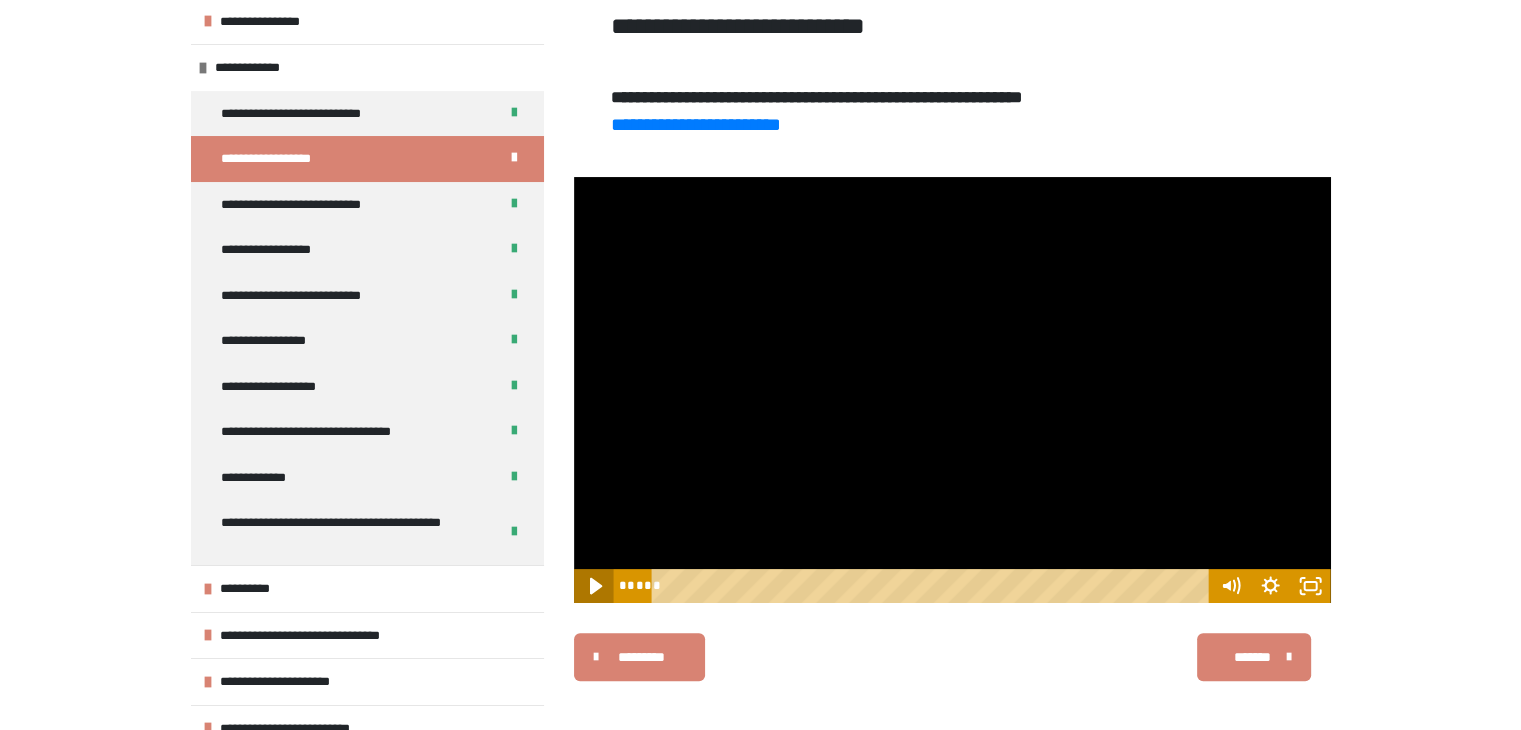 click 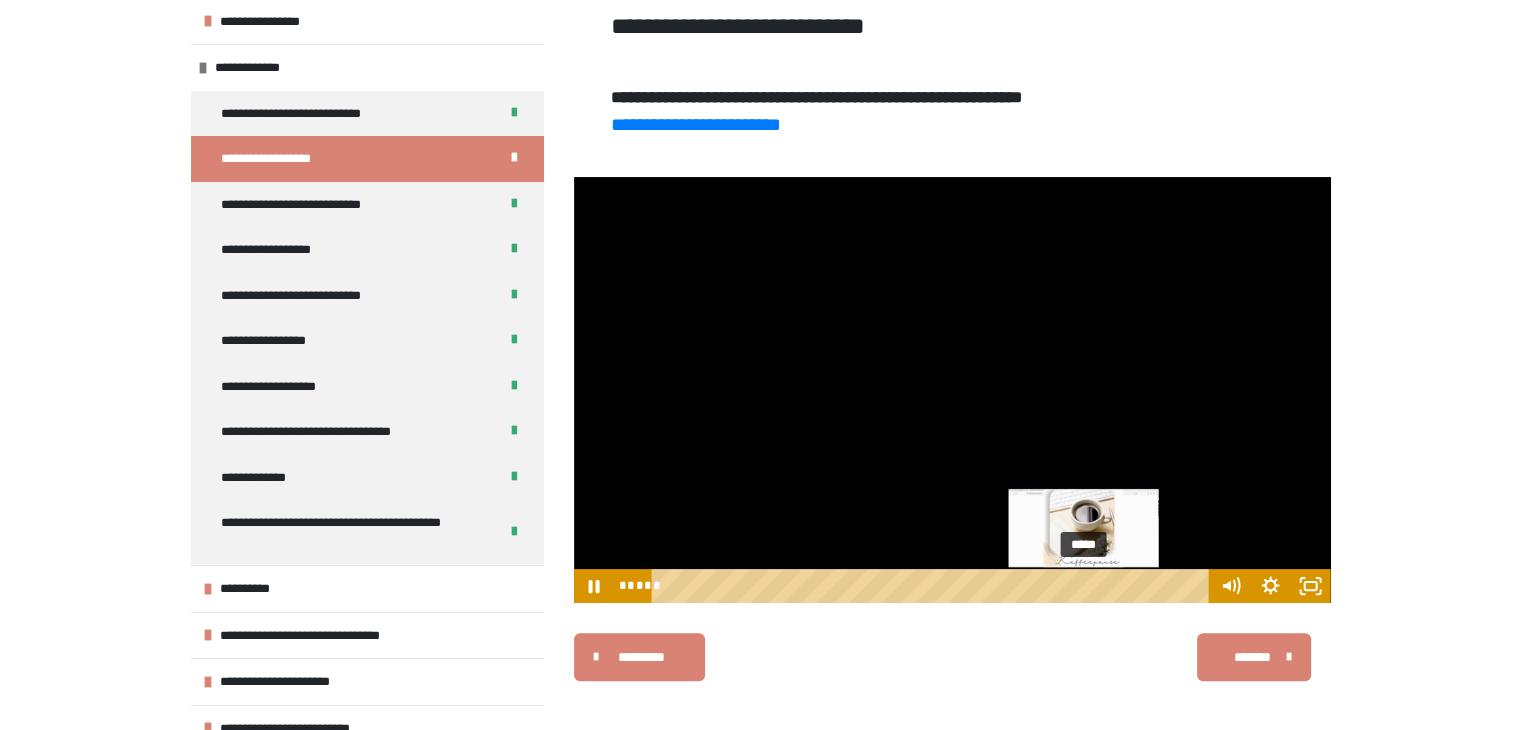 click on "*****" at bounding box center (933, 586) 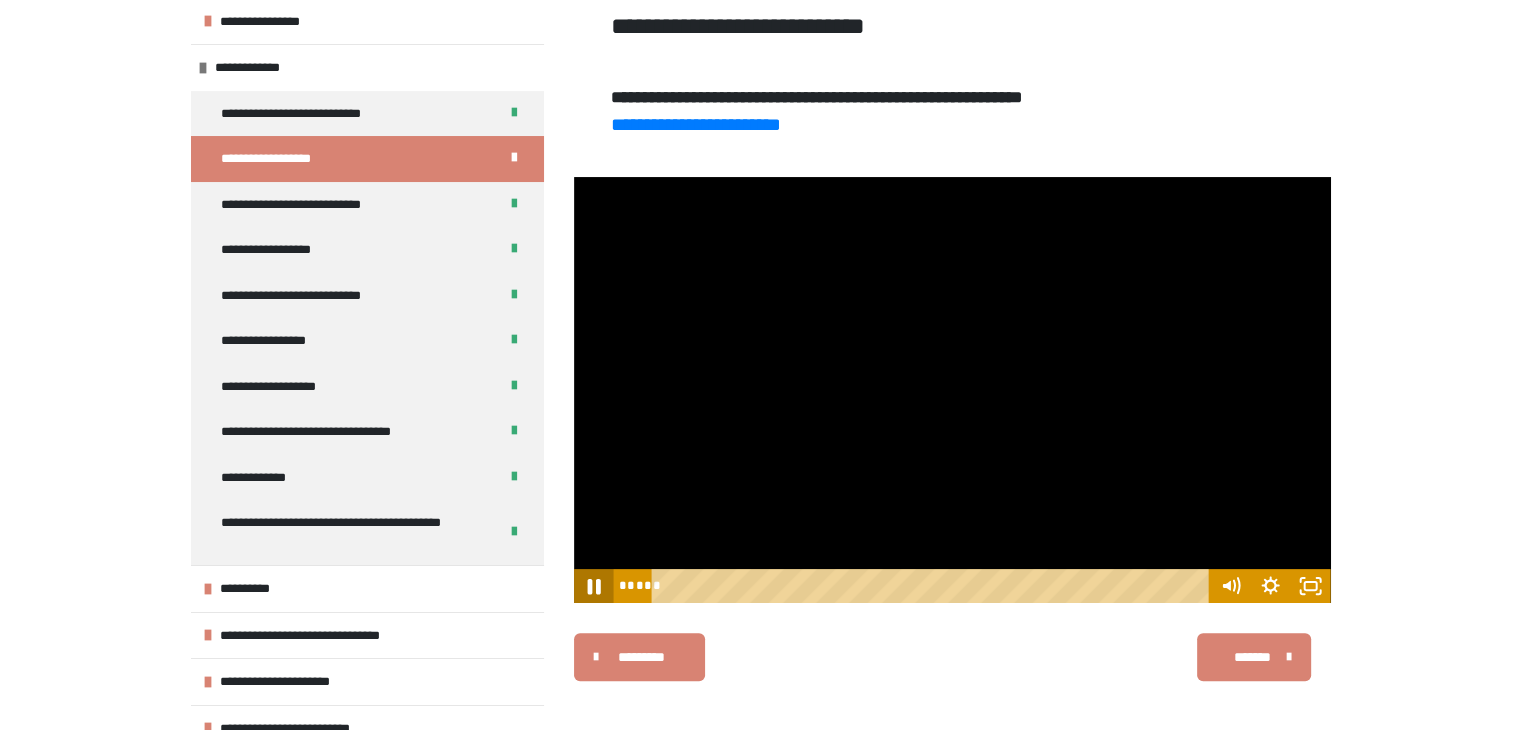 click 